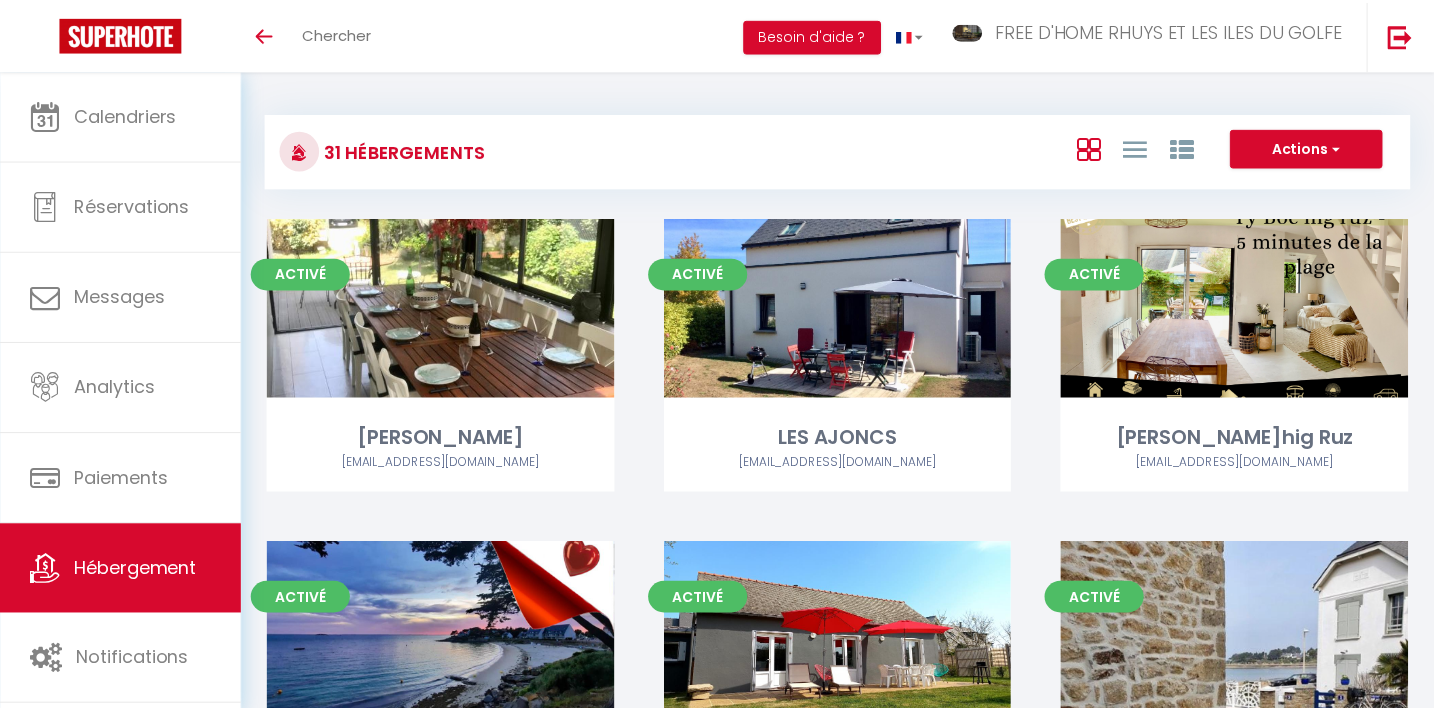 scroll, scrollTop: 0, scrollLeft: 0, axis: both 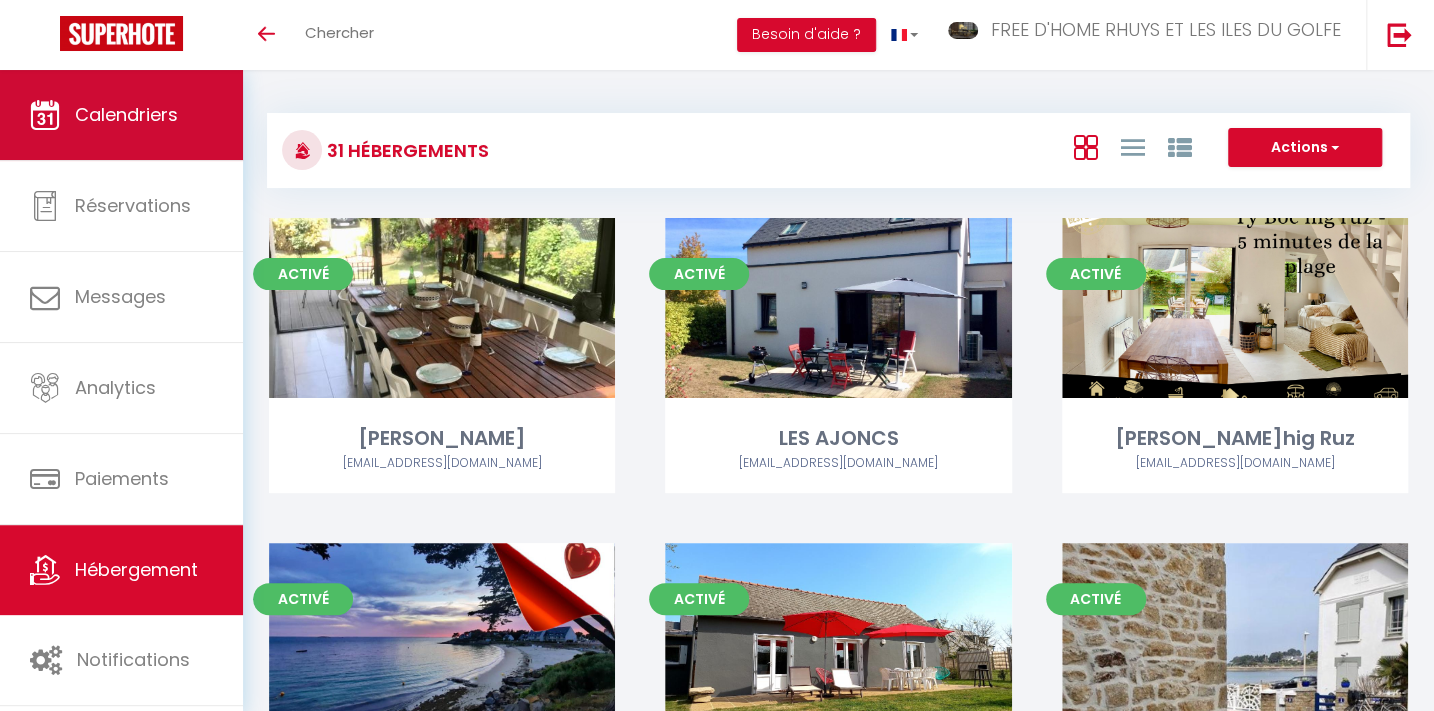 click on "Calendriers" at bounding box center [126, 114] 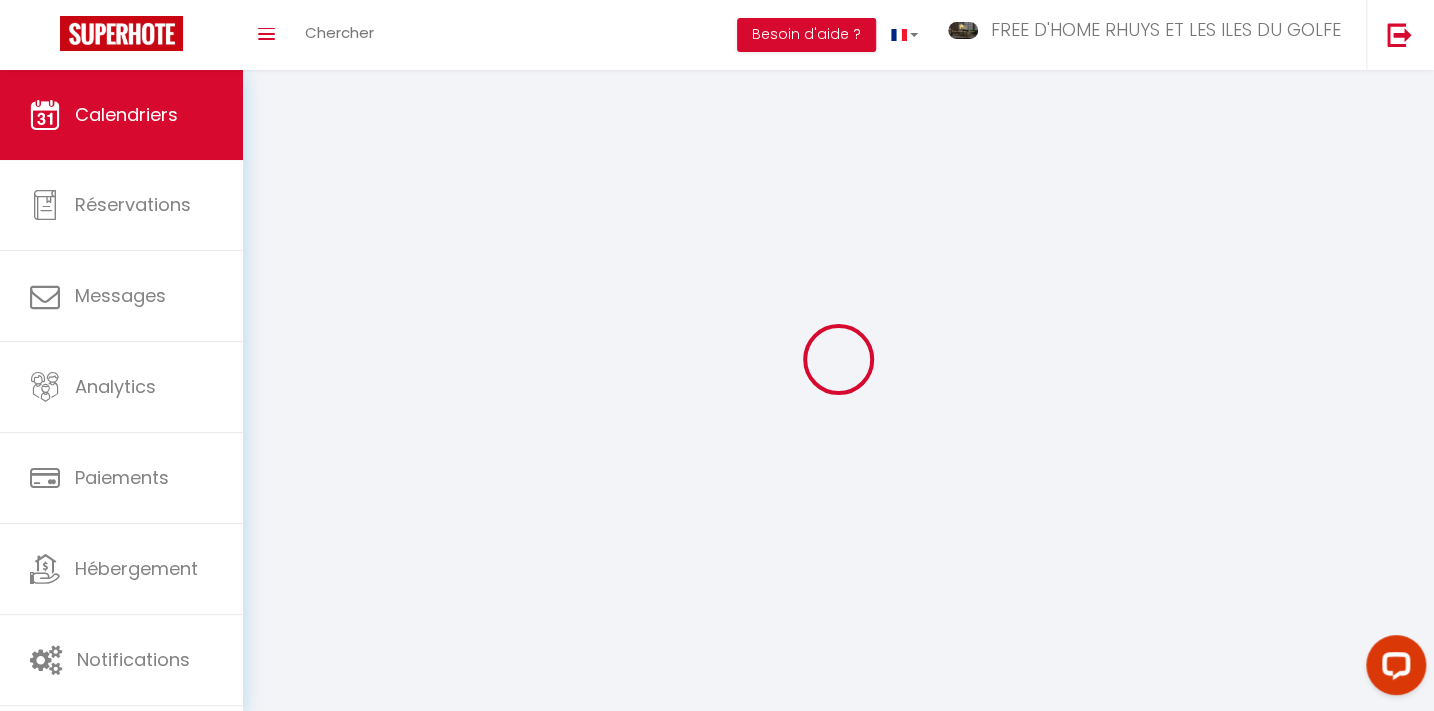 scroll, scrollTop: 0, scrollLeft: 0, axis: both 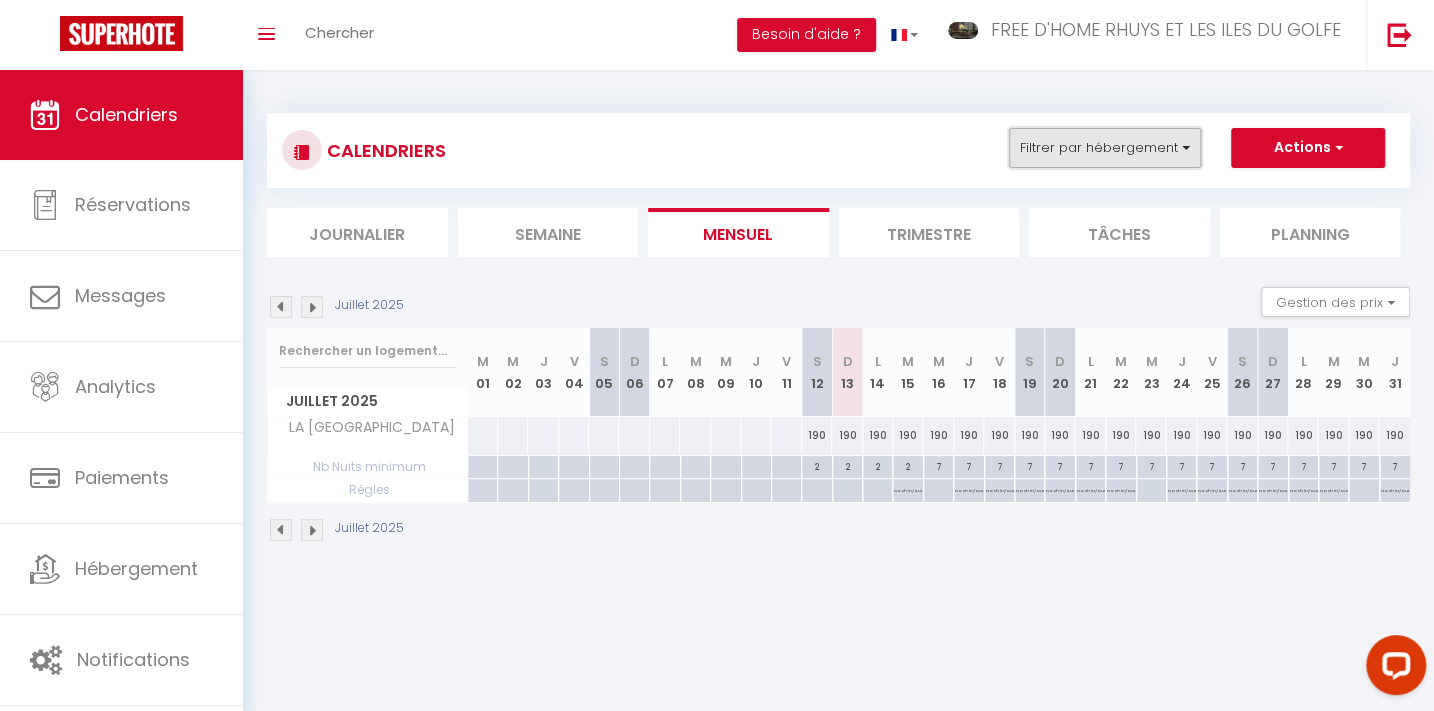 click on "Filtrer par hébergement" at bounding box center (1105, 148) 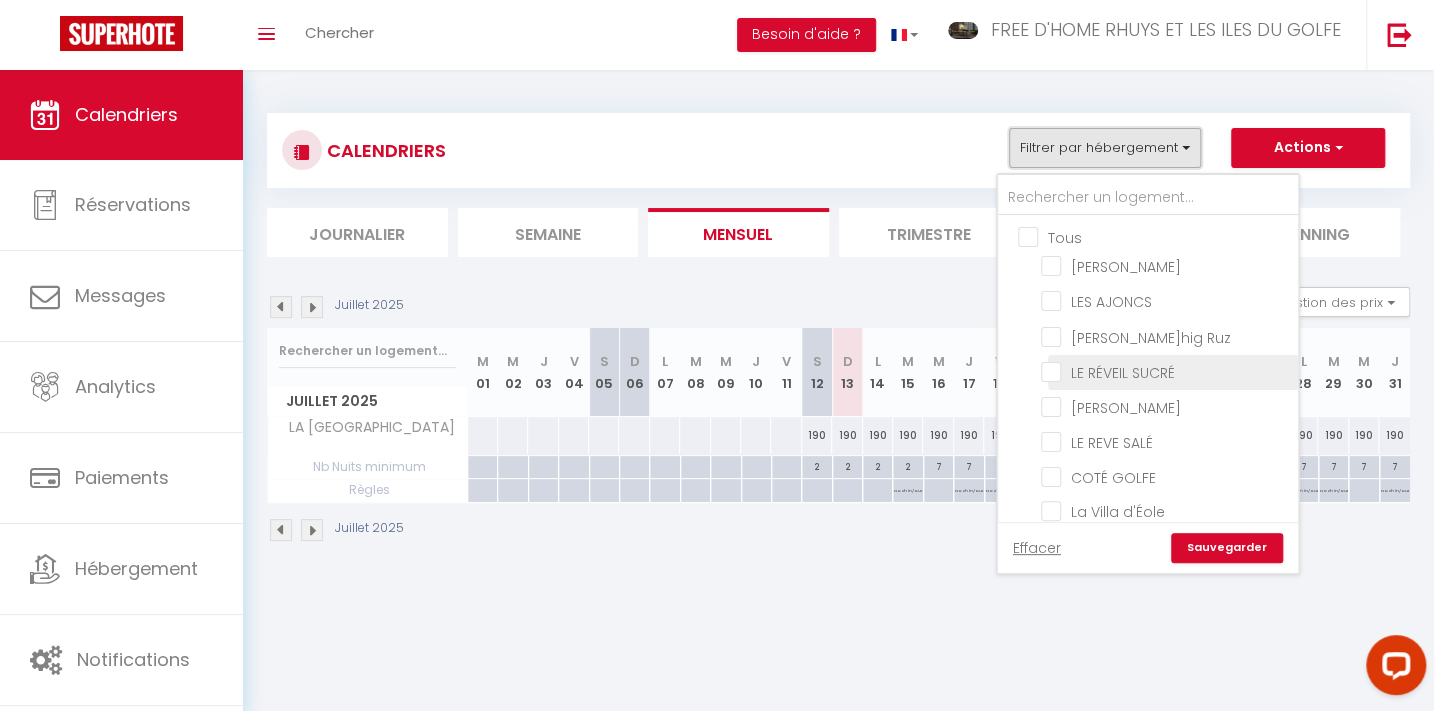 scroll, scrollTop: 363, scrollLeft: 0, axis: vertical 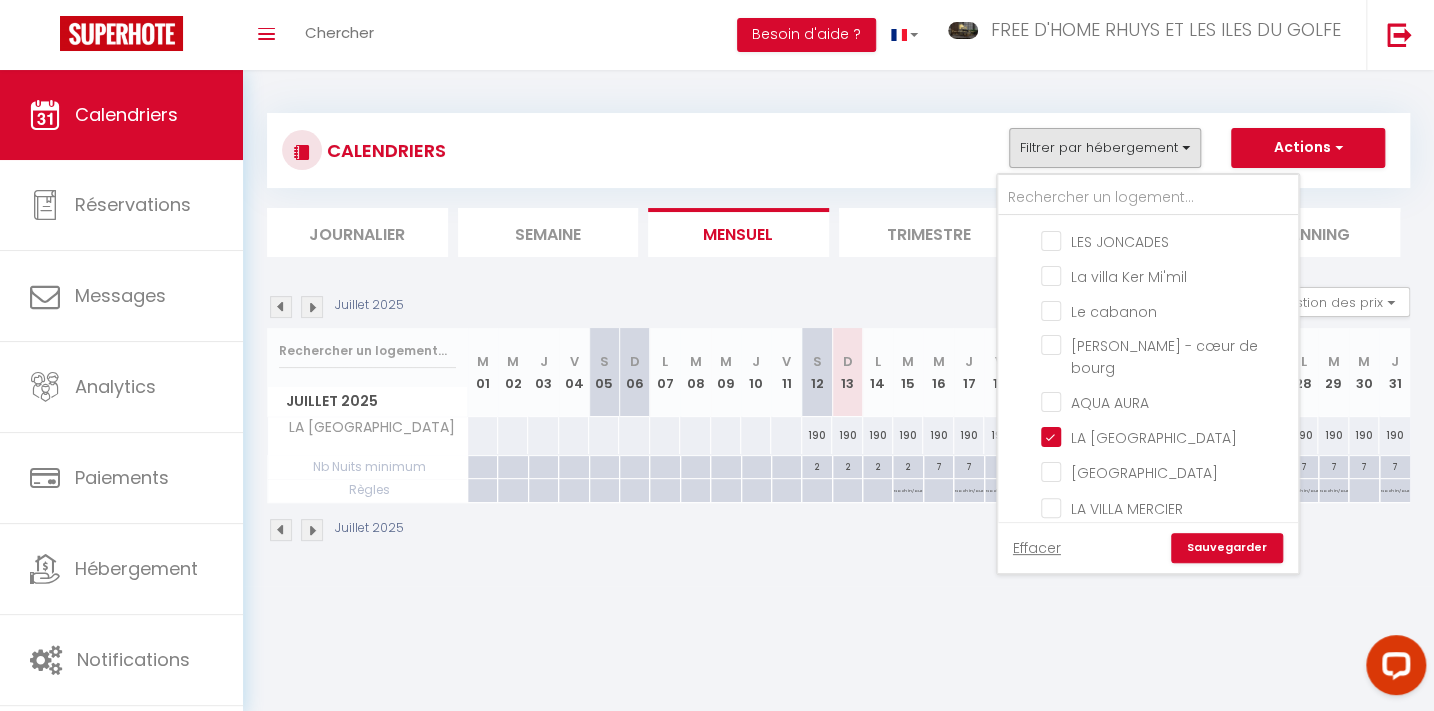 click on "LA [GEOGRAPHIC_DATA]" at bounding box center (1166, 436) 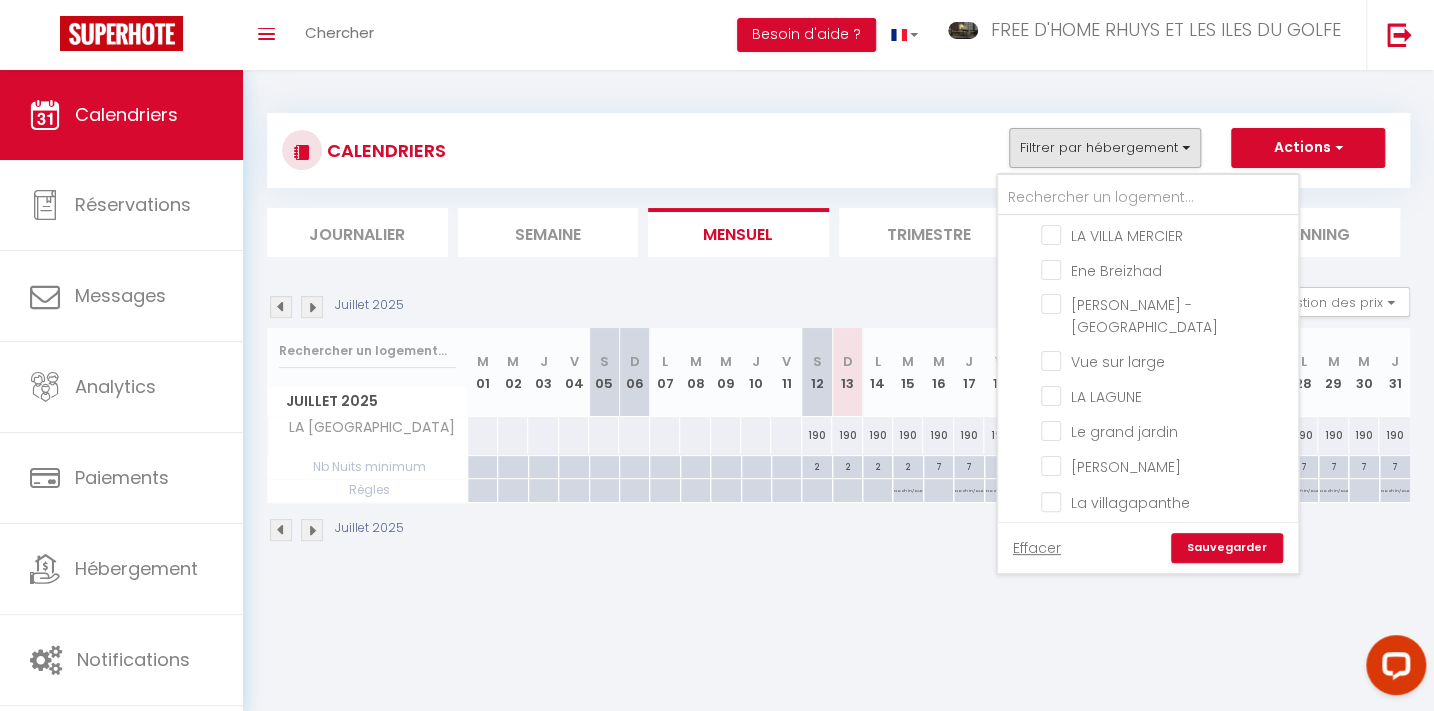 scroll, scrollTop: 727, scrollLeft: 0, axis: vertical 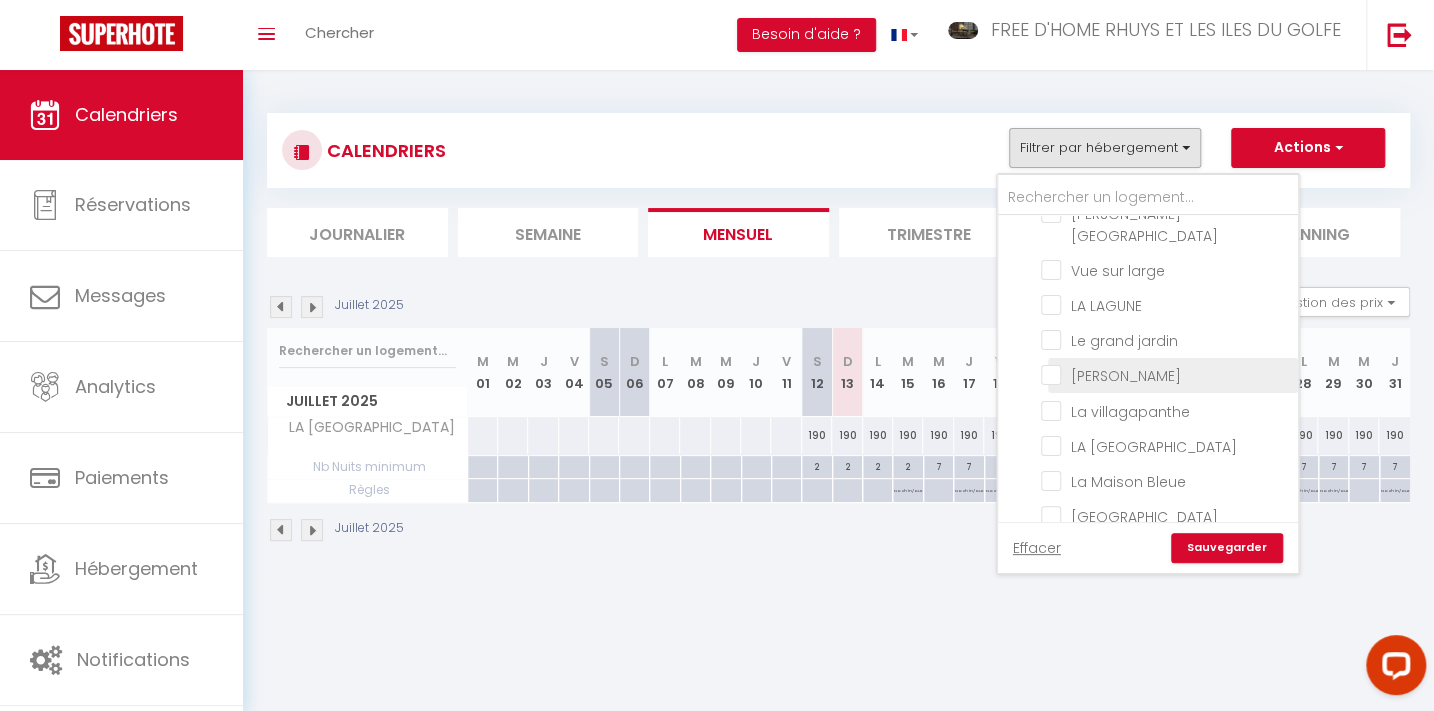 click on "[PERSON_NAME]" at bounding box center (1166, 374) 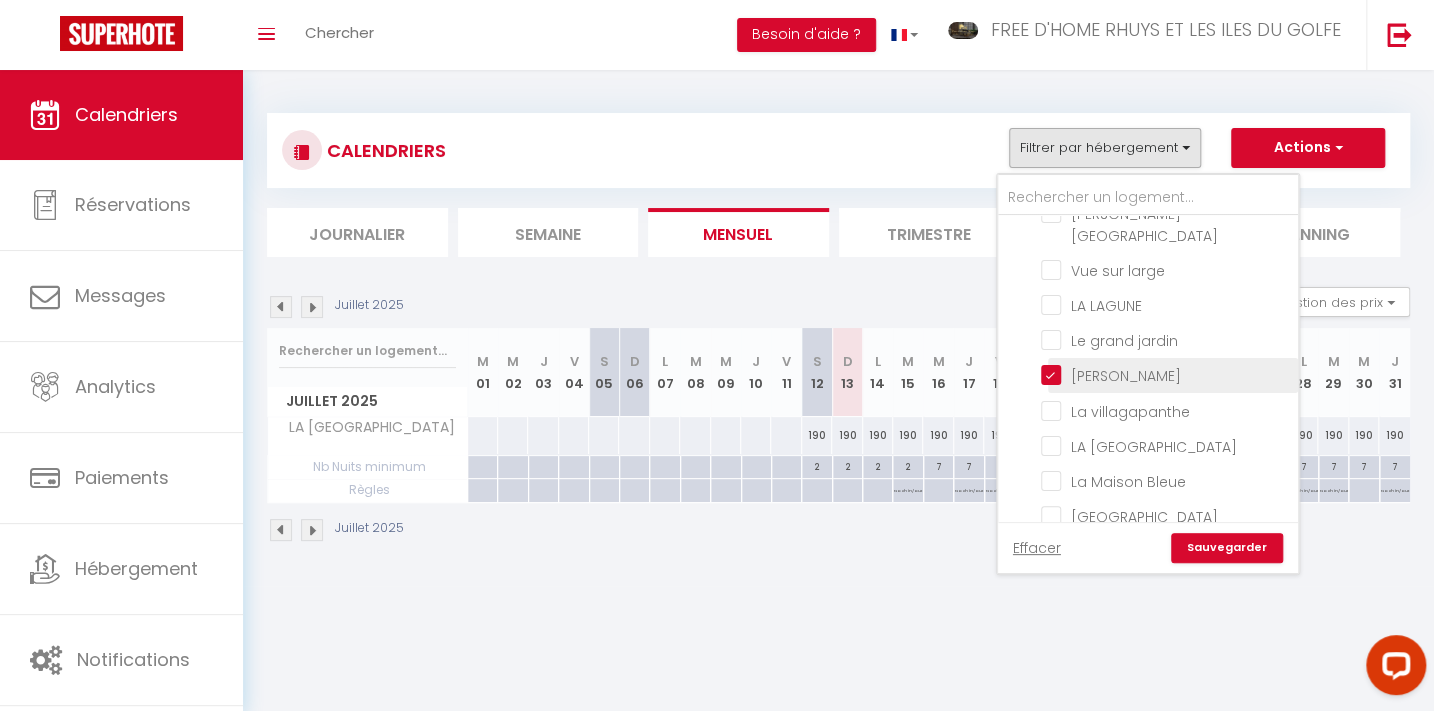 checkbox on "false" 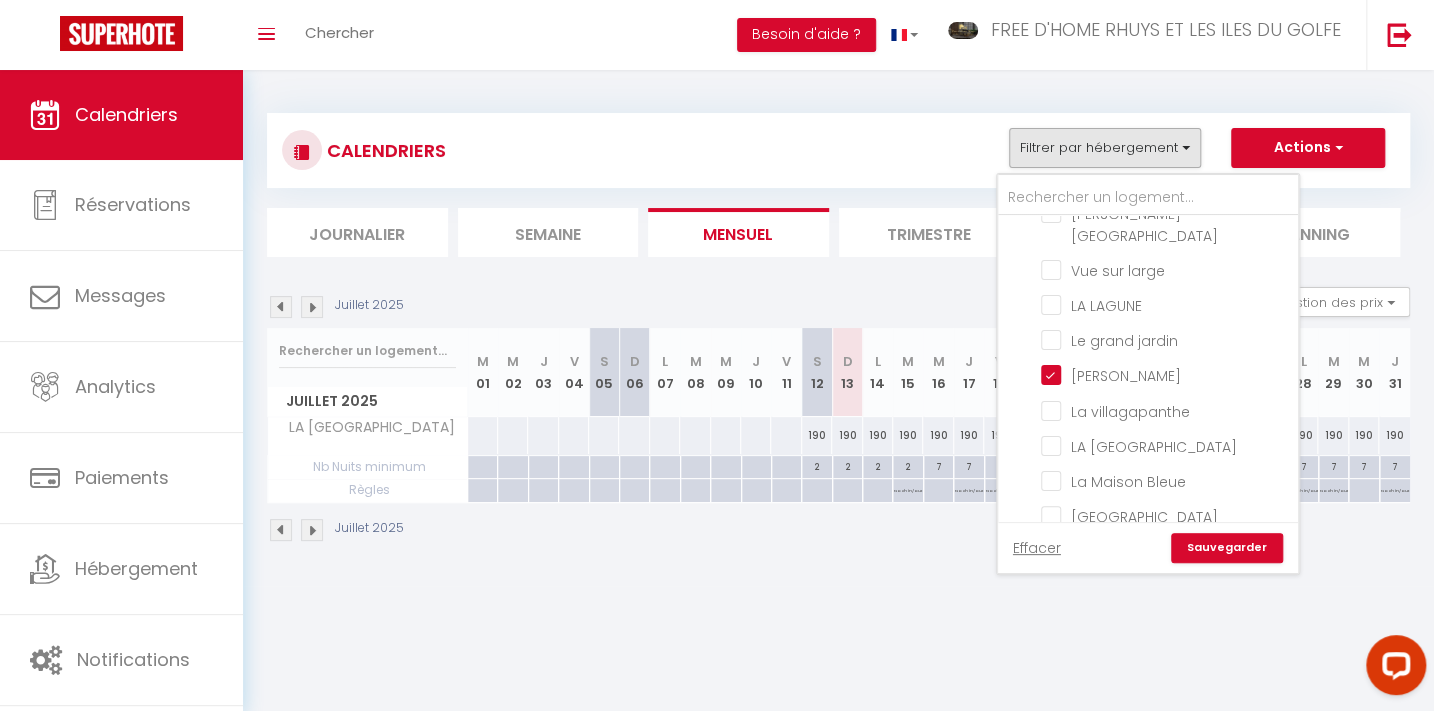 click on "Sauvegarder" at bounding box center [1227, 548] 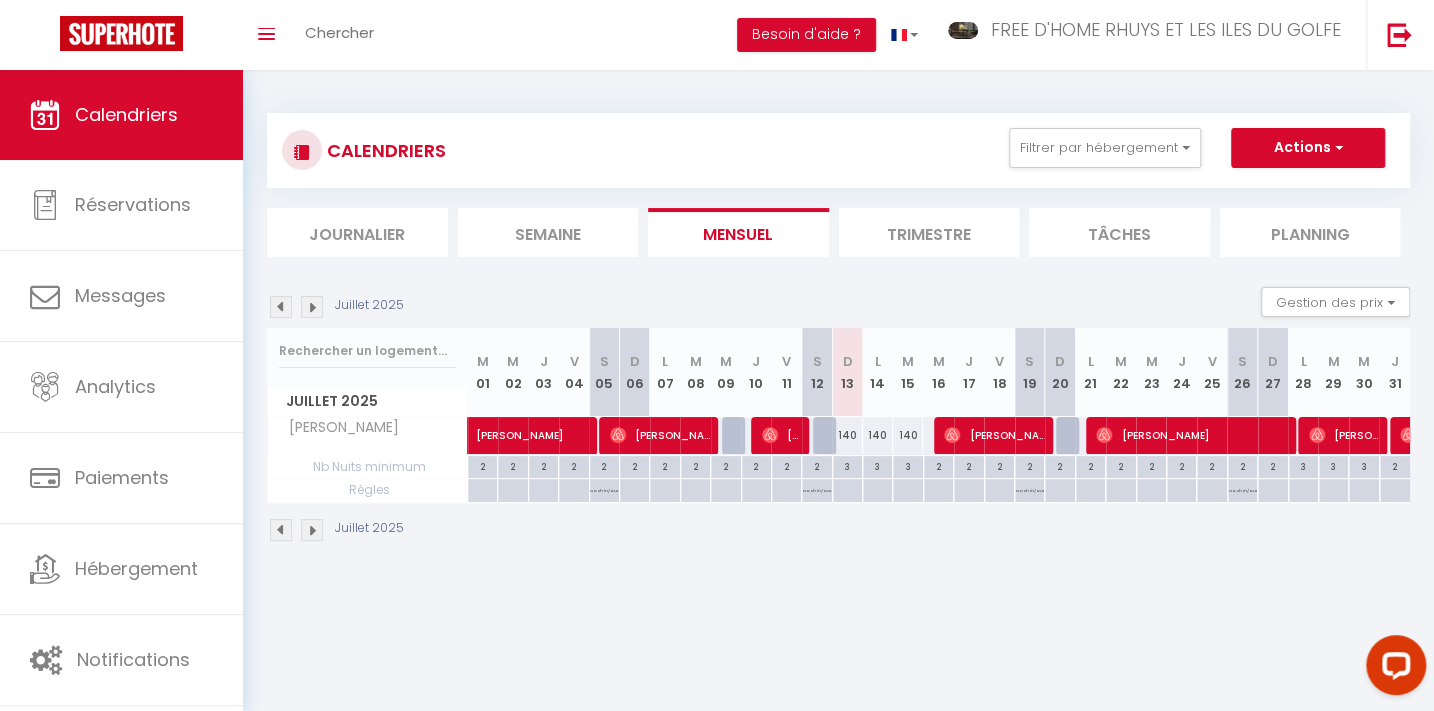 click on "Trimestre" at bounding box center (929, 232) 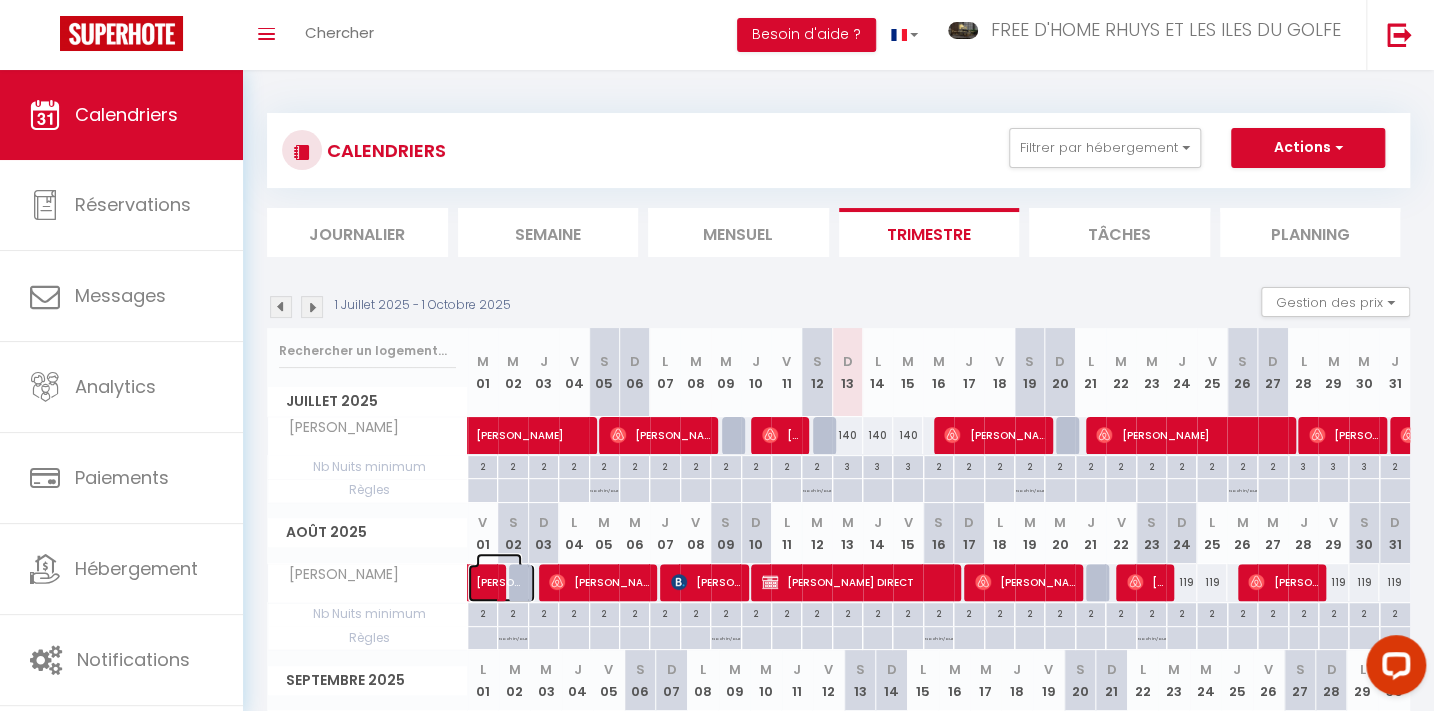 click on "[PERSON_NAME]" at bounding box center [499, 572] 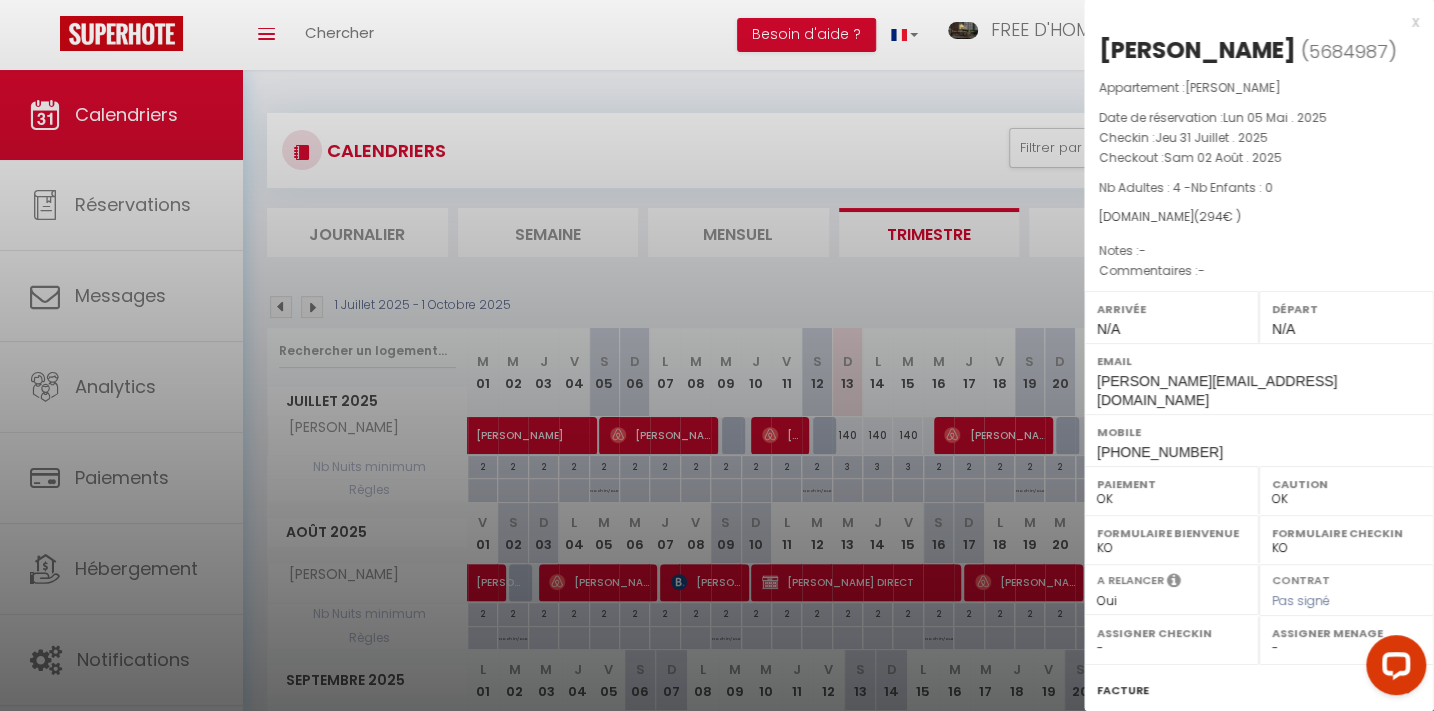click at bounding box center (717, 355) 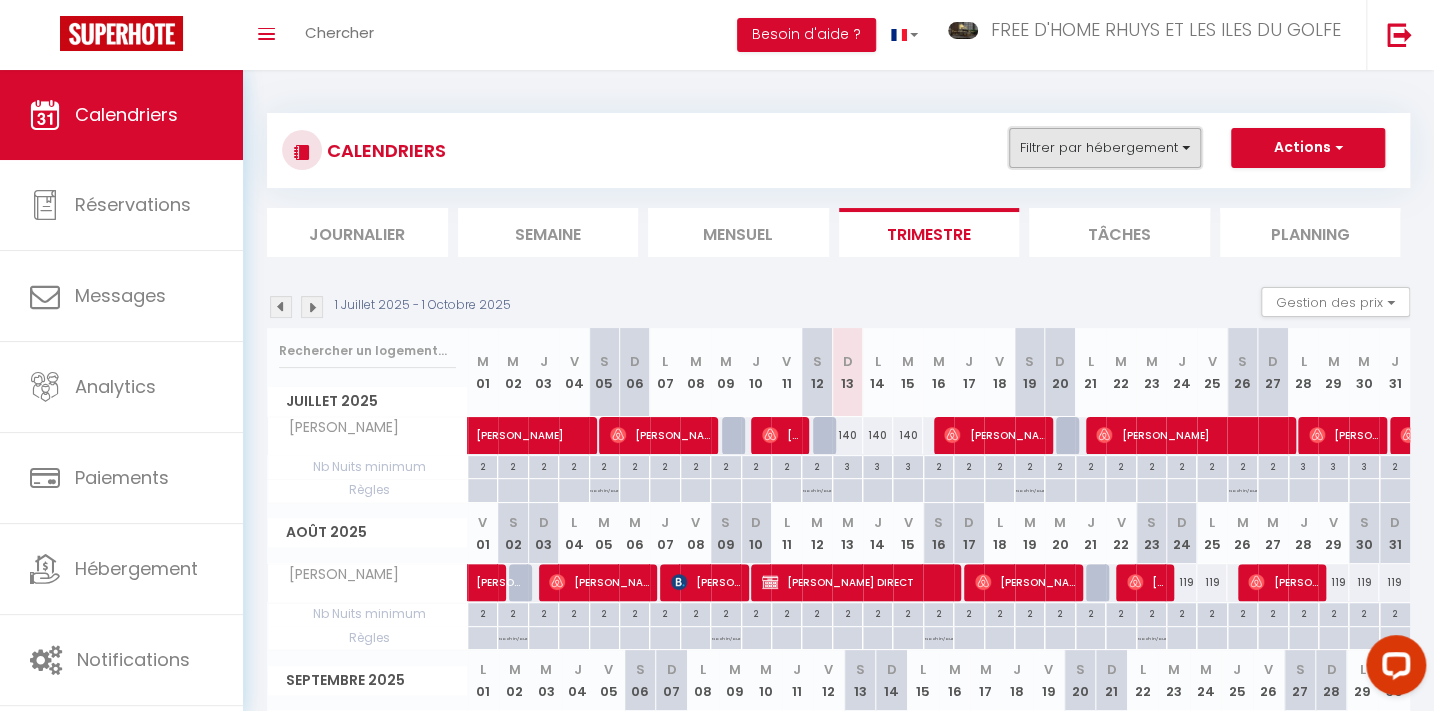 click on "Filtrer par hébergement" at bounding box center [1105, 148] 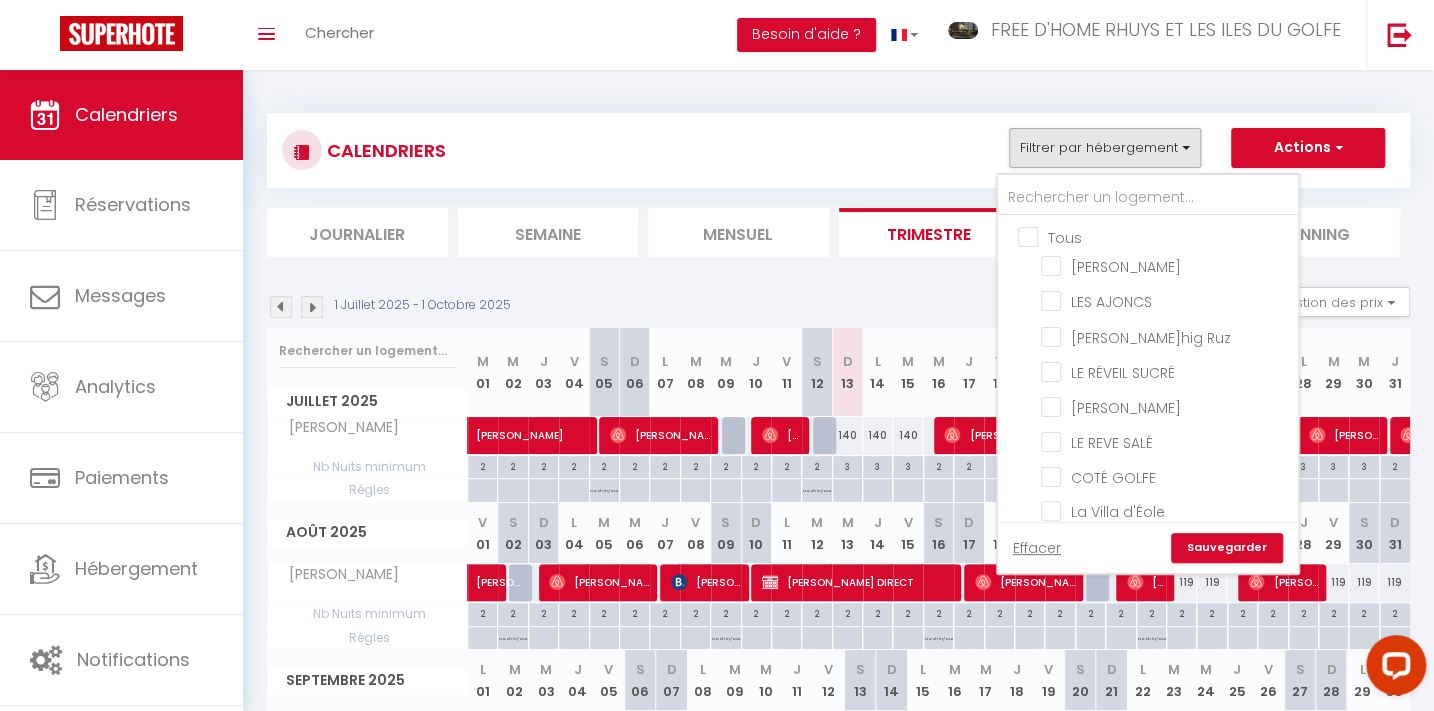 click on "Tous" at bounding box center [1168, 236] 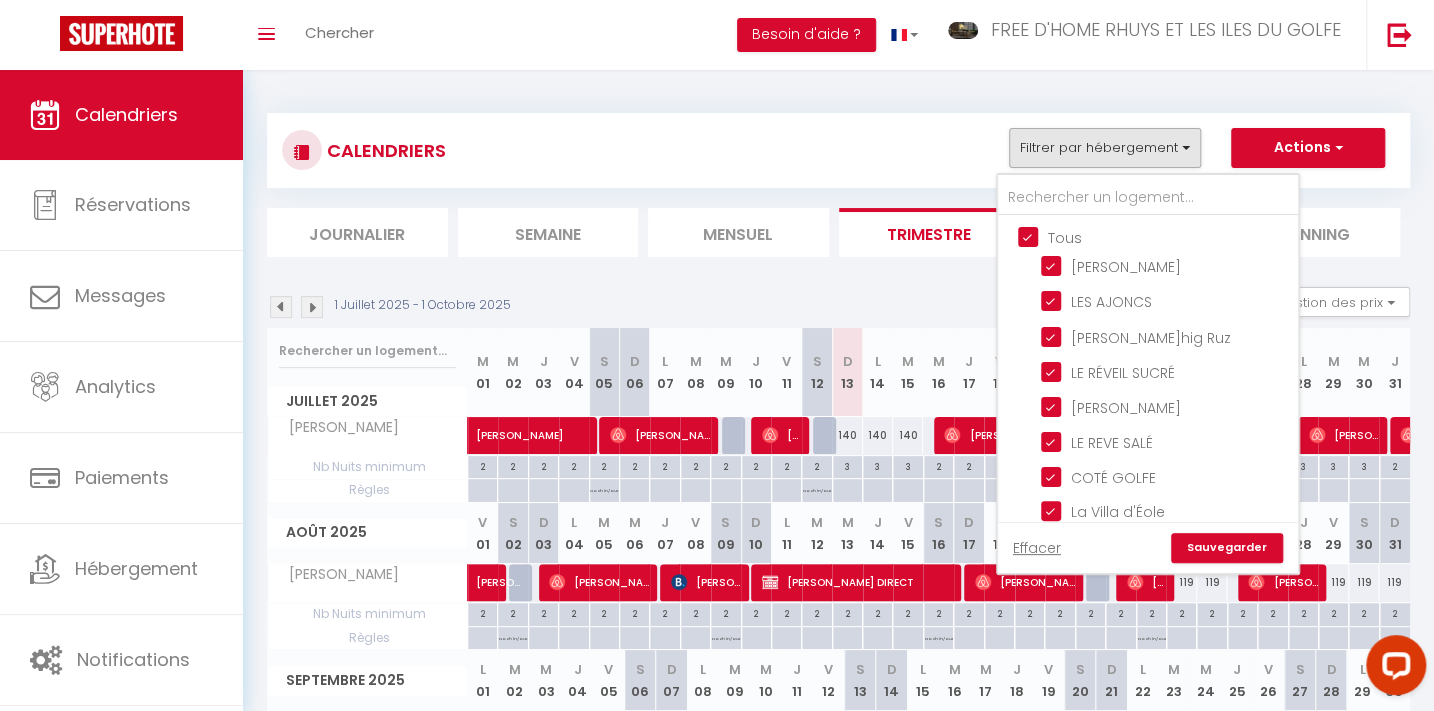 checkbox on "true" 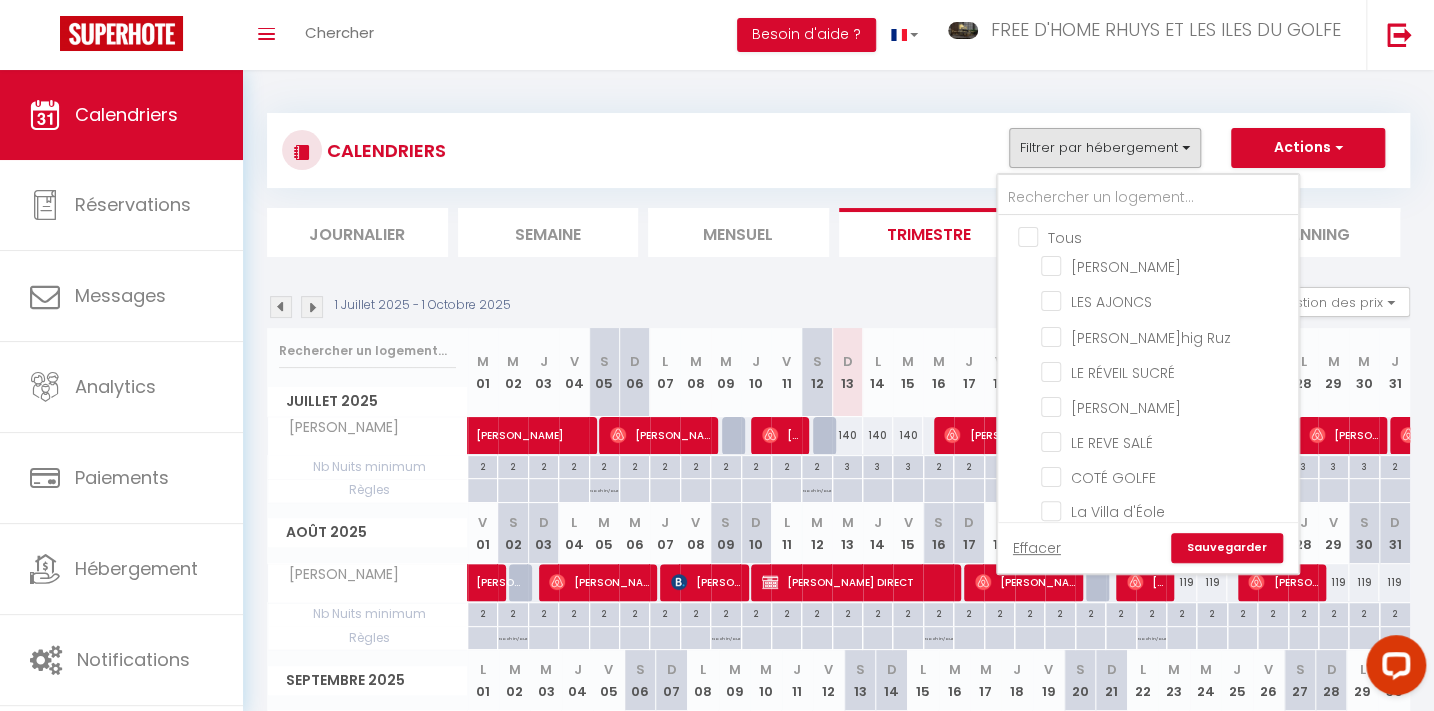 checkbox on "false" 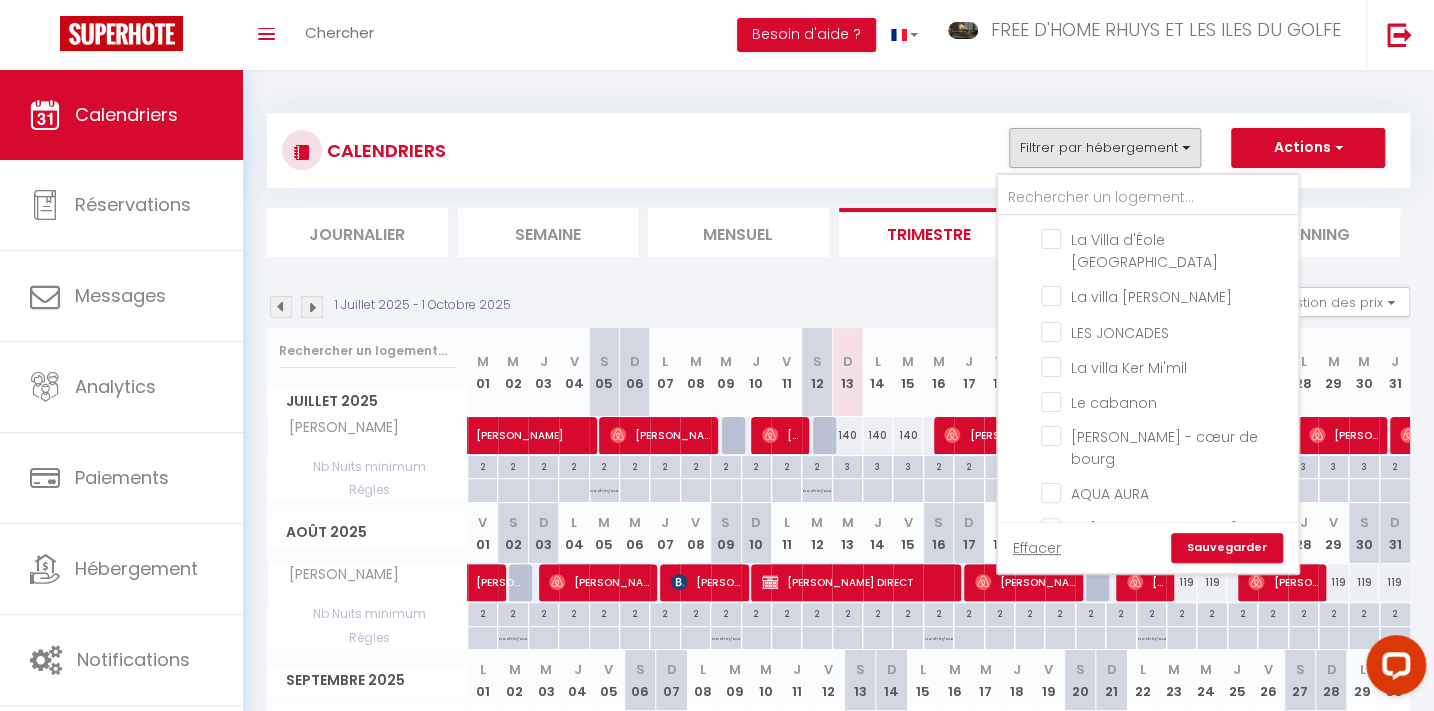 scroll, scrollTop: 363, scrollLeft: 0, axis: vertical 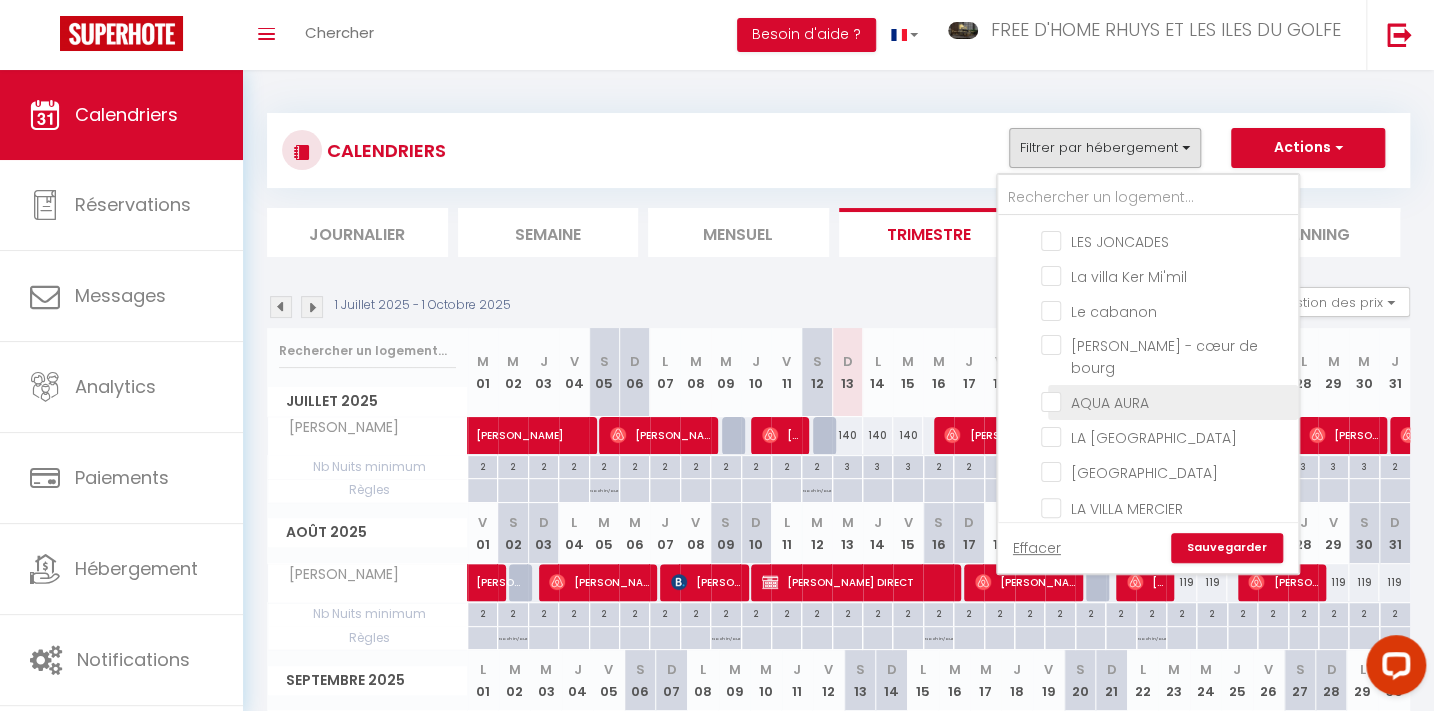 click on "AQUA AURA" at bounding box center (1166, 401) 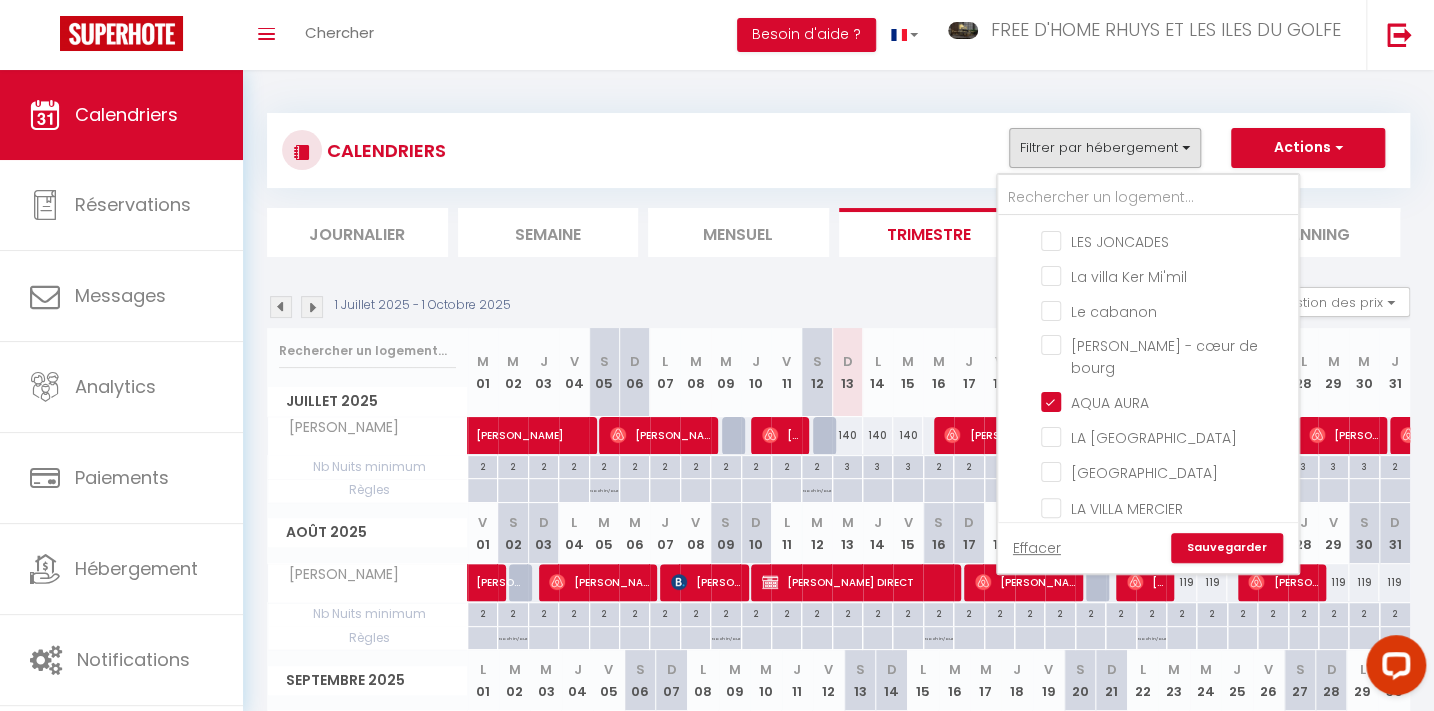 click on "Sauvegarder" at bounding box center [1227, 548] 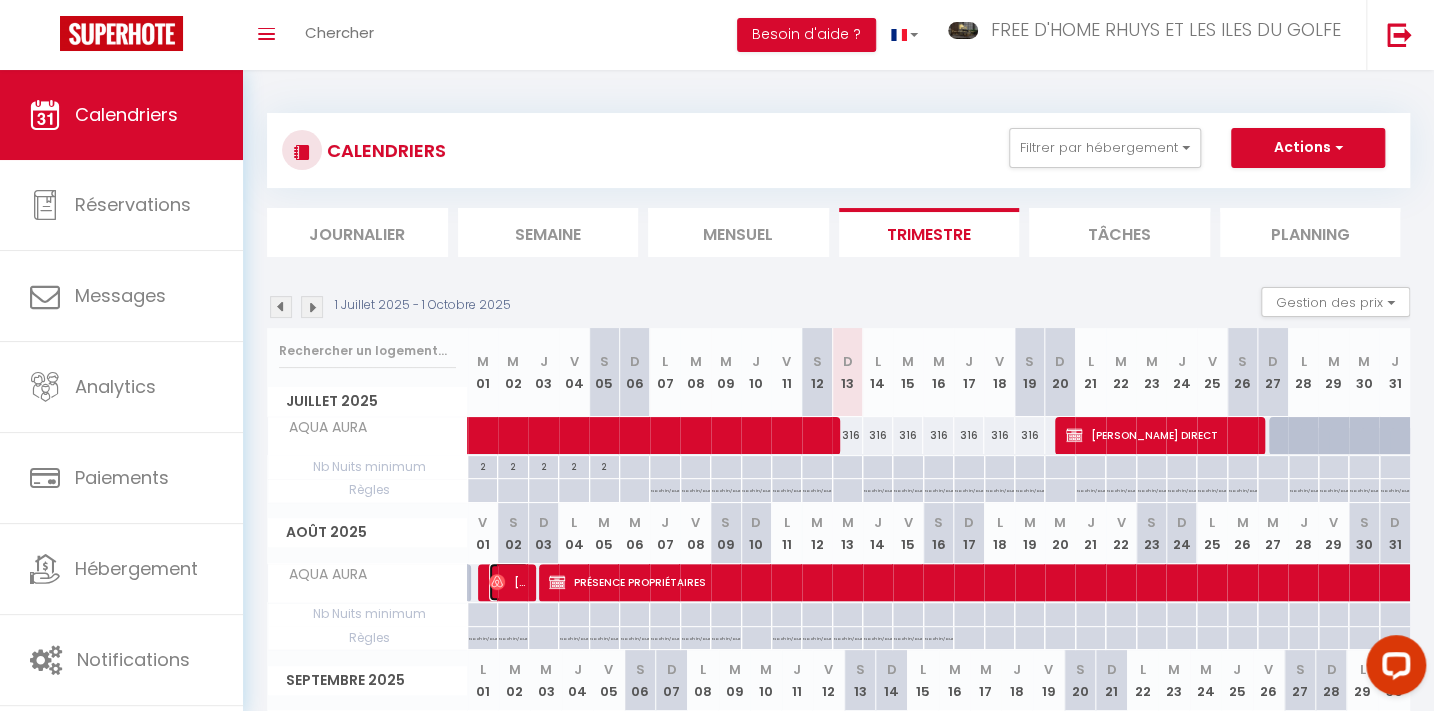 click on "[PERSON_NAME]" at bounding box center [509, 582] 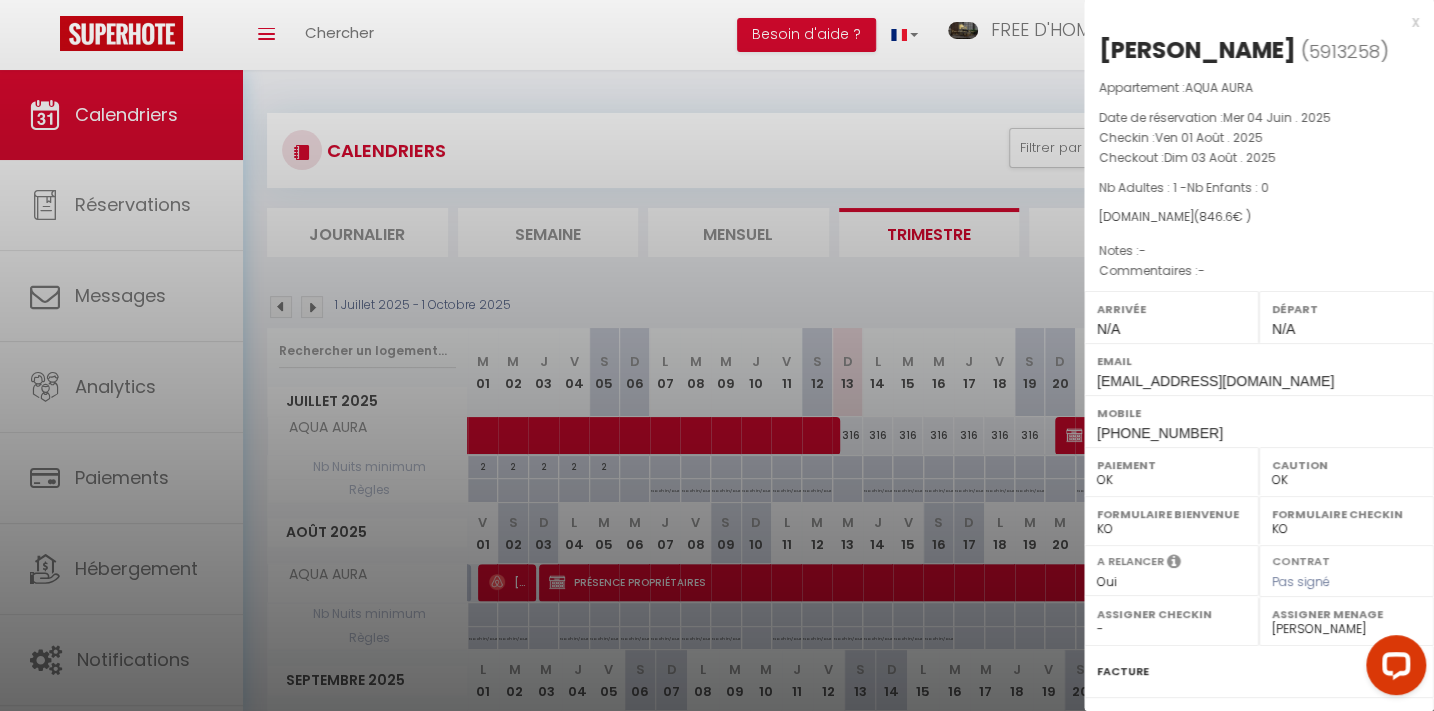click at bounding box center [717, 355] 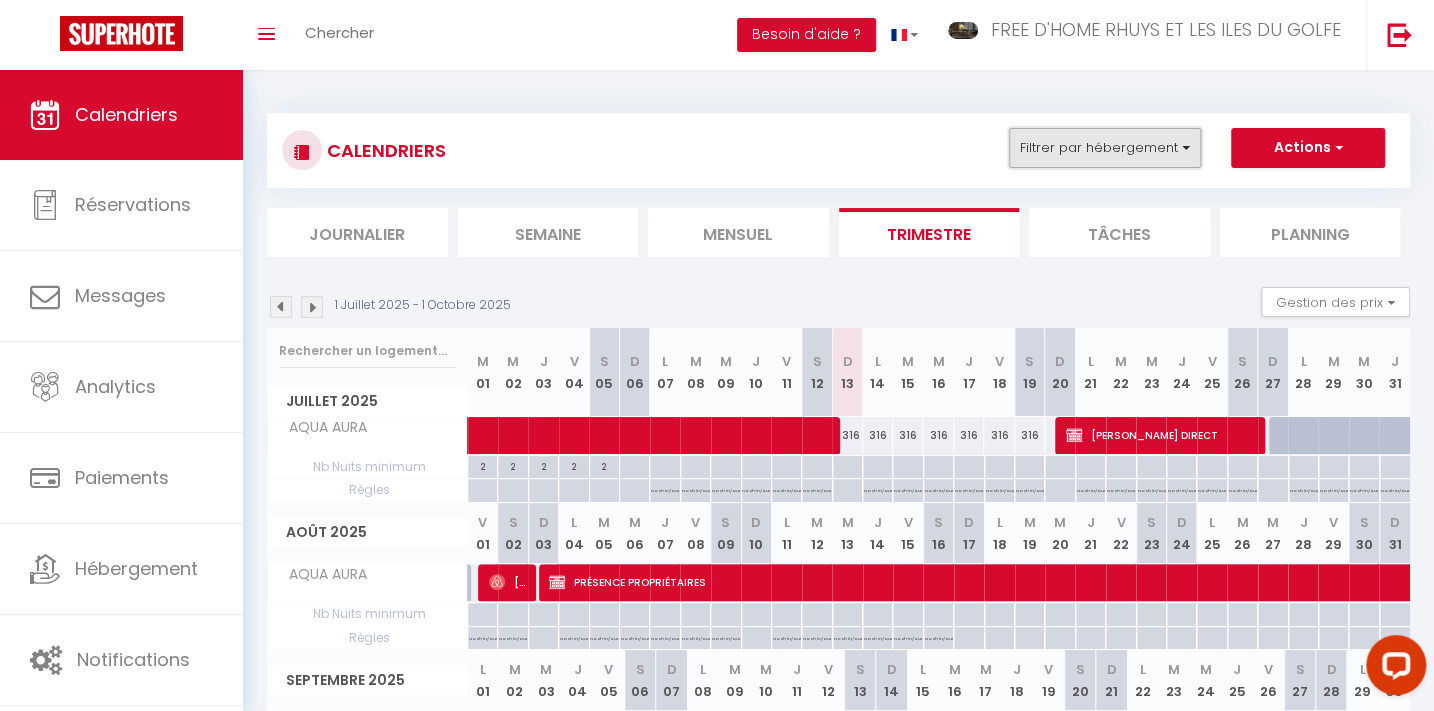 click on "Filtrer par hébergement" at bounding box center (1105, 148) 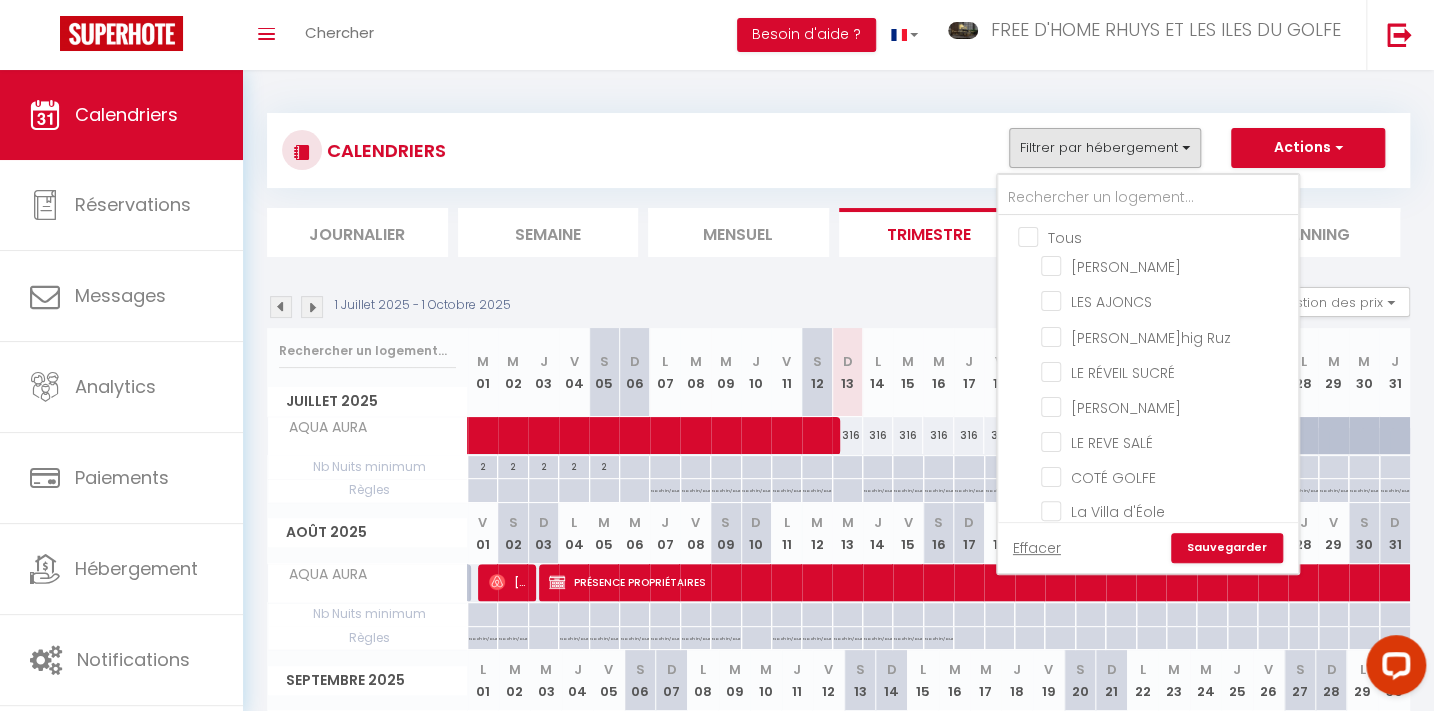 click on "Tous" at bounding box center [1168, 236] 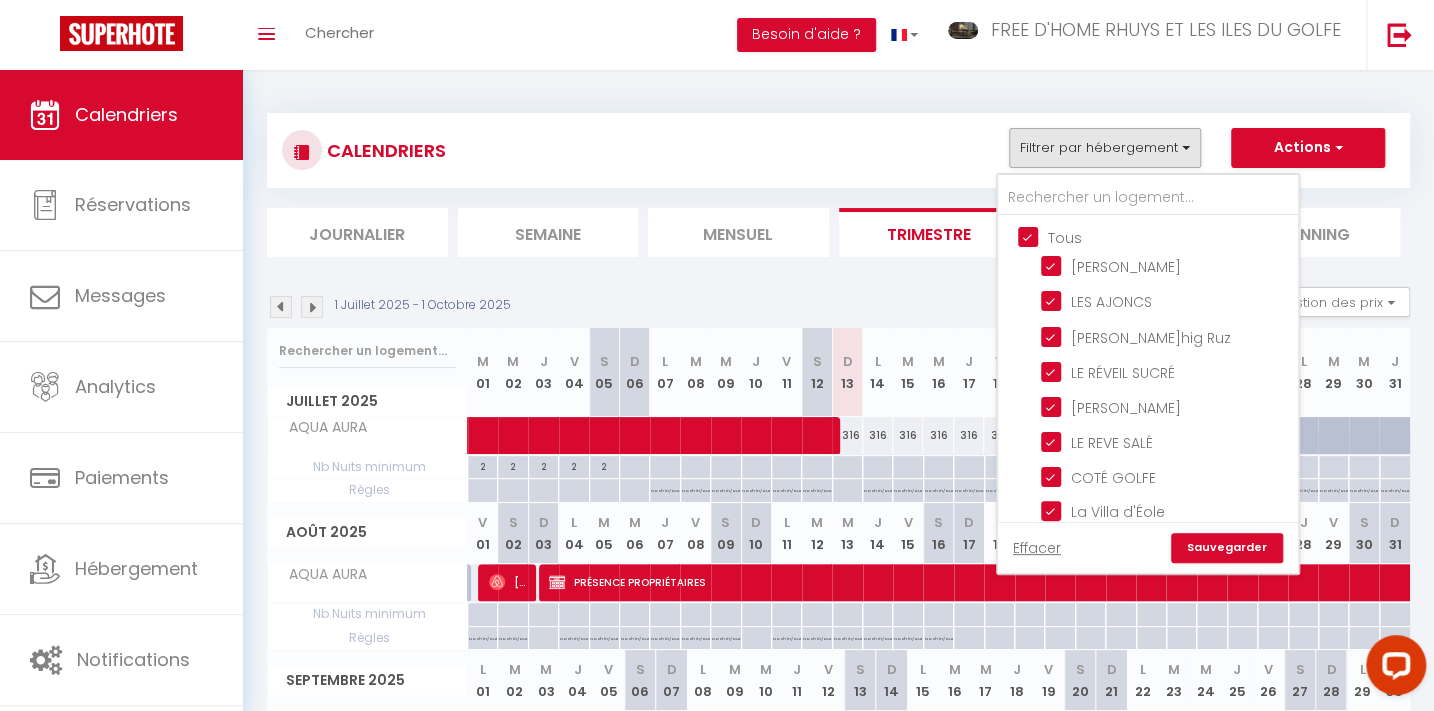 checkbox on "true" 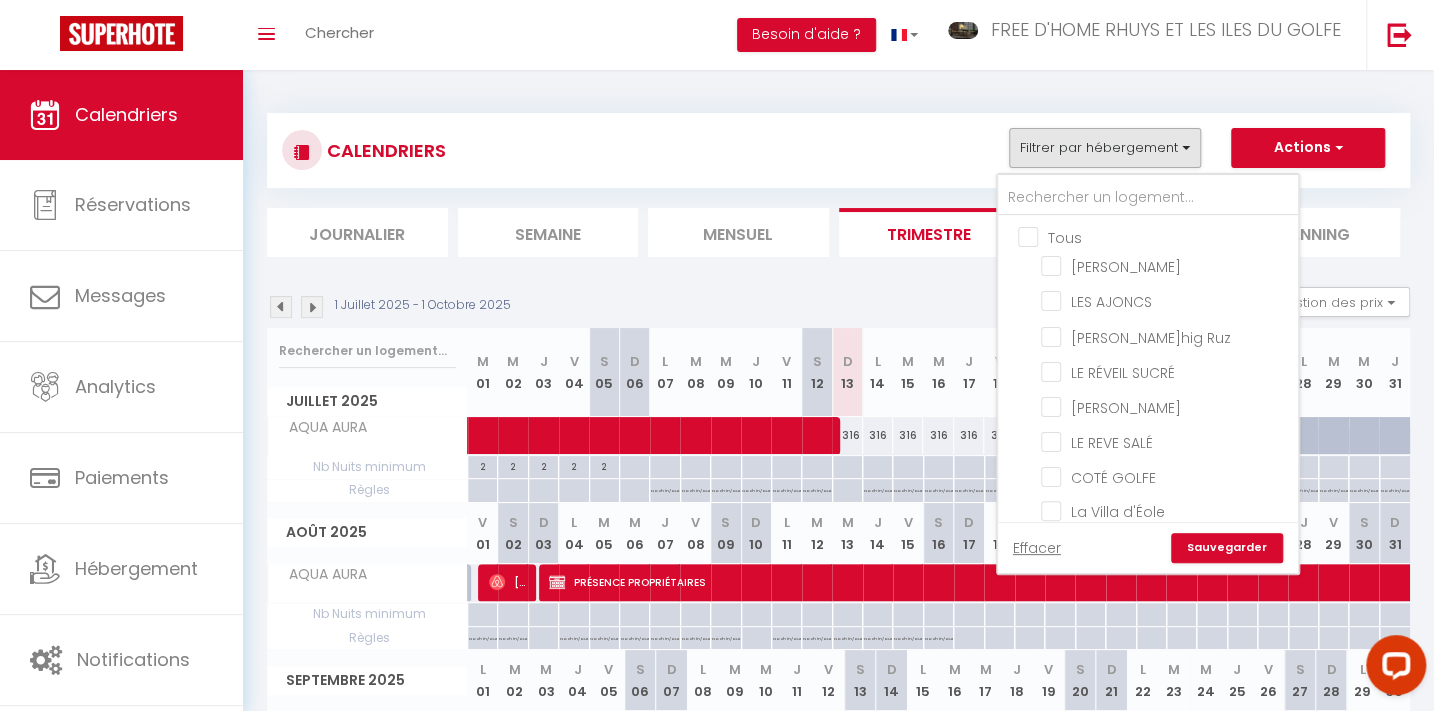 checkbox on "false" 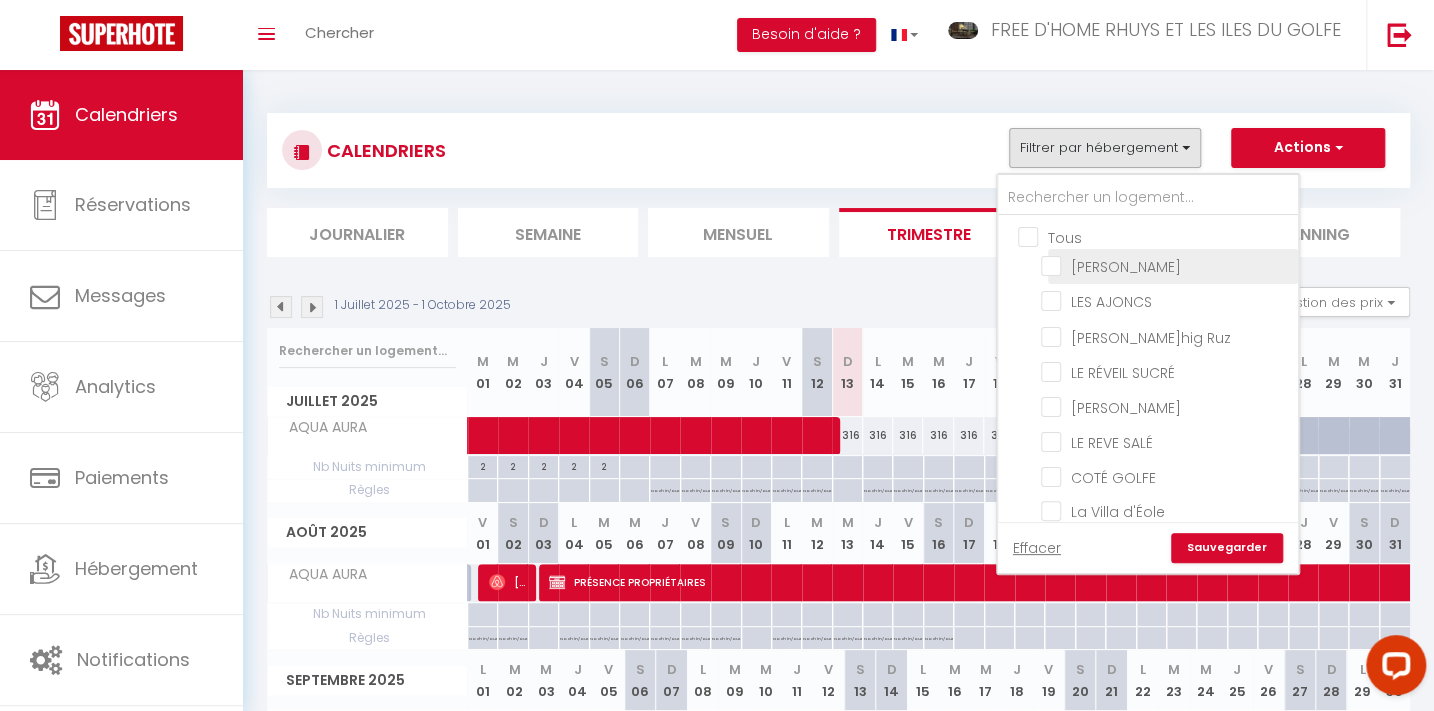 click on "[PERSON_NAME]" at bounding box center [1166, 265] 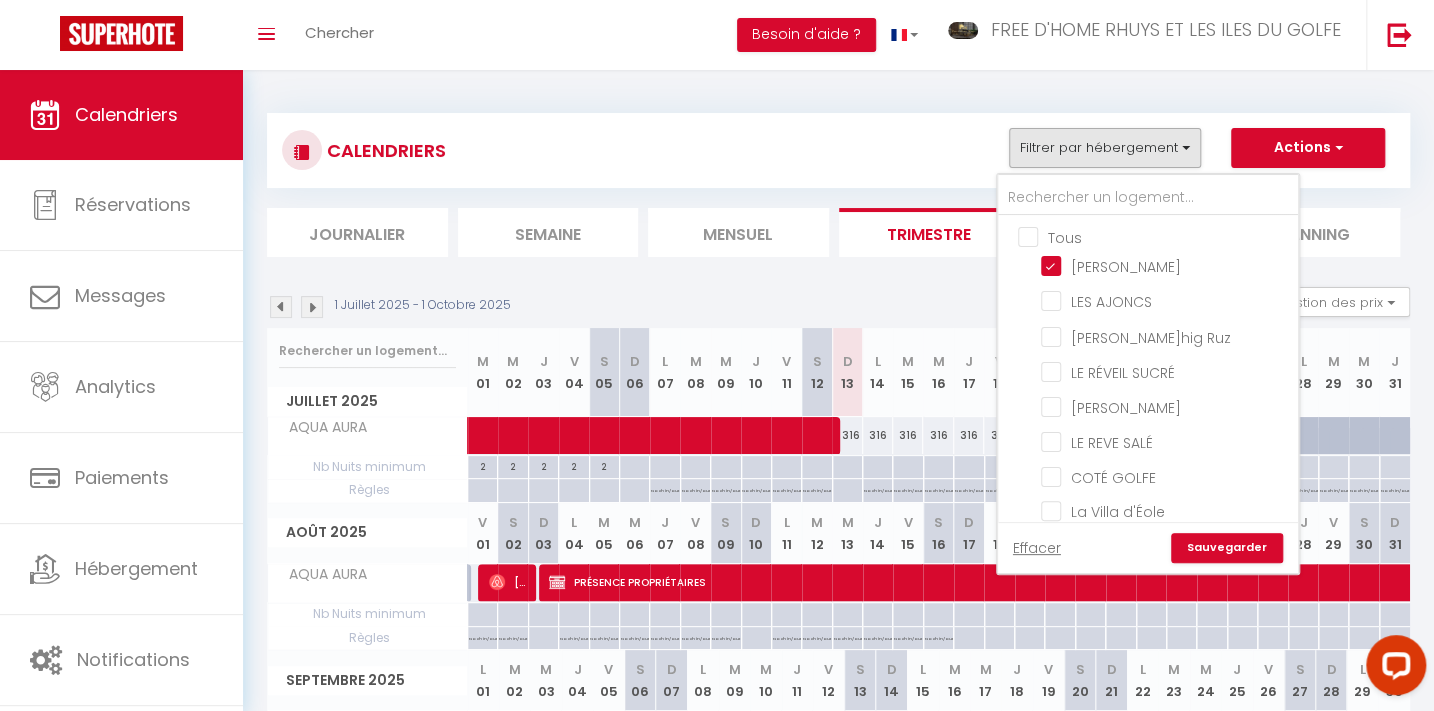 click on "Sauvegarder" at bounding box center (1227, 548) 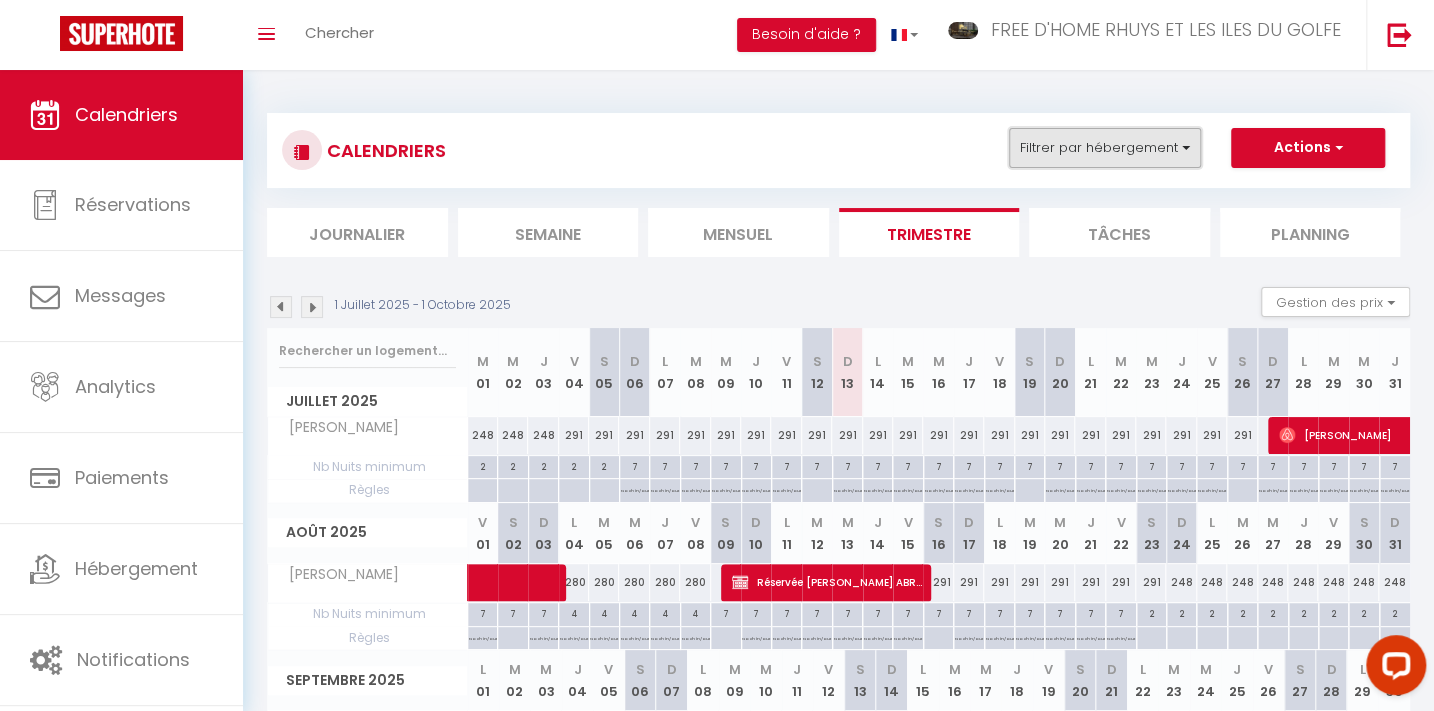 click on "Filtrer par hébergement" at bounding box center [1105, 148] 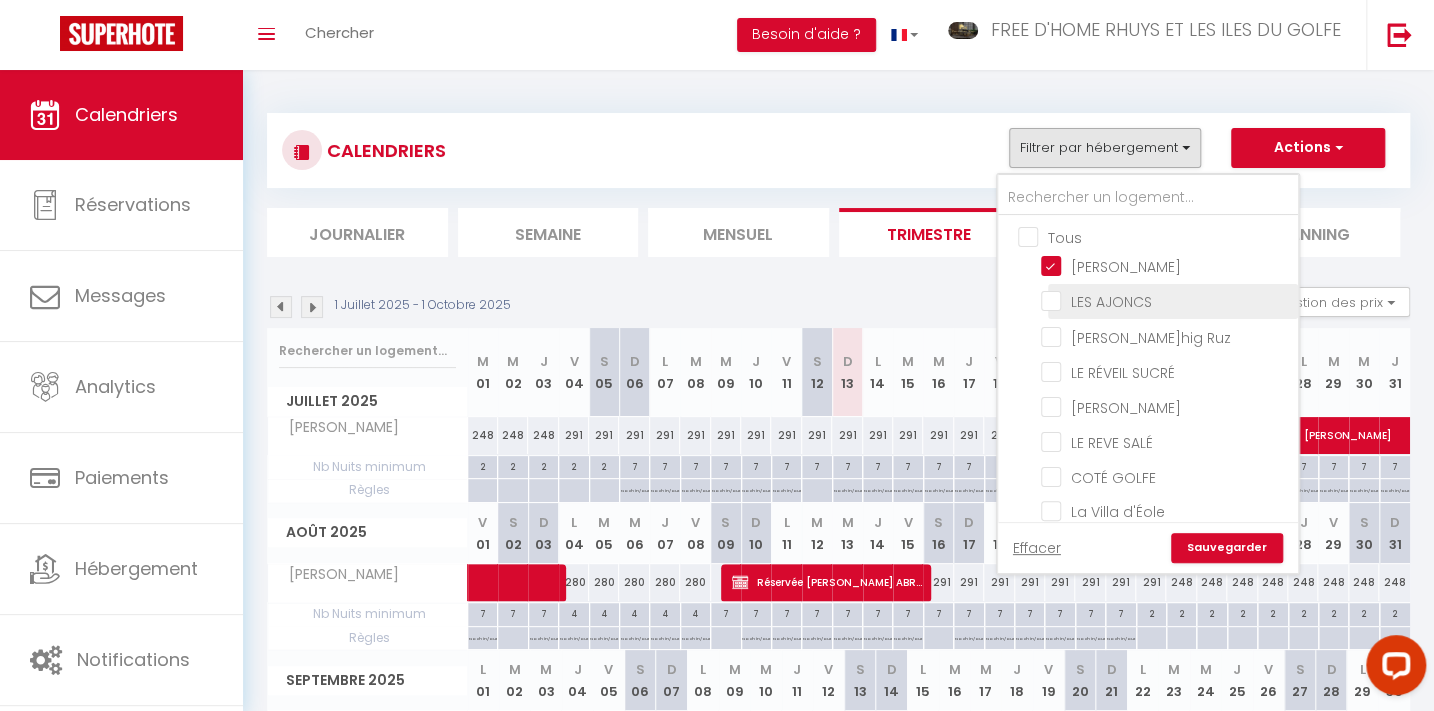 click on "LES AJONCS" at bounding box center [1166, 300] 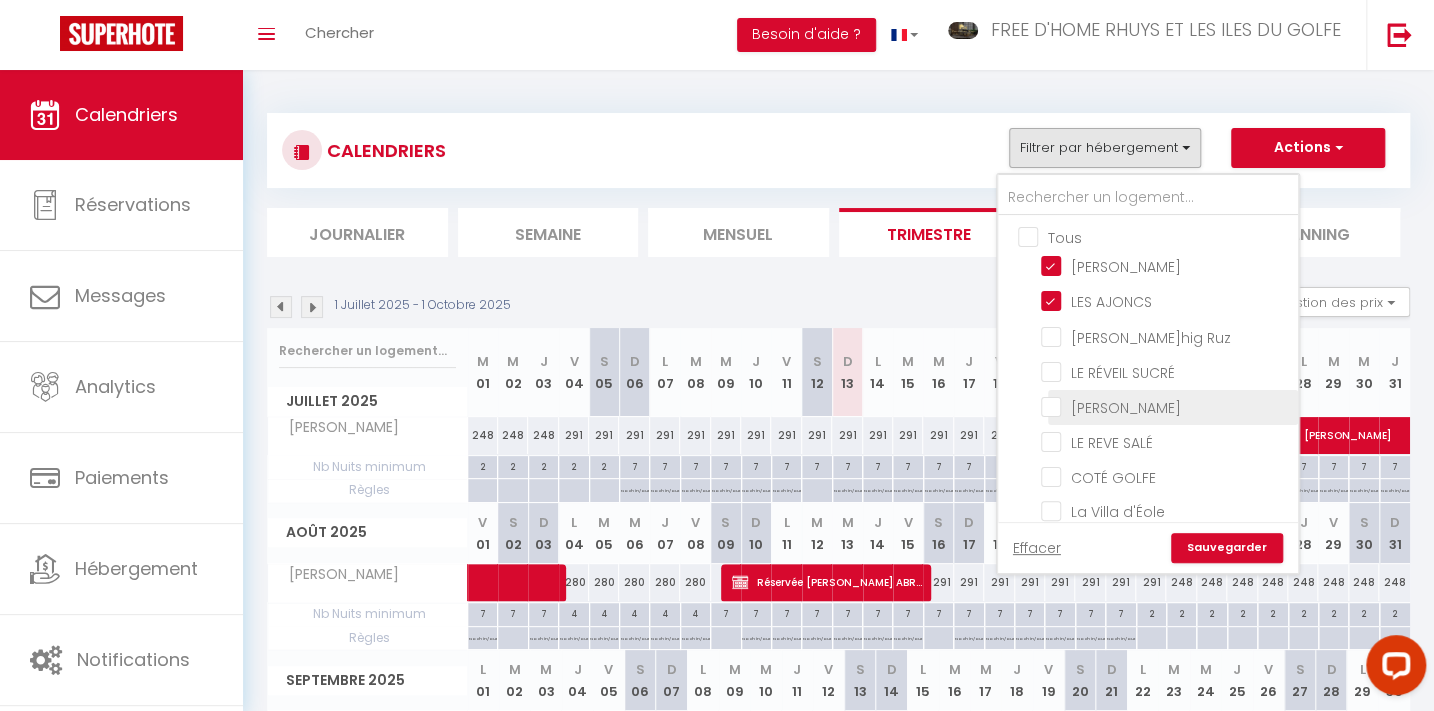 click on "[PERSON_NAME]" at bounding box center (1166, 406) 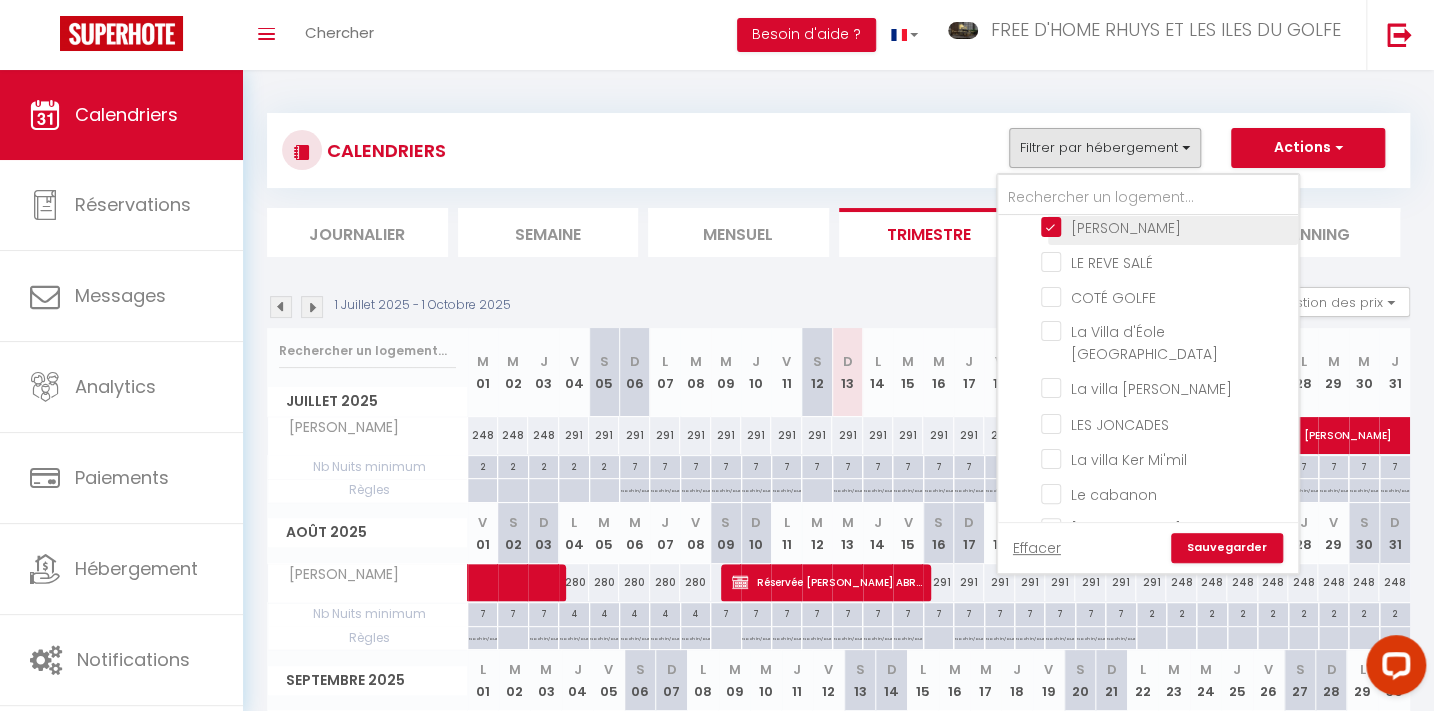 scroll, scrollTop: 181, scrollLeft: 0, axis: vertical 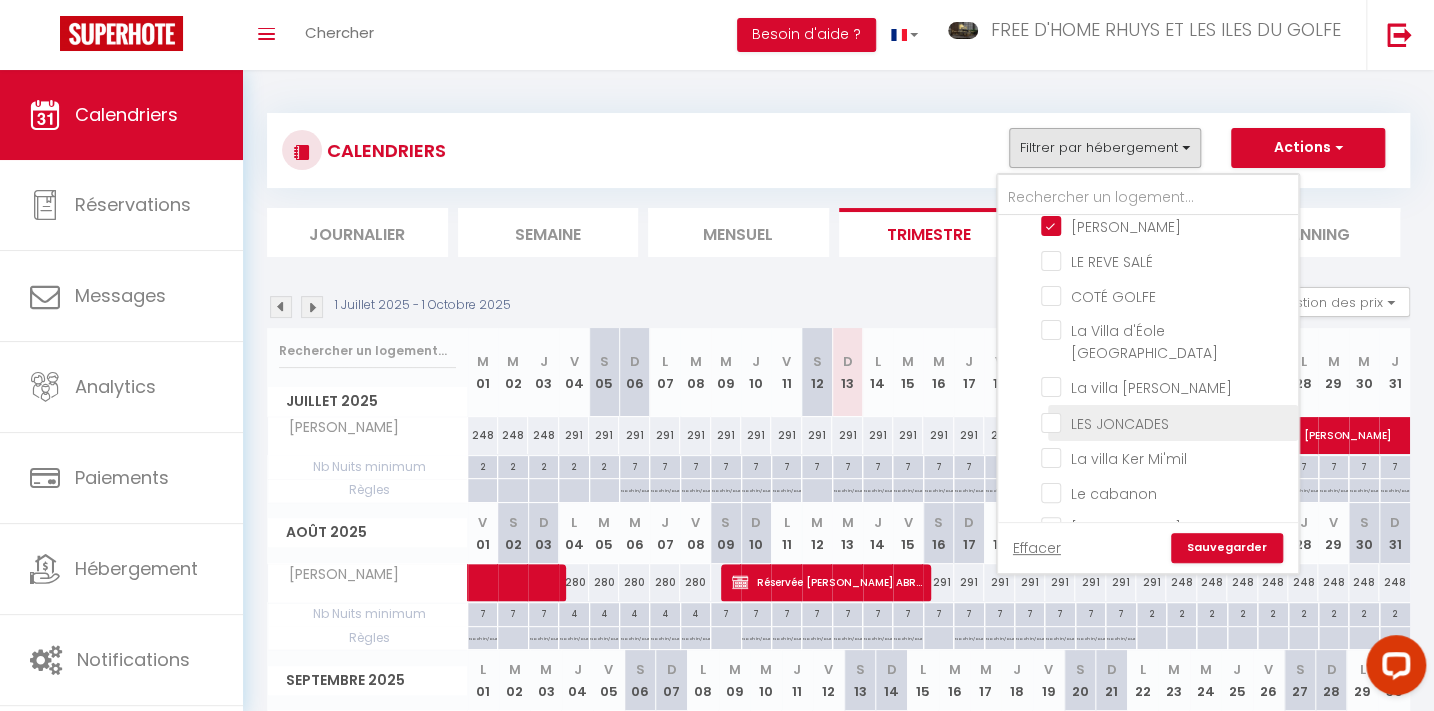 click on "LES JONCADES" at bounding box center [1166, 421] 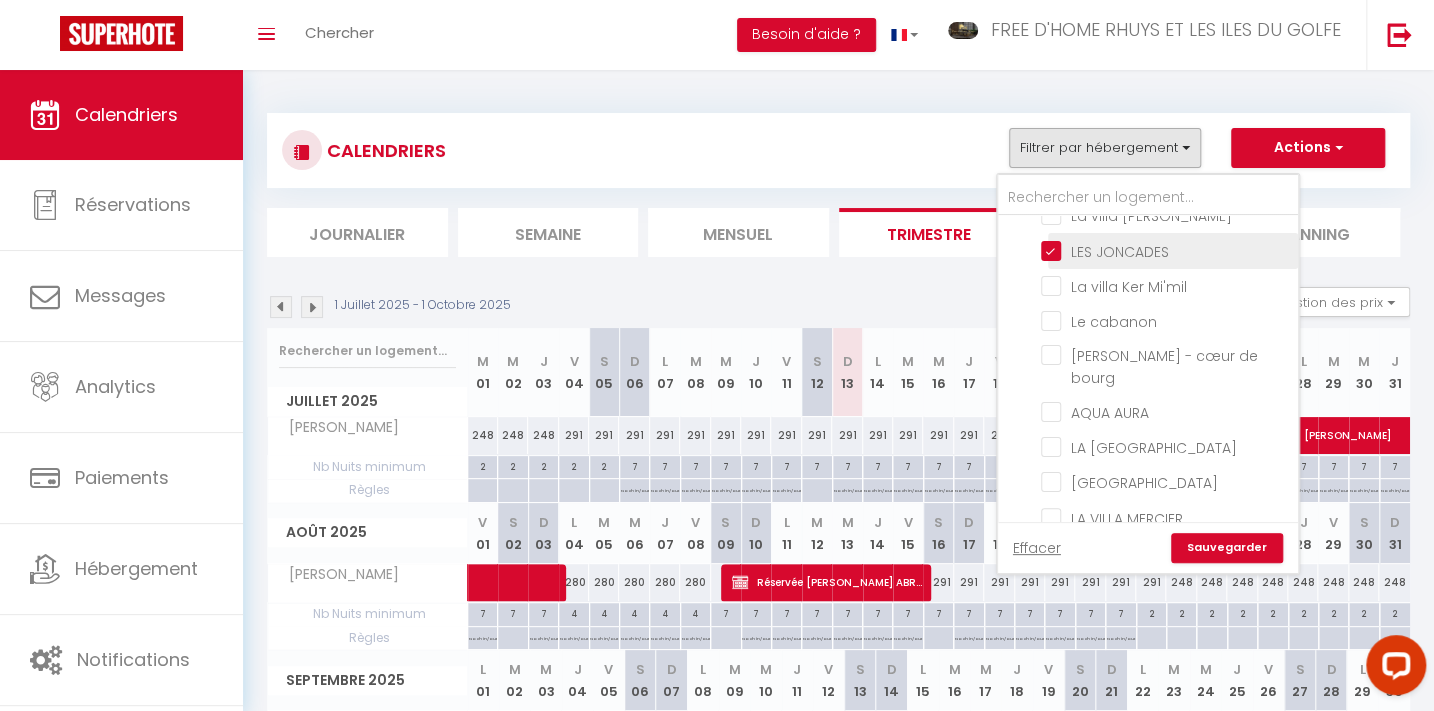 scroll, scrollTop: 363, scrollLeft: 0, axis: vertical 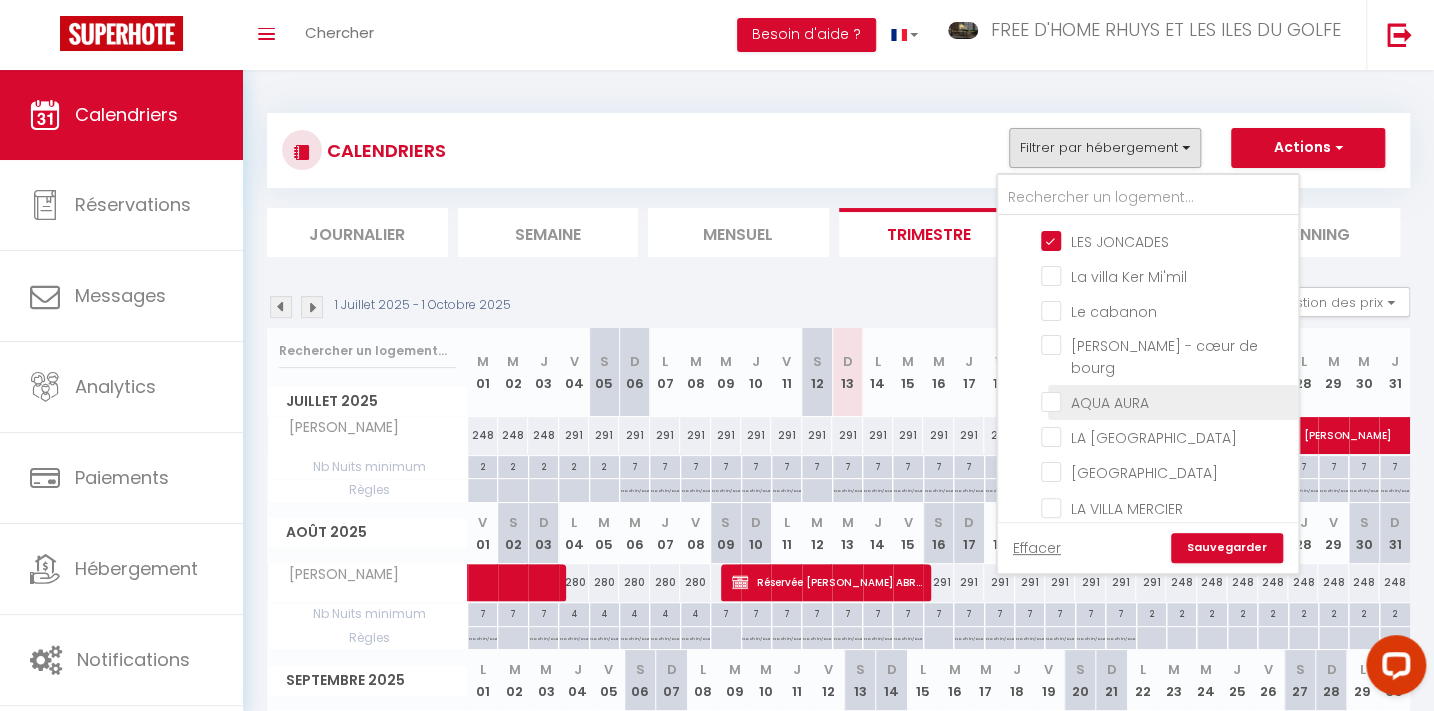 click on "AQUA AURA" at bounding box center [1166, 401] 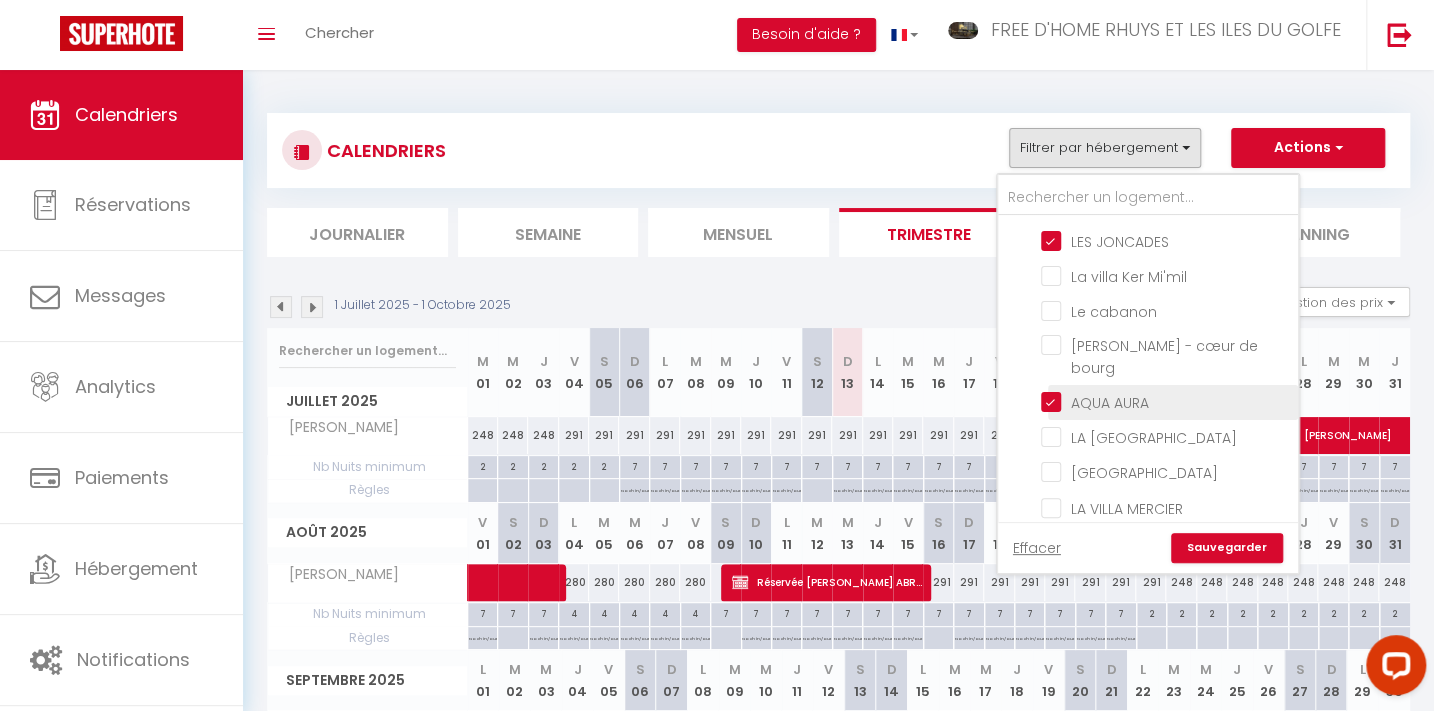 scroll, scrollTop: 454, scrollLeft: 0, axis: vertical 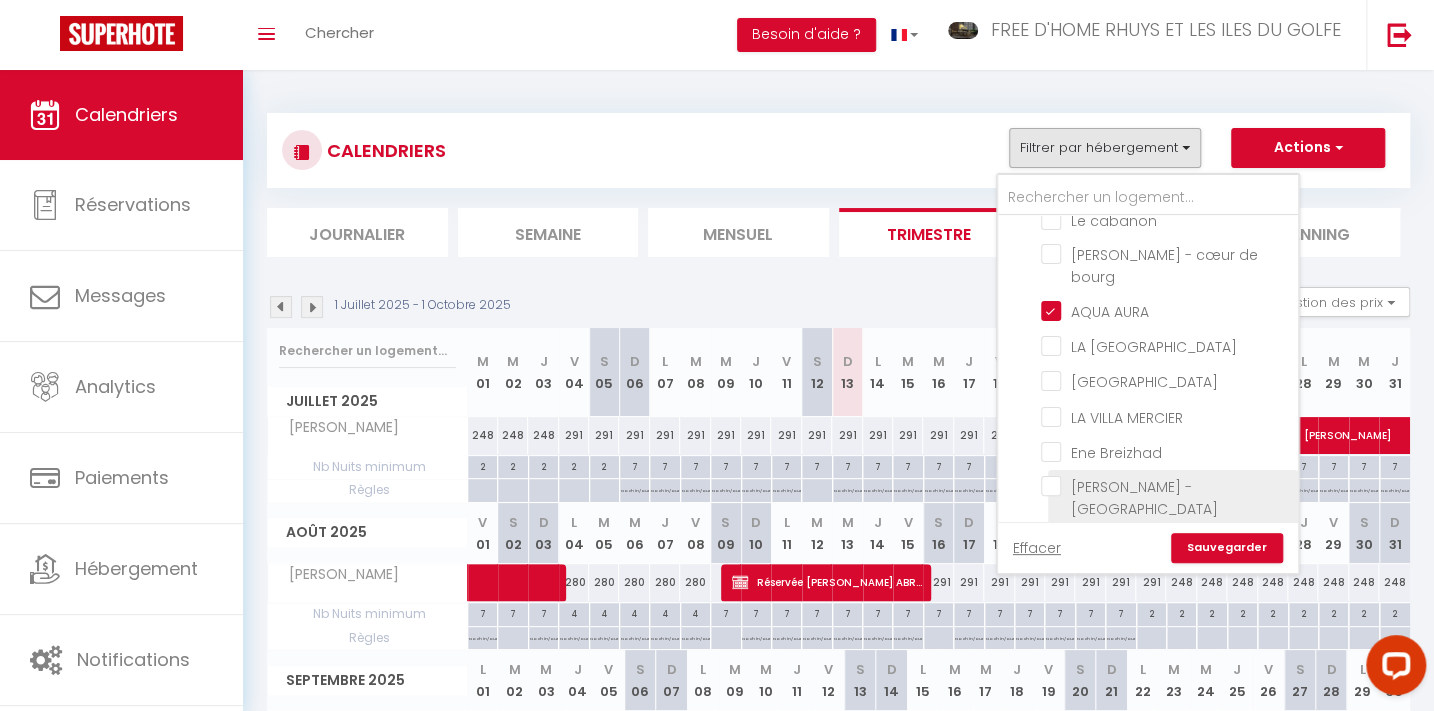 click on "[PERSON_NAME] - [GEOGRAPHIC_DATA]" at bounding box center [1166, 486] 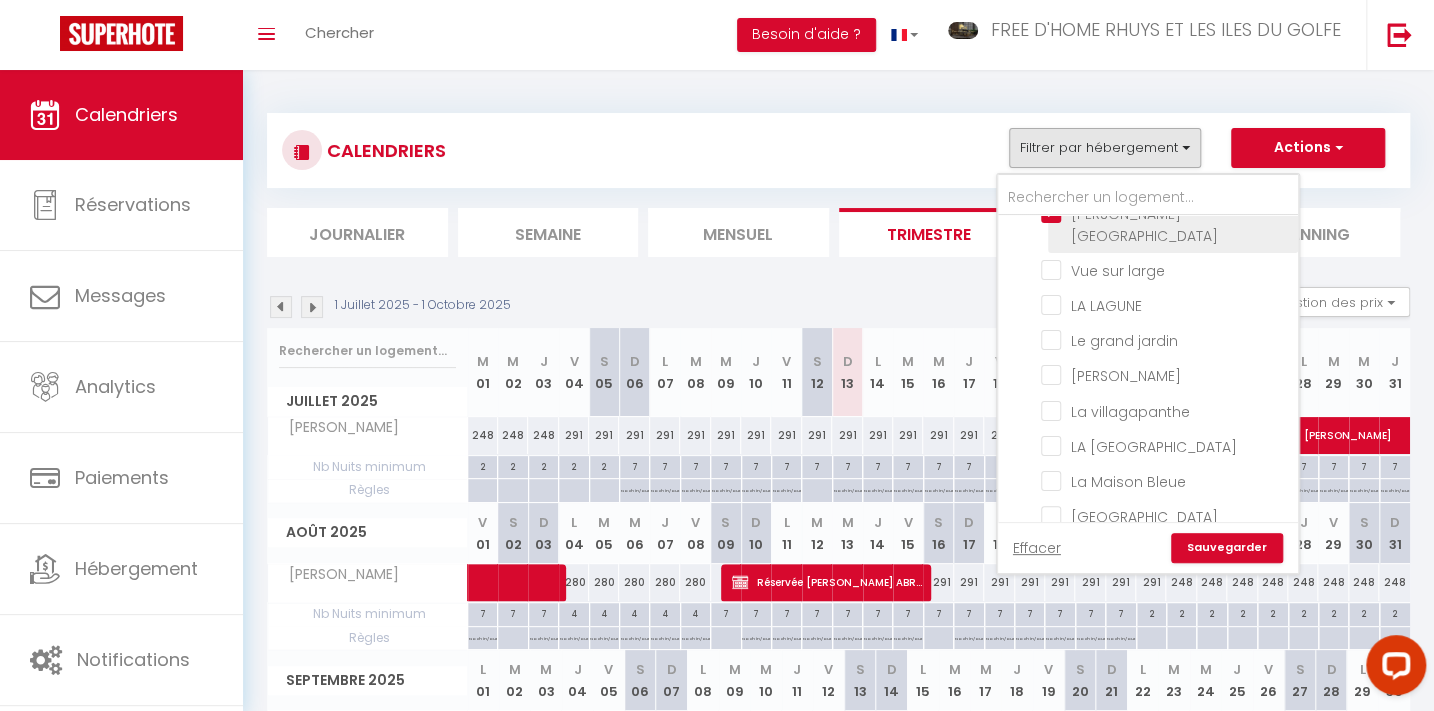 scroll, scrollTop: 636, scrollLeft: 0, axis: vertical 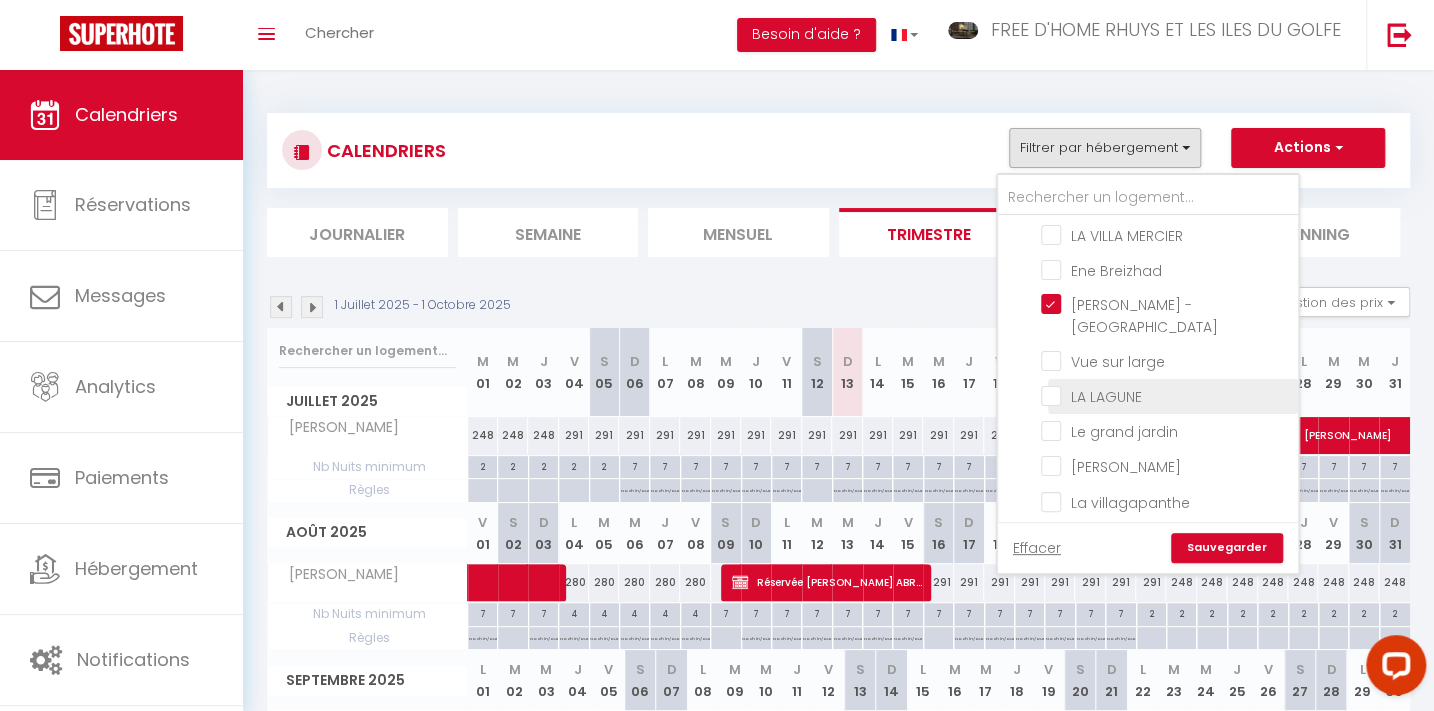 click on "LA LAGUNE" at bounding box center [1166, 395] 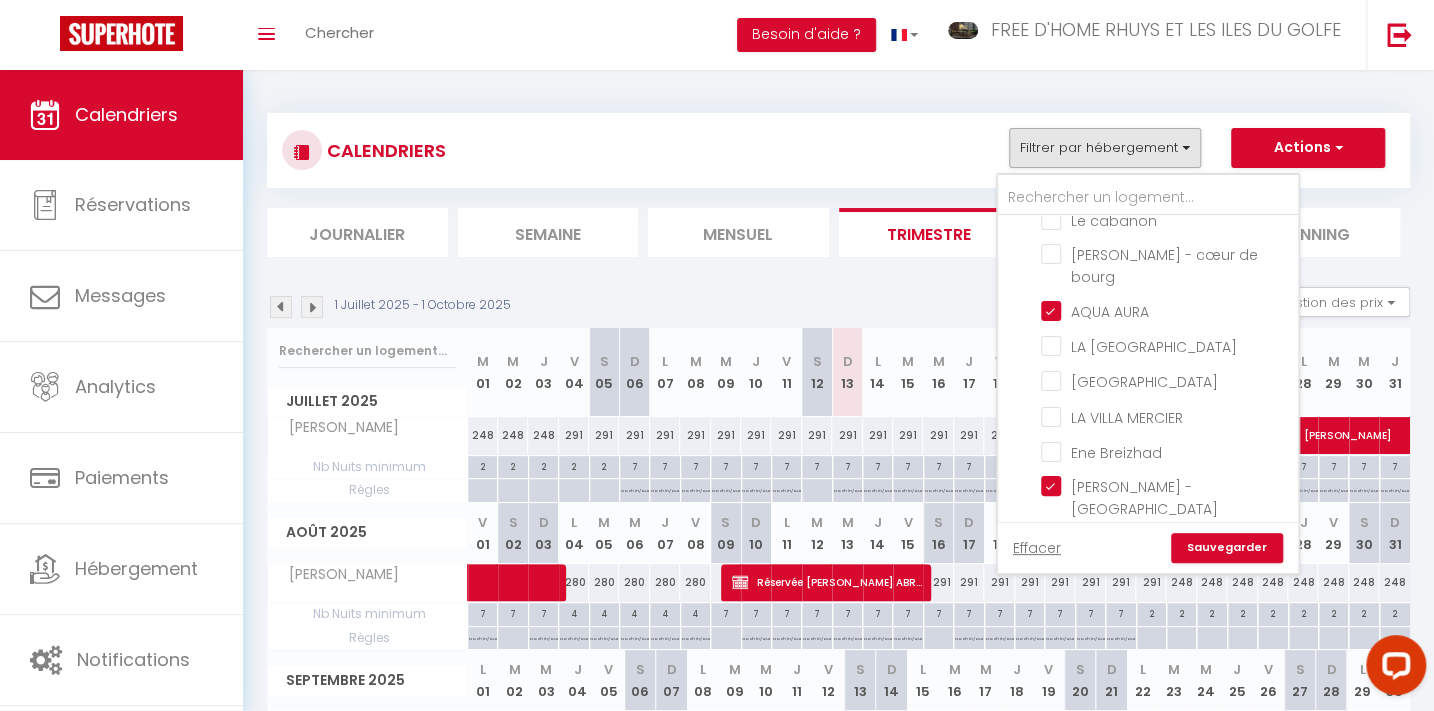 scroll, scrollTop: 809, scrollLeft: 0, axis: vertical 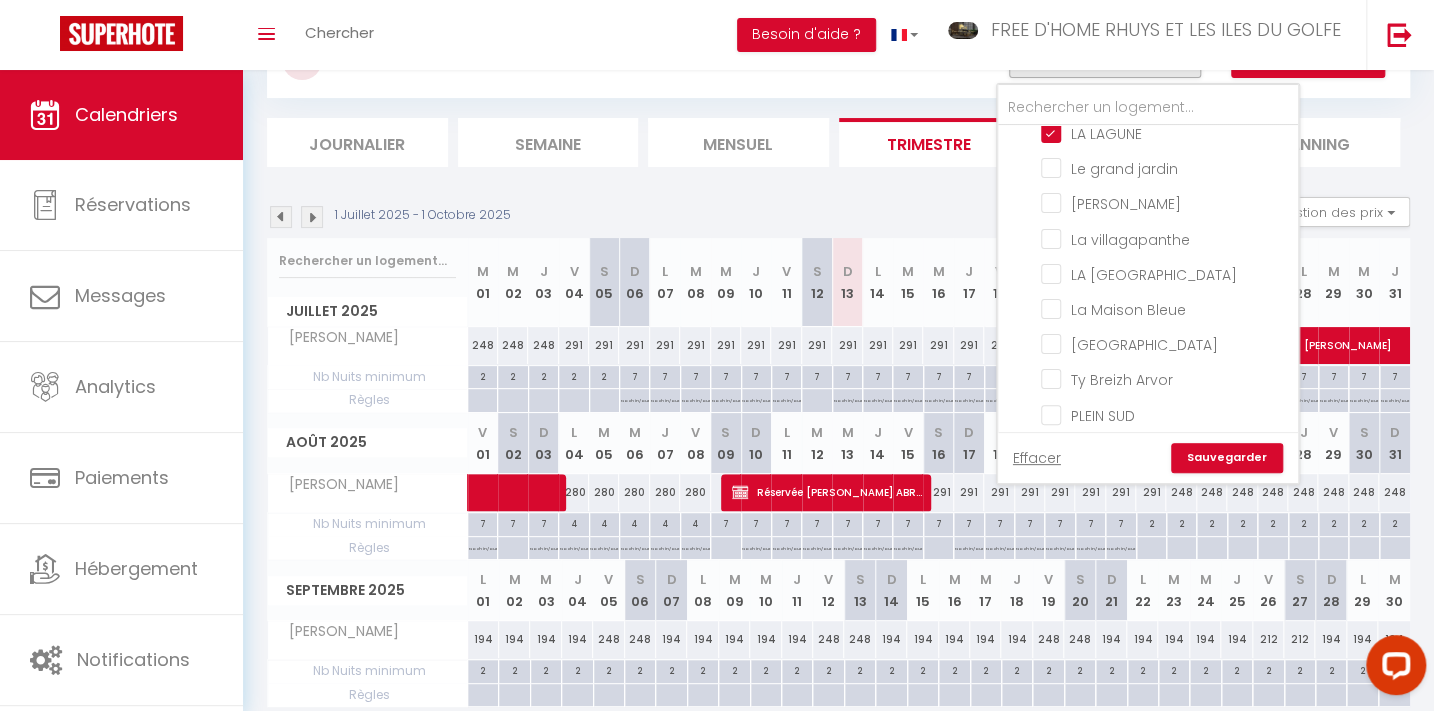 click on "La Villa Gabrielle" at bounding box center (1166, 484) 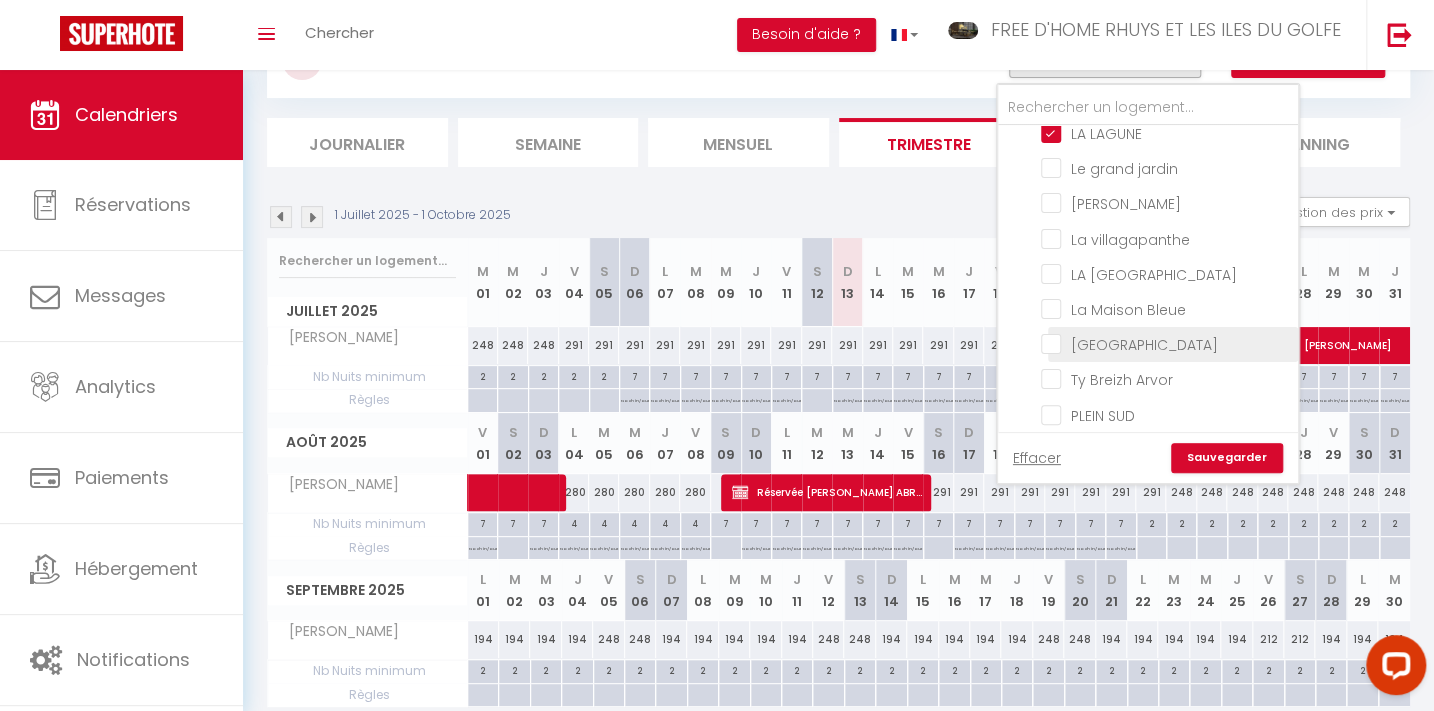 click on "[GEOGRAPHIC_DATA]" at bounding box center [1166, 343] 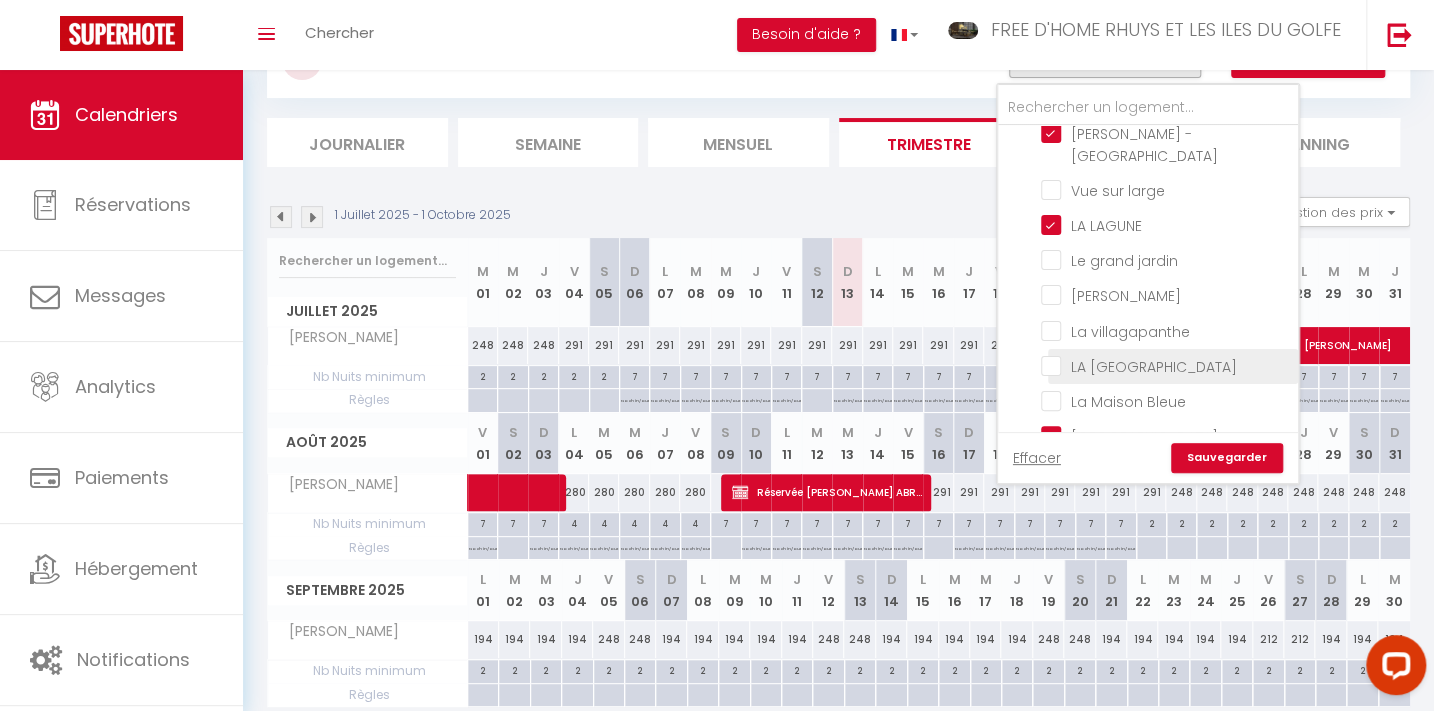 scroll, scrollTop: 718, scrollLeft: 0, axis: vertical 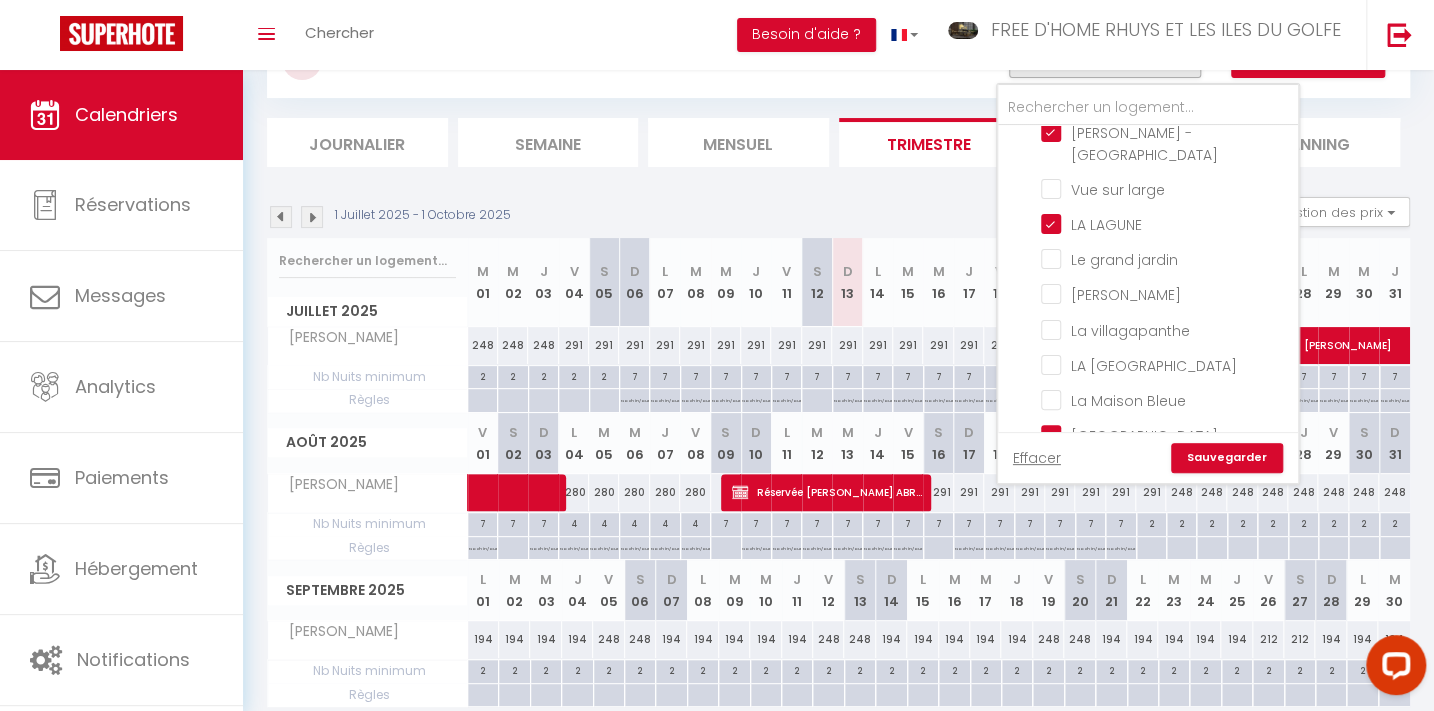 click on "Sauvegarder" at bounding box center [1227, 458] 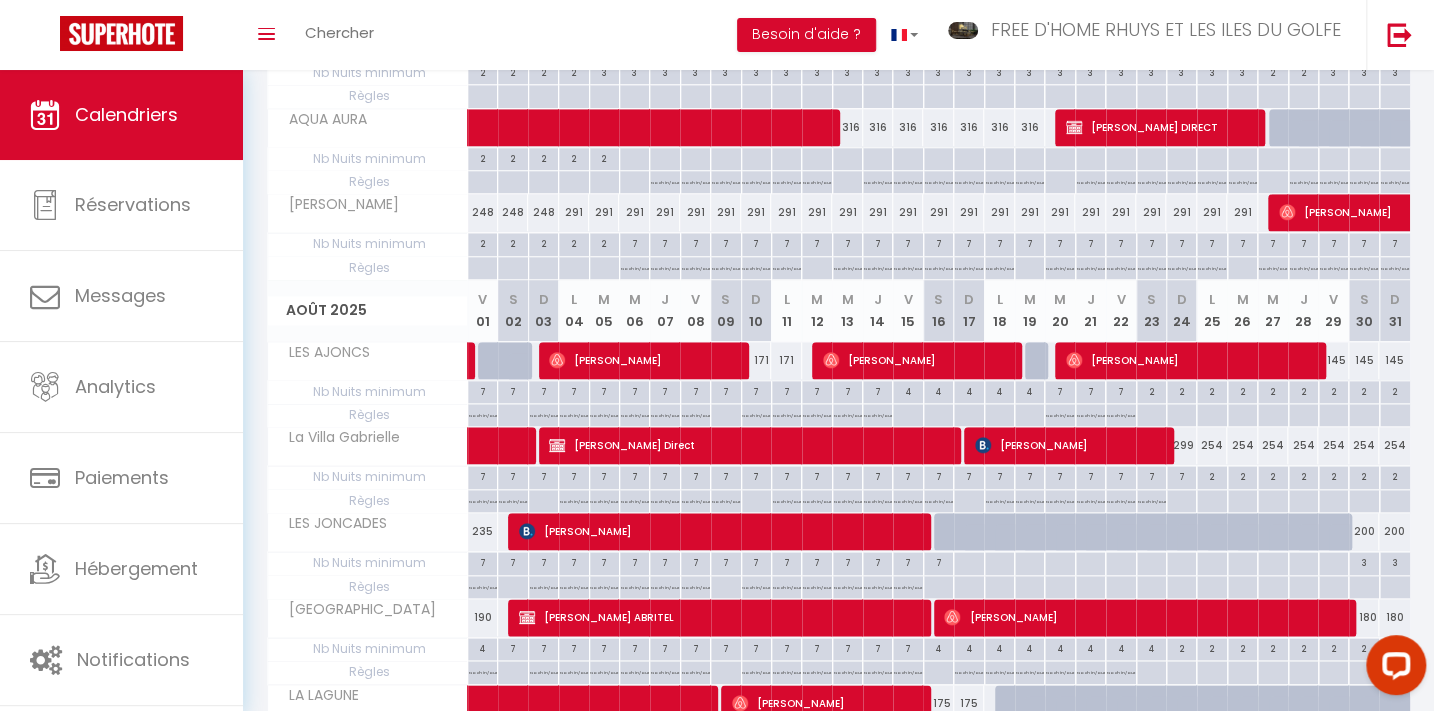 scroll, scrollTop: 818, scrollLeft: 0, axis: vertical 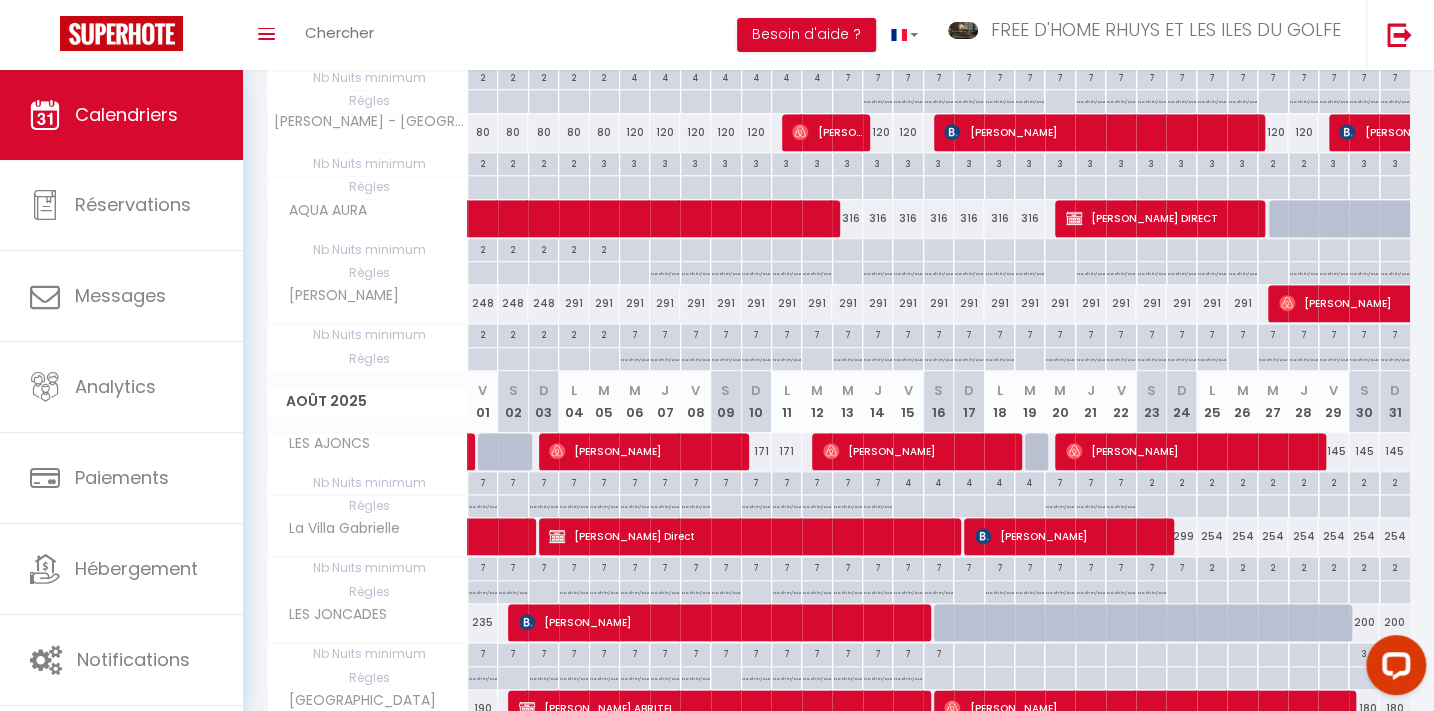 click on "291" at bounding box center (574, 303) 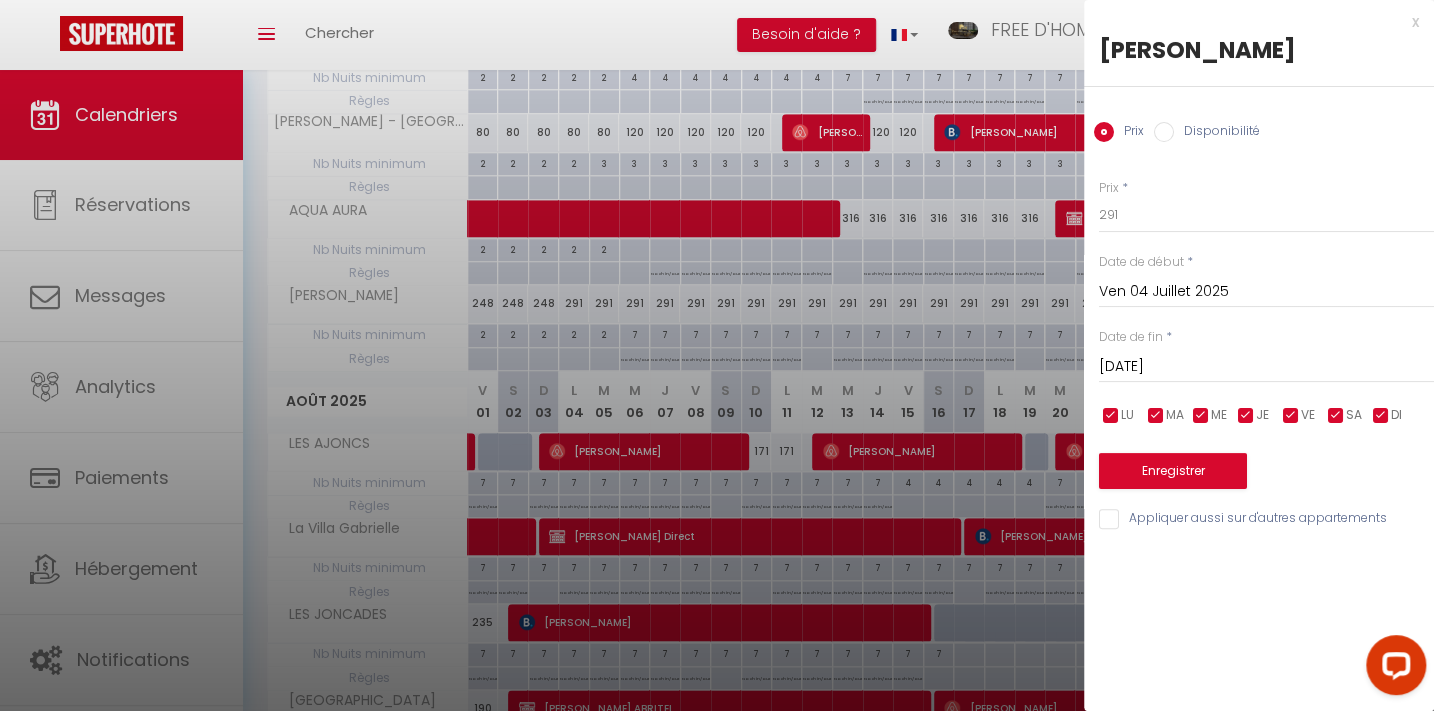 click on "[DATE]" at bounding box center (1266, 367) 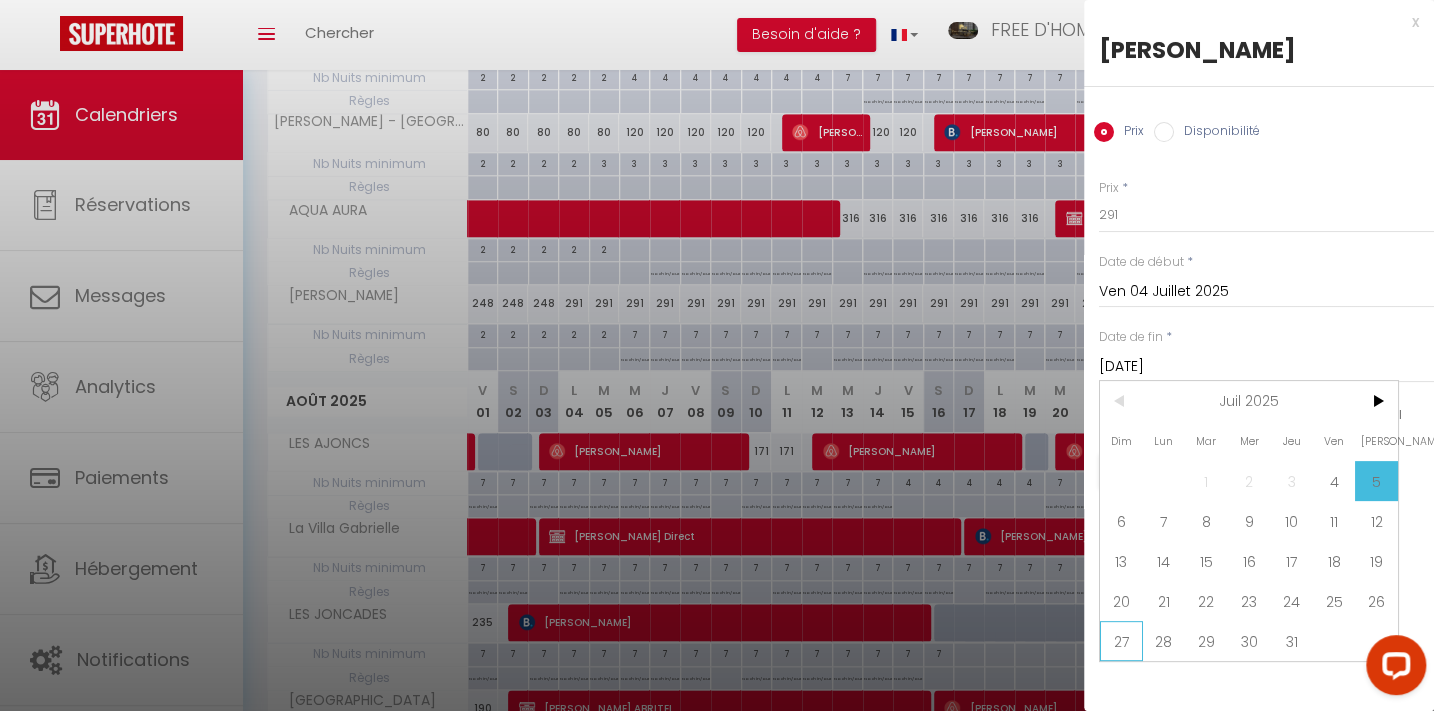 click on "27" at bounding box center (1121, 641) 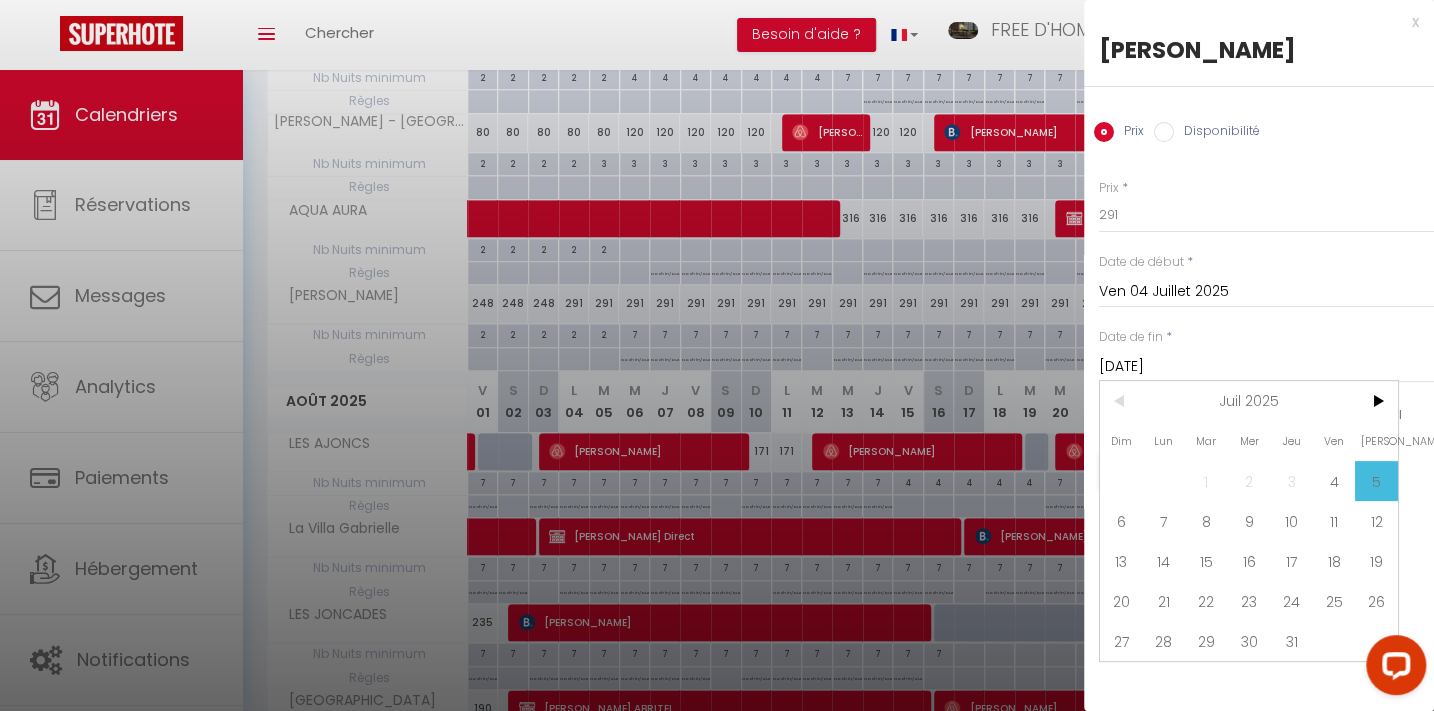 type on "Dim 27 Juillet 2025" 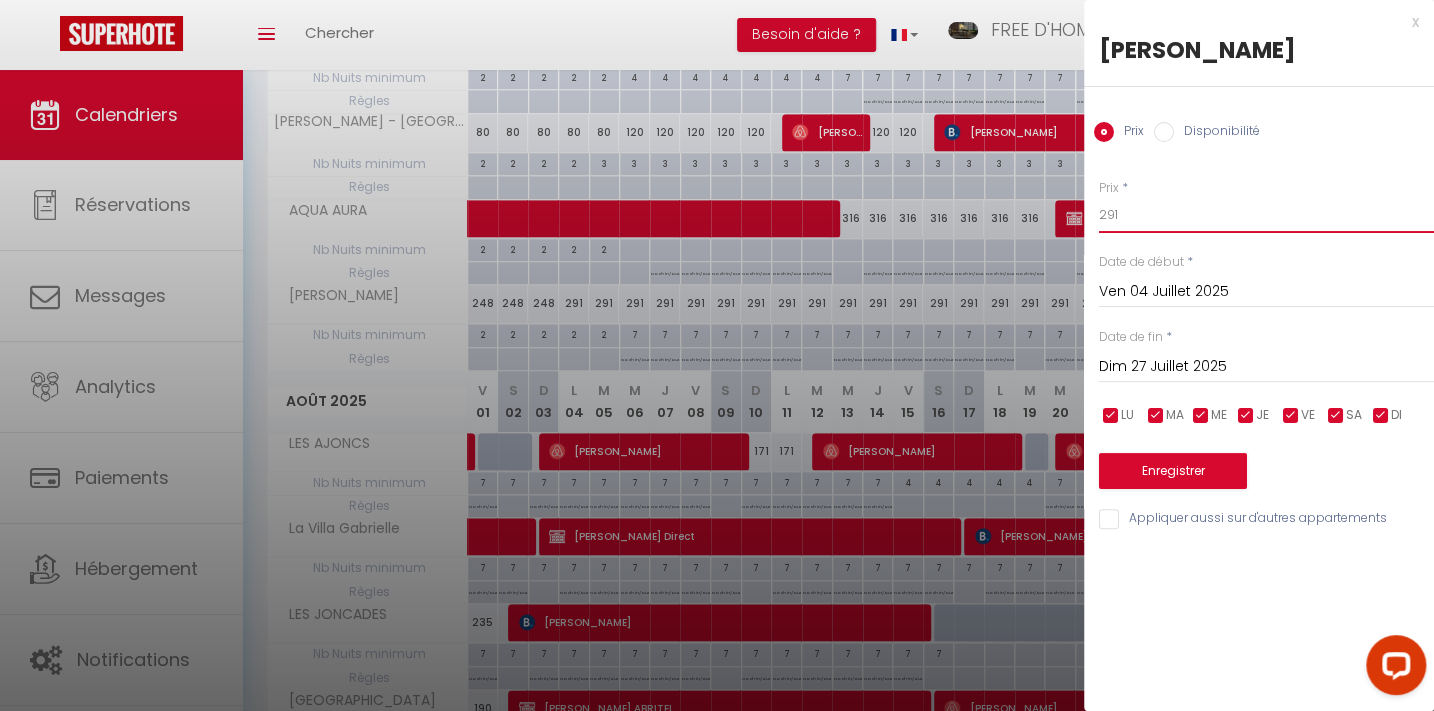 click on "291" at bounding box center (1266, 215) 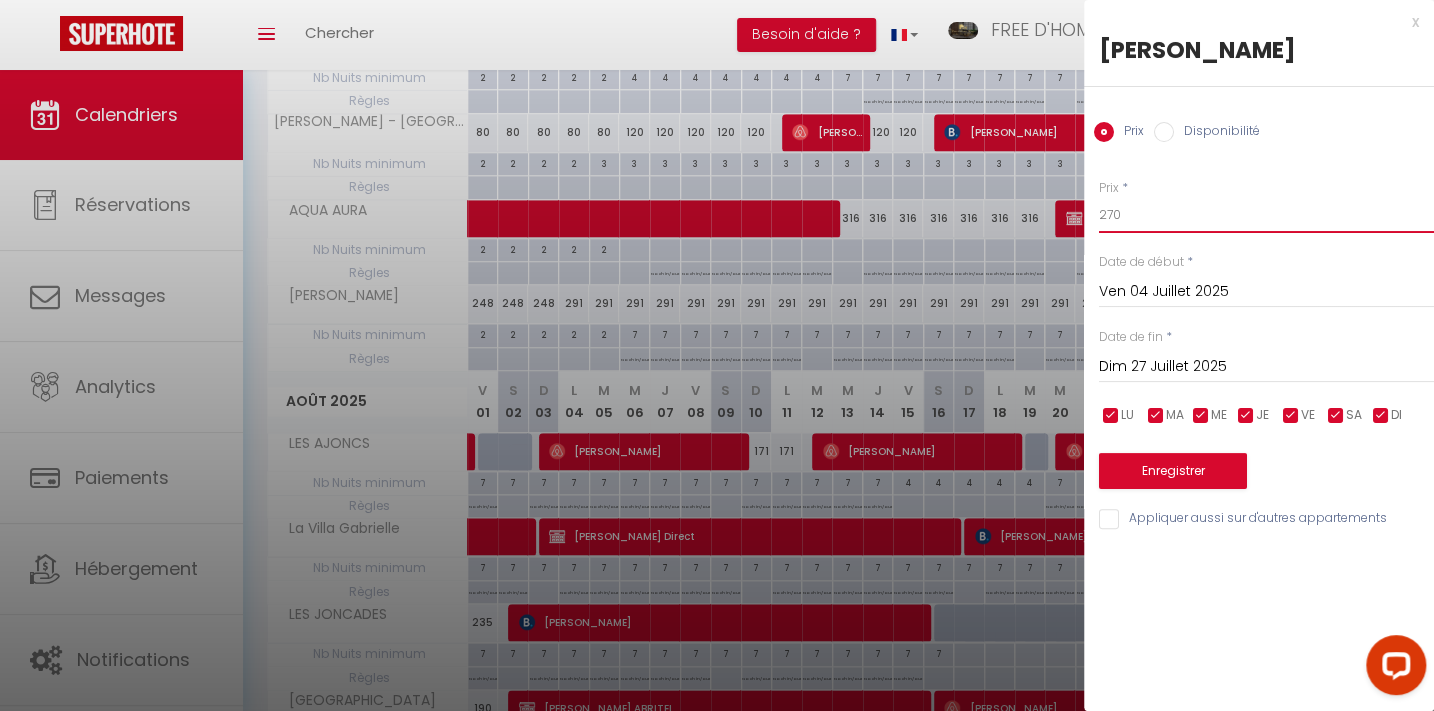 type on "270" 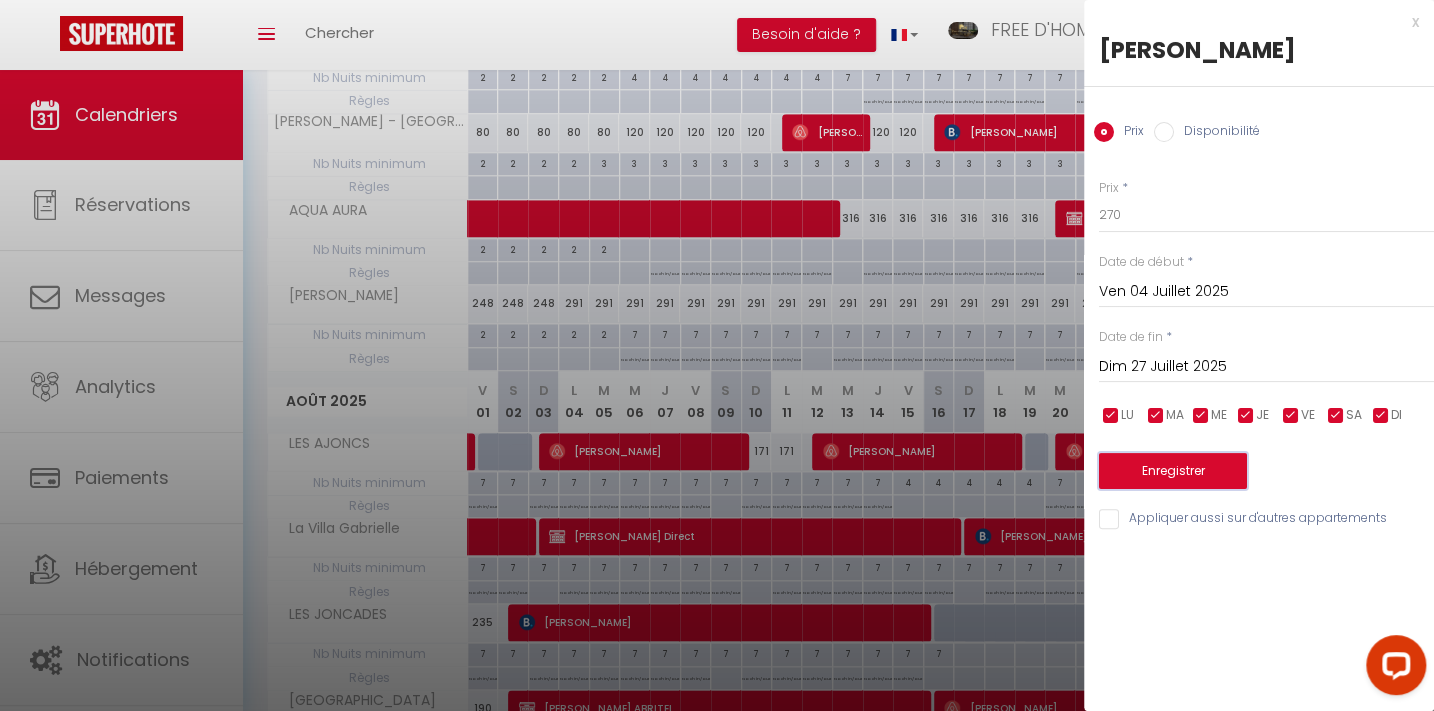 click on "Enregistrer" at bounding box center (1173, 471) 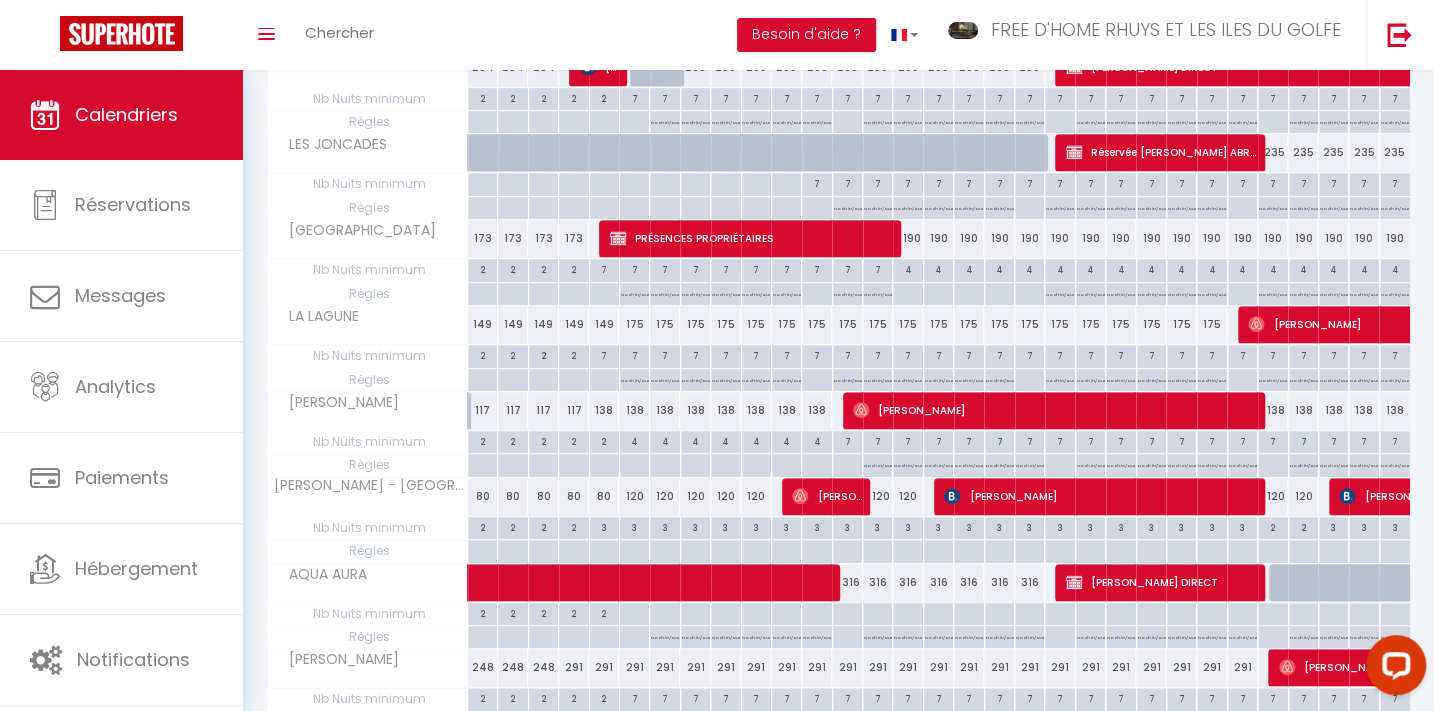 scroll, scrollTop: 727, scrollLeft: 0, axis: vertical 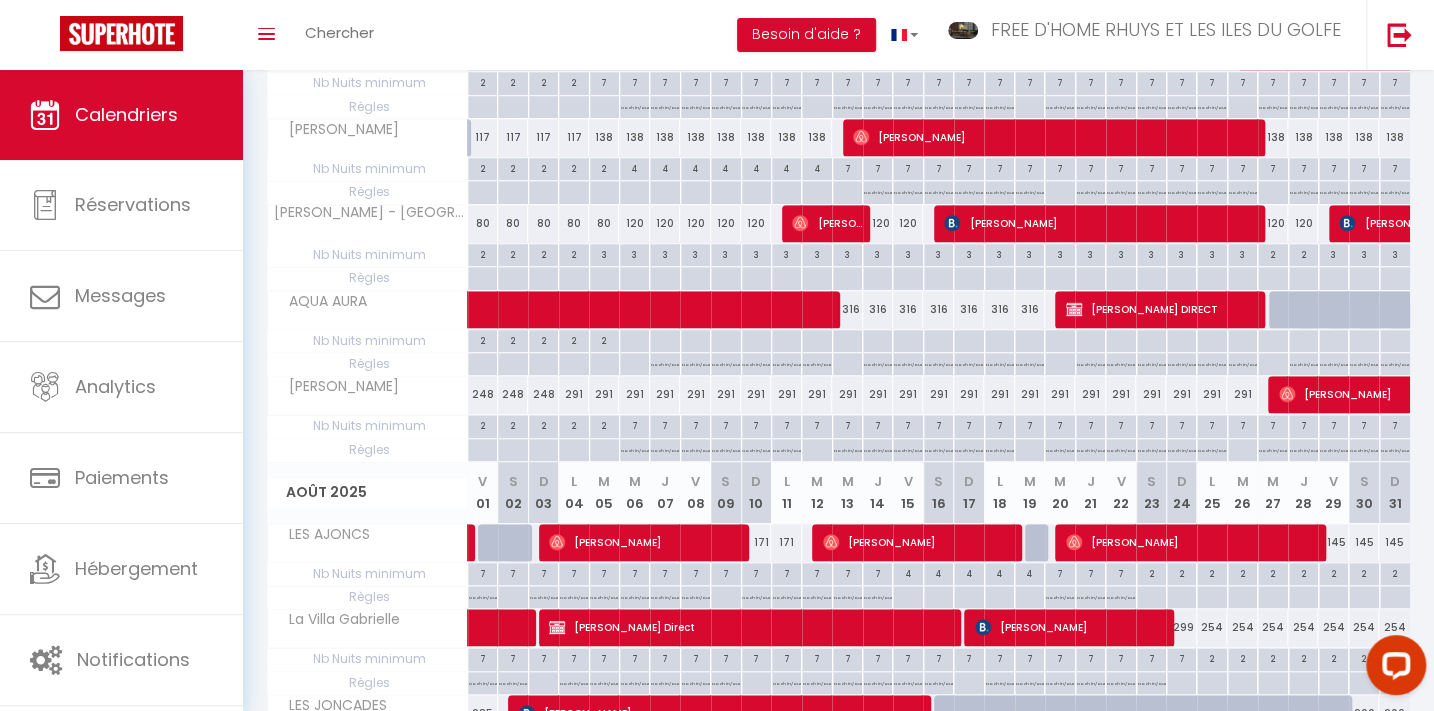 click on "291" at bounding box center [847, 394] 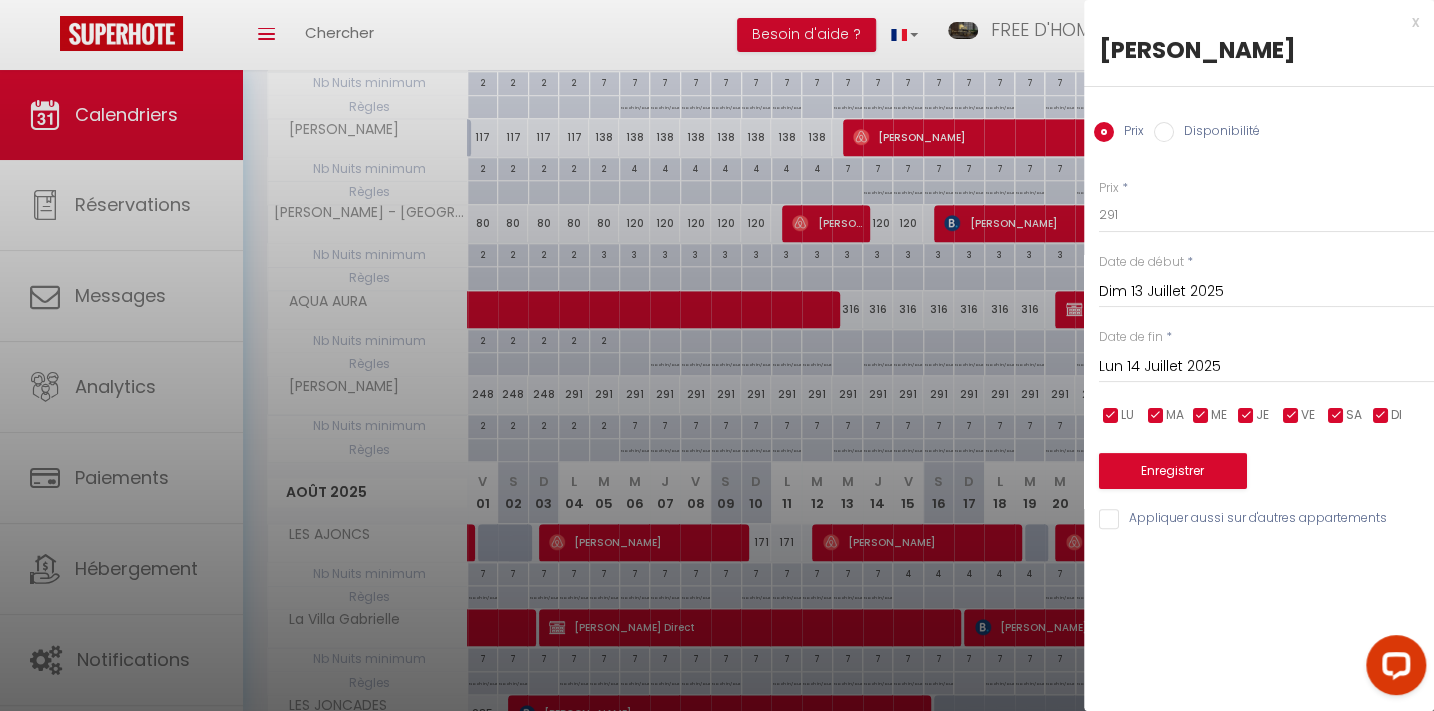 click on "Lun 14 Juillet 2025" at bounding box center [1266, 367] 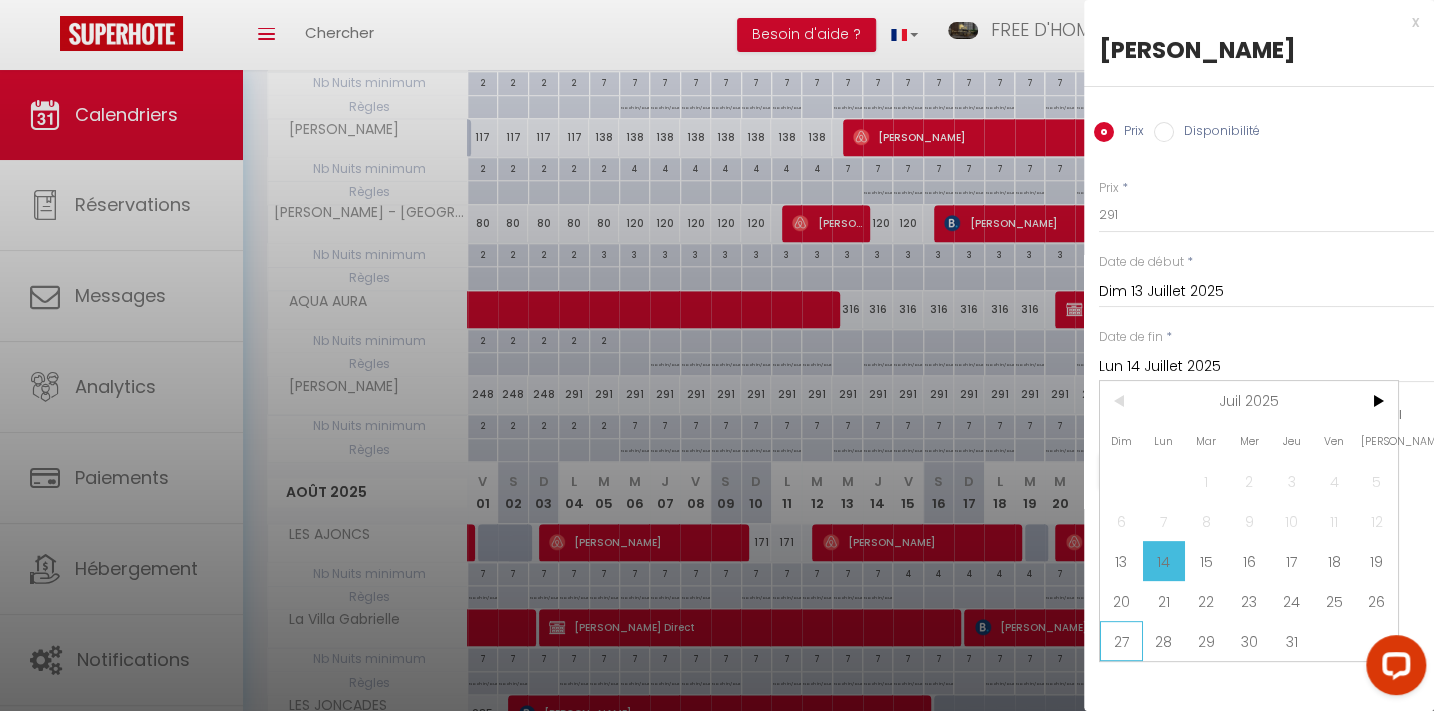 click on "27" at bounding box center [1121, 641] 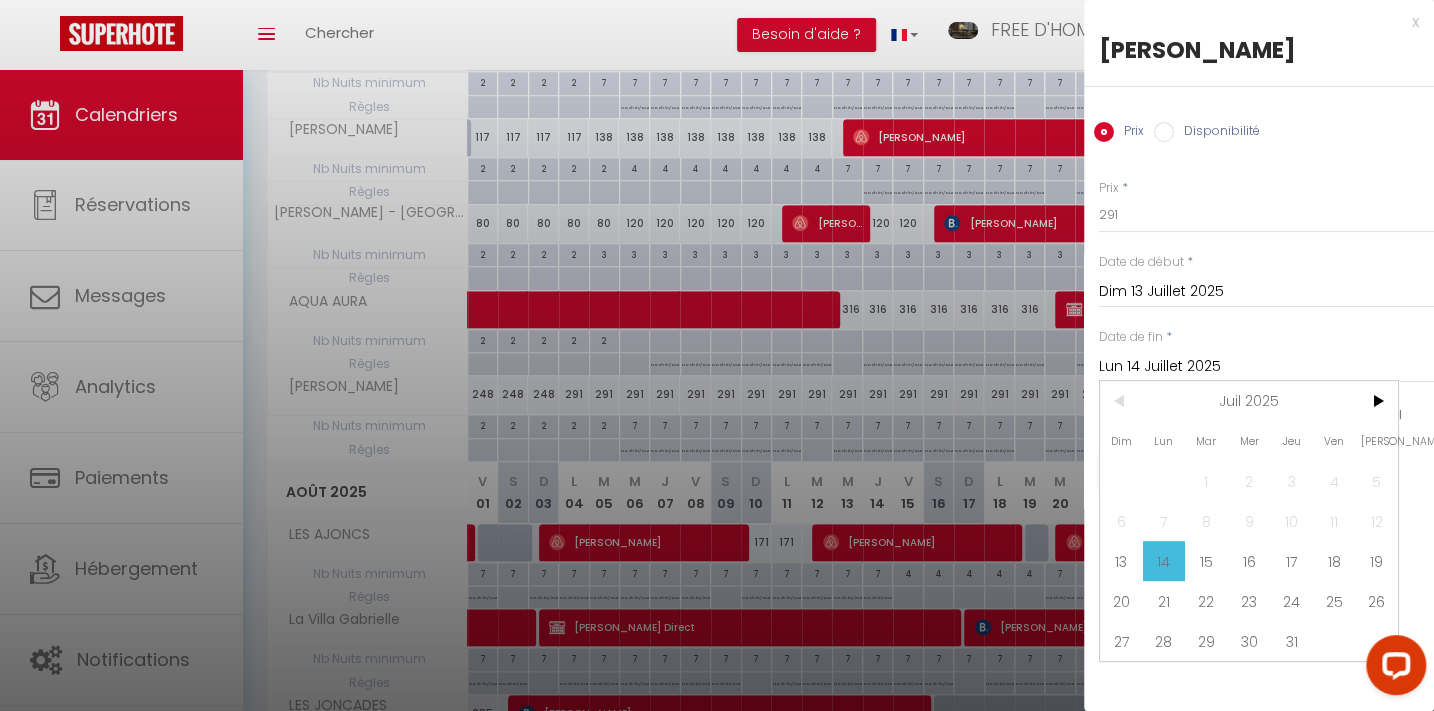 type on "Dim 27 Juillet 2025" 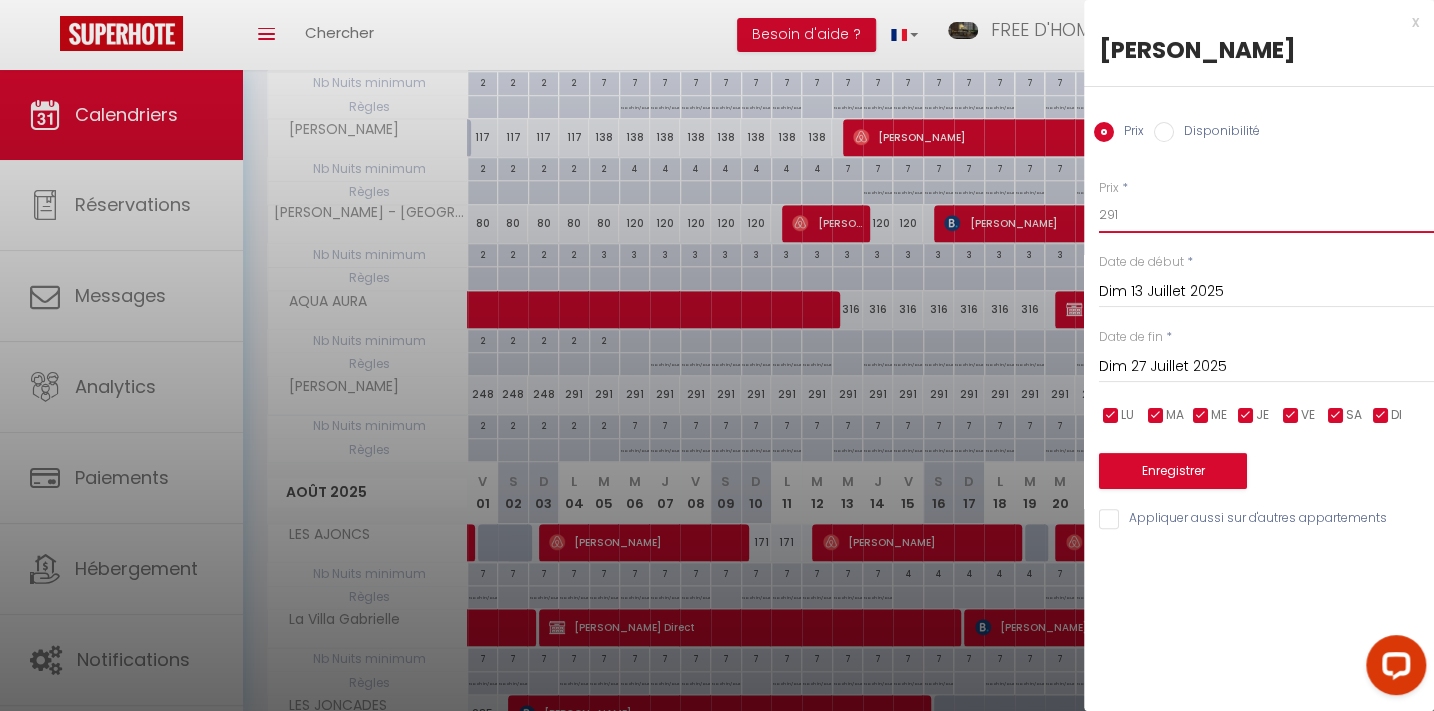 click on "291" at bounding box center (1266, 215) 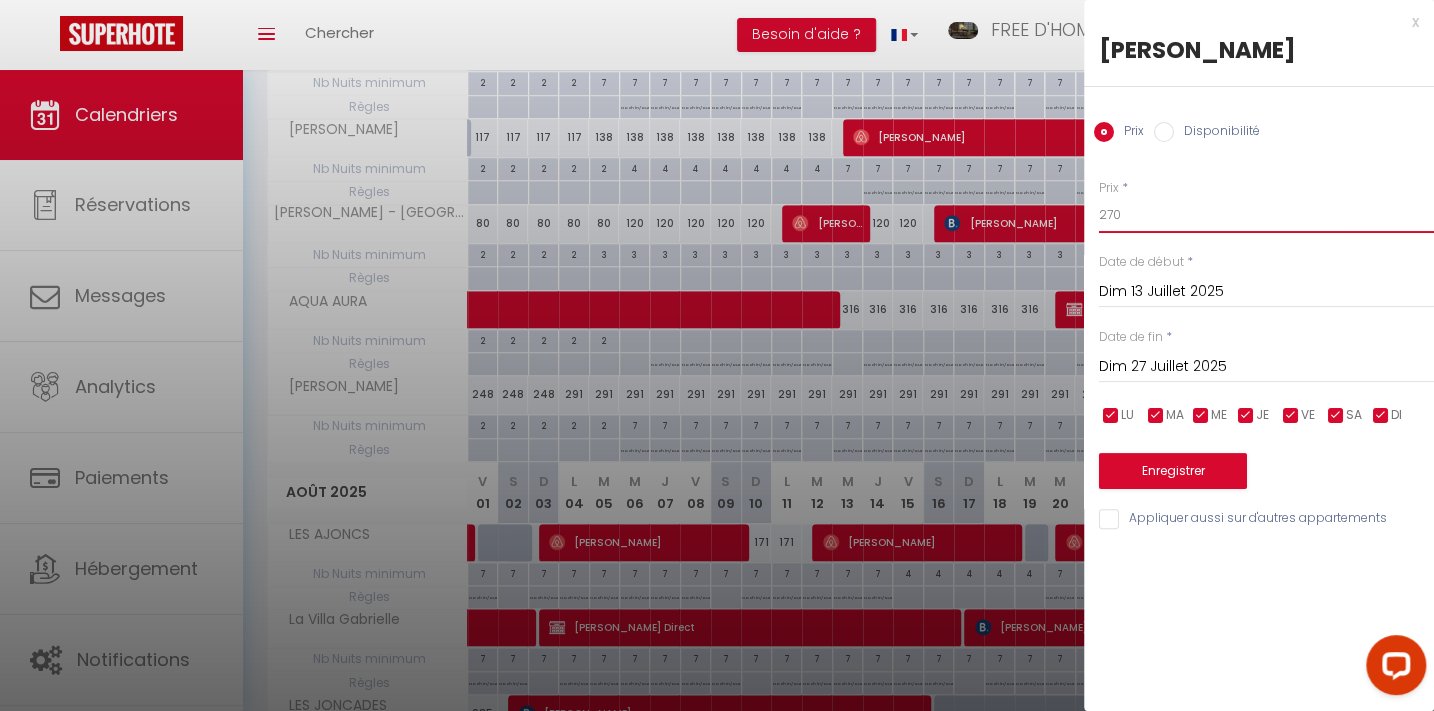 type on "270" 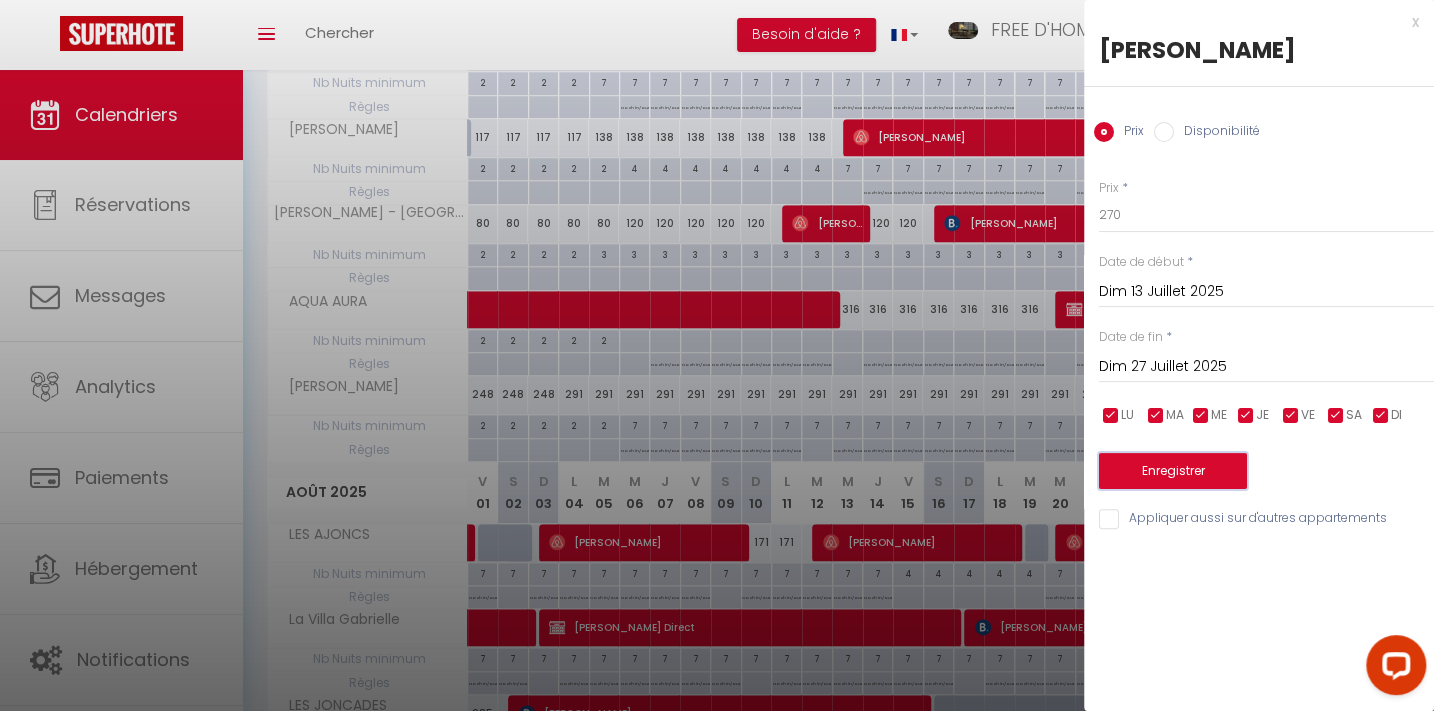 click on "Enregistrer" at bounding box center [1173, 471] 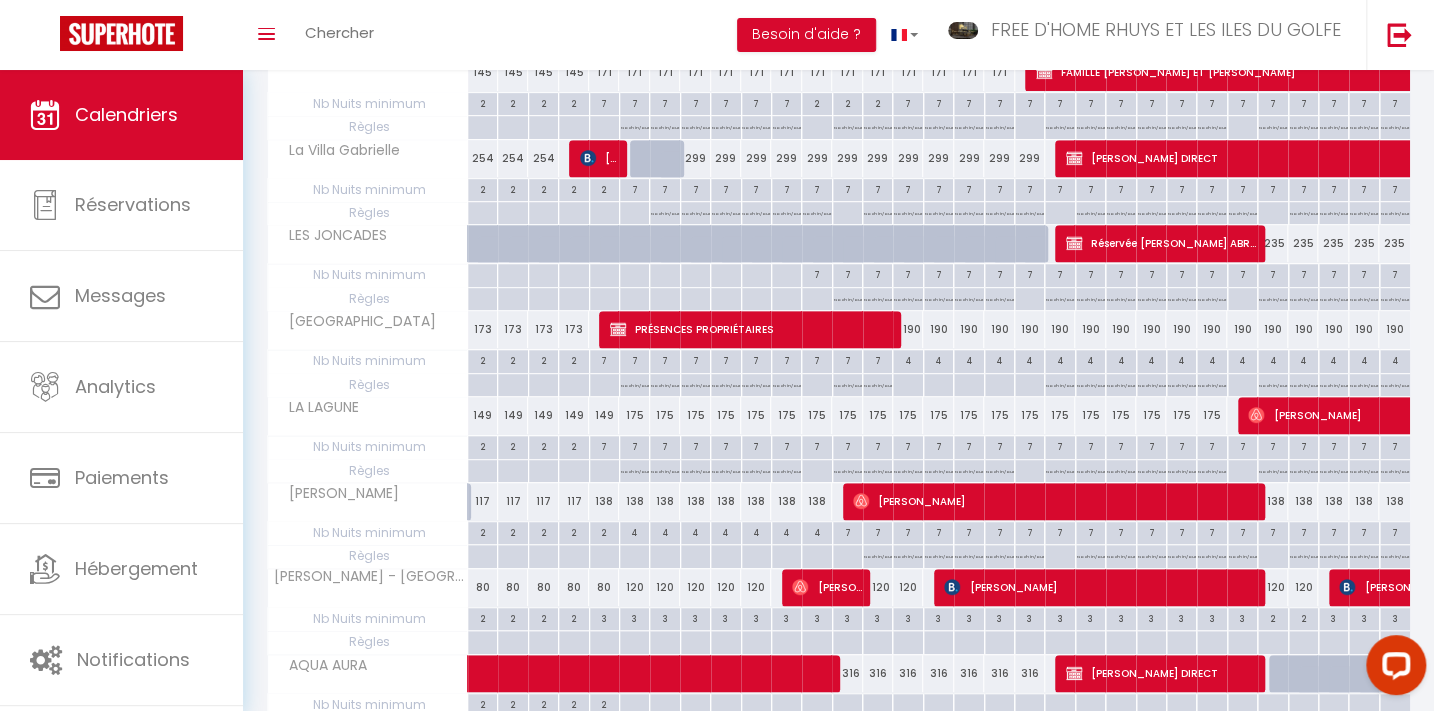 scroll, scrollTop: 0, scrollLeft: 0, axis: both 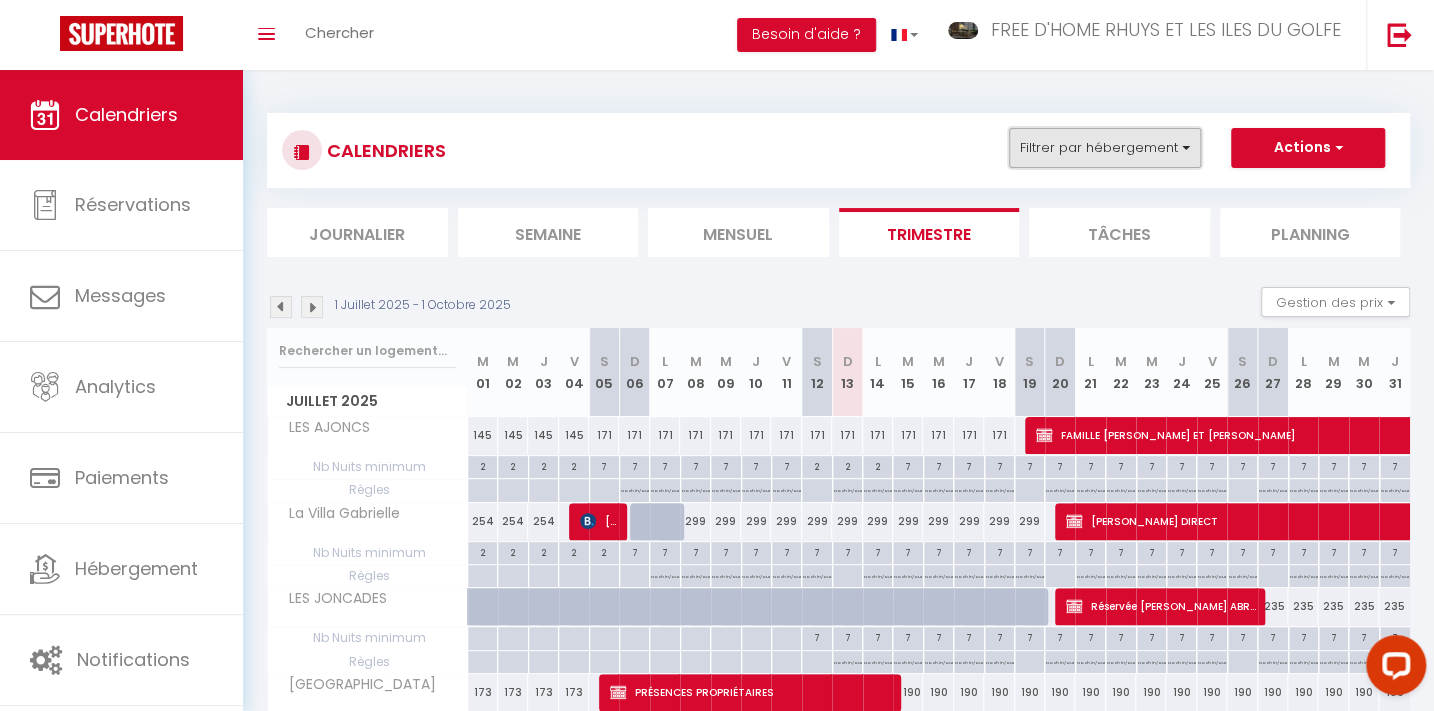 click on "Filtrer par hébergement" at bounding box center (1105, 148) 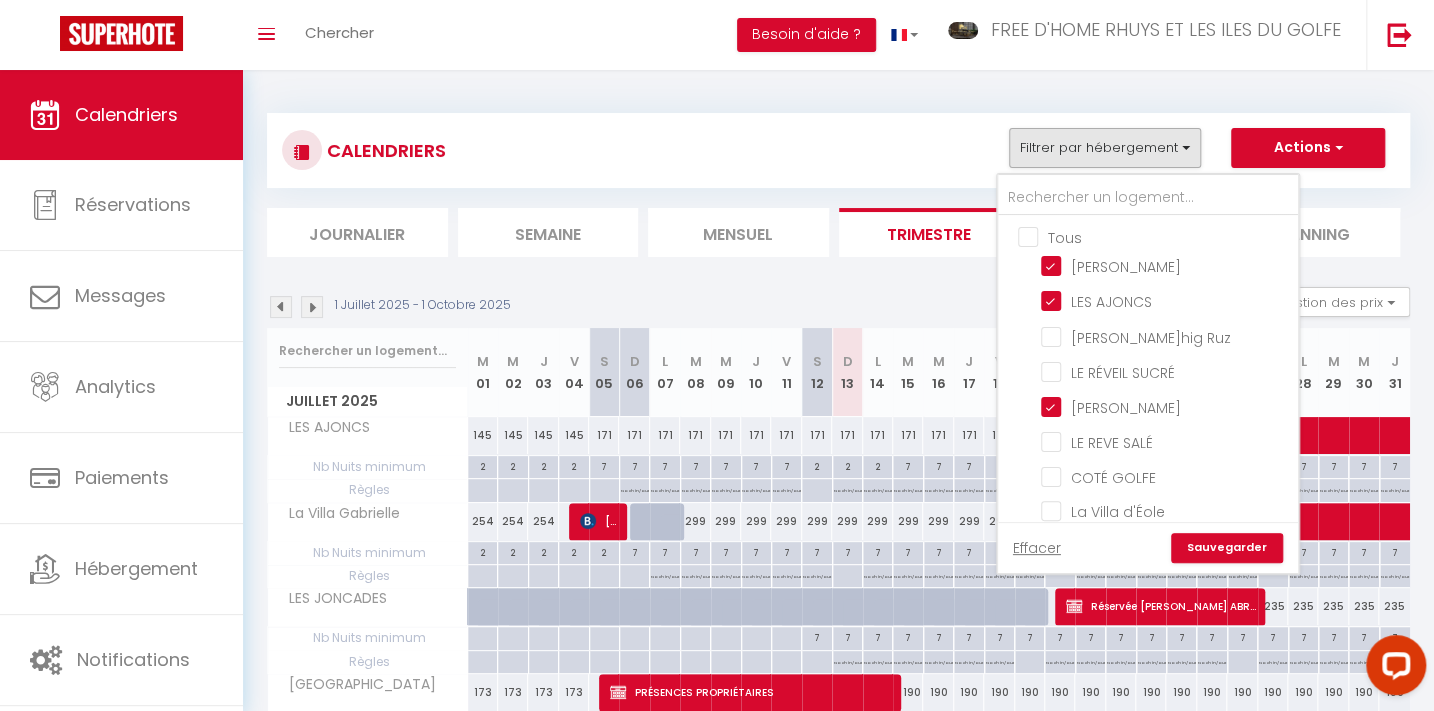 click on "Tous" at bounding box center [1168, 236] 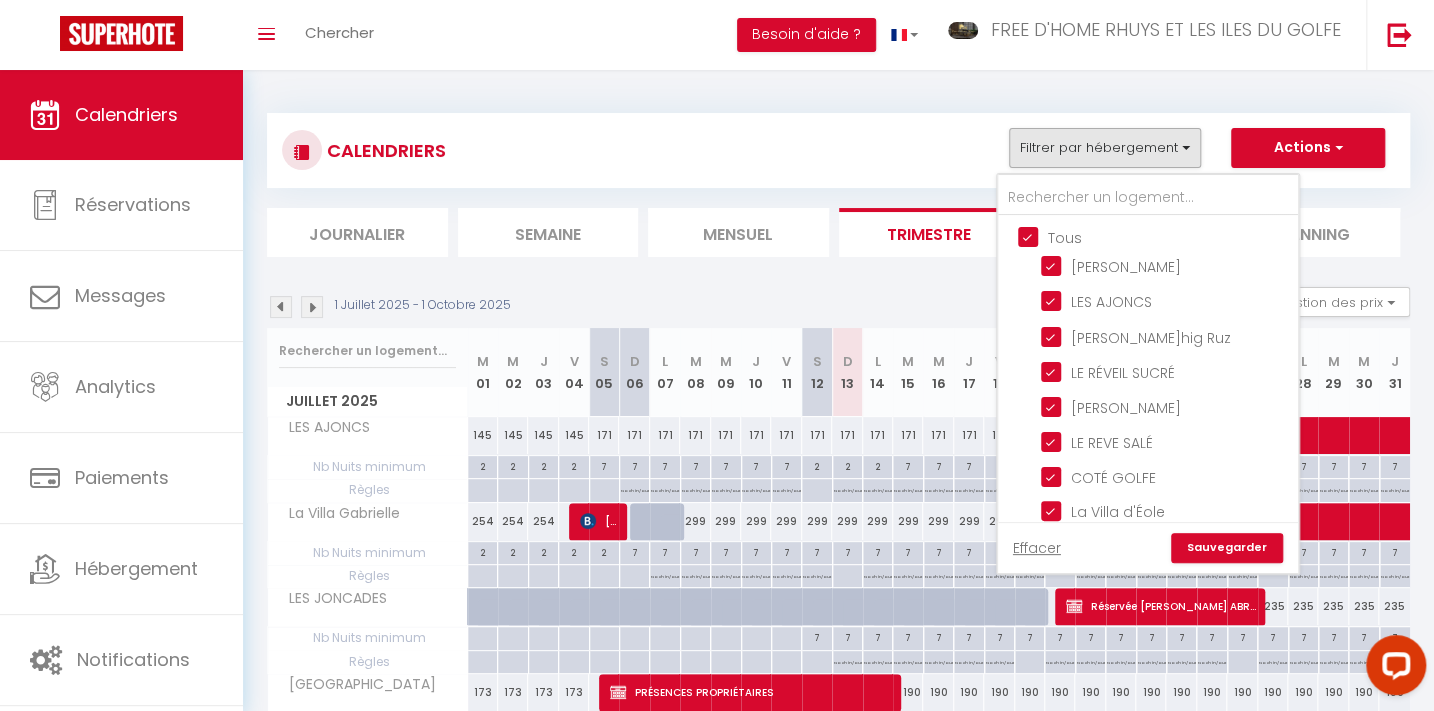 checkbox on "true" 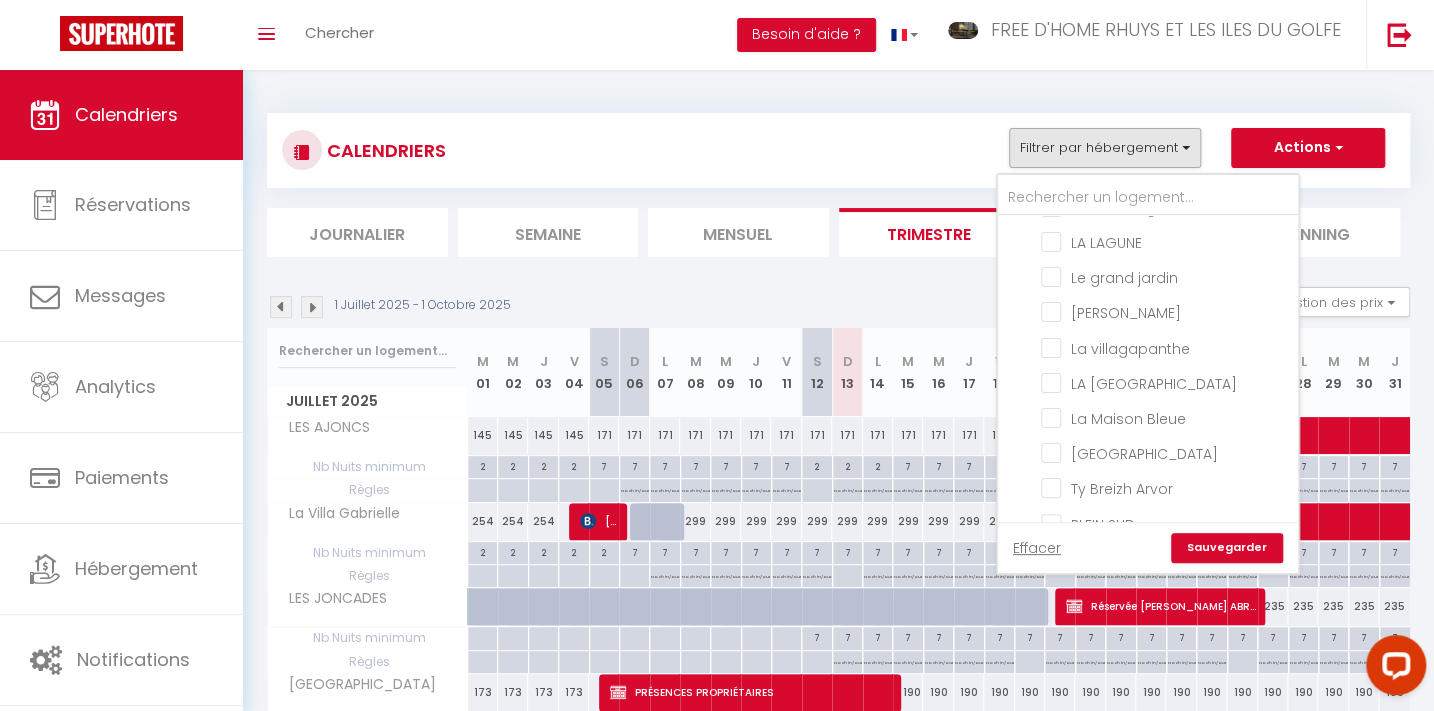 scroll, scrollTop: 809, scrollLeft: 0, axis: vertical 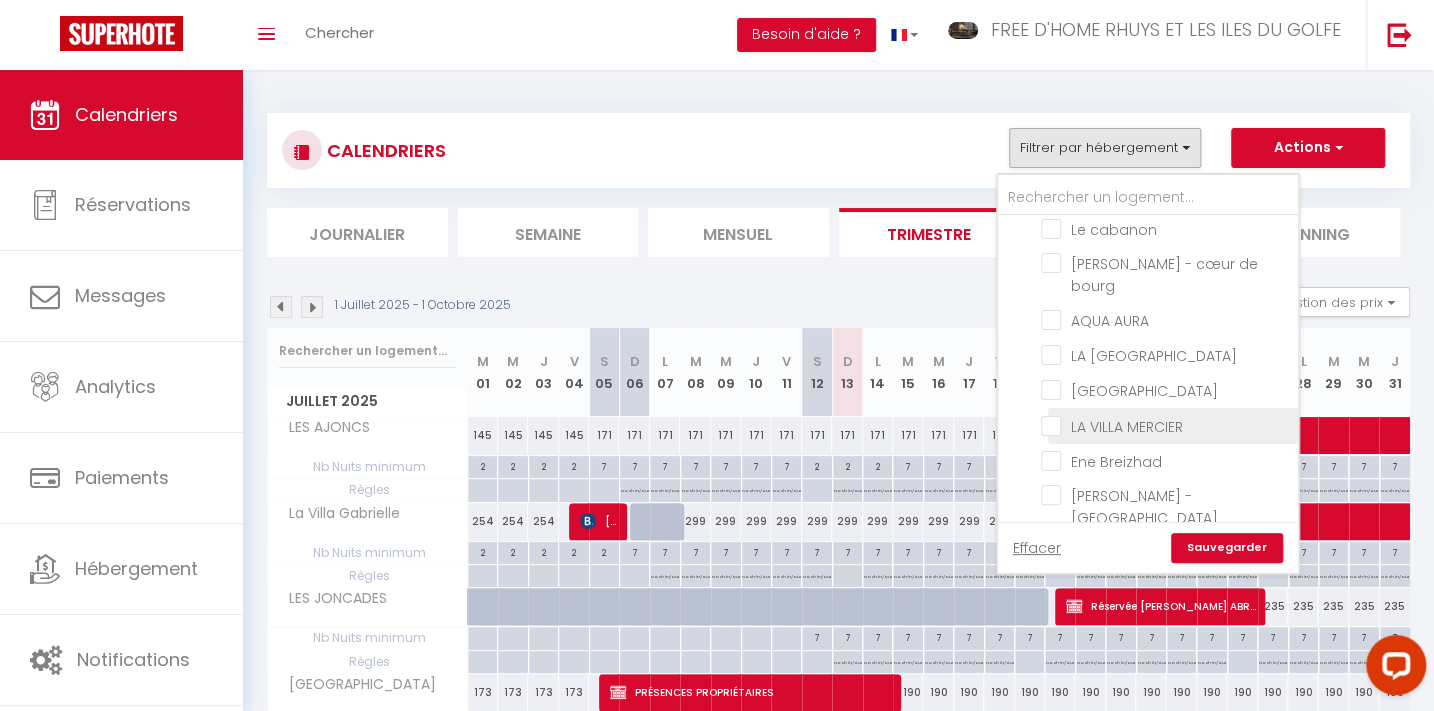 click on "LA VILLA MERCIER" at bounding box center [1166, 424] 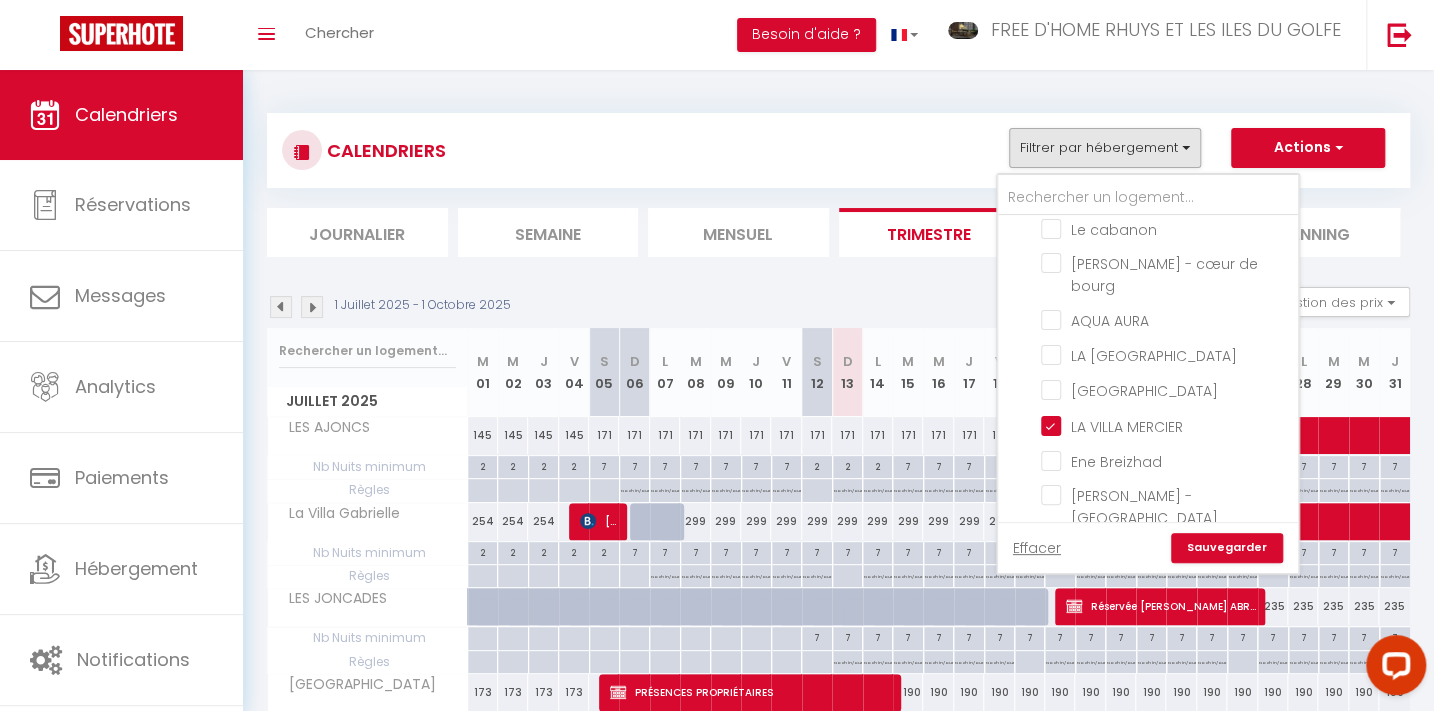 click on "Sauvegarder" at bounding box center [1227, 548] 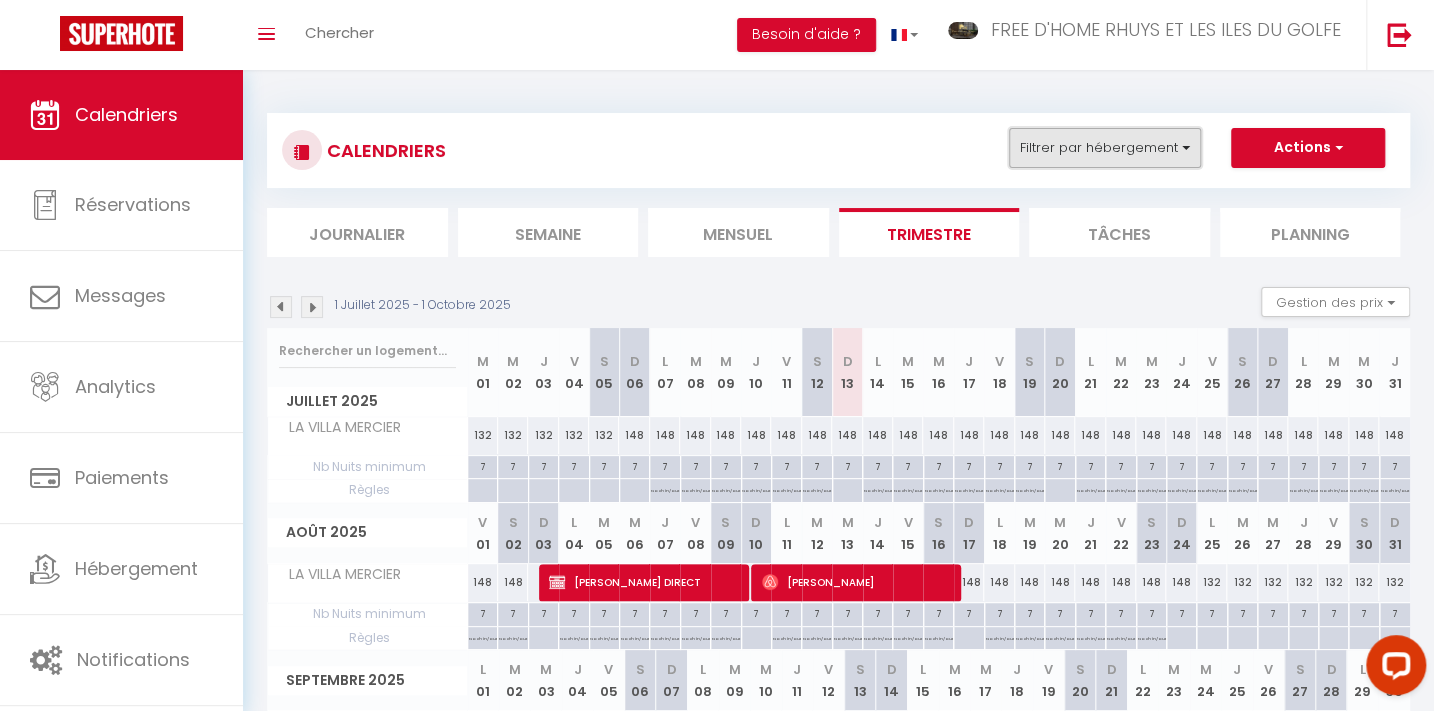 click on "Filtrer par hébergement" at bounding box center [1105, 148] 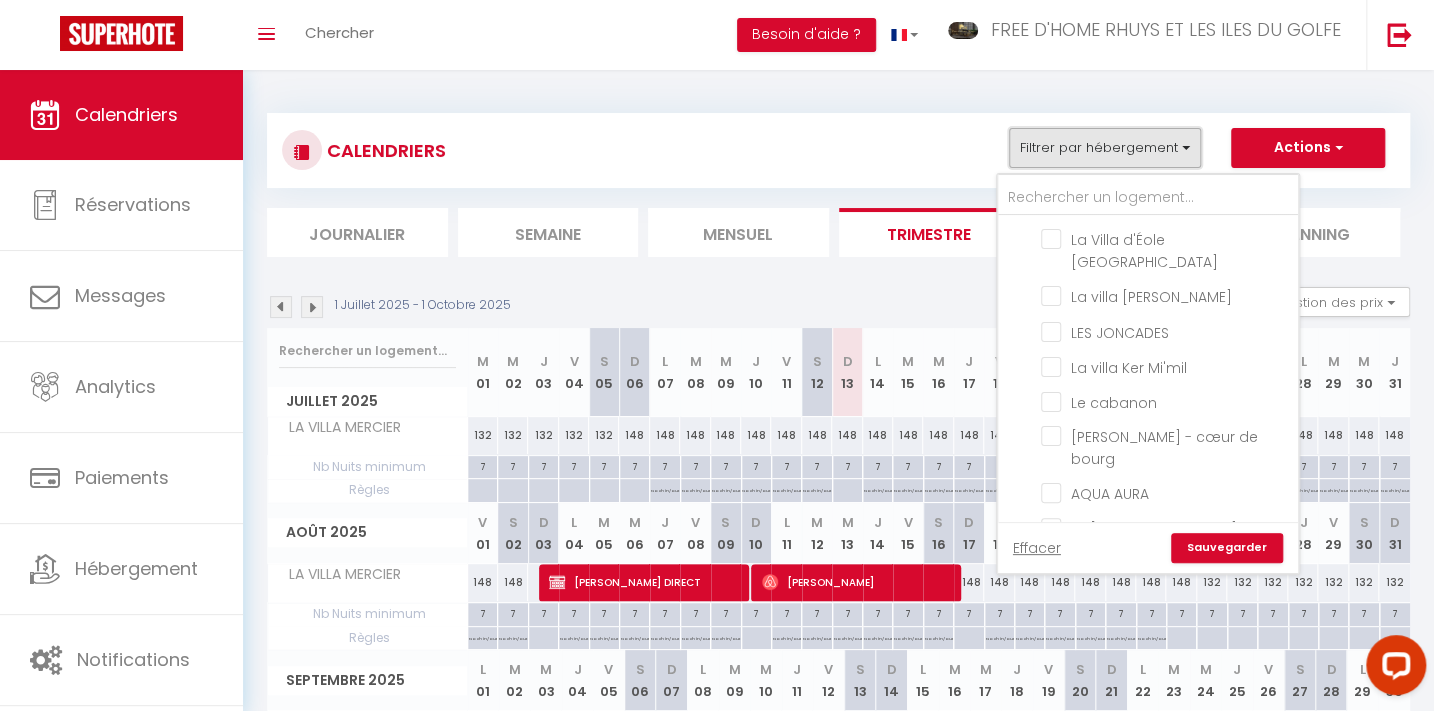 scroll, scrollTop: 363, scrollLeft: 0, axis: vertical 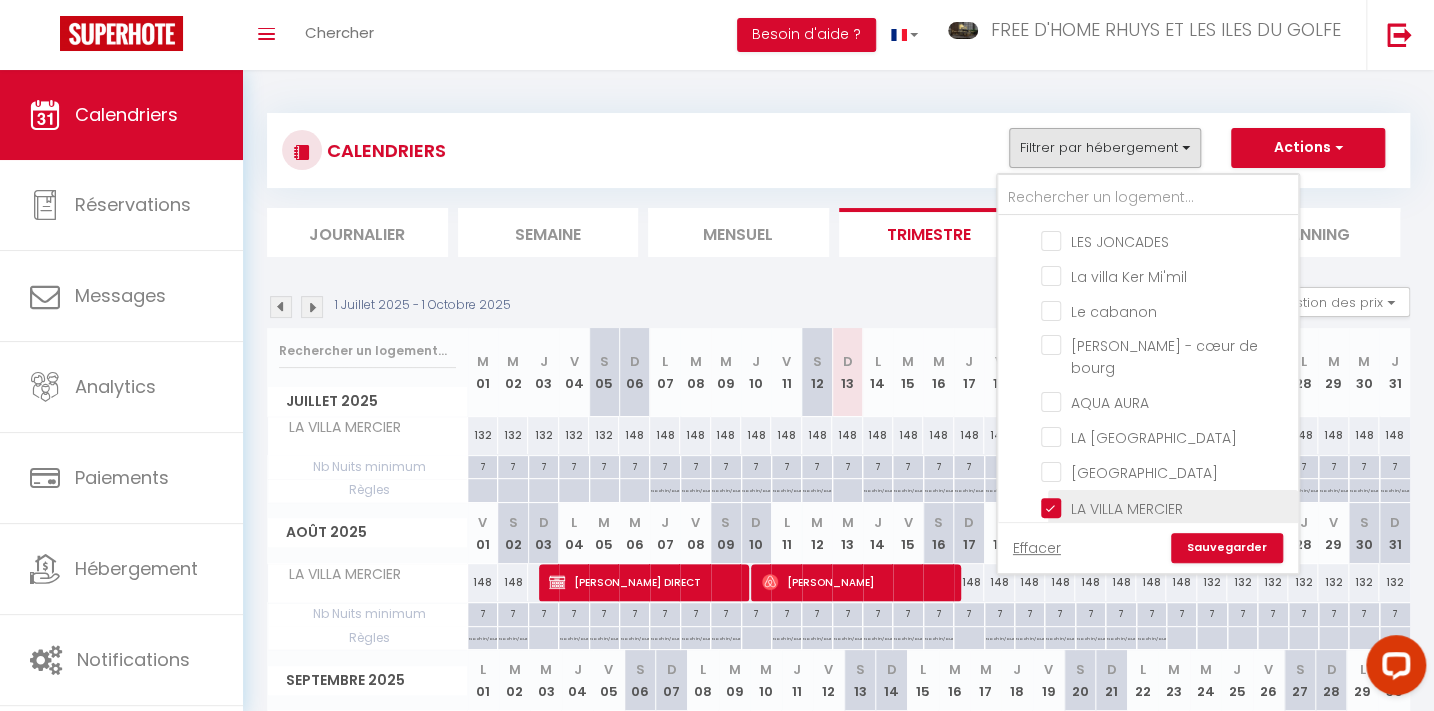 click on "LA VILLA MERCIER" at bounding box center [1166, 506] 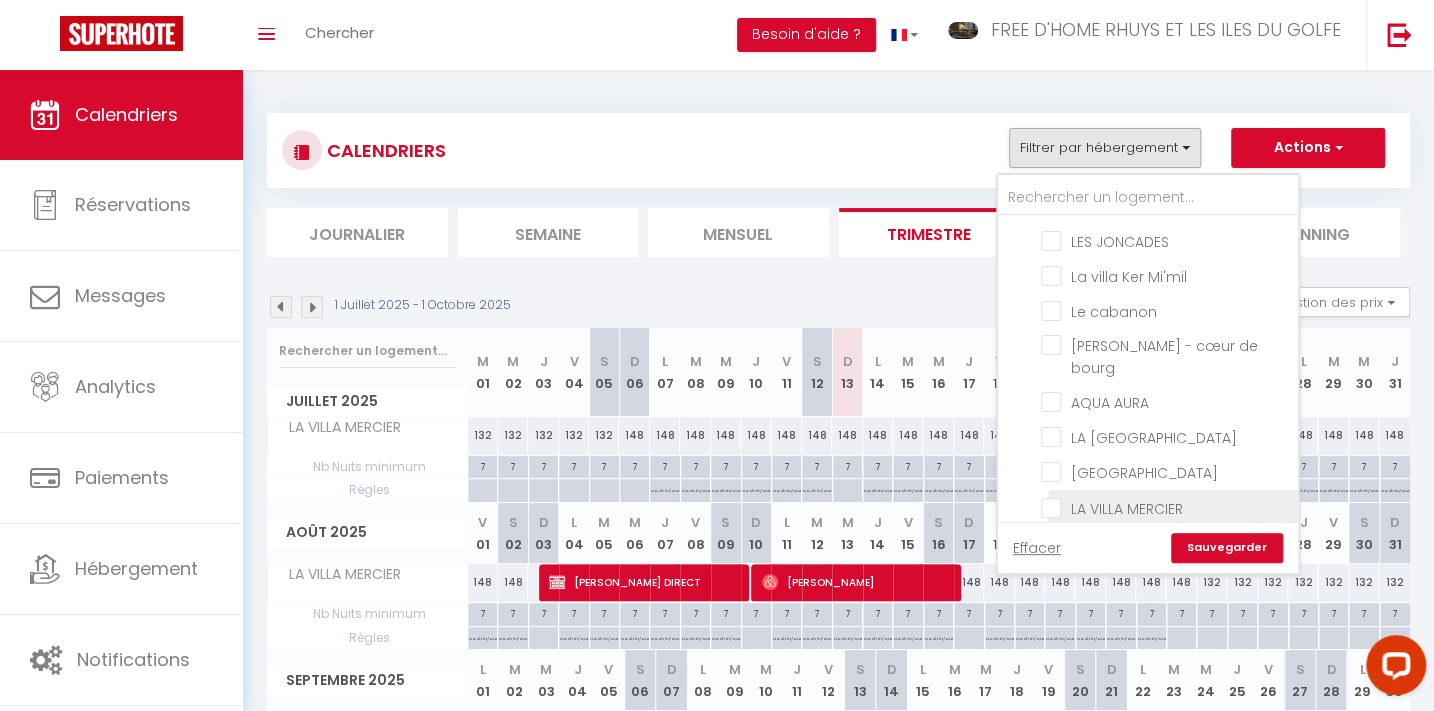 scroll, scrollTop: 454, scrollLeft: 0, axis: vertical 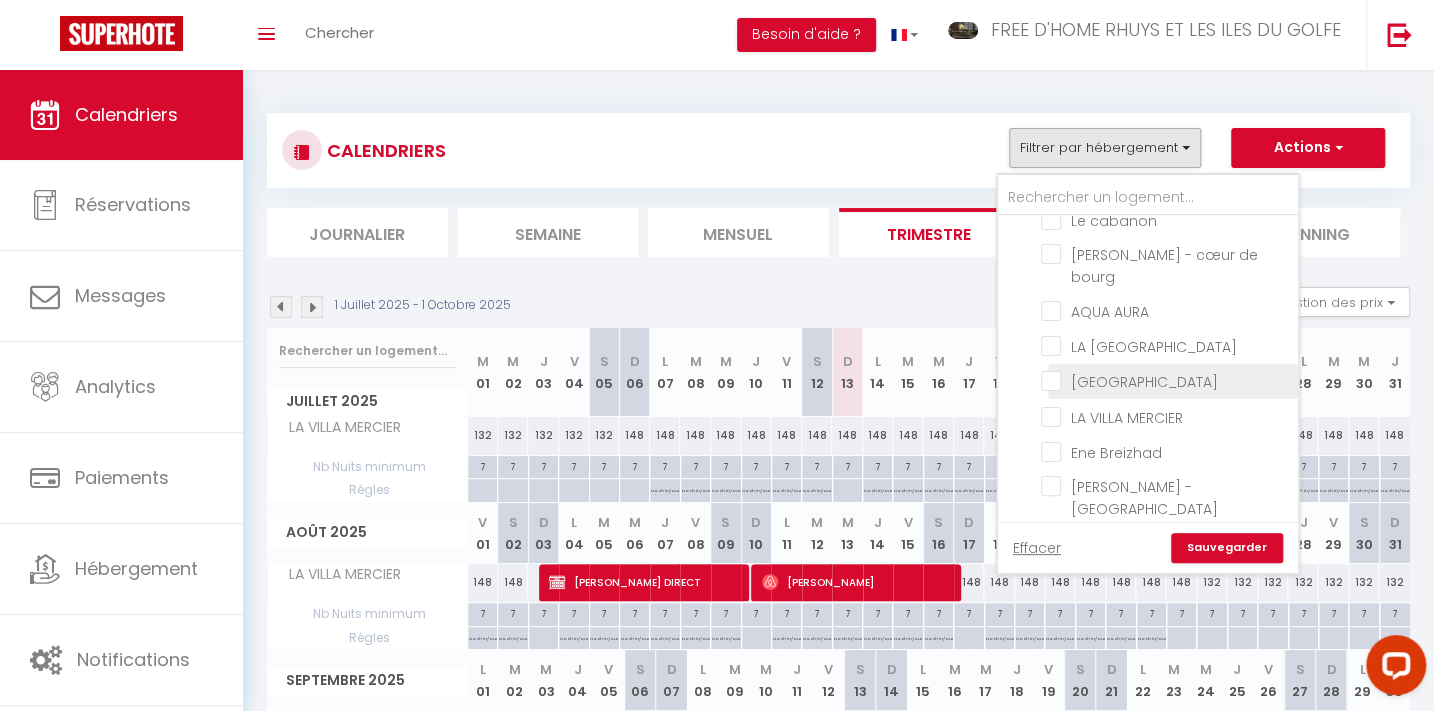 click on "[GEOGRAPHIC_DATA]" at bounding box center (1166, 380) 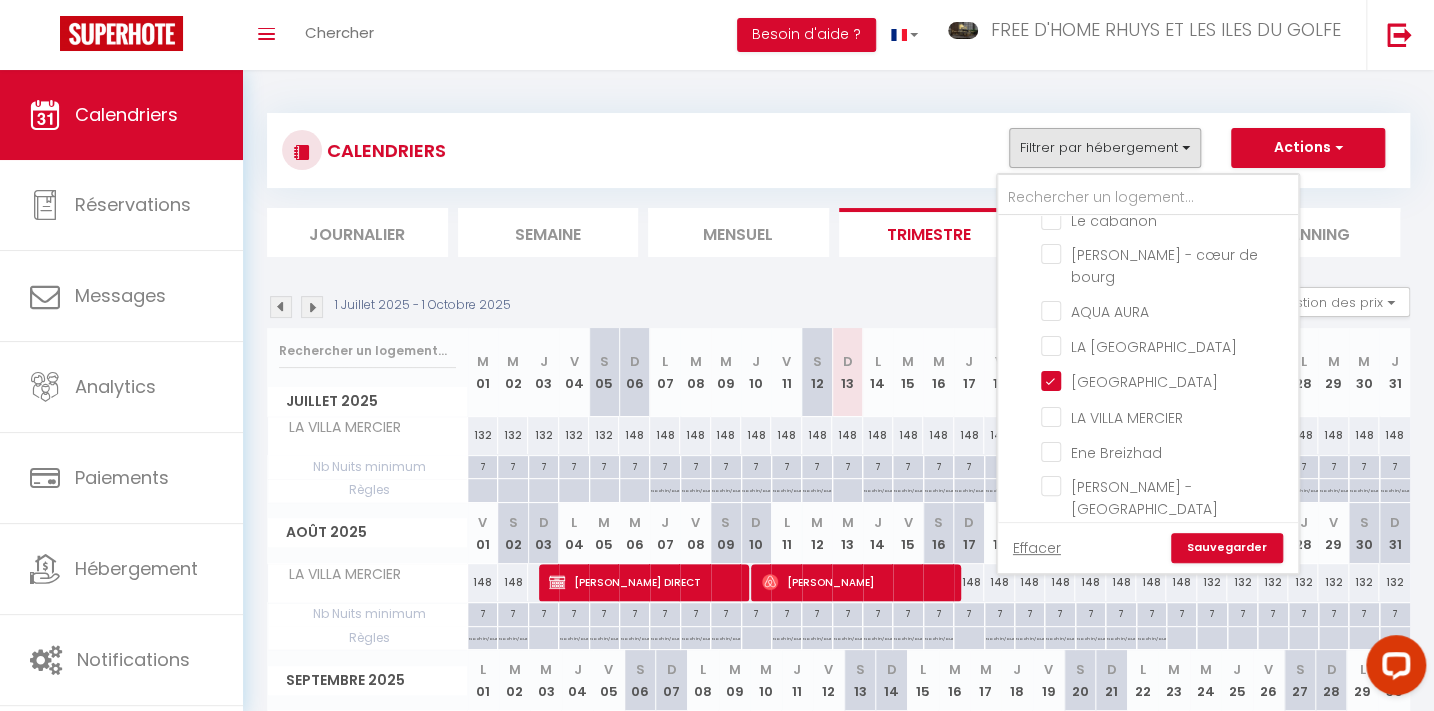 click on "Sauvegarder" at bounding box center (1227, 548) 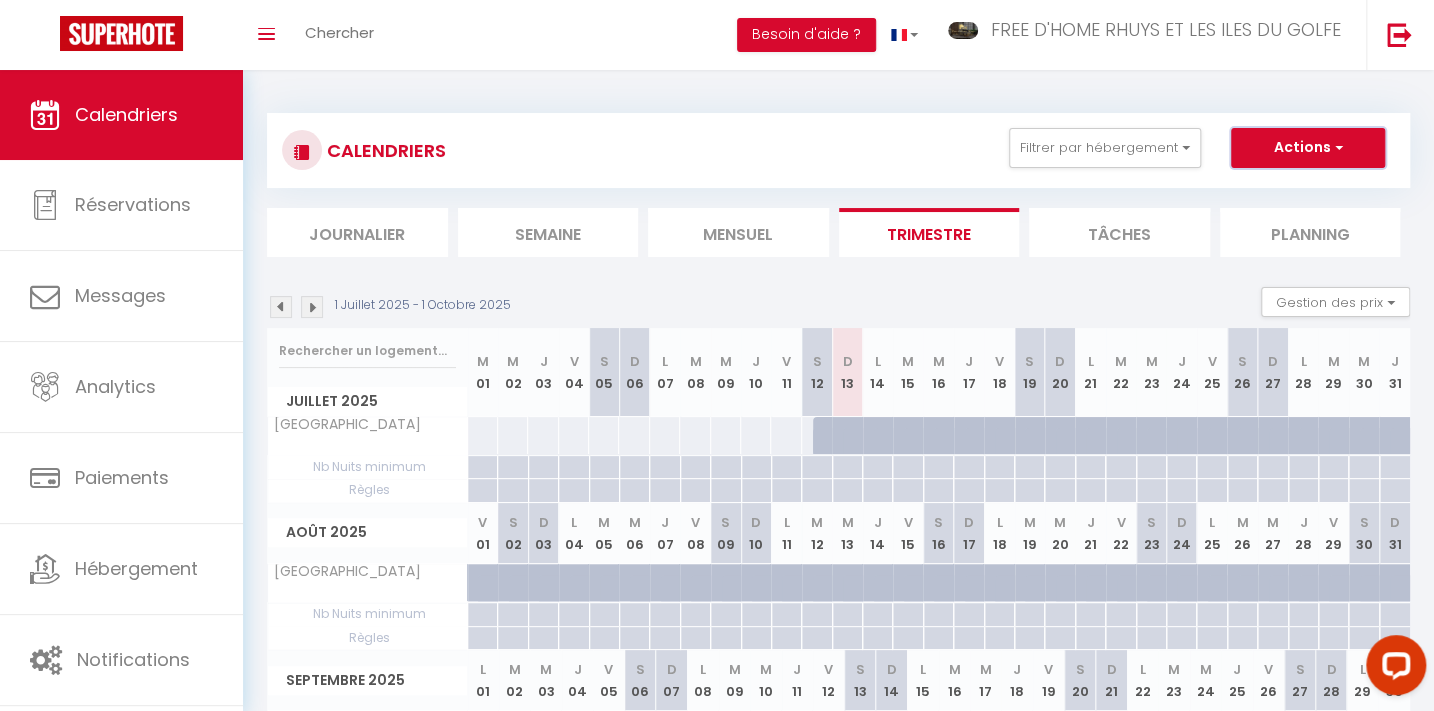 click on "Actions" at bounding box center [1308, 148] 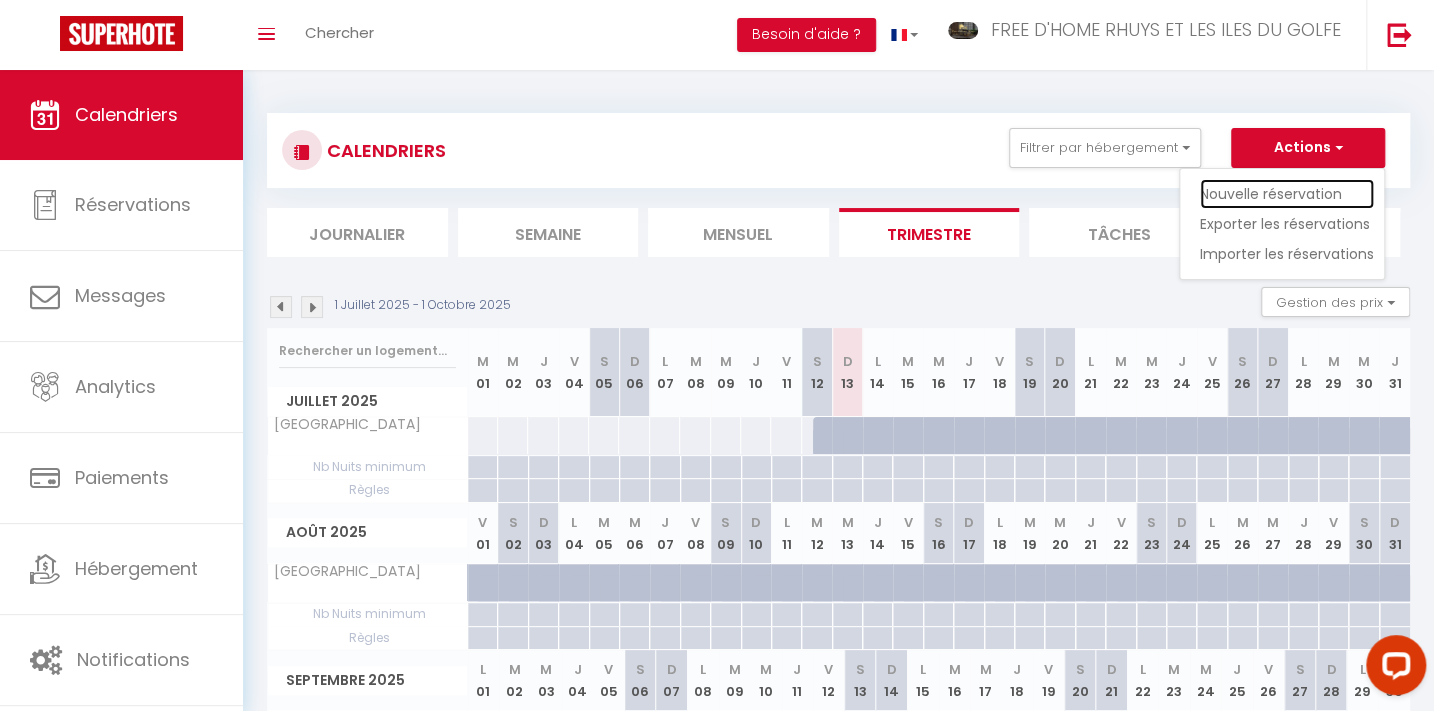 click on "Nouvelle réservation" at bounding box center (1287, 194) 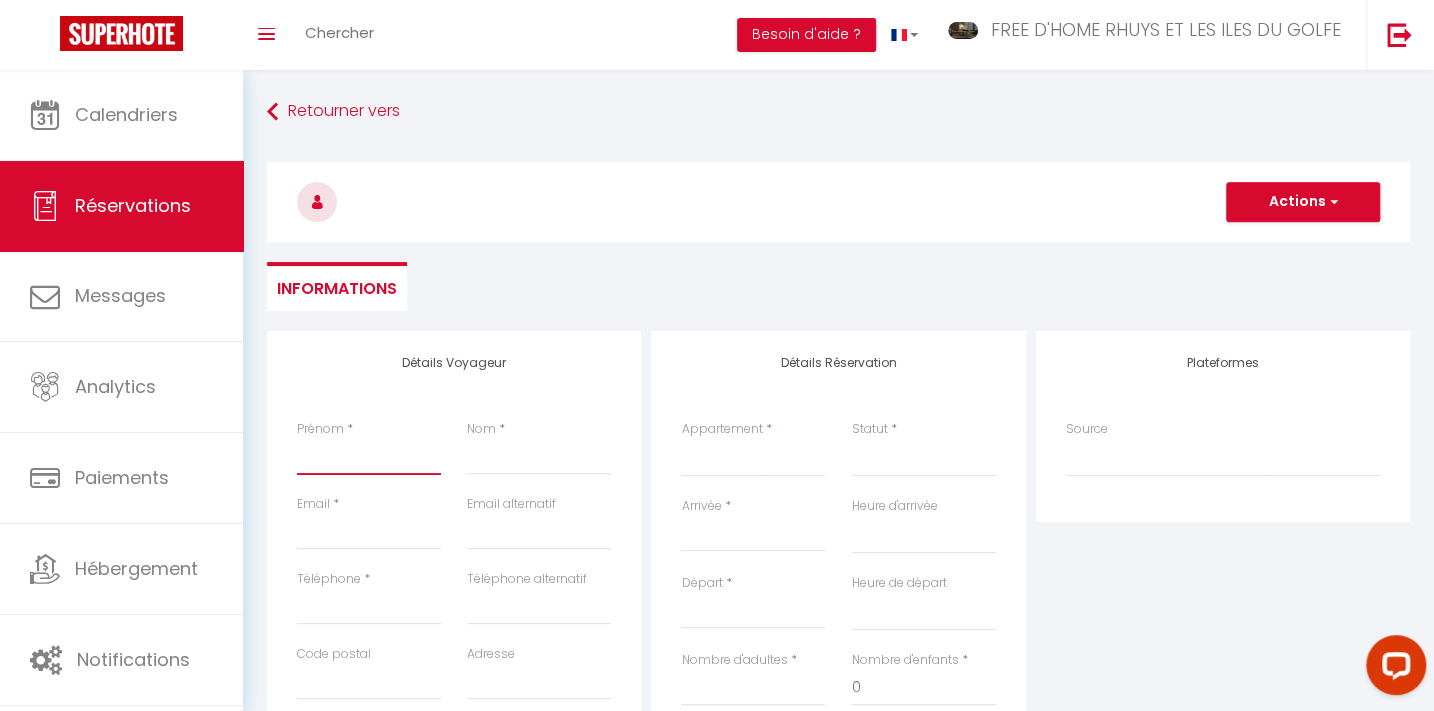 click on "Prénom" at bounding box center (369, 457) 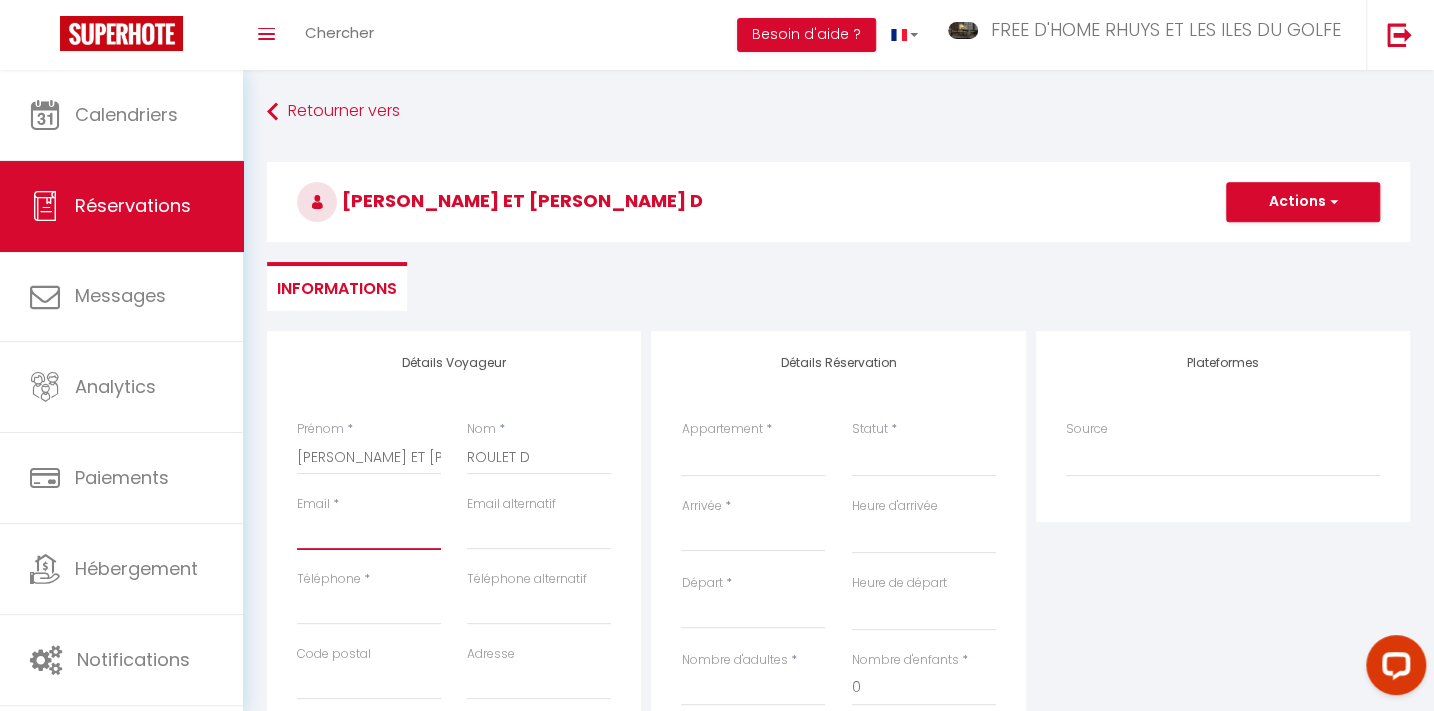 click on "Email client" at bounding box center [369, 532] 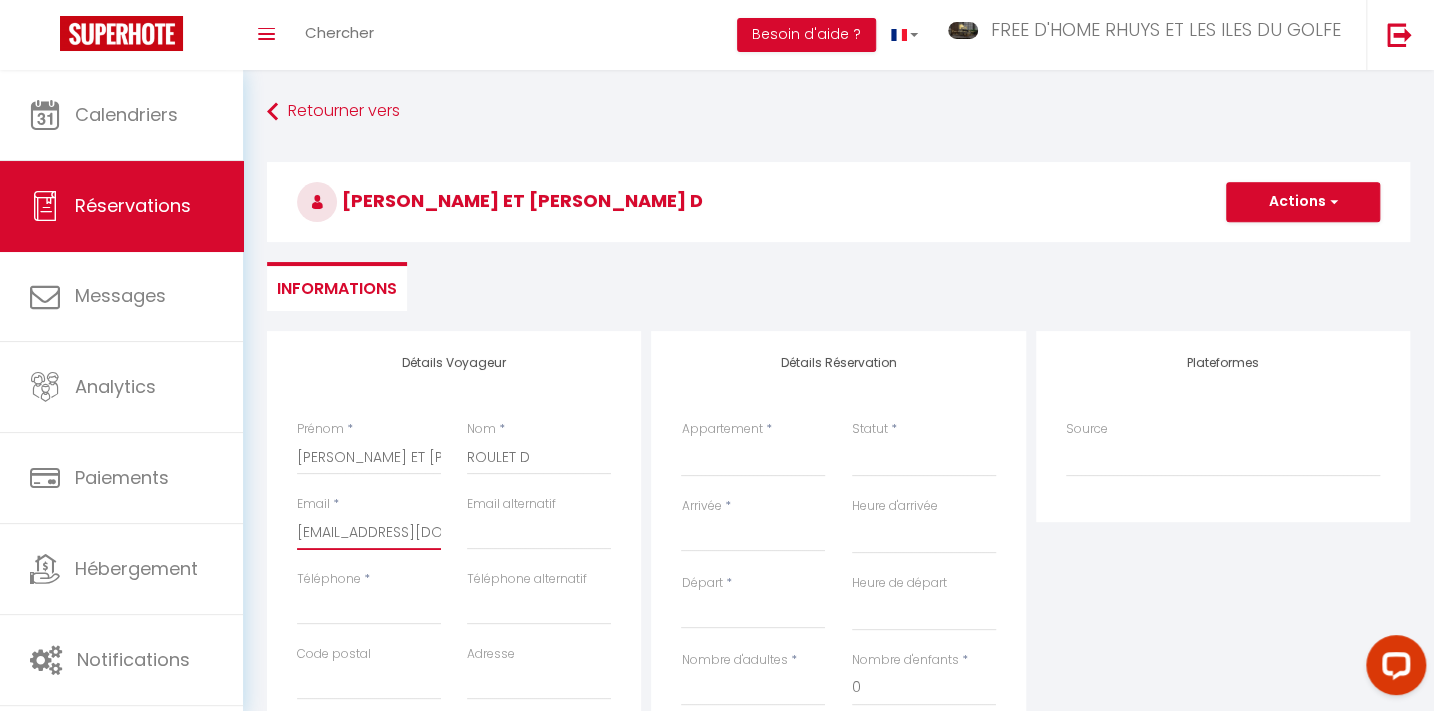 scroll, scrollTop: 0, scrollLeft: 42, axis: horizontal 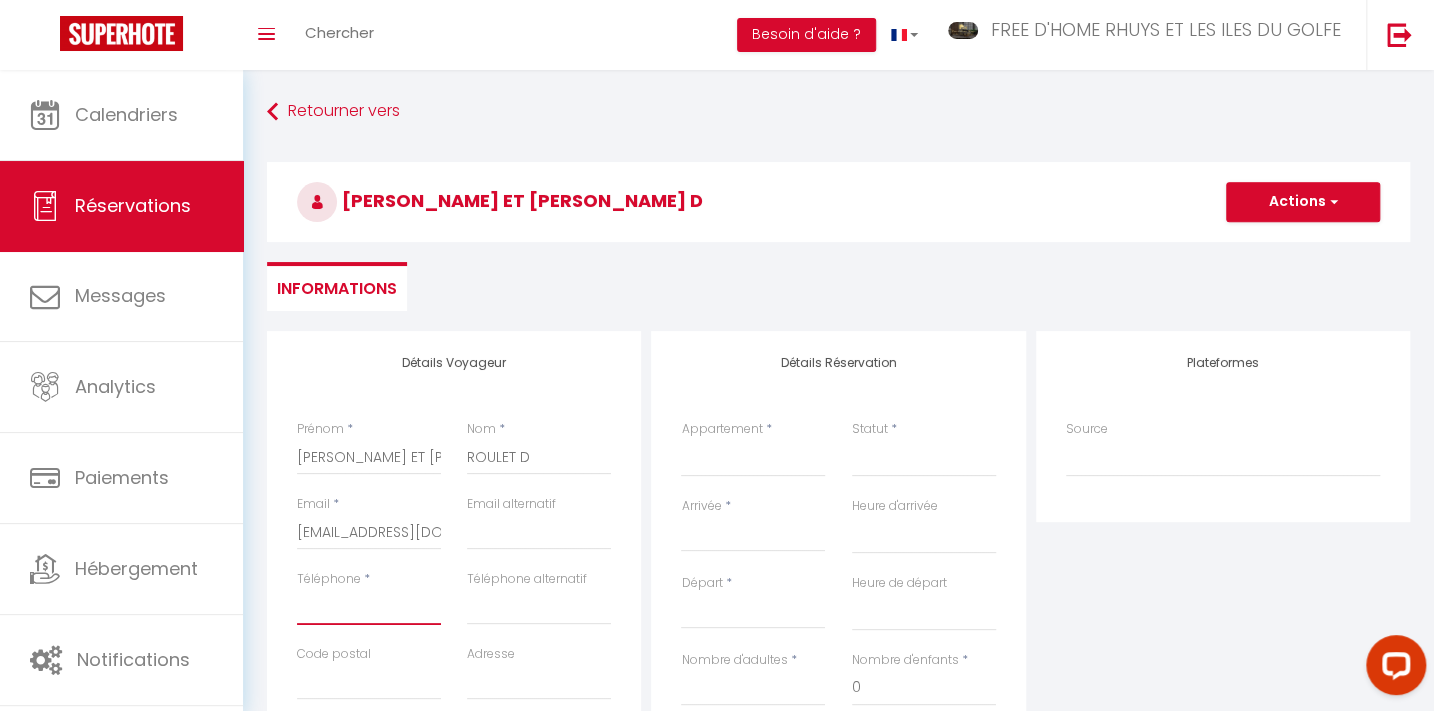 click on "Téléphone" at bounding box center (369, 607) 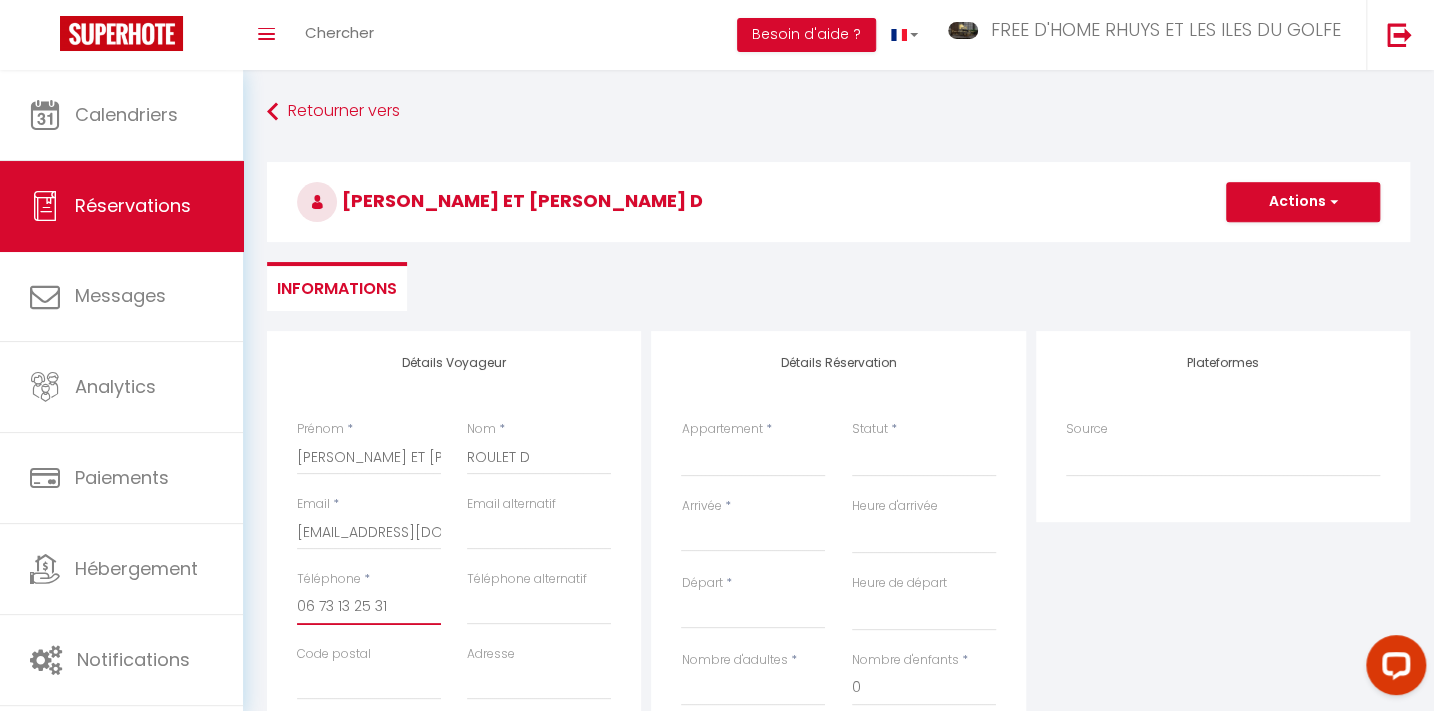 scroll, scrollTop: 181, scrollLeft: 0, axis: vertical 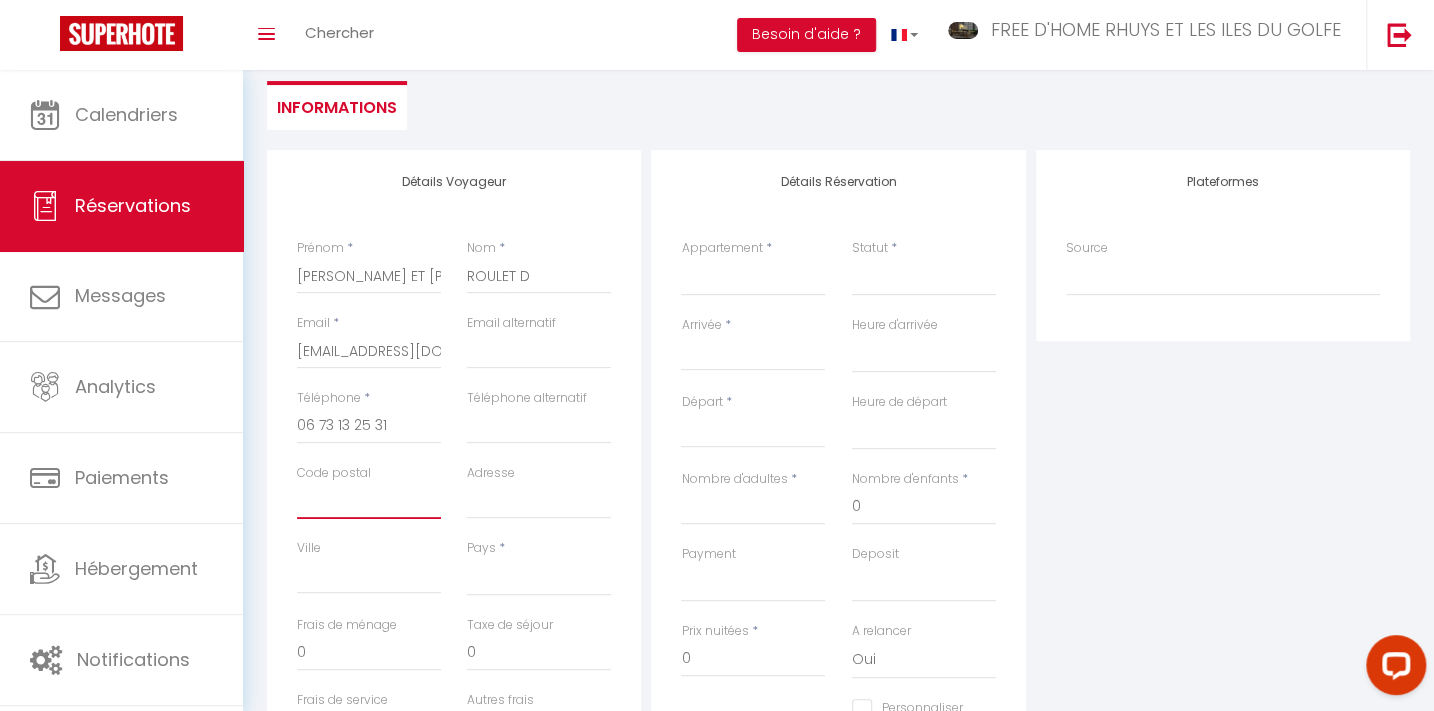 click on "Code postal" at bounding box center (369, 501) 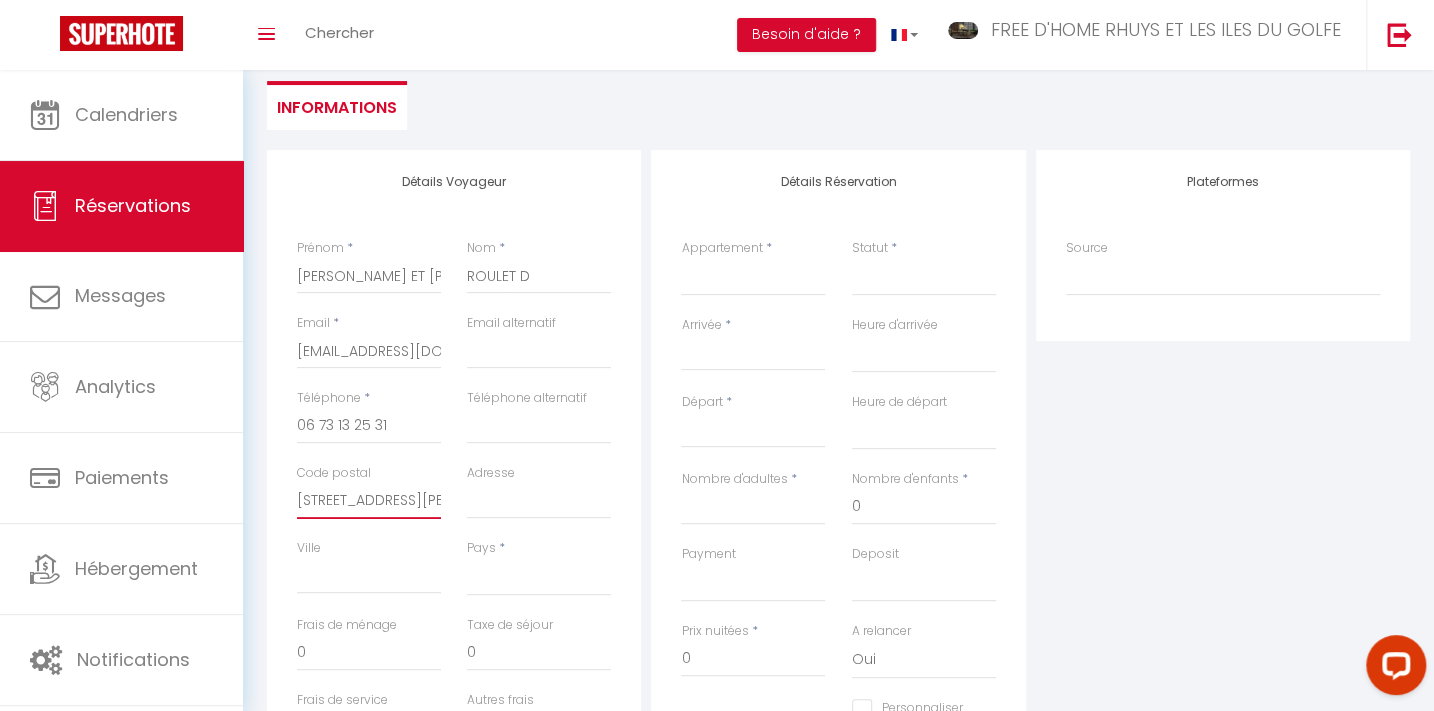 scroll, scrollTop: 0, scrollLeft: 150, axis: horizontal 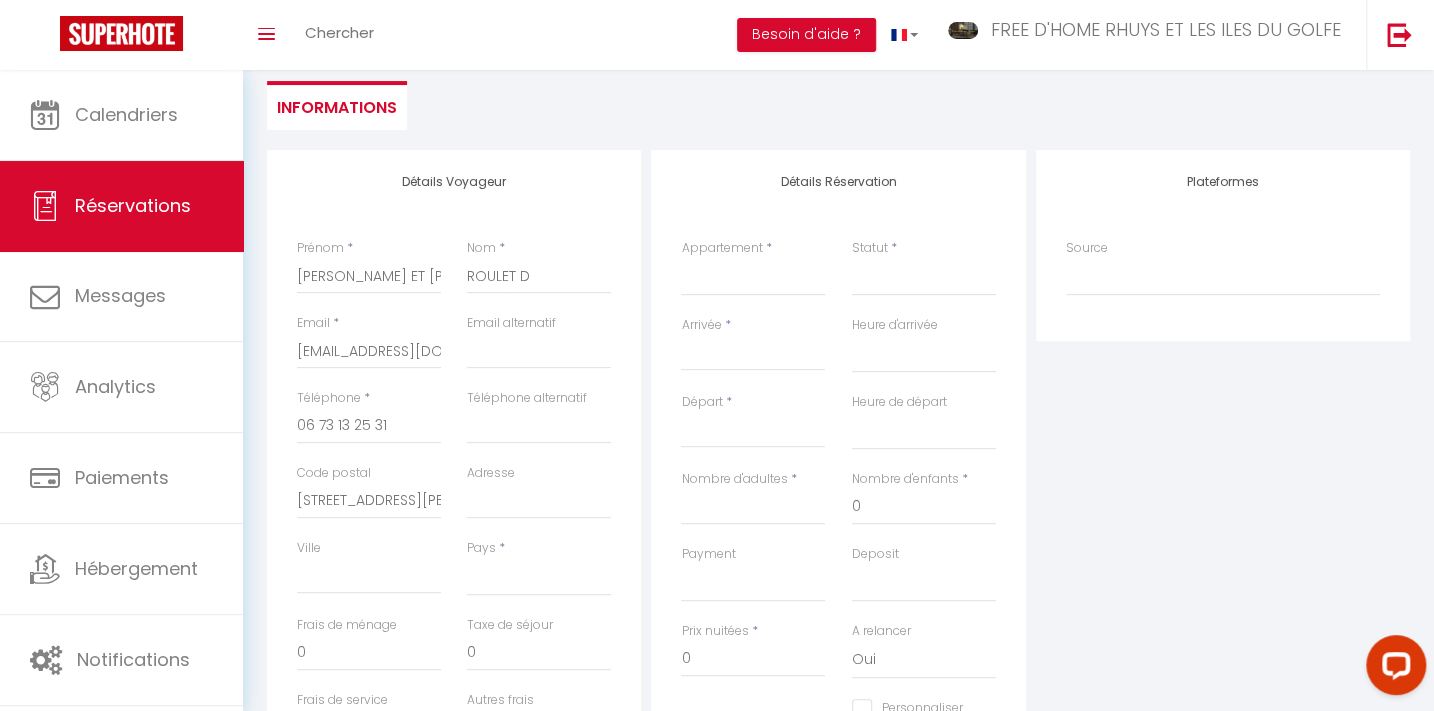 drag, startPoint x: 445, startPoint y: 498, endPoint x: 404, endPoint y: 497, distance: 41.01219 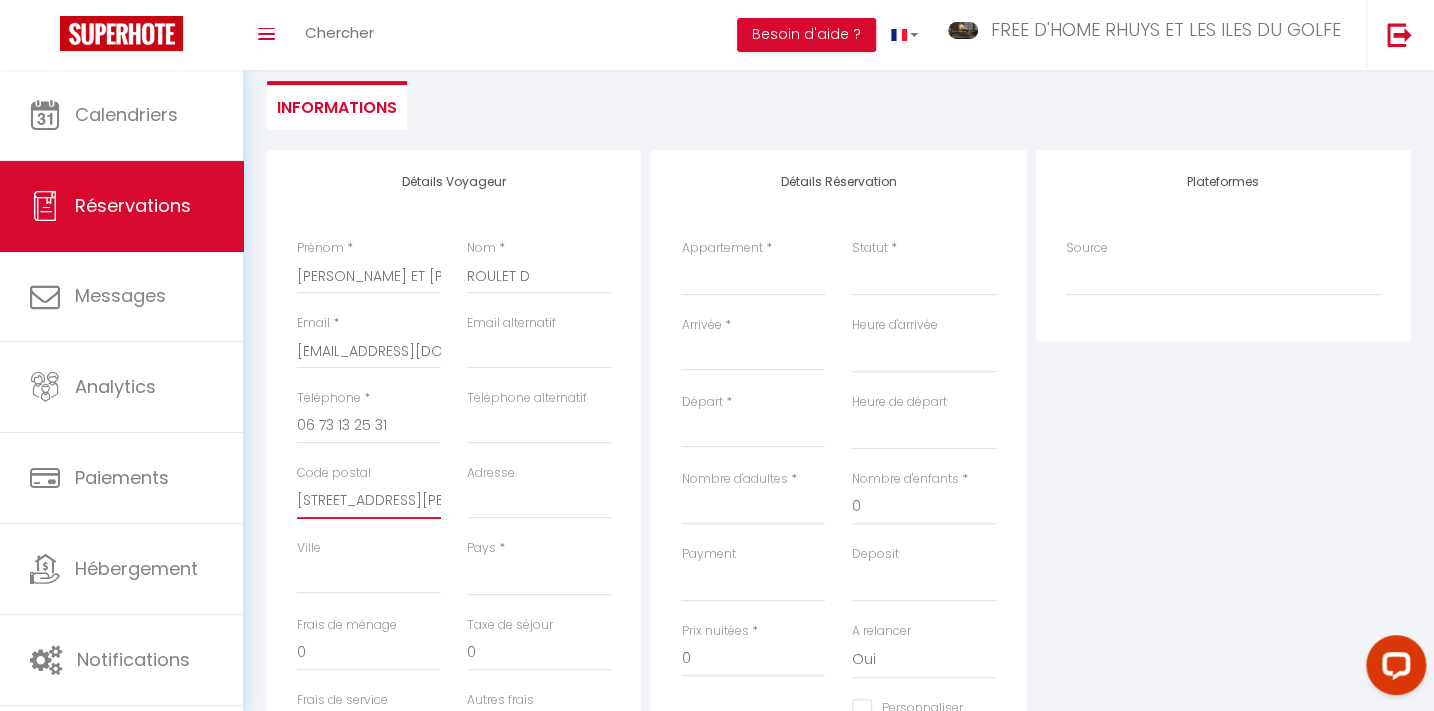 click on "[STREET_ADDRESS][PERSON_NAME] – 95 600 [GEOGRAPHIC_DATA]" at bounding box center (369, 501) 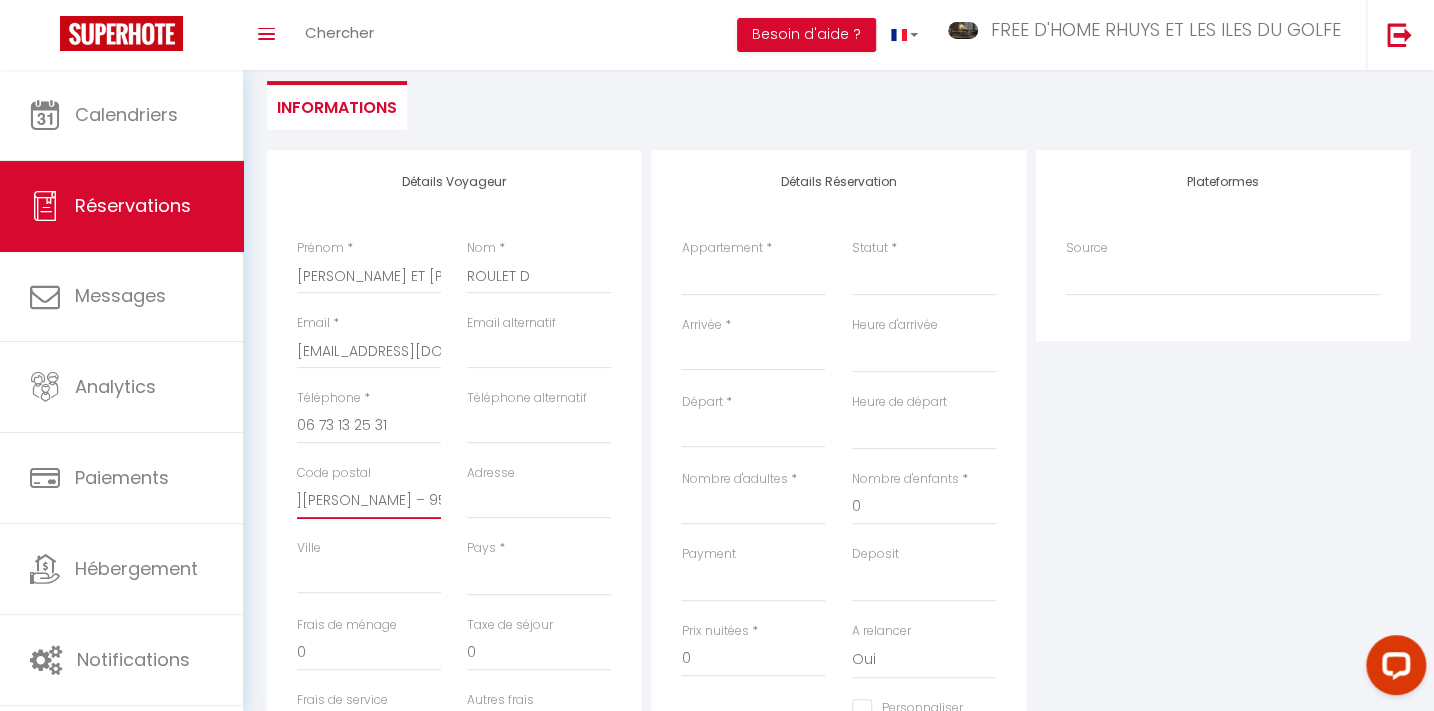 scroll, scrollTop: 0, scrollLeft: 150, axis: horizontal 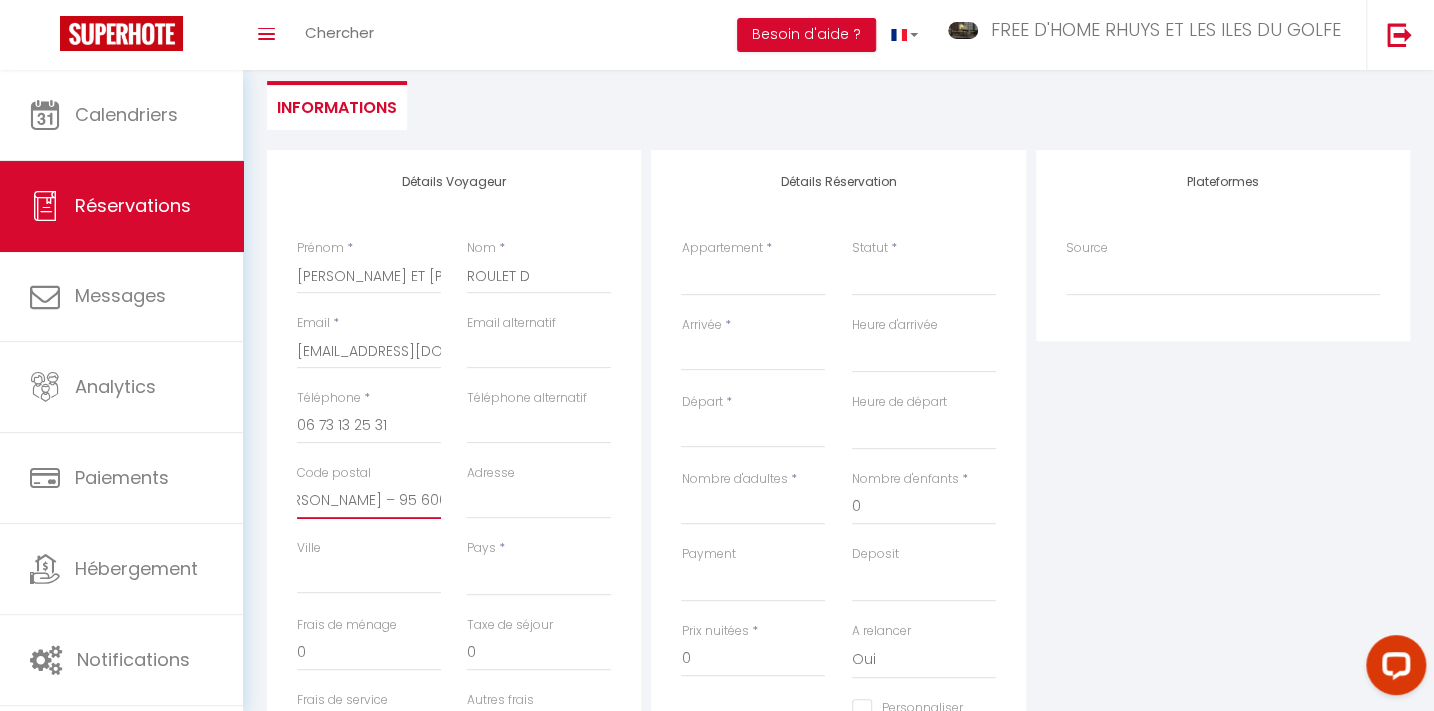 drag, startPoint x: 436, startPoint y: 500, endPoint x: 364, endPoint y: 497, distance: 72.06247 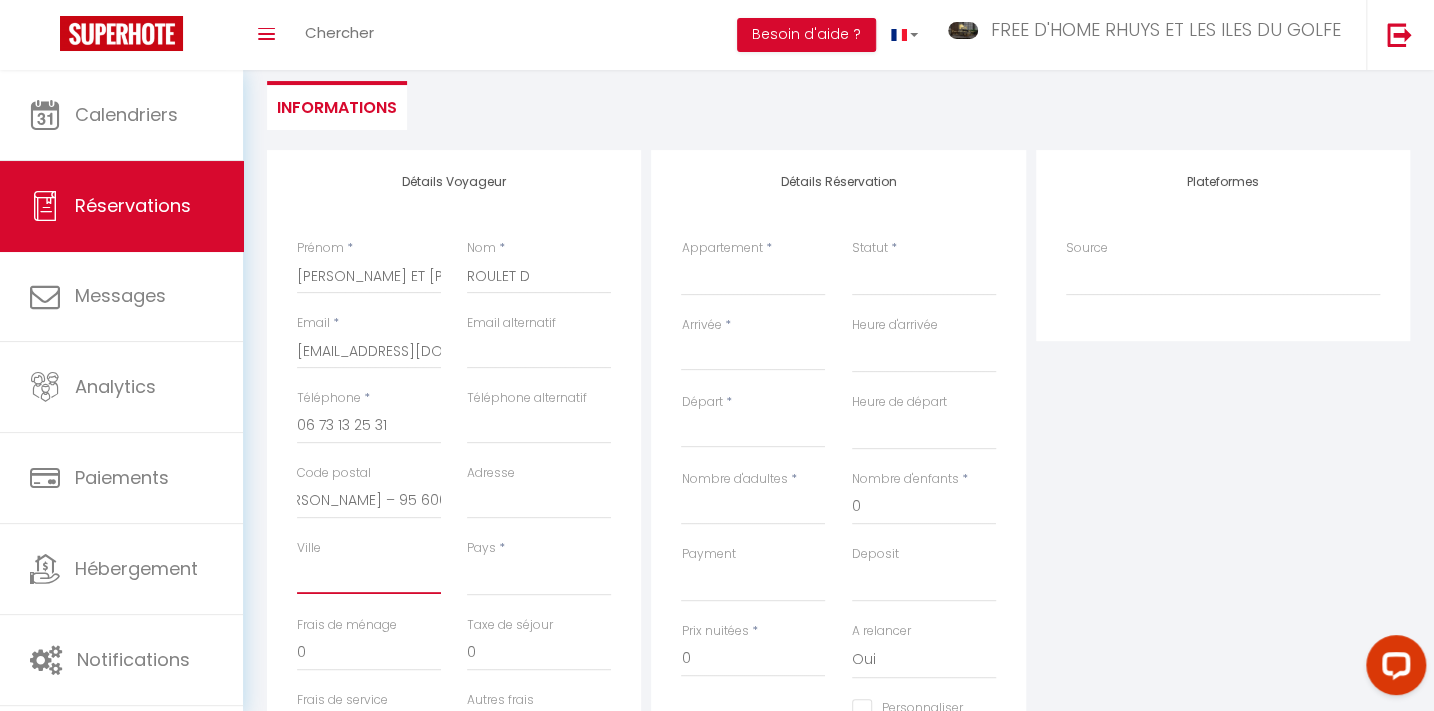scroll, scrollTop: 0, scrollLeft: 0, axis: both 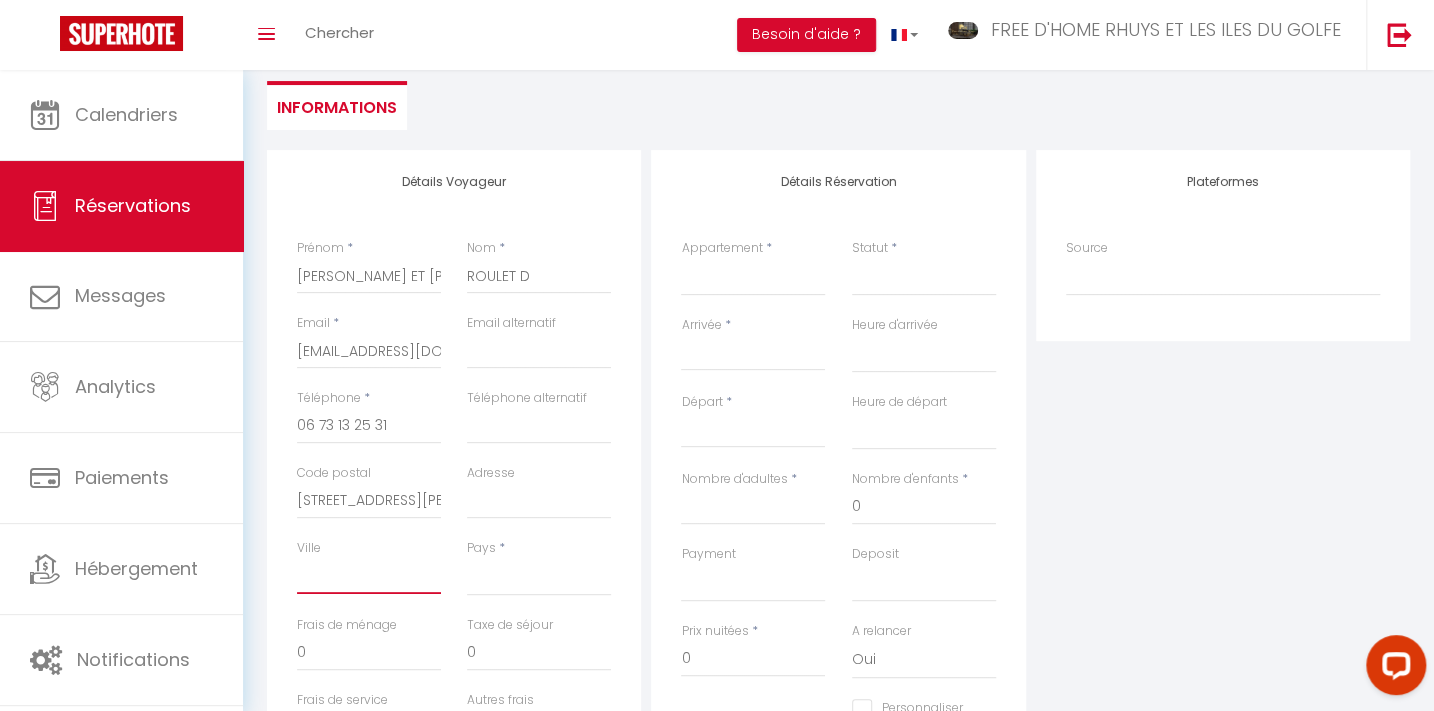 click on "Ville" at bounding box center [369, 576] 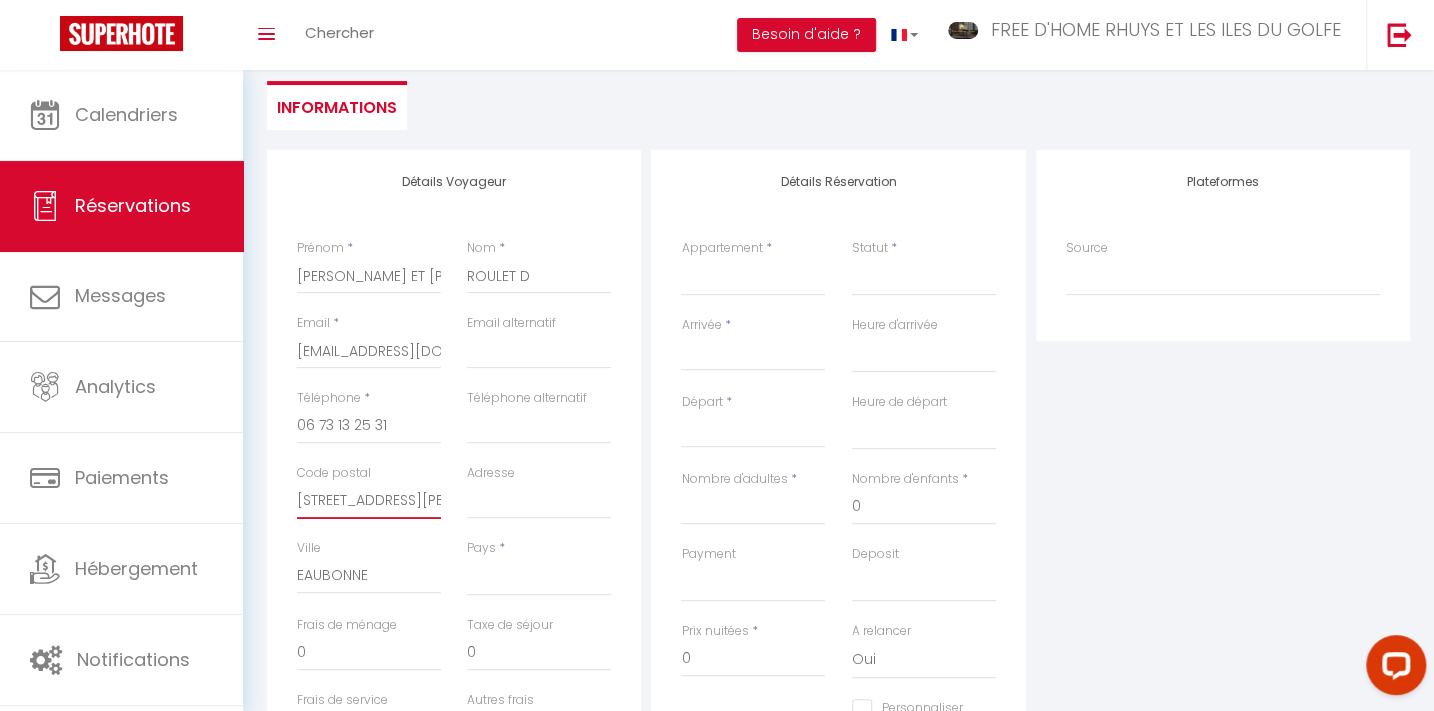 click on "[STREET_ADDRESS][PERSON_NAME] – 95 600 [GEOGRAPHIC_DATA]" at bounding box center (369, 501) 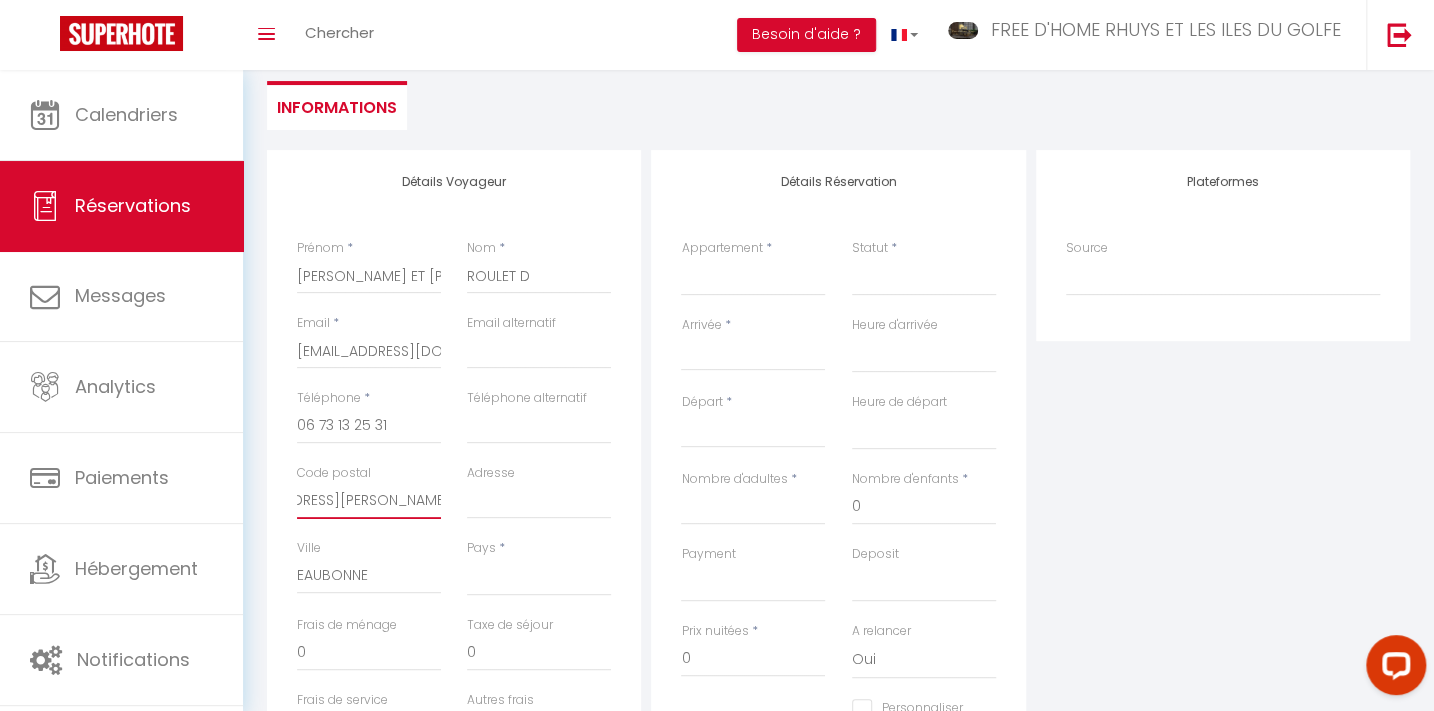scroll, scrollTop: 0, scrollLeft: 75, axis: horizontal 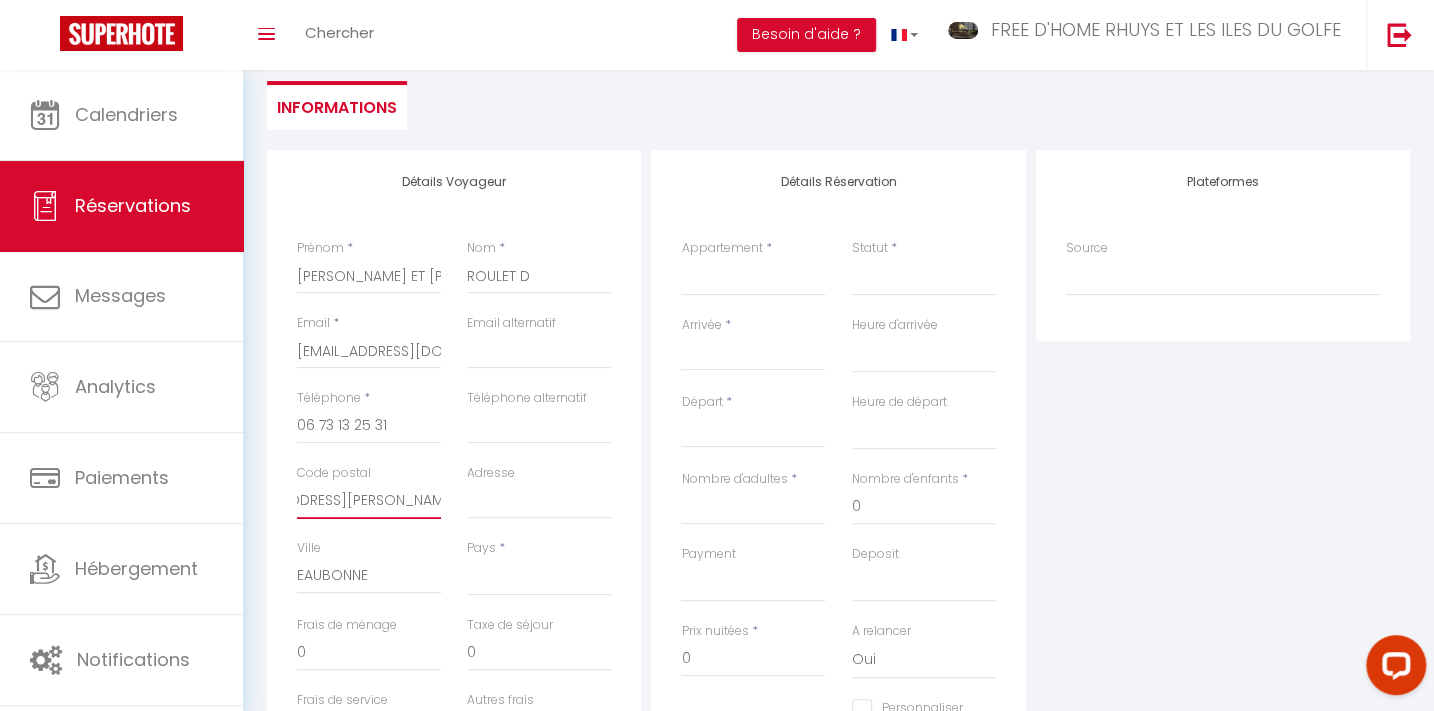 drag, startPoint x: 440, startPoint y: 499, endPoint x: 391, endPoint y: 495, distance: 49.162994 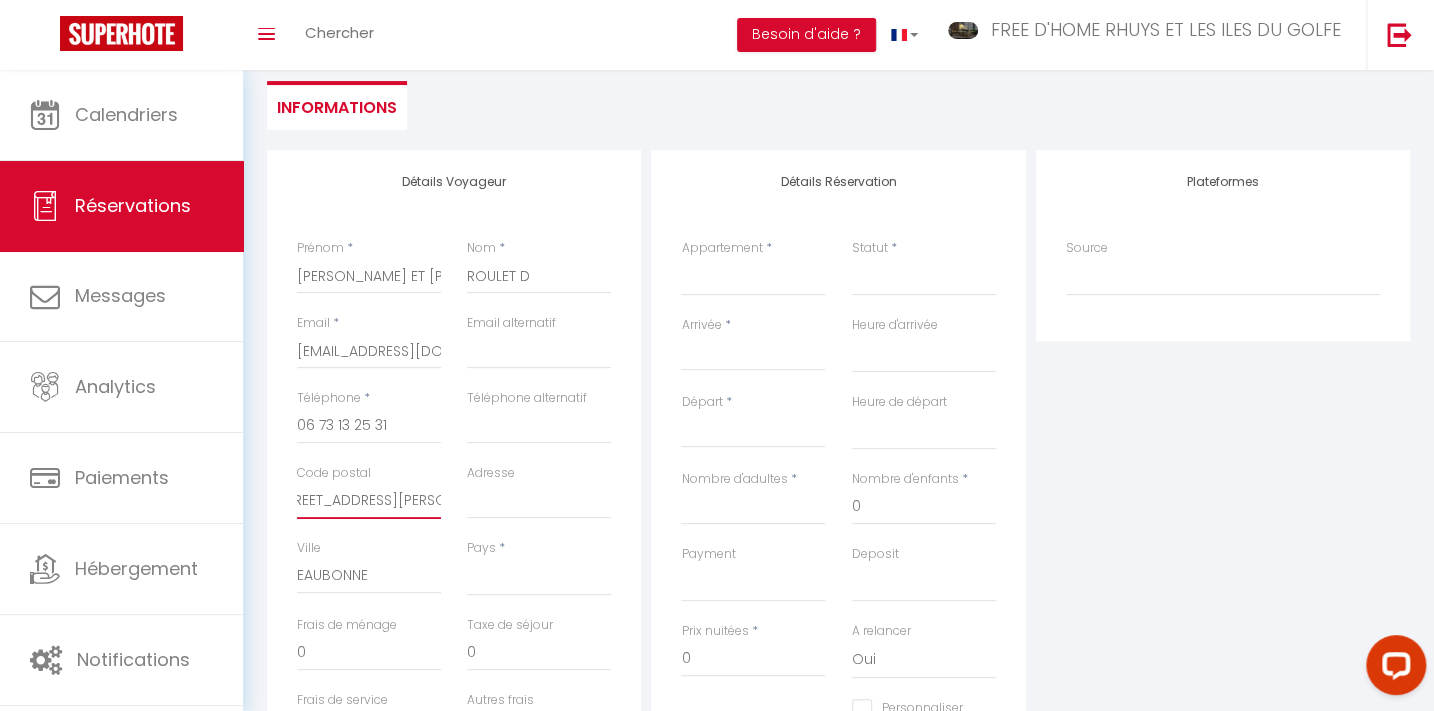 scroll, scrollTop: 0, scrollLeft: 0, axis: both 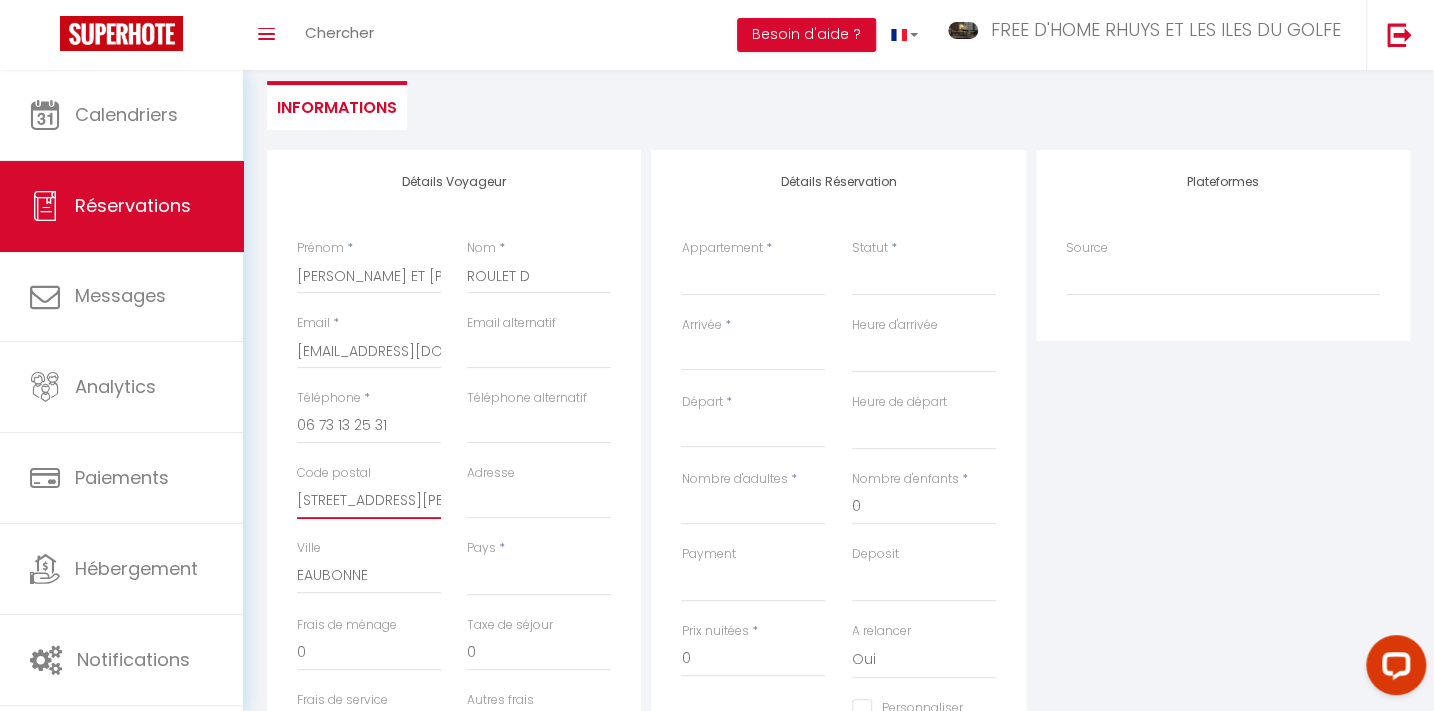 drag, startPoint x: 438, startPoint y: 499, endPoint x: 285, endPoint y: 498, distance: 153.00327 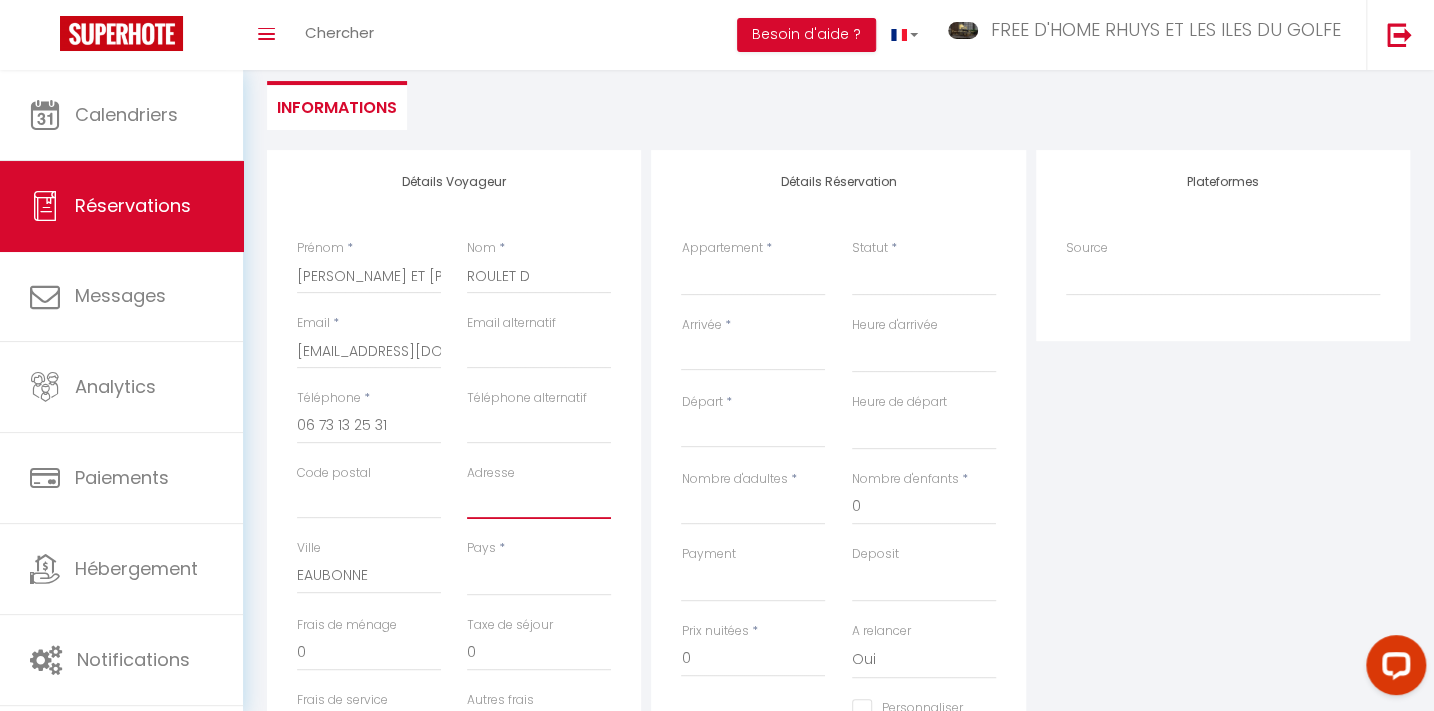 click on "Adresse" at bounding box center [539, 501] 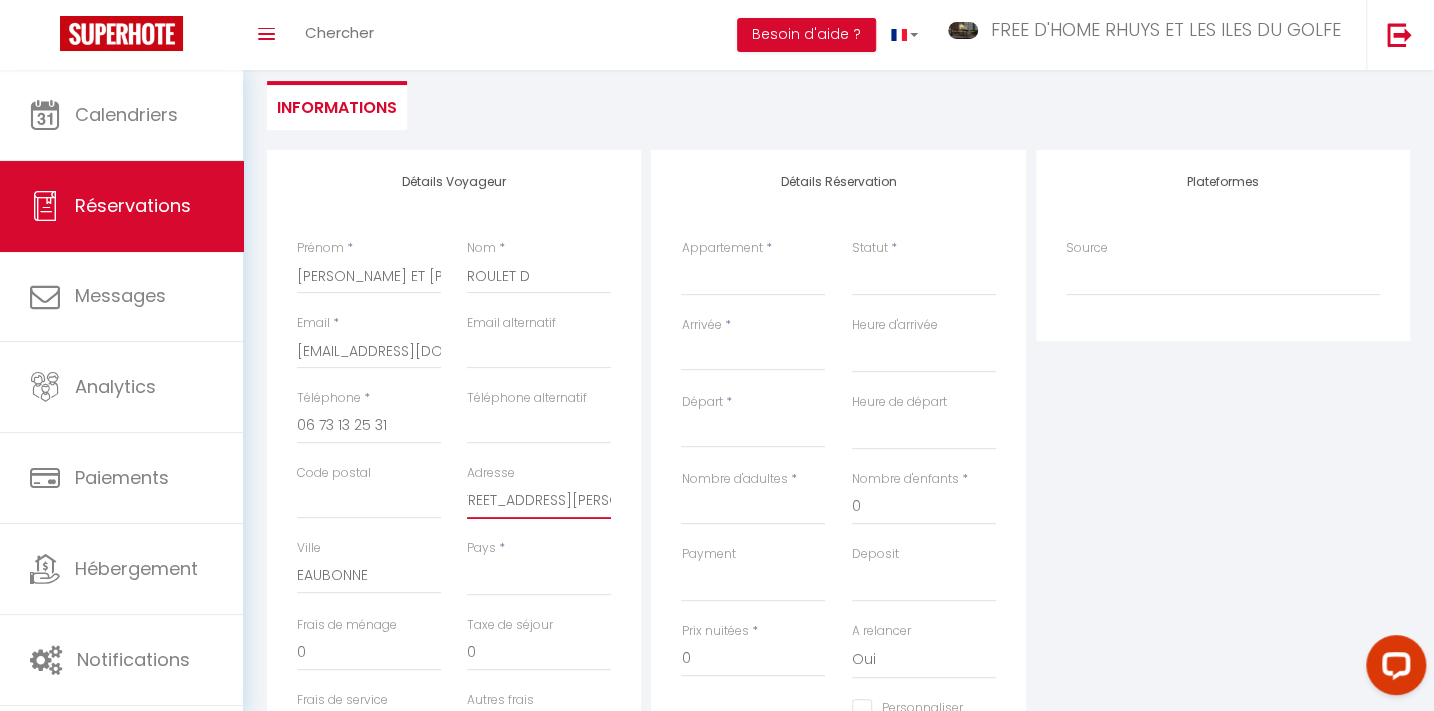 scroll, scrollTop: 0, scrollLeft: 11, axis: horizontal 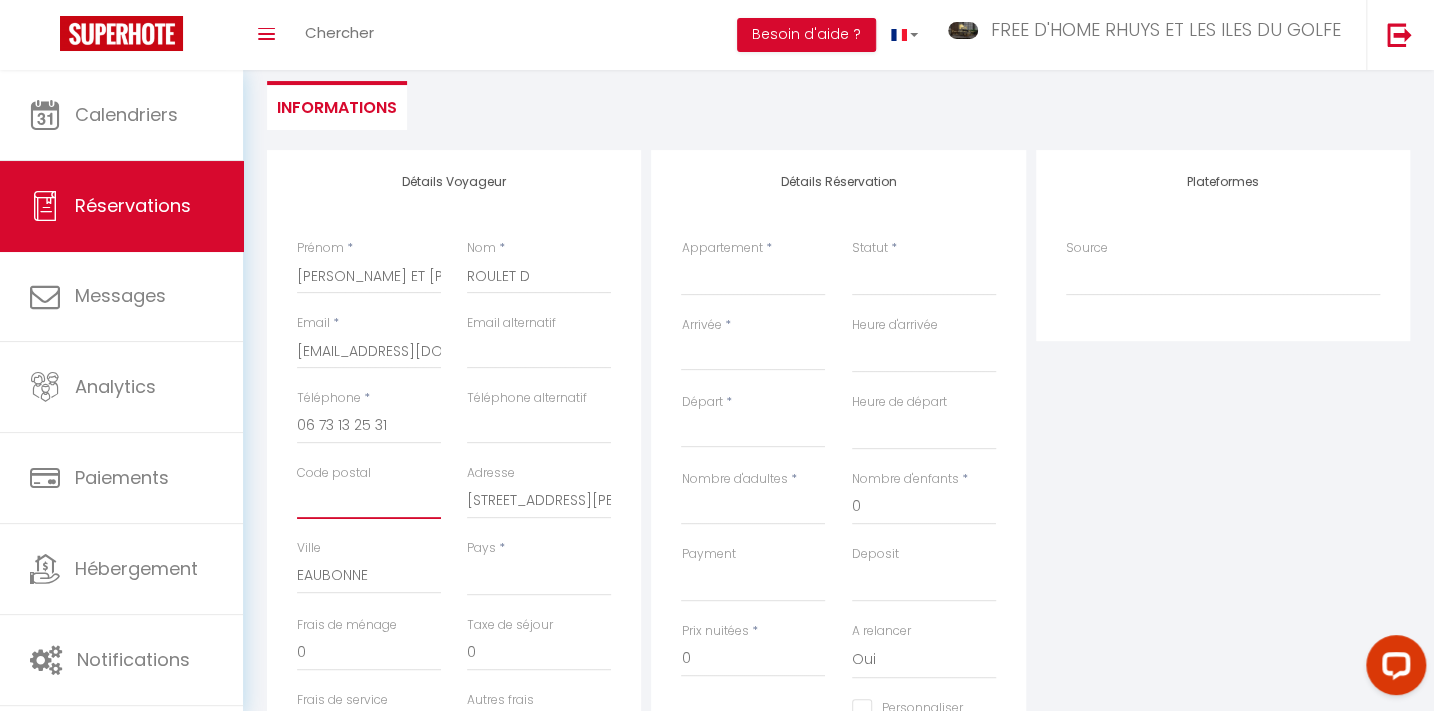 click on "Code postal" at bounding box center (369, 501) 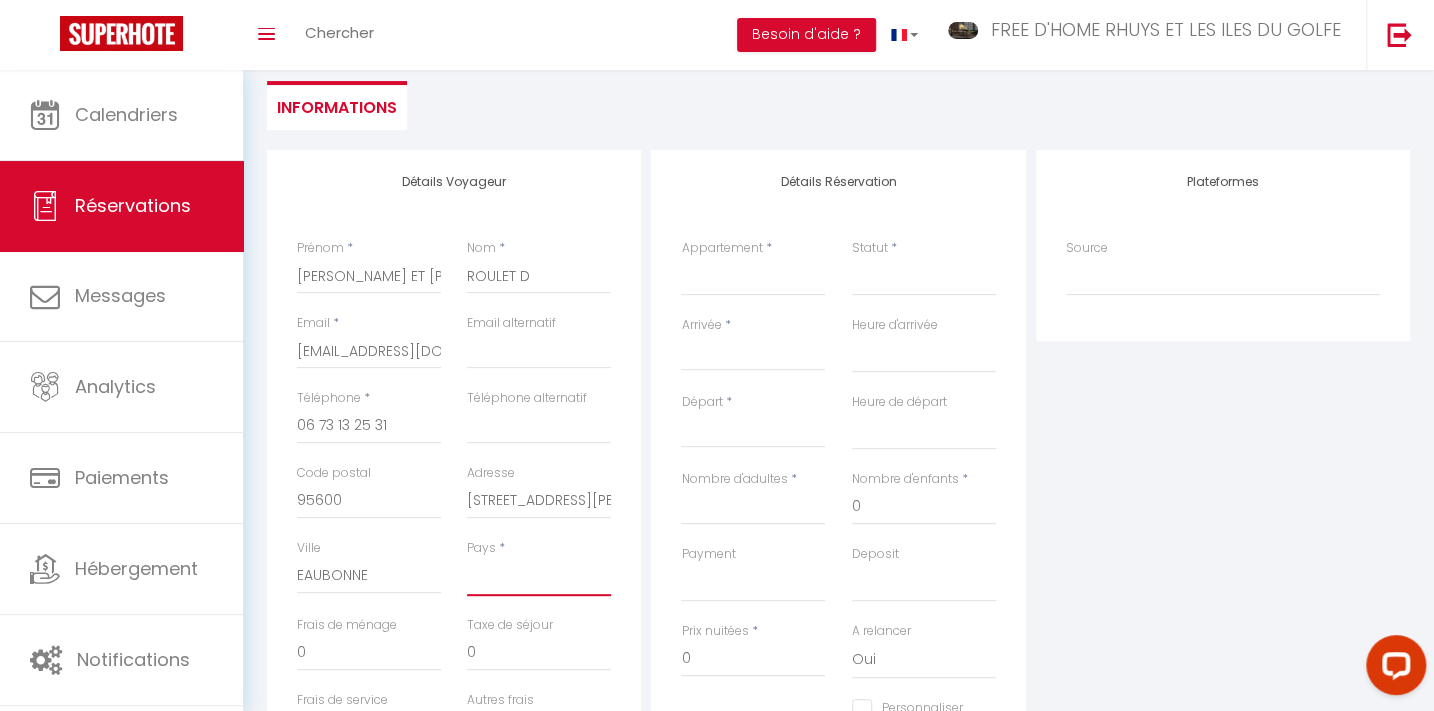 click on "[GEOGRAPHIC_DATA]
[GEOGRAPHIC_DATA]
[GEOGRAPHIC_DATA]
[GEOGRAPHIC_DATA]
[GEOGRAPHIC_DATA]
[US_STATE]
[GEOGRAPHIC_DATA]
[GEOGRAPHIC_DATA]
[GEOGRAPHIC_DATA]
[GEOGRAPHIC_DATA]
[GEOGRAPHIC_DATA]
[GEOGRAPHIC_DATA]
[GEOGRAPHIC_DATA]
[GEOGRAPHIC_DATA]
[GEOGRAPHIC_DATA]
[GEOGRAPHIC_DATA]
[GEOGRAPHIC_DATA]
[GEOGRAPHIC_DATA]
[GEOGRAPHIC_DATA]
[GEOGRAPHIC_DATA]
[GEOGRAPHIC_DATA]
[GEOGRAPHIC_DATA]
[GEOGRAPHIC_DATA]
[GEOGRAPHIC_DATA]" at bounding box center [539, 577] 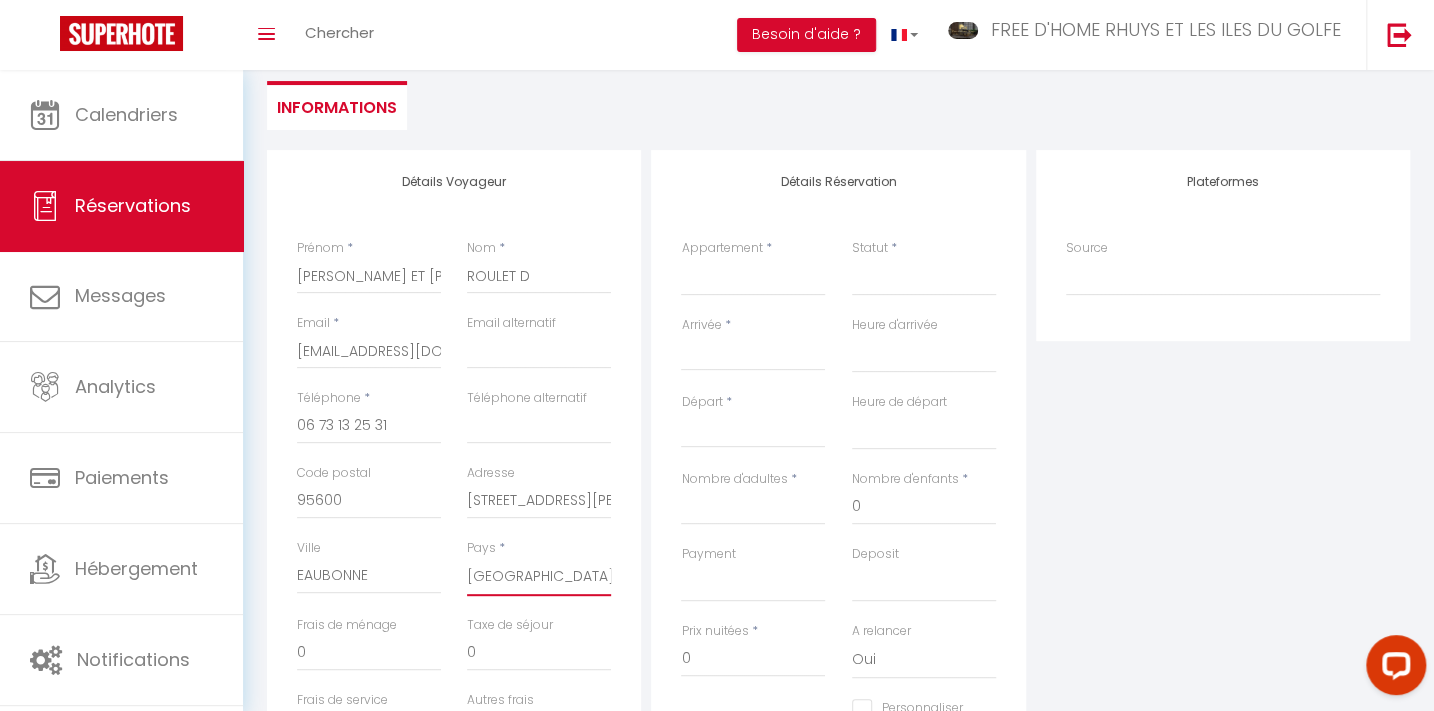 click on "[GEOGRAPHIC_DATA]
[GEOGRAPHIC_DATA]
[GEOGRAPHIC_DATA]
[GEOGRAPHIC_DATA]
[GEOGRAPHIC_DATA]
[US_STATE]
[GEOGRAPHIC_DATA]
[GEOGRAPHIC_DATA]
[GEOGRAPHIC_DATA]
[GEOGRAPHIC_DATA]
[GEOGRAPHIC_DATA]
[GEOGRAPHIC_DATA]
[GEOGRAPHIC_DATA]
[GEOGRAPHIC_DATA]
[GEOGRAPHIC_DATA]
[GEOGRAPHIC_DATA]
[GEOGRAPHIC_DATA]
[GEOGRAPHIC_DATA]
[GEOGRAPHIC_DATA]
[GEOGRAPHIC_DATA]
[GEOGRAPHIC_DATA]
[GEOGRAPHIC_DATA]
[GEOGRAPHIC_DATA]
[GEOGRAPHIC_DATA]" at bounding box center [539, 577] 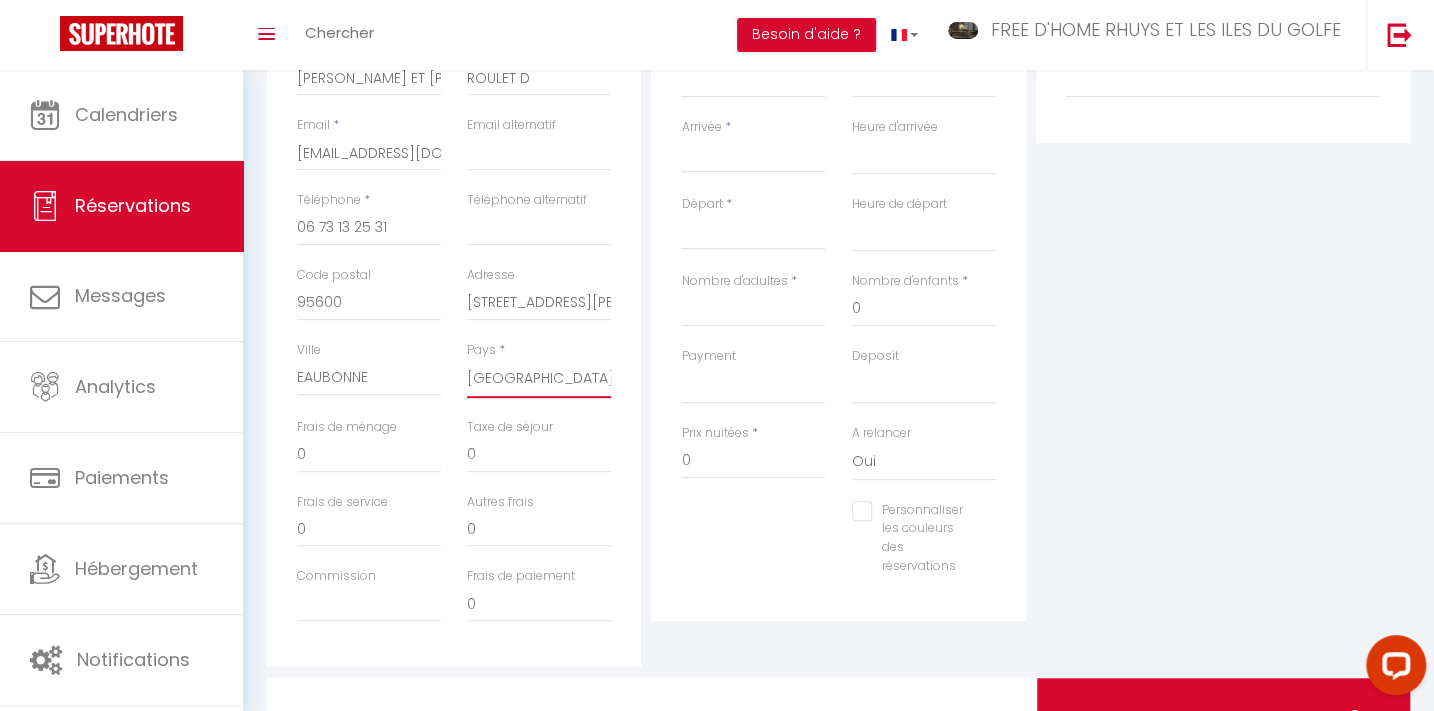 scroll, scrollTop: 454, scrollLeft: 0, axis: vertical 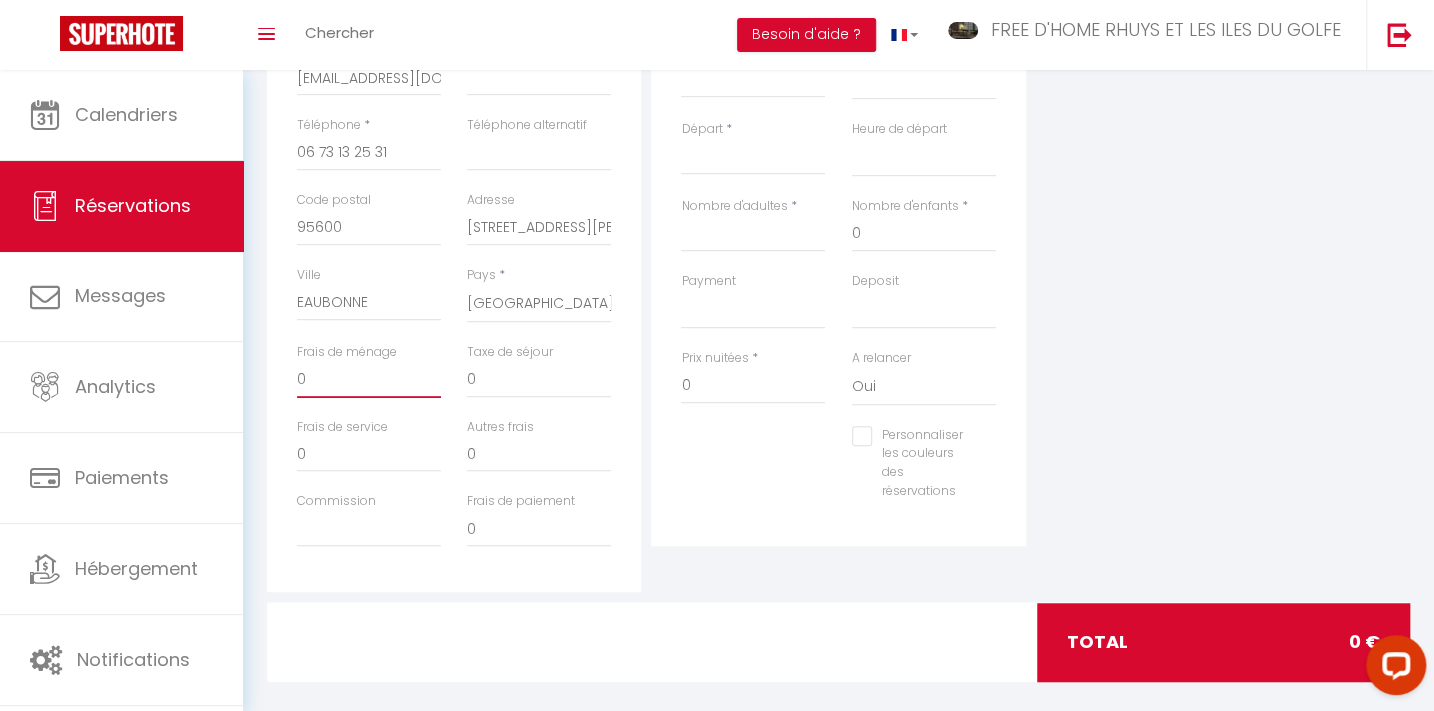 click on "0" at bounding box center (369, 380) 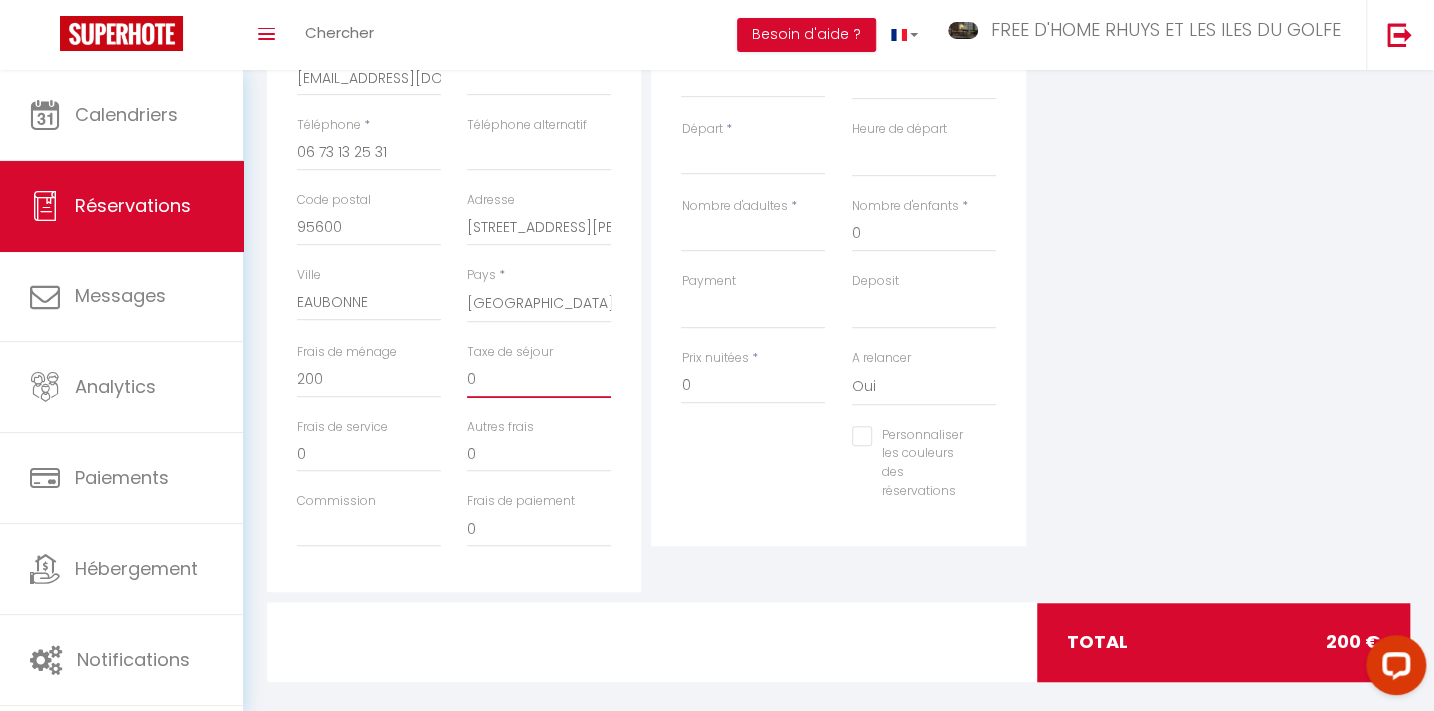 click on "0" at bounding box center (539, 380) 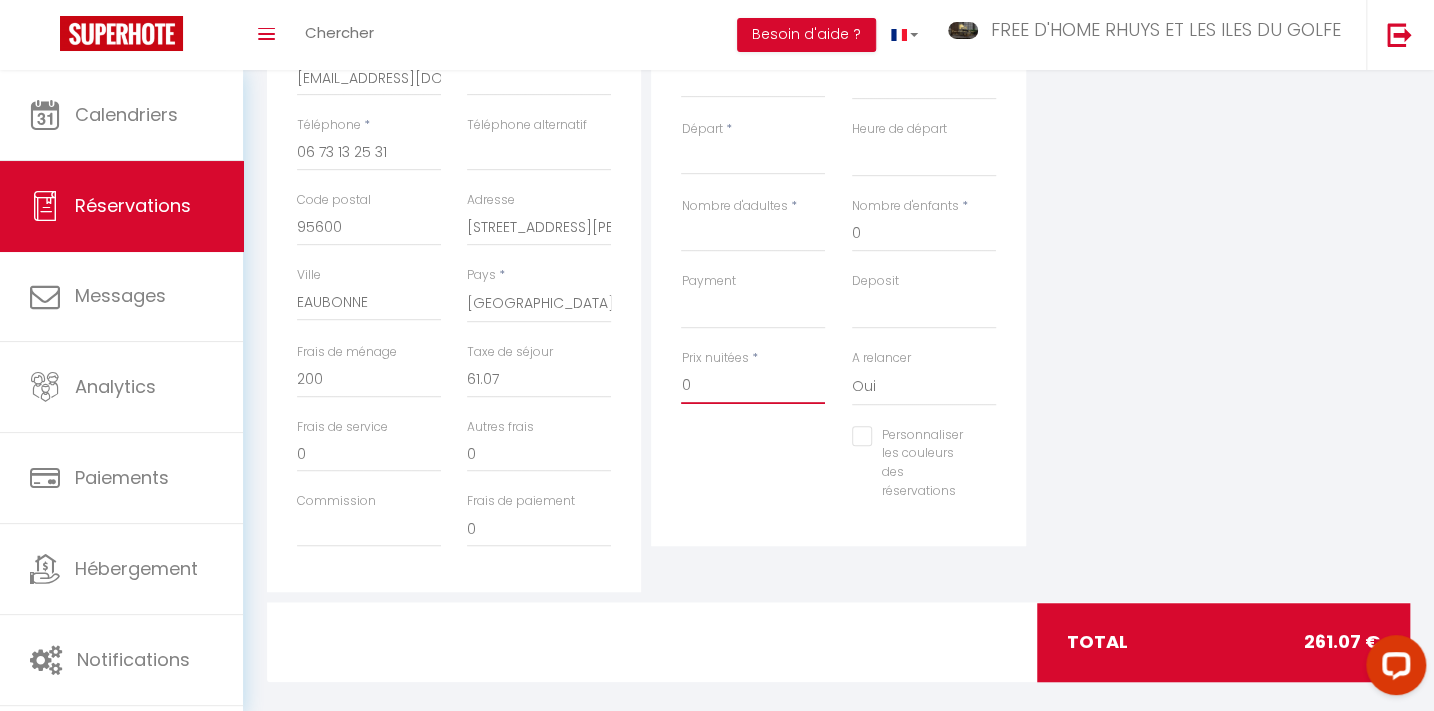 click on "0" at bounding box center (753, 386) 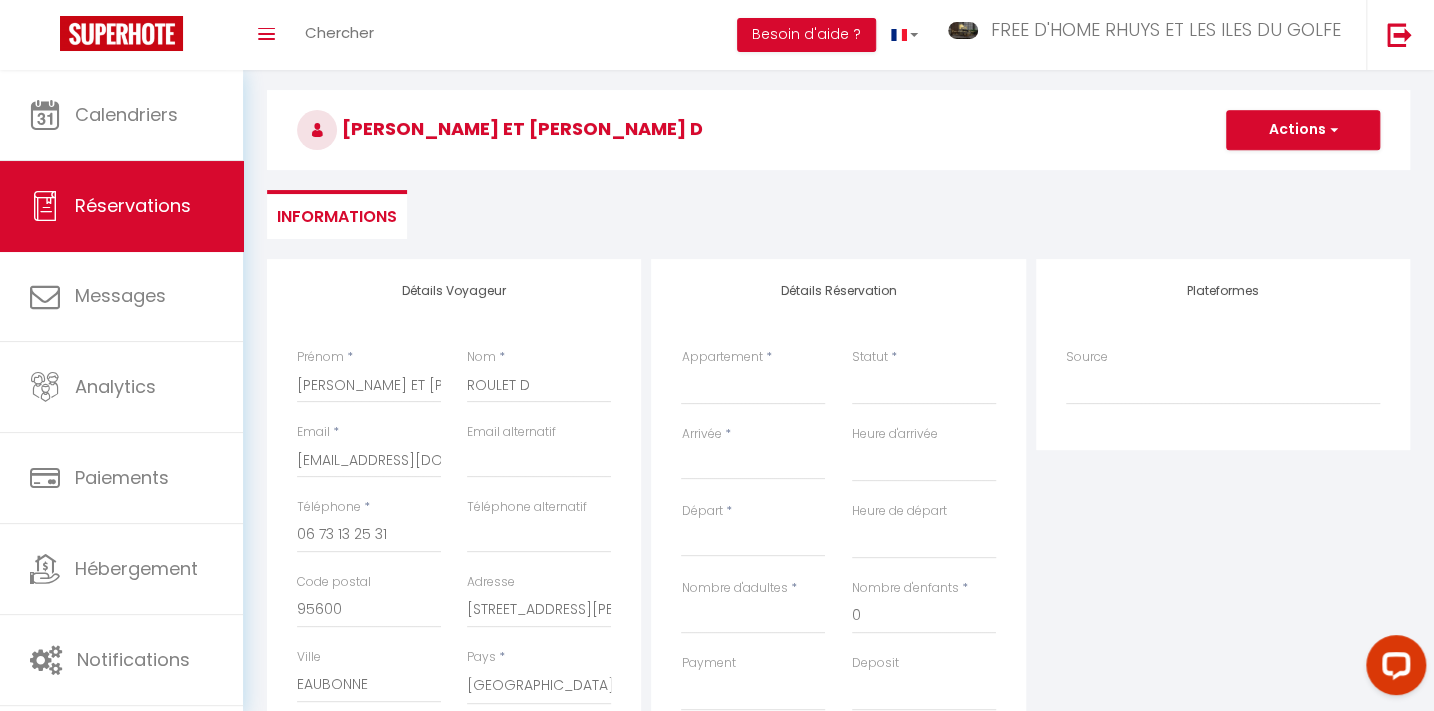 scroll, scrollTop: 0, scrollLeft: 0, axis: both 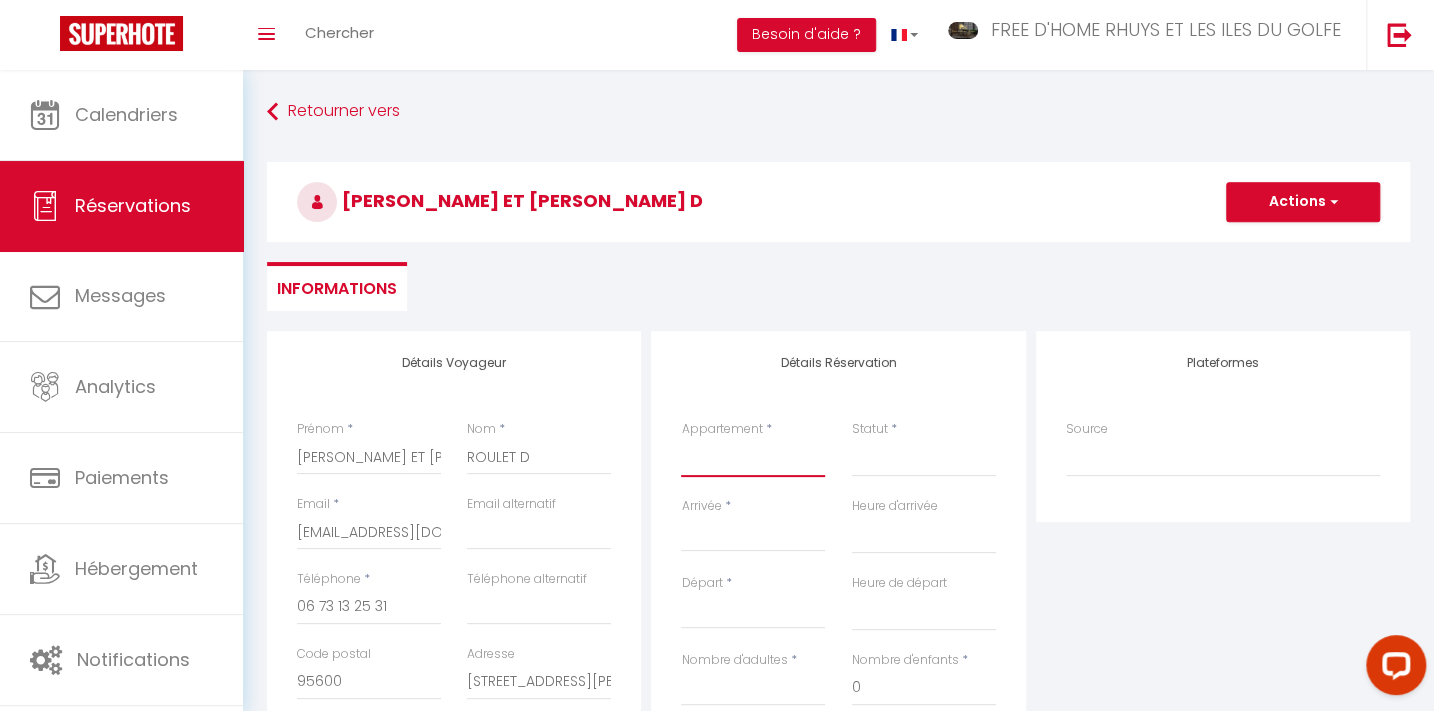 click on "Kêr Korrigan LES AJONCS Ty Boc'hig Ruz LE RÉVEIL SUCRÉ KER GOH VELIN LE REVE SALÉ COTÉ [GEOGRAPHIC_DATA] île aux moines [GEOGRAPHIC_DATA] [GEOGRAPHIC_DATA] [GEOGRAPHIC_DATA]mil [GEOGRAPHIC_DATA] - cœur de bourg AQUA AURA LA [GEOGRAPHIC_DATA] [GEOGRAPHIC_DATA] LA [GEOGRAPHIC_DATA] Ene [GEOGRAPHIC_DATA] [GEOGRAPHIC_DATA] Vue sur large LA LAGUNE Le grand jardin [GEOGRAPHIC_DATA] La villagapanthe LA [GEOGRAPHIC_DATA] [GEOGRAPHIC_DATA] [GEOGRAPHIC_DATA] 'île [GEOGRAPHIC_DATA] PLEIN SUD TY AR MOR [GEOGRAPHIC_DATA]" at bounding box center [753, 458] 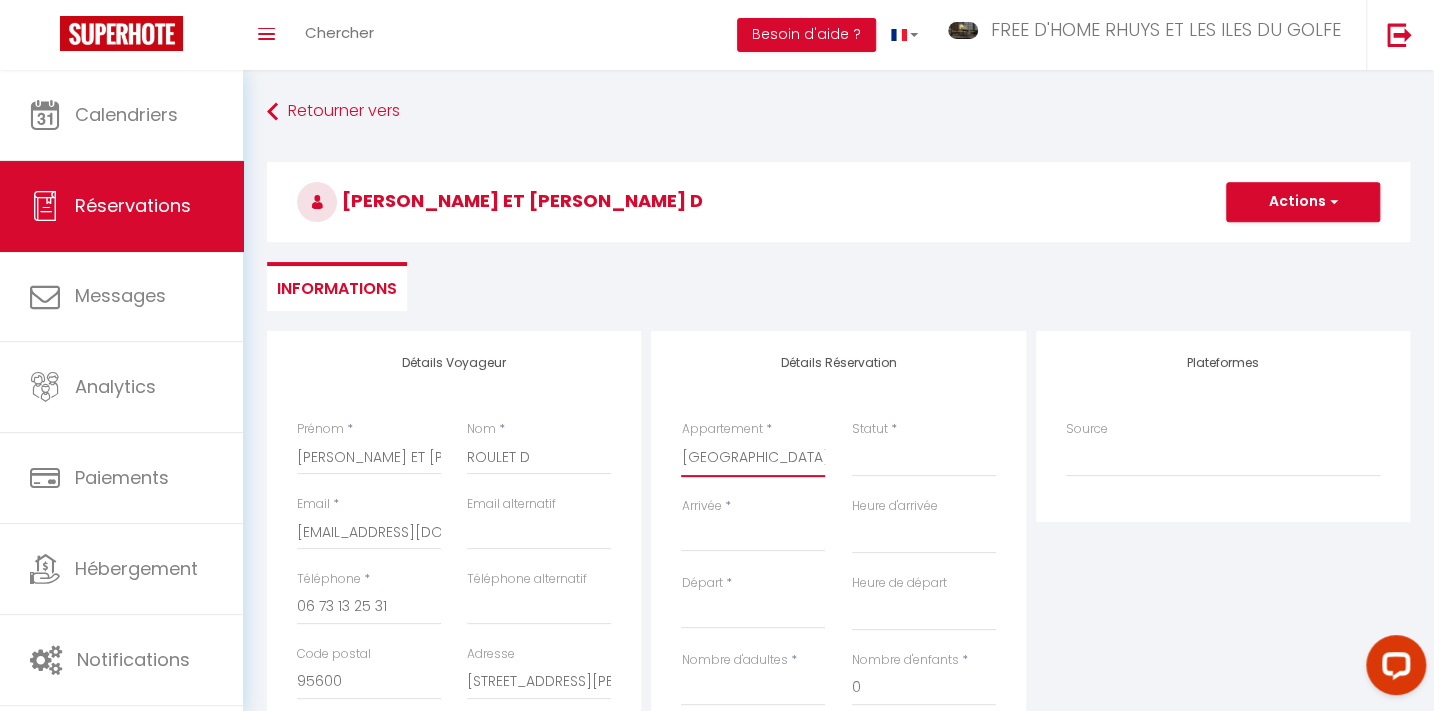 click on "Kêr Korrigan LES AJONCS Ty Boc'hig Ruz LE RÉVEIL SUCRÉ KER GOH VELIN LE REVE SALÉ COTÉ [GEOGRAPHIC_DATA] île aux moines [GEOGRAPHIC_DATA] [GEOGRAPHIC_DATA] [GEOGRAPHIC_DATA]mil [GEOGRAPHIC_DATA] - cœur de bourg AQUA AURA LA [GEOGRAPHIC_DATA] [GEOGRAPHIC_DATA] LA [GEOGRAPHIC_DATA] Ene [GEOGRAPHIC_DATA] [GEOGRAPHIC_DATA] Vue sur large LA LAGUNE Le grand jardin [GEOGRAPHIC_DATA] La villagapanthe LA [GEOGRAPHIC_DATA] [GEOGRAPHIC_DATA] [GEOGRAPHIC_DATA] 'île [GEOGRAPHIC_DATA] PLEIN SUD TY AR MOR [GEOGRAPHIC_DATA]" at bounding box center (753, 458) 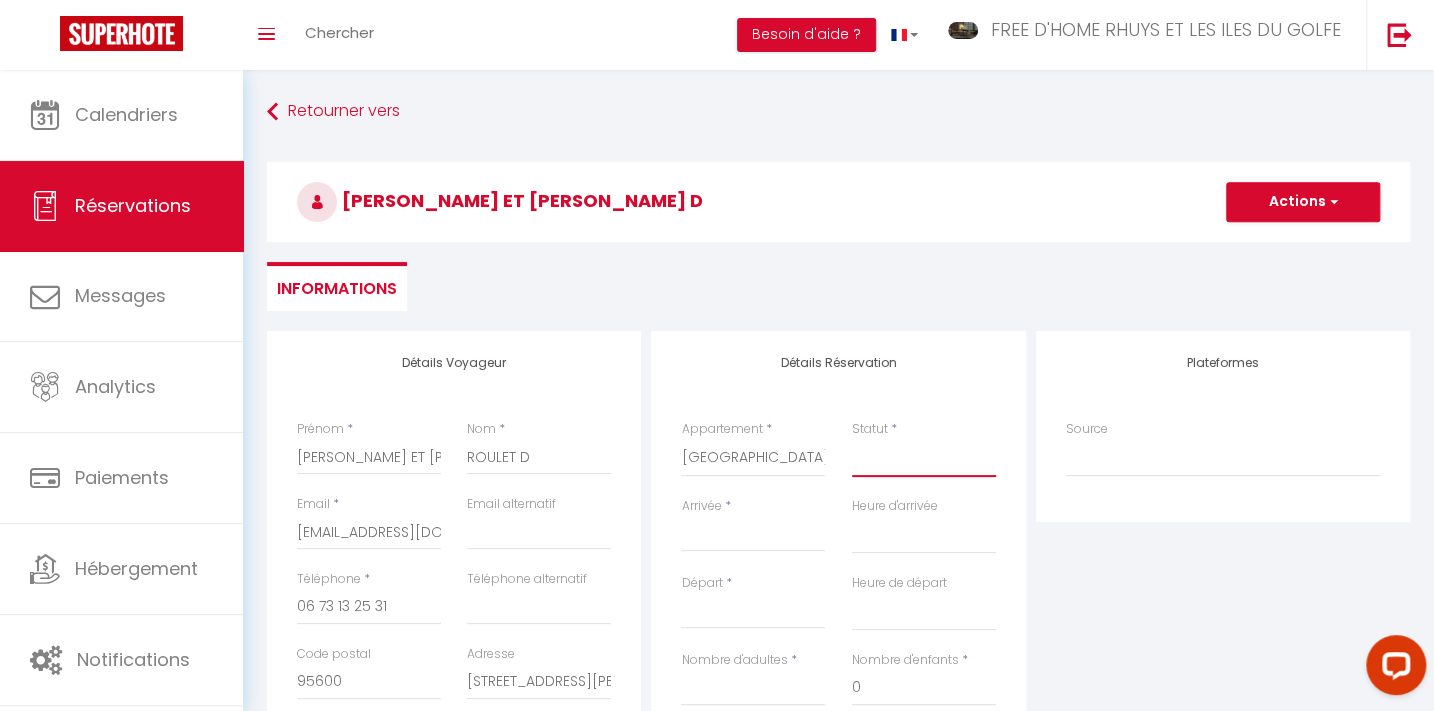 click on "Confirmé Non Confirmé [PERSON_NAME] par le voyageur No Show Request" at bounding box center (924, 458) 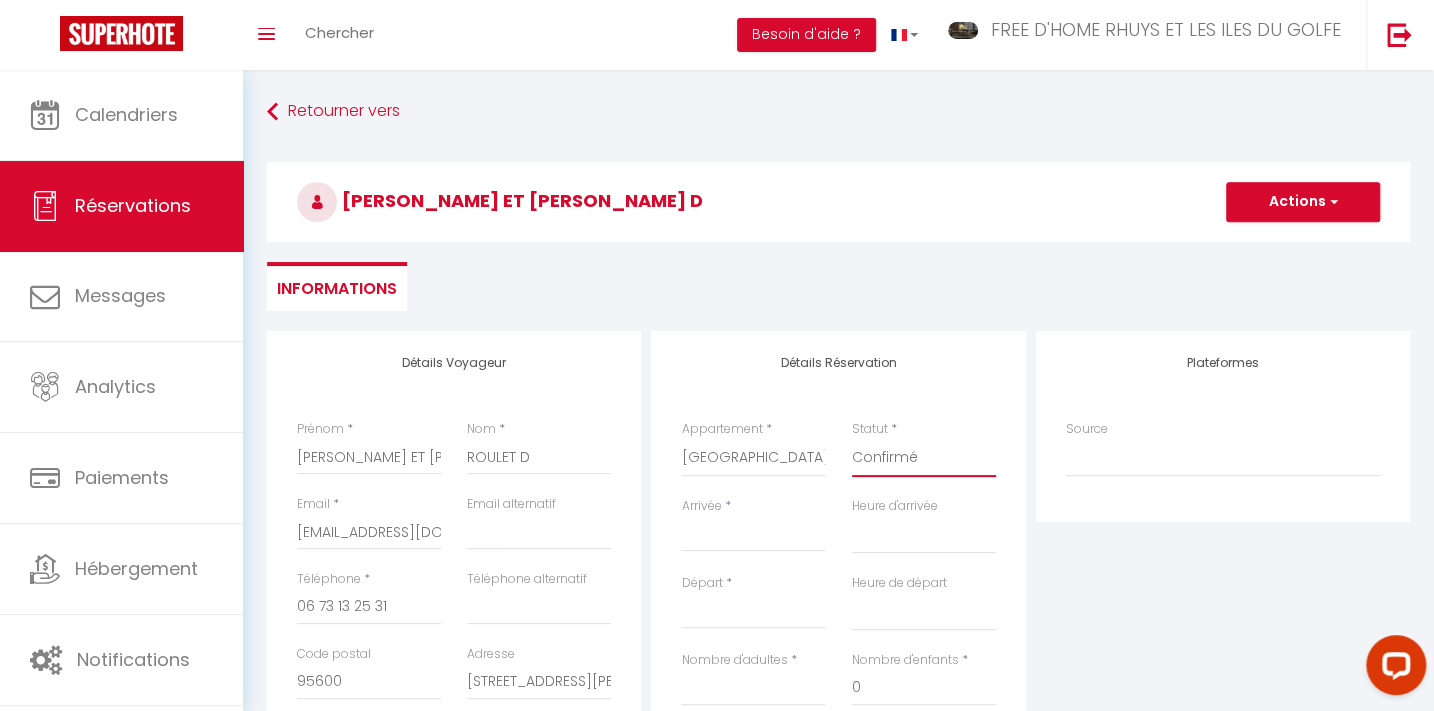 click on "Confirmé Non Confirmé [PERSON_NAME] par le voyageur No Show Request" at bounding box center [924, 458] 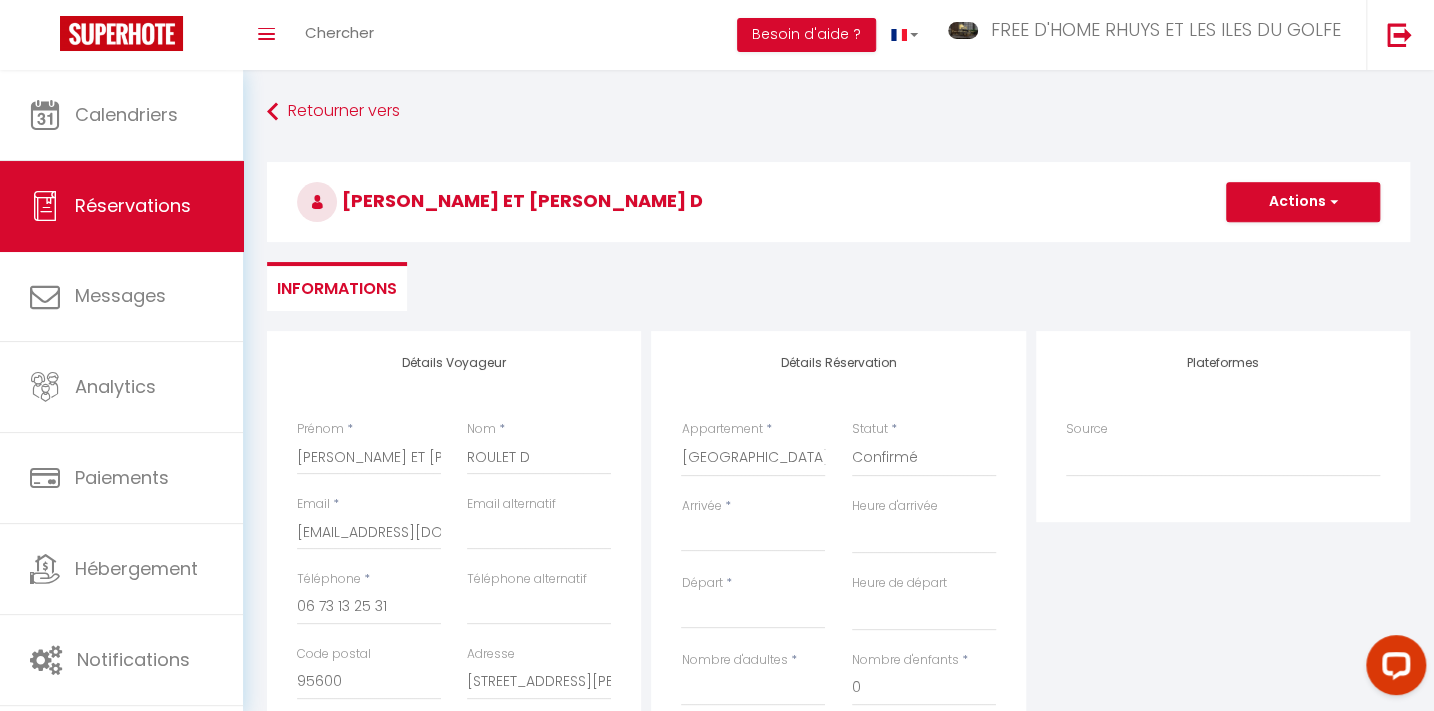 click on "Arrivée" at bounding box center [753, 536] 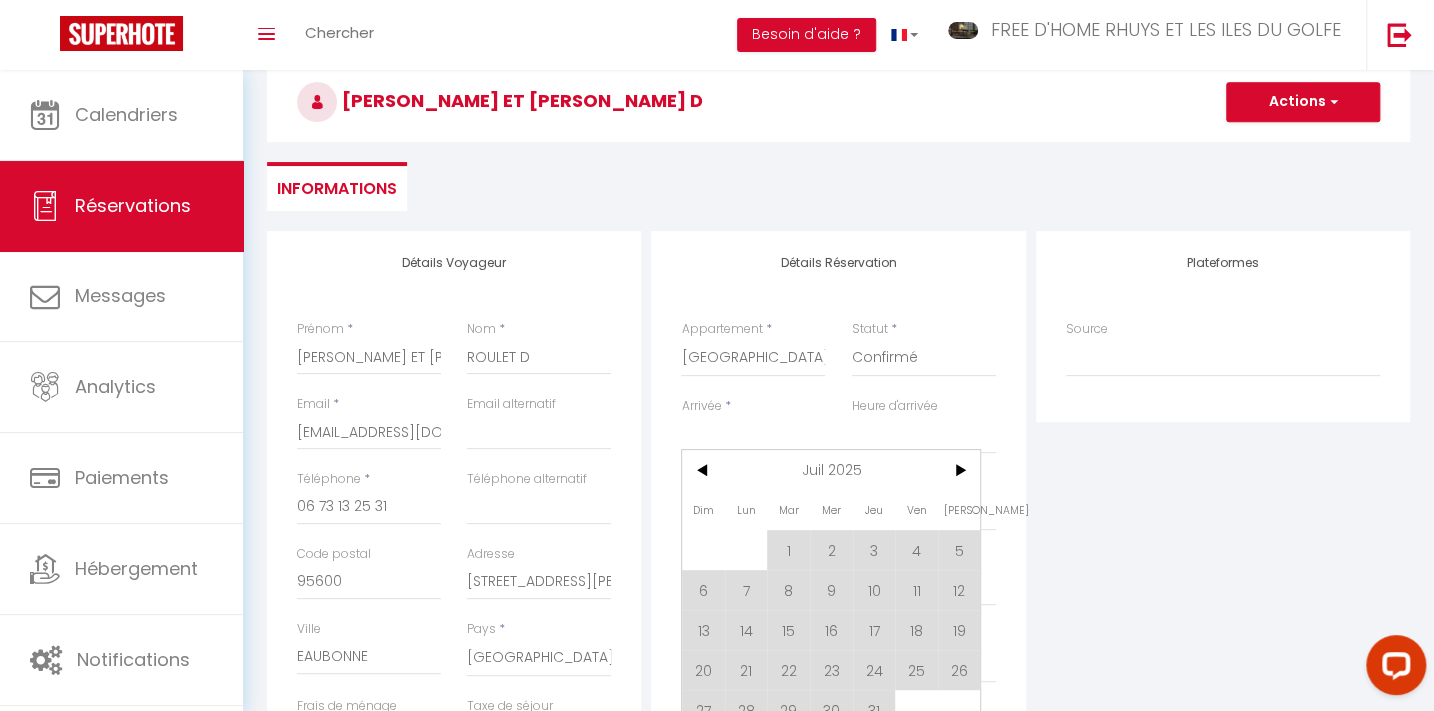 scroll, scrollTop: 181, scrollLeft: 0, axis: vertical 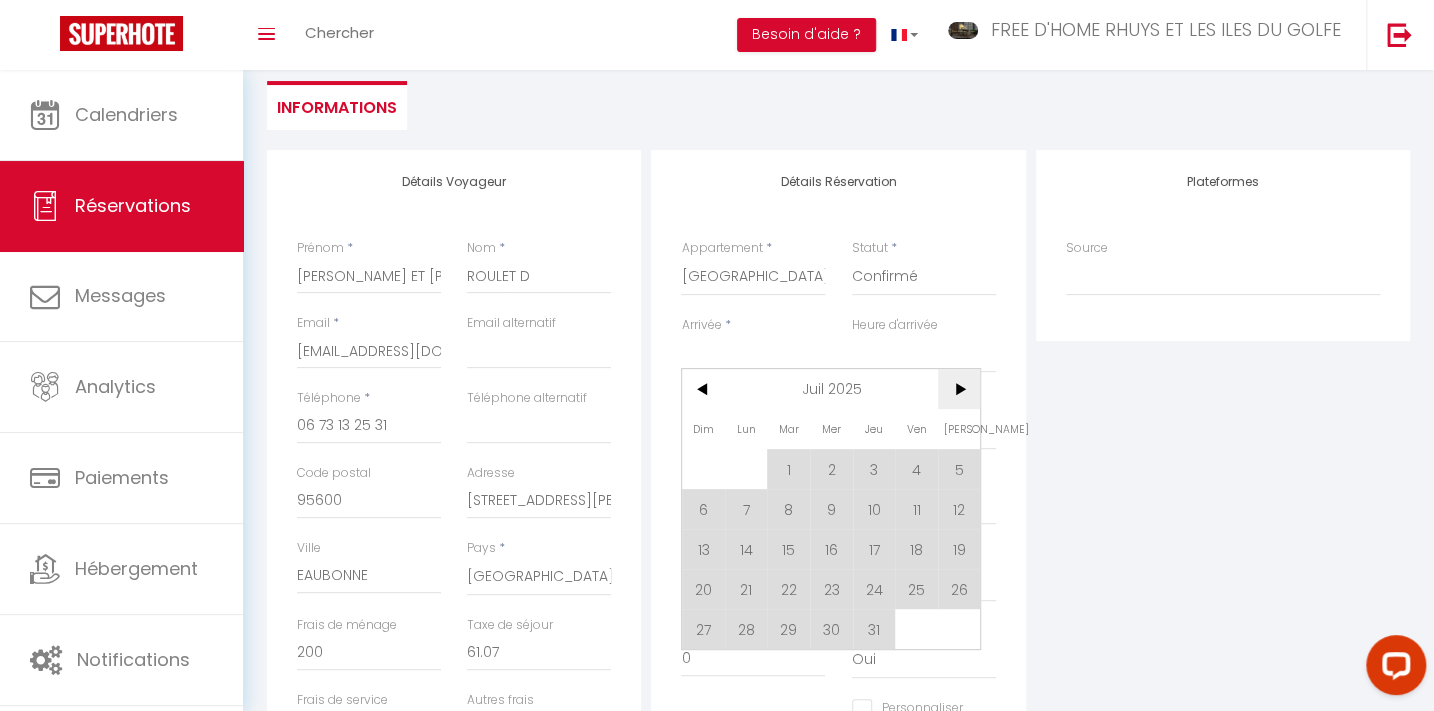 click on ">" at bounding box center (959, 389) 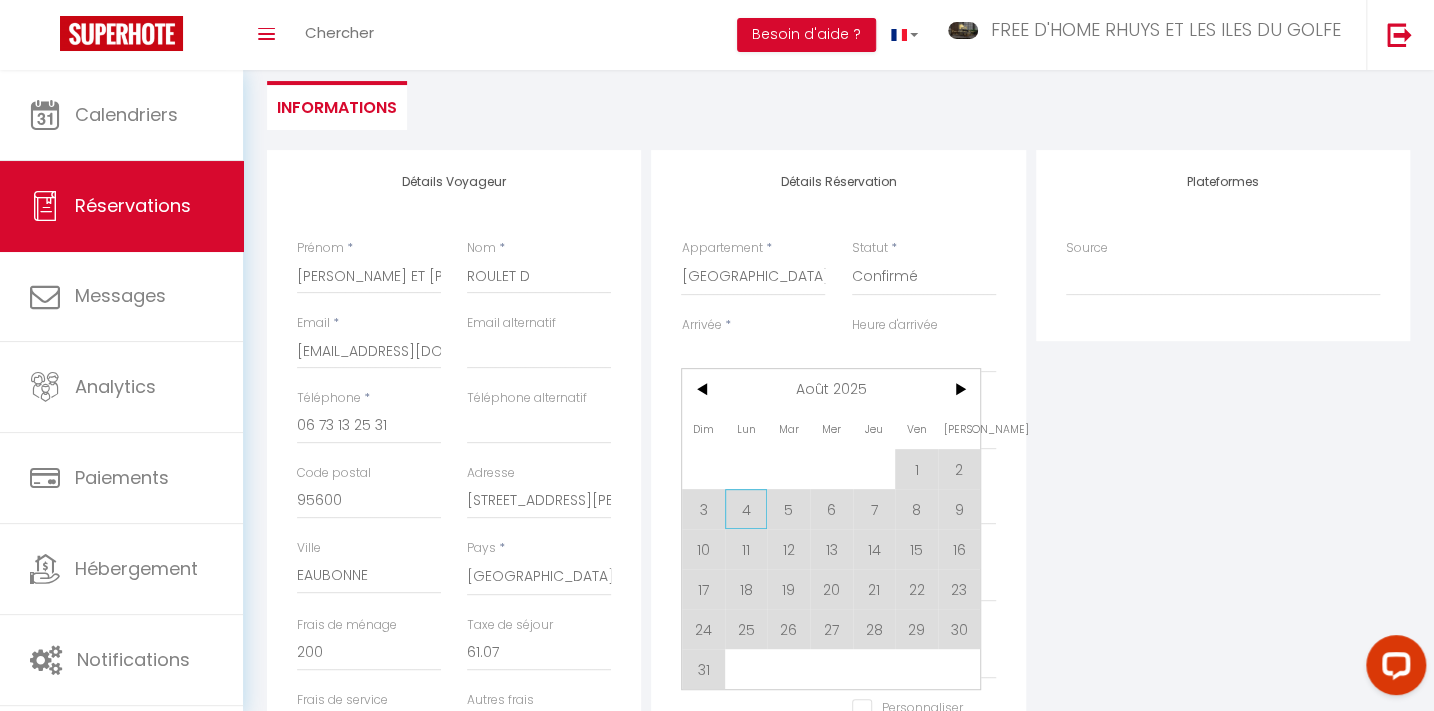 click on "4" at bounding box center [746, 509] 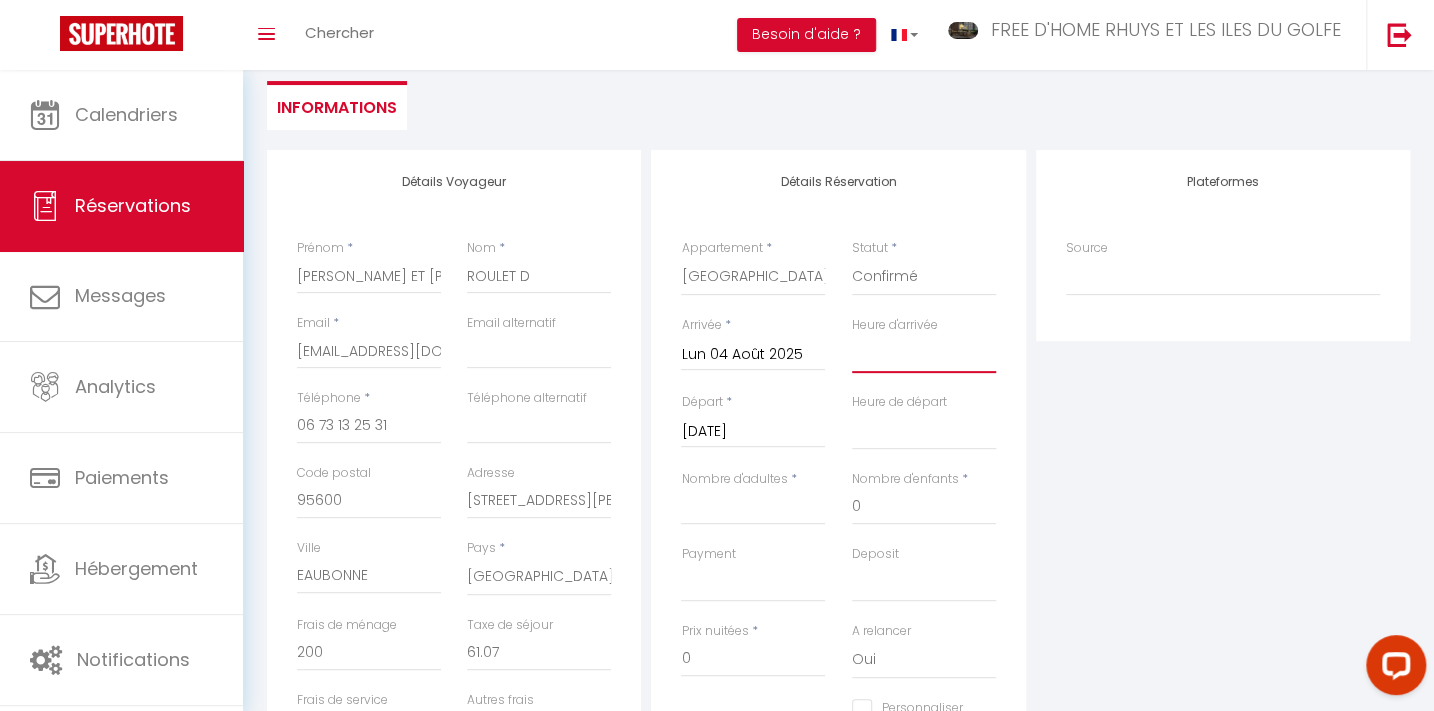 click on "00:00 00:30 01:00 01:30 02:00 02:30 03:00 03:30 04:00 04:30 05:00 05:30 06:00 06:30 07:00 07:30 08:00 08:30 09:00 09:30 10:00 10:30 11:00 11:30 12:00 12:30 13:00 13:30 14:00 14:30 15:00 15:30 16:00 16:30 17:00 17:30 18:00 18:30 19:00 19:30 20:00 20:30 21:00 21:30 22:00 22:30 23:00 23:30" at bounding box center [924, 354] 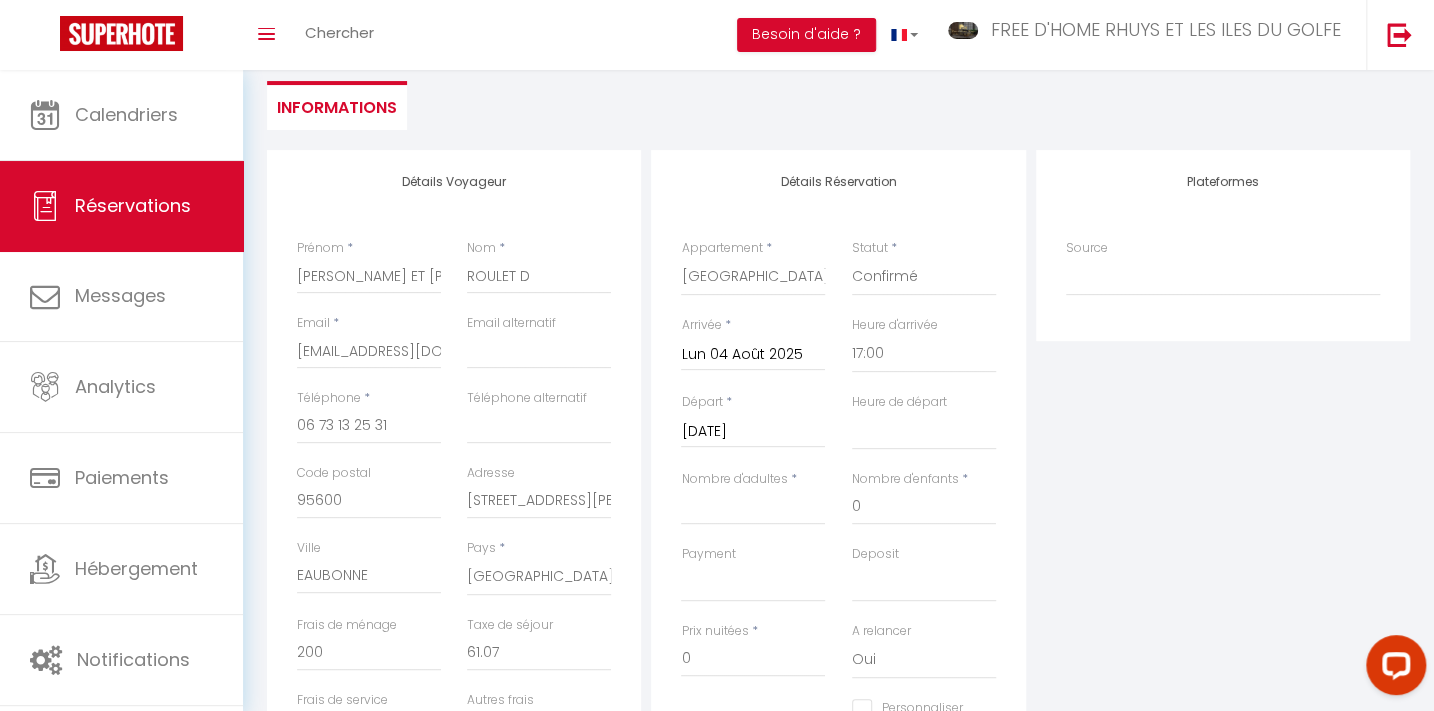click on "[DATE]" at bounding box center (753, 432) 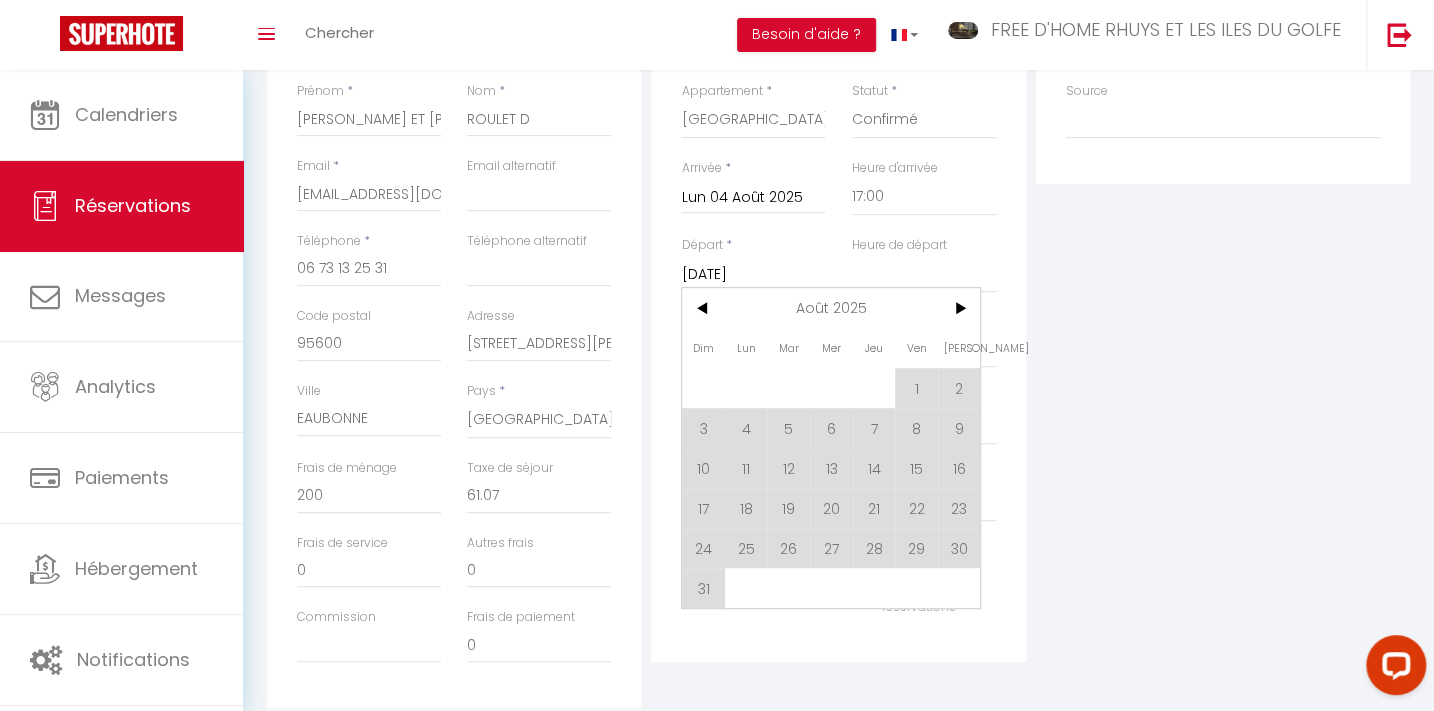scroll, scrollTop: 454, scrollLeft: 0, axis: vertical 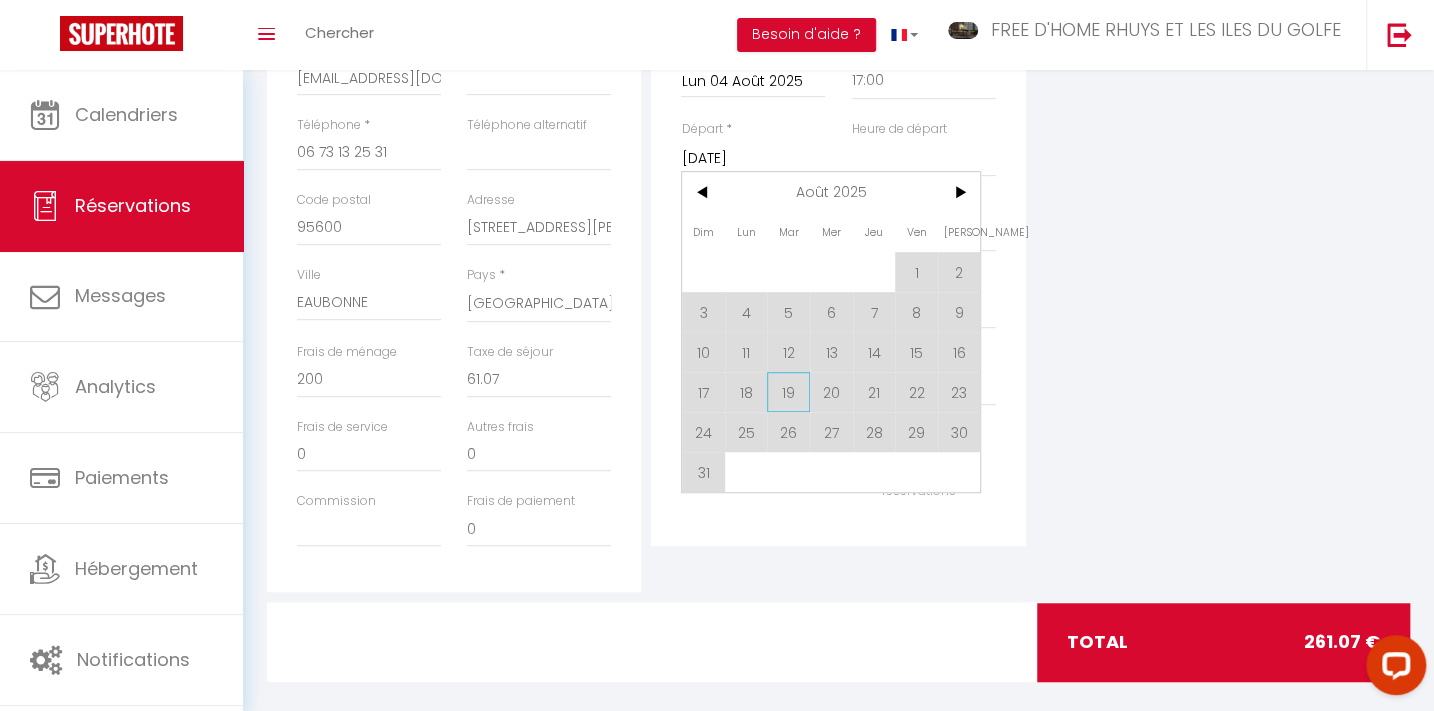 click on "19" at bounding box center (788, 392) 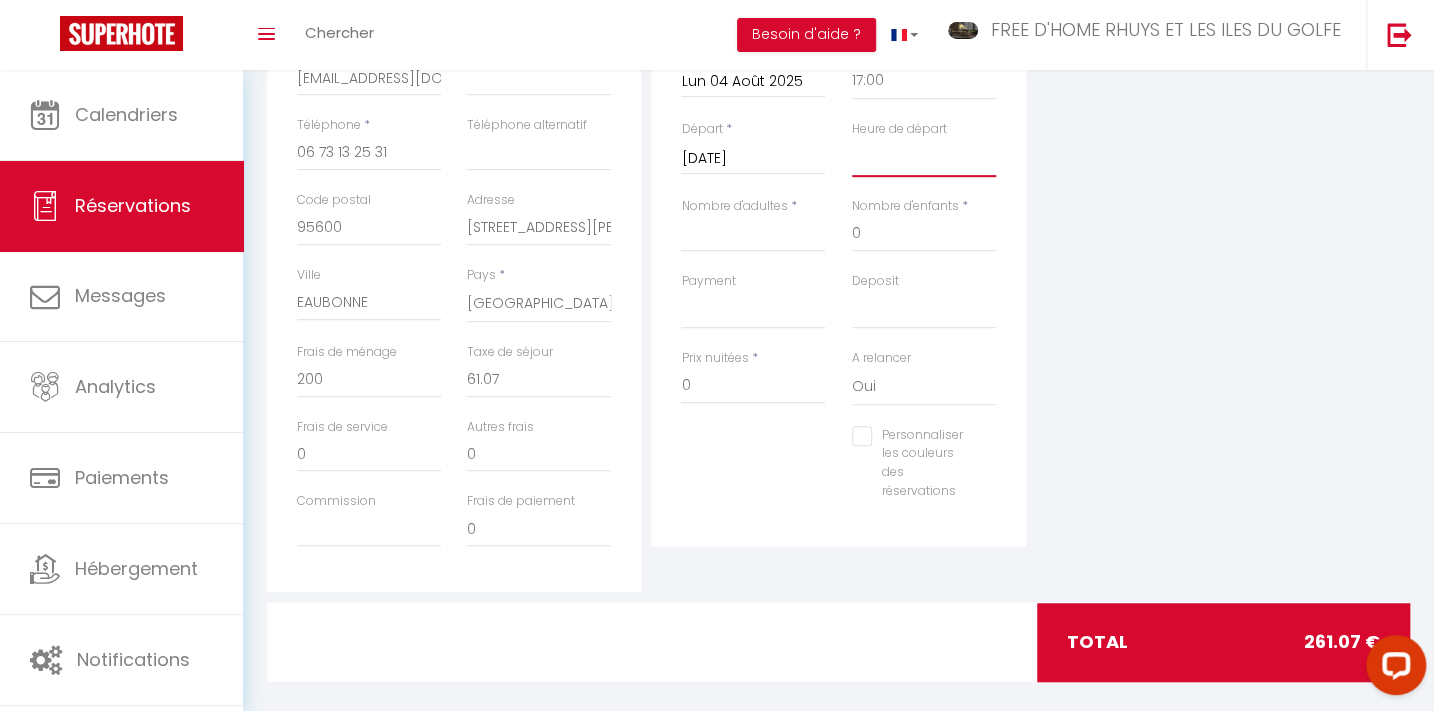 click on "00:00 00:30 01:00 01:30 02:00 02:30 03:00 03:30 04:00 04:30 05:00 05:30 06:00 06:30 07:00 07:30 08:00 08:30 09:00 09:30 10:00 10:30 11:00 11:30 12:00 12:30 13:00 13:30 14:00 14:30 15:00 15:30 16:00 16:30 17:00 17:30 18:00 18:30 19:00 19:30 20:00 20:30 21:00 21:30 22:00 22:30 23:00 23:30" at bounding box center [924, 158] 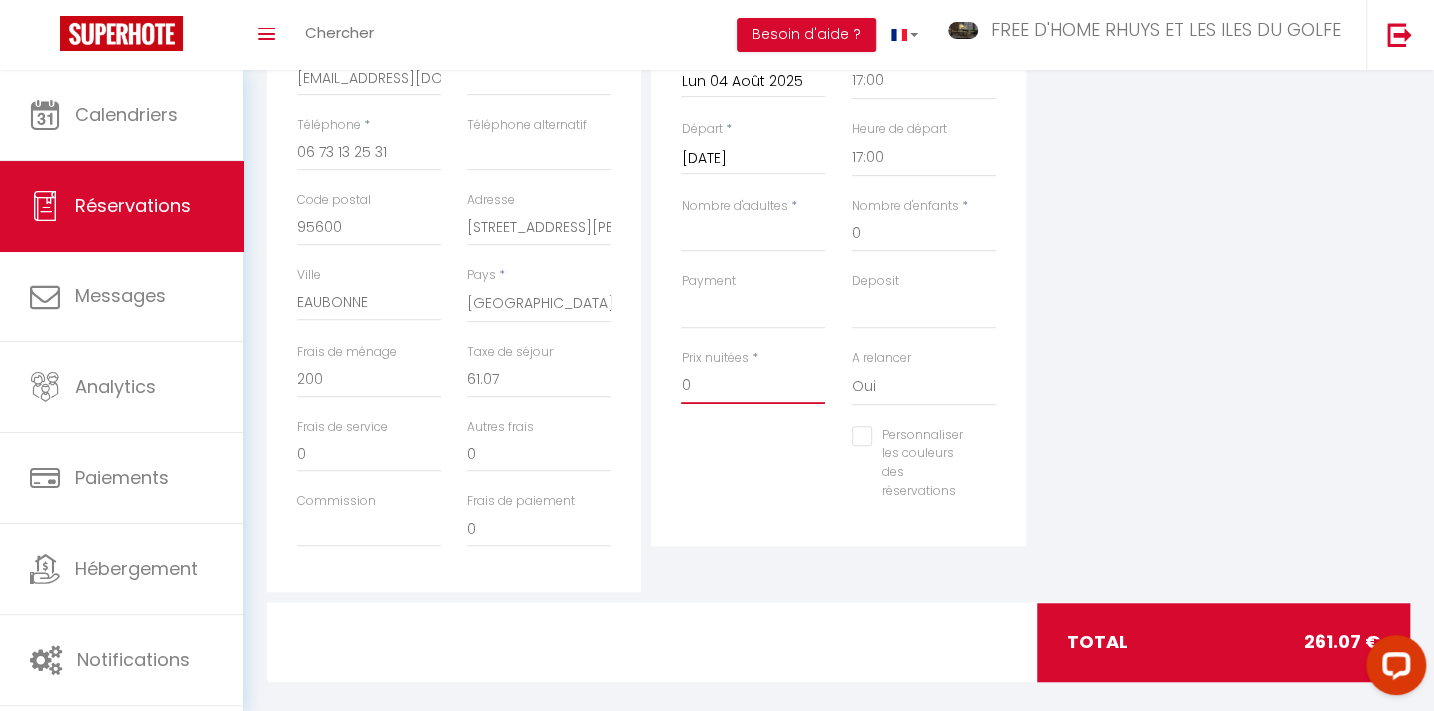click on "0" at bounding box center [753, 386] 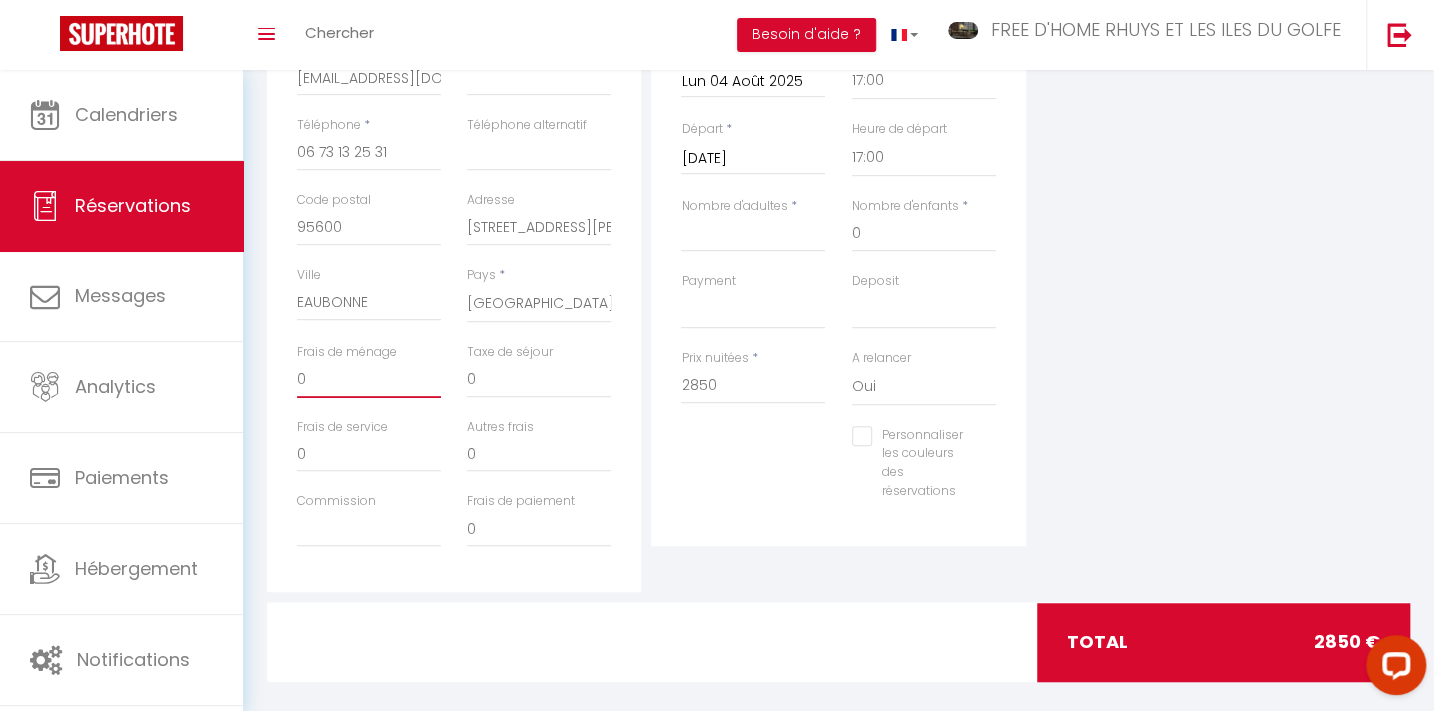click on "0" at bounding box center (369, 380) 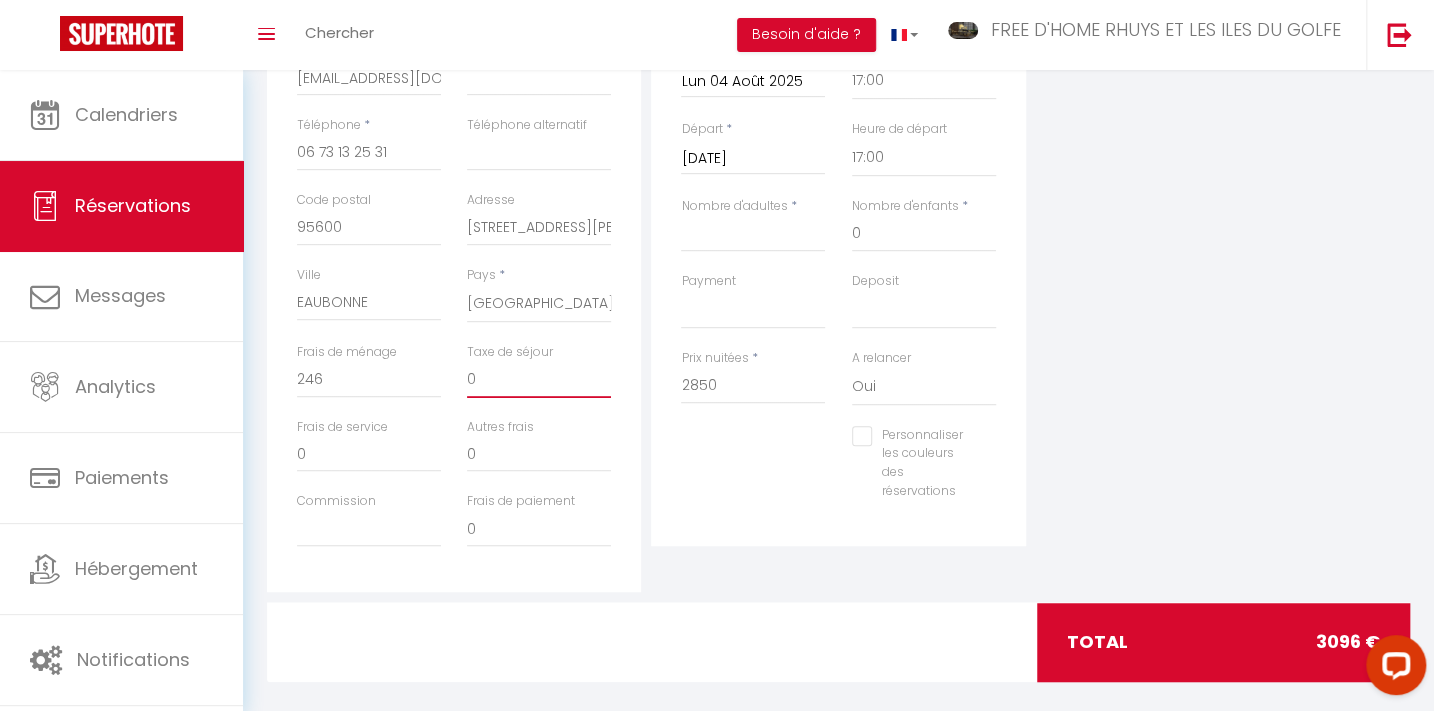 click on "0" at bounding box center [539, 380] 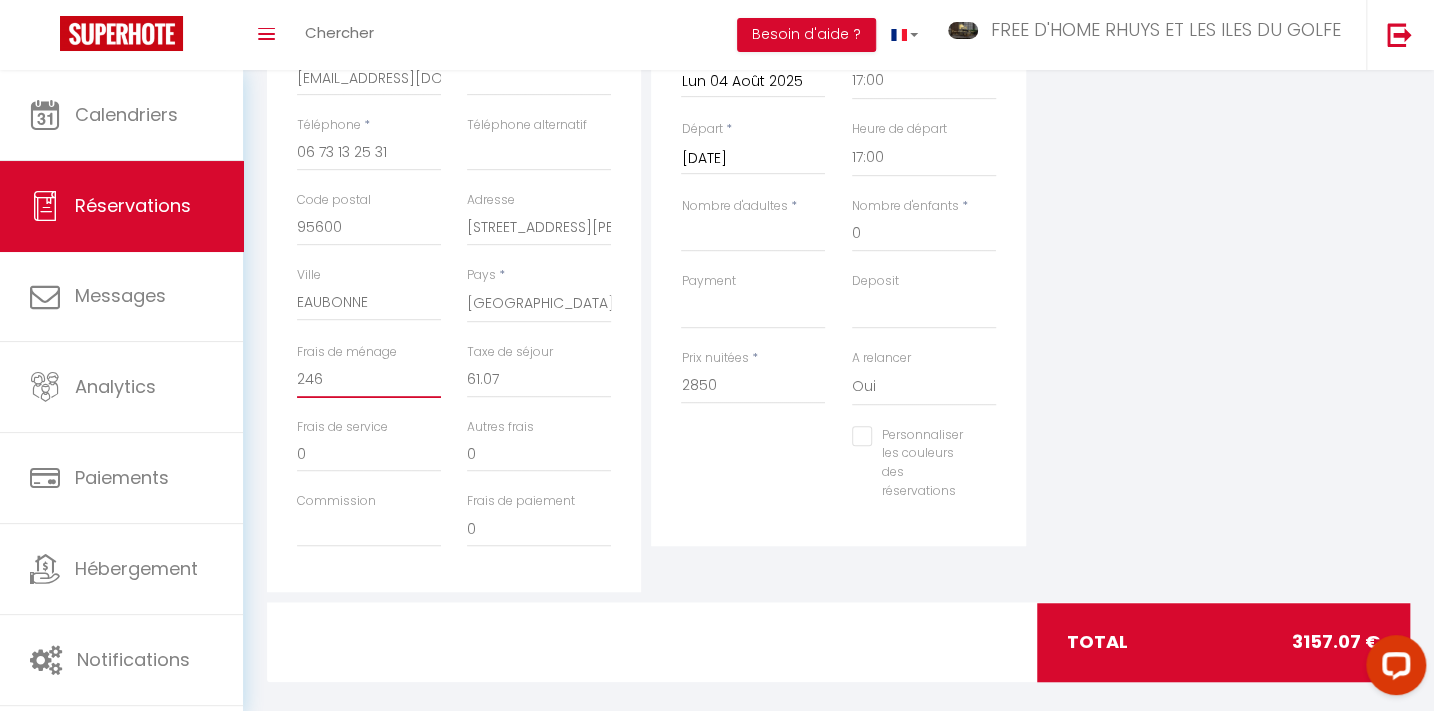 click on "246" at bounding box center [369, 380] 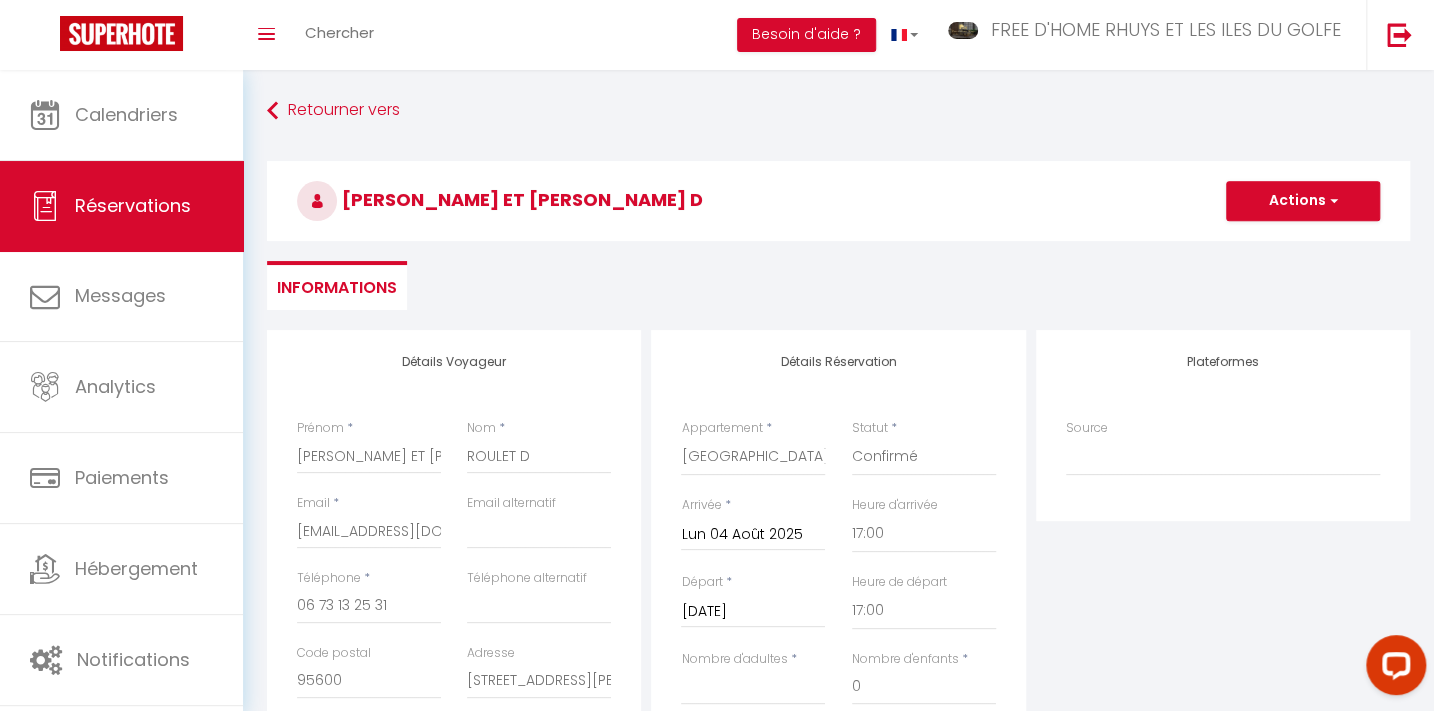 scroll, scrollTop: 0, scrollLeft: 0, axis: both 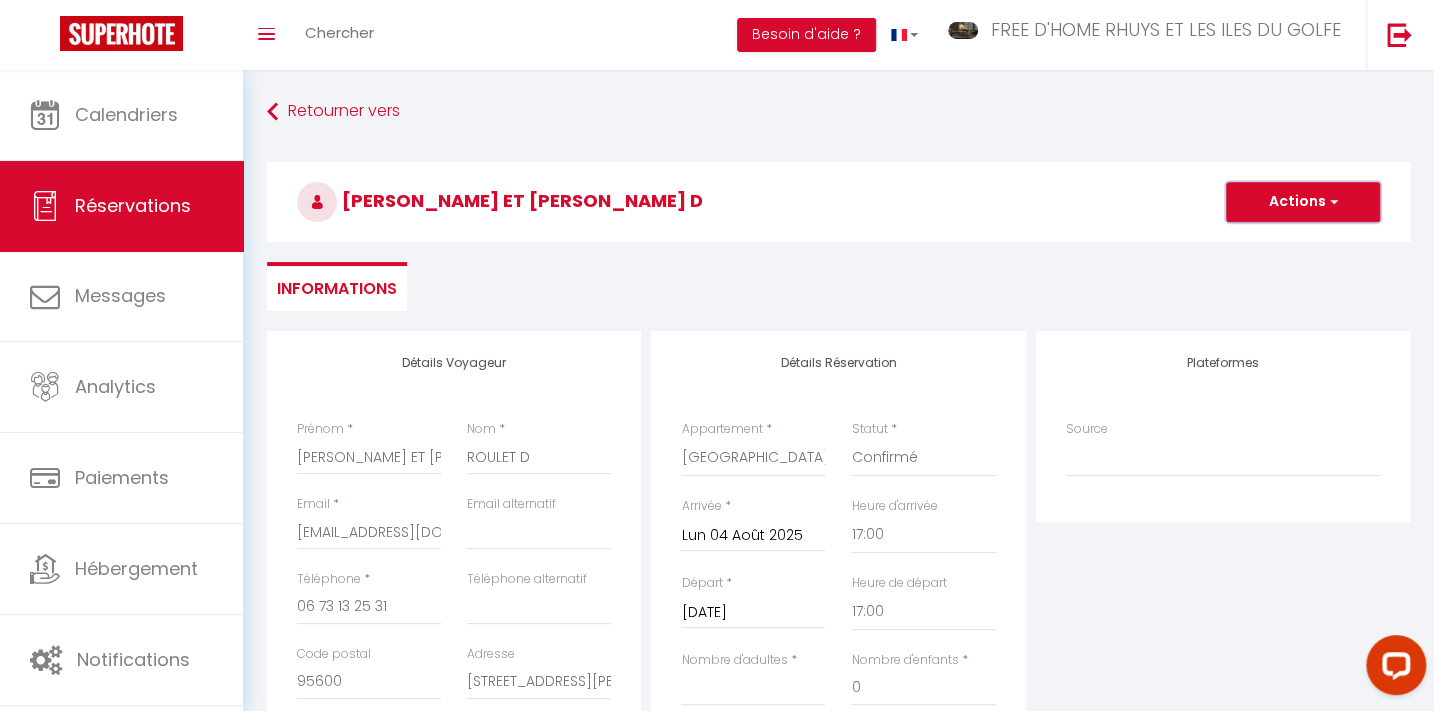 click on "Actions" at bounding box center (1303, 202) 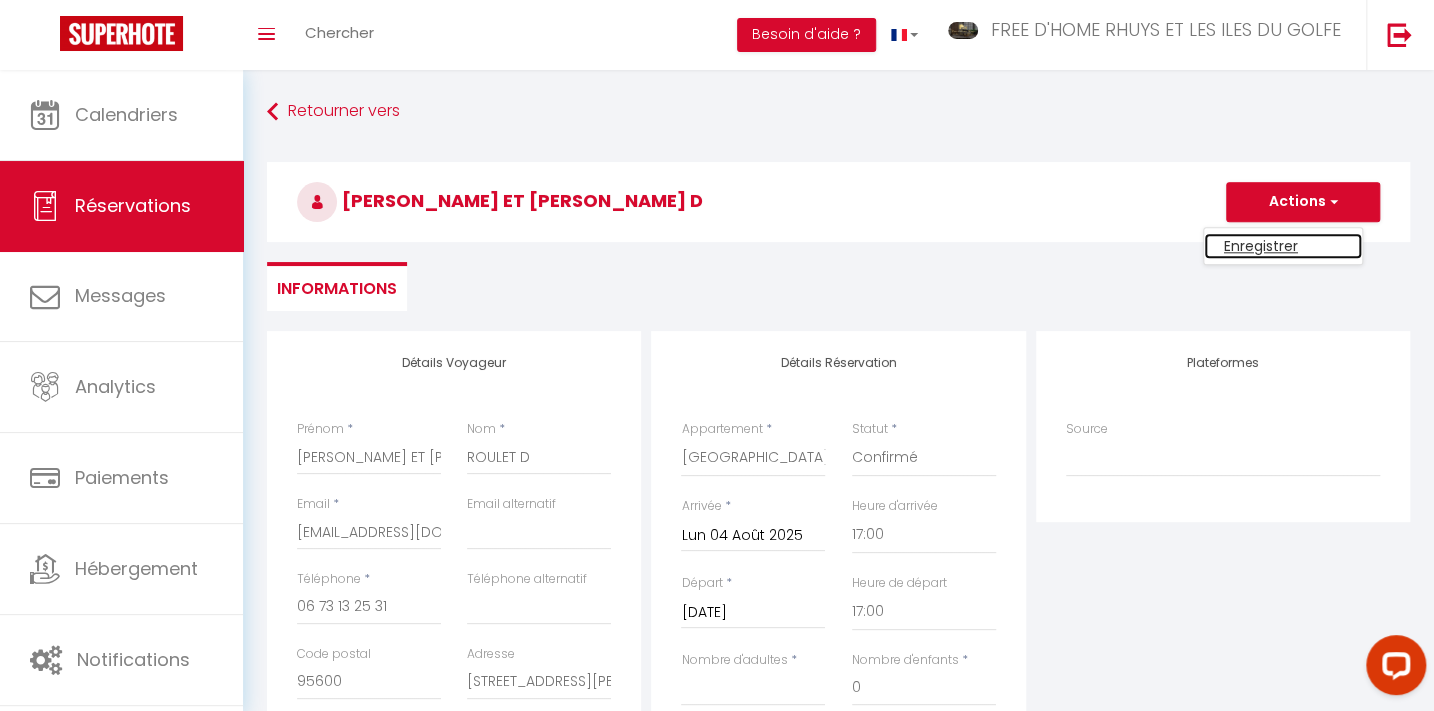 click on "Enregistrer" at bounding box center (1283, 246) 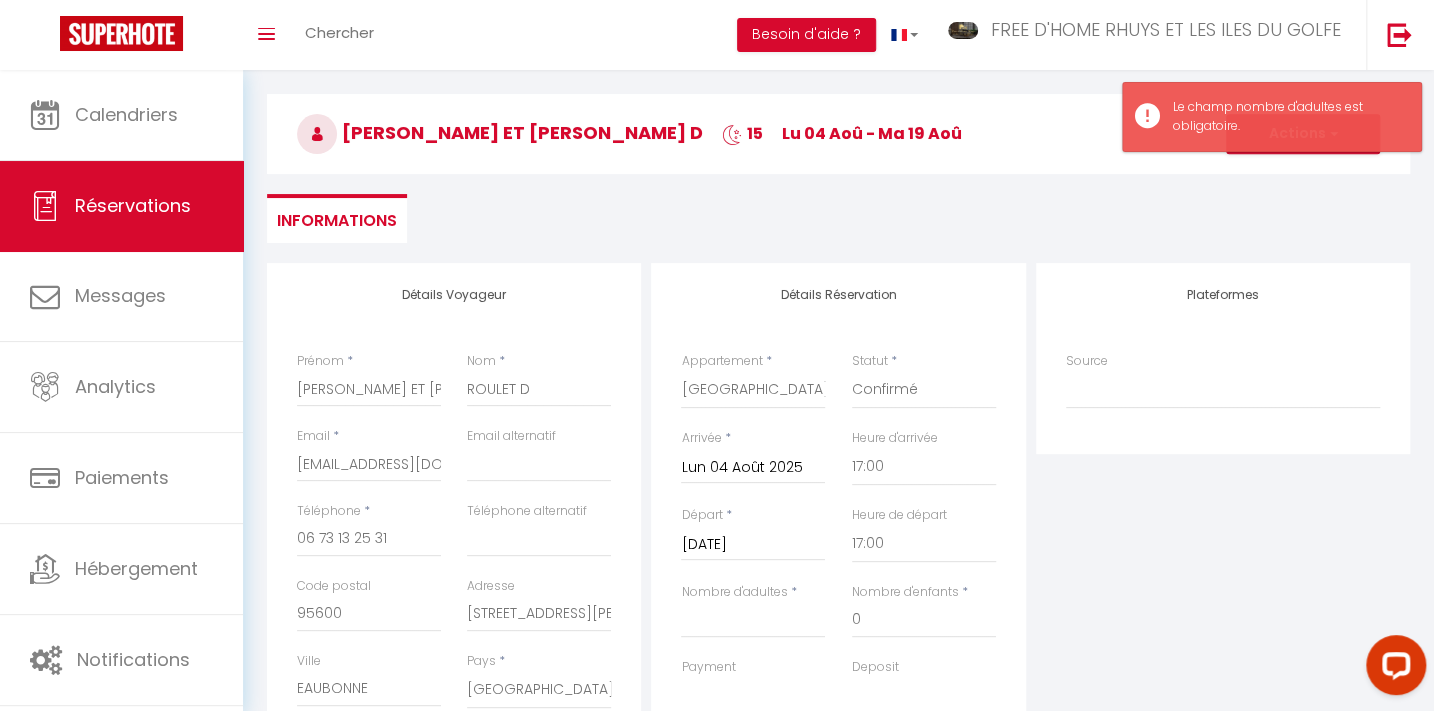 scroll, scrollTop: 181, scrollLeft: 0, axis: vertical 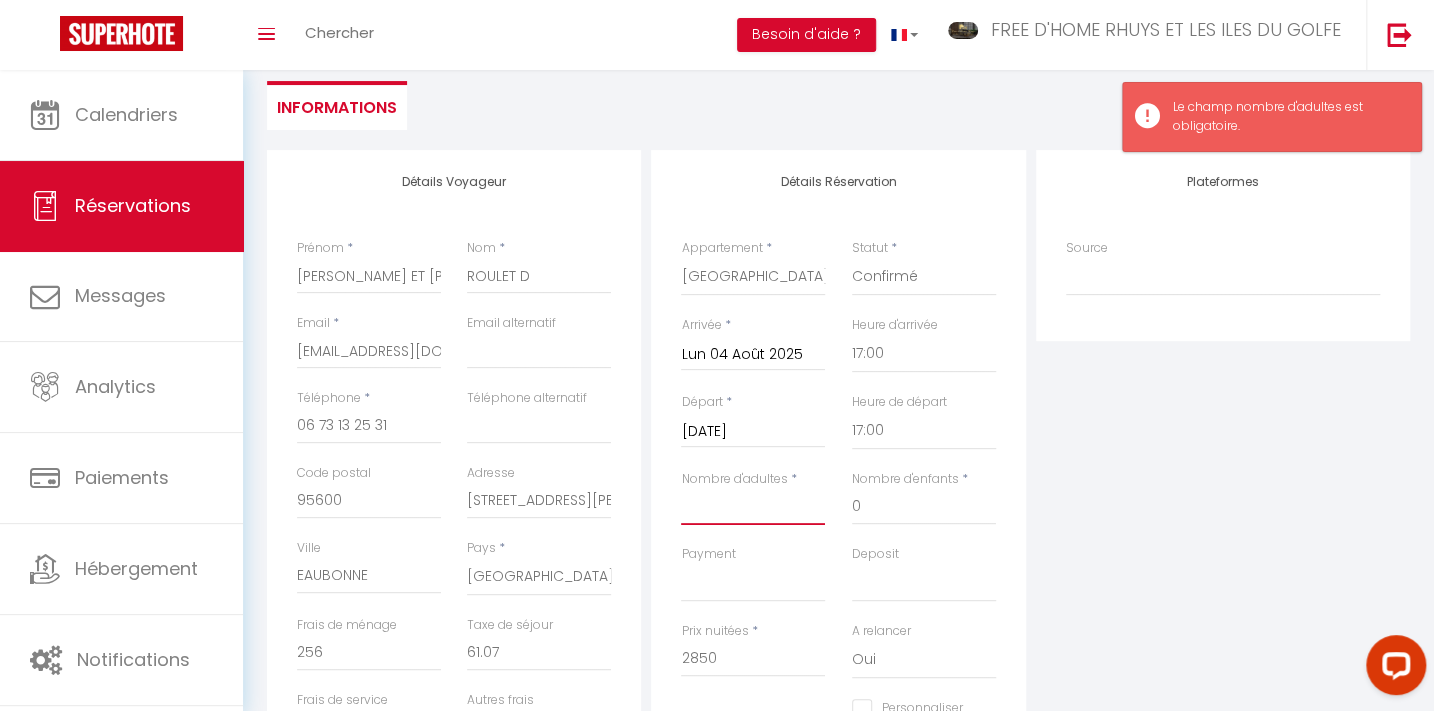 click on "Nombre d'adultes" at bounding box center [753, 507] 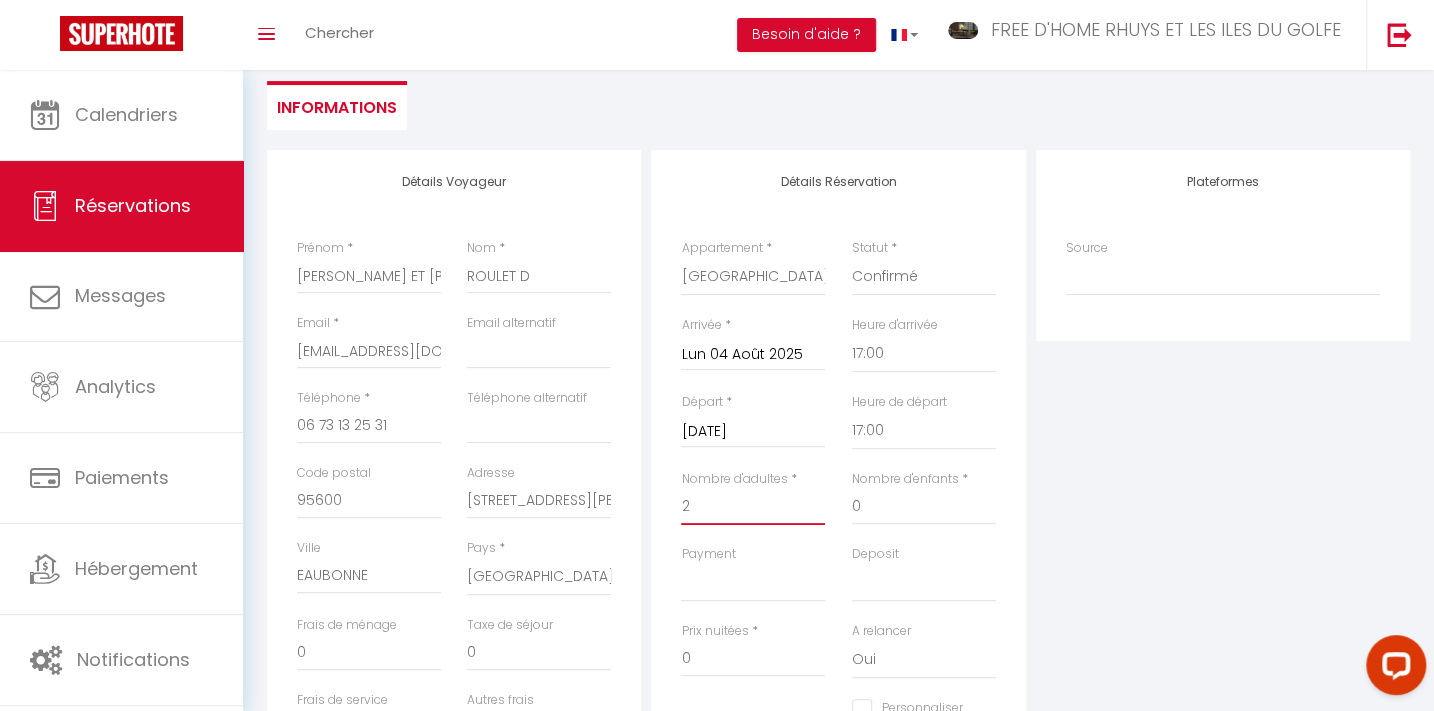 scroll, scrollTop: 0, scrollLeft: 0, axis: both 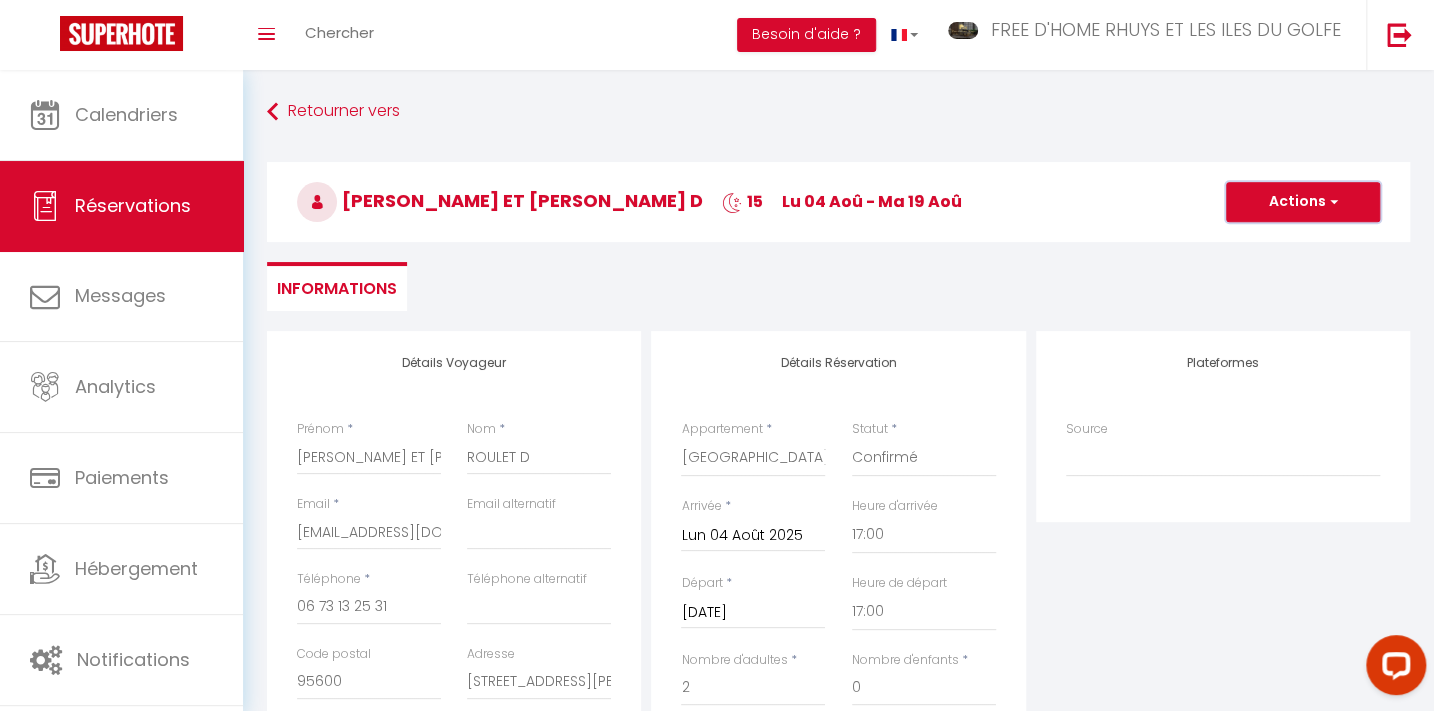 click on "Actions" at bounding box center (1303, 202) 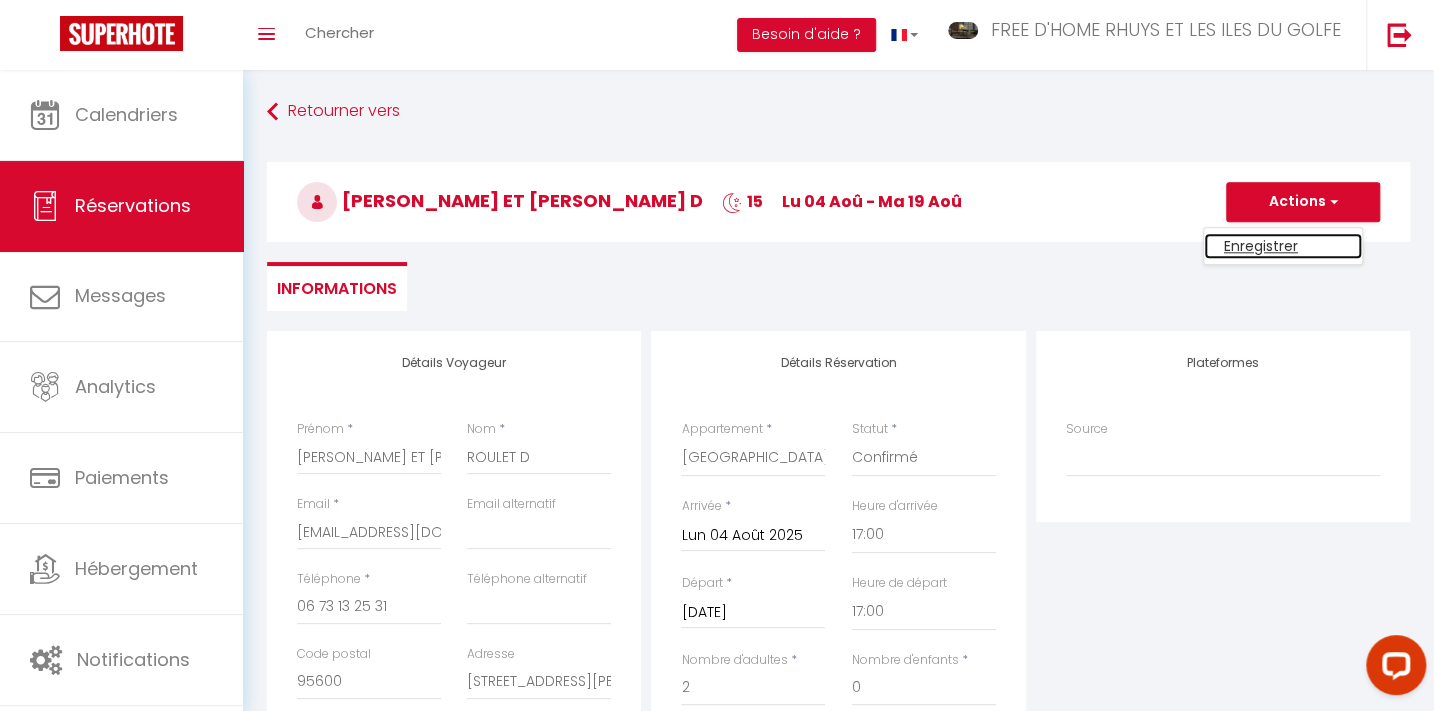 click on "Enregistrer" at bounding box center [1283, 246] 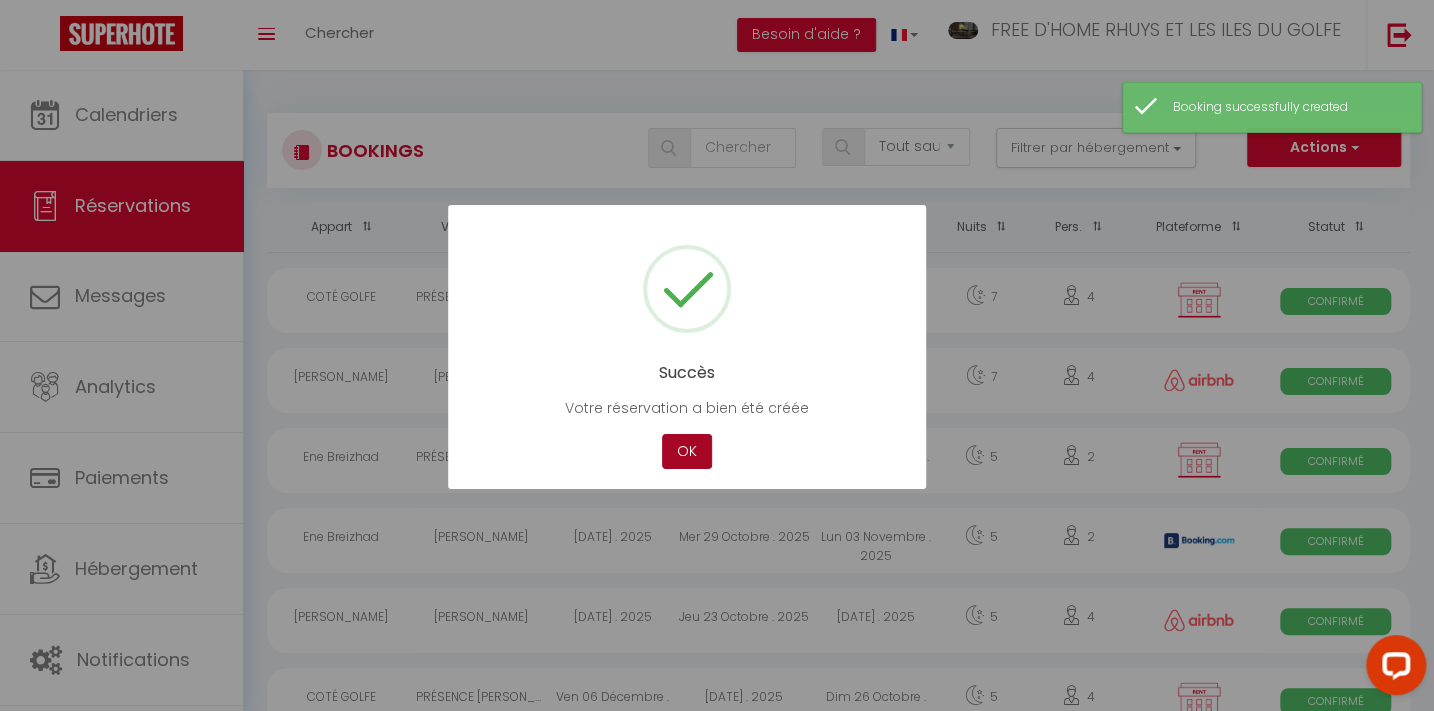 click on "OK" at bounding box center [687, 451] 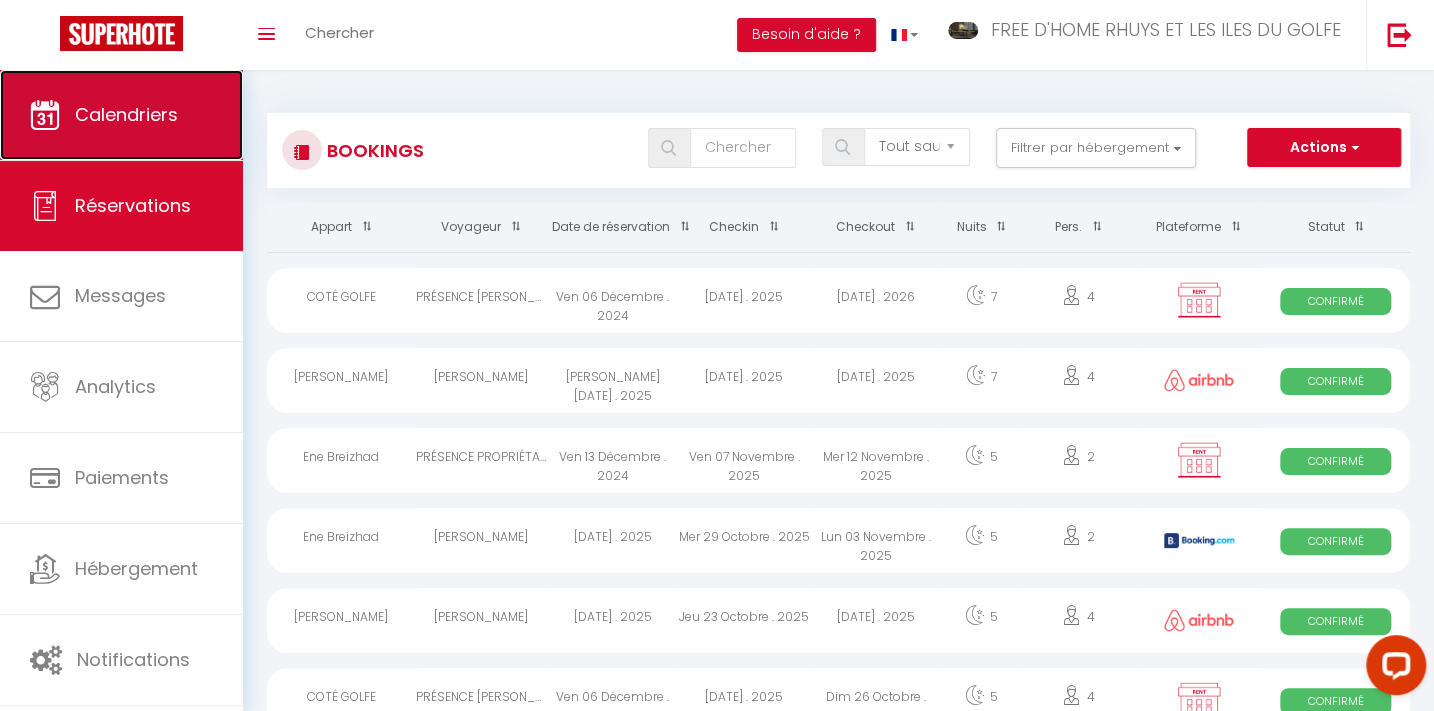 click on "Calendriers" at bounding box center (121, 115) 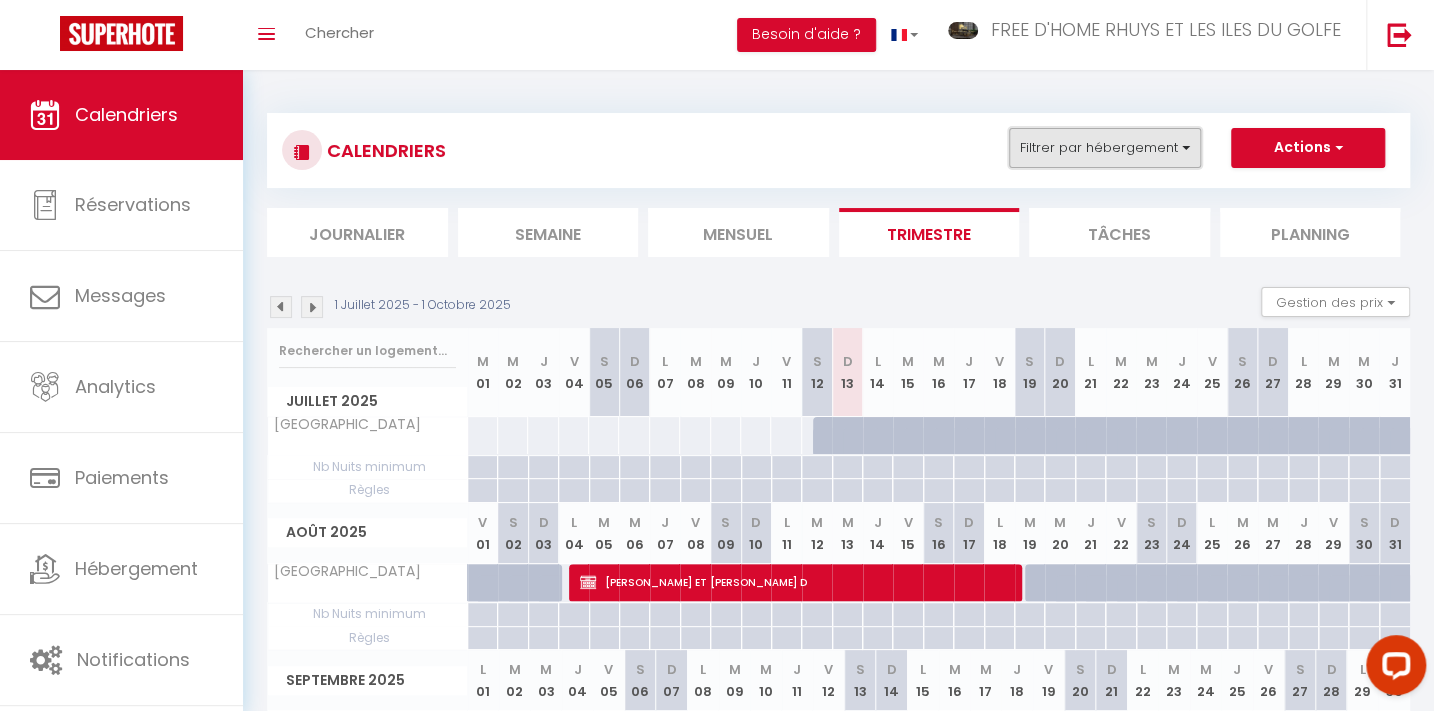 click on "Filtrer par hébergement" at bounding box center (1105, 148) 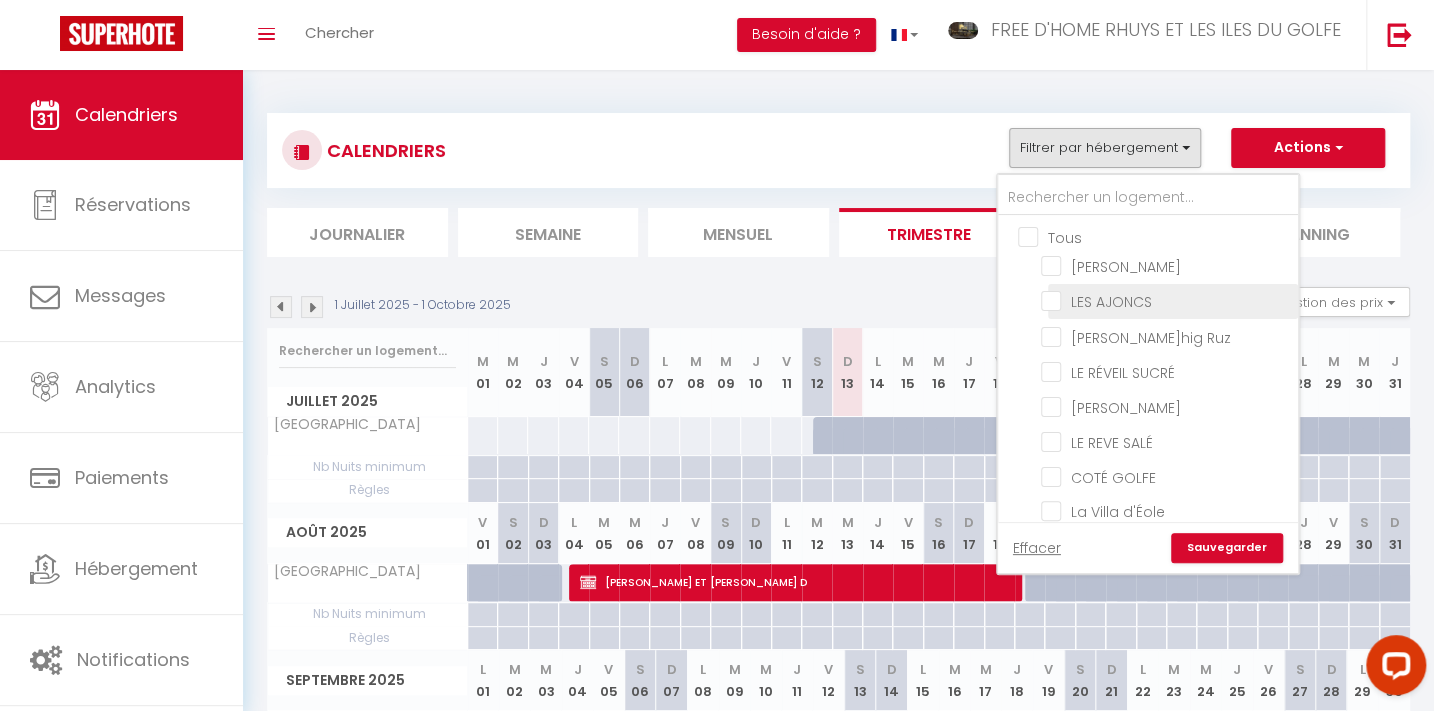 click on "LES AJONCS" at bounding box center (1166, 300) 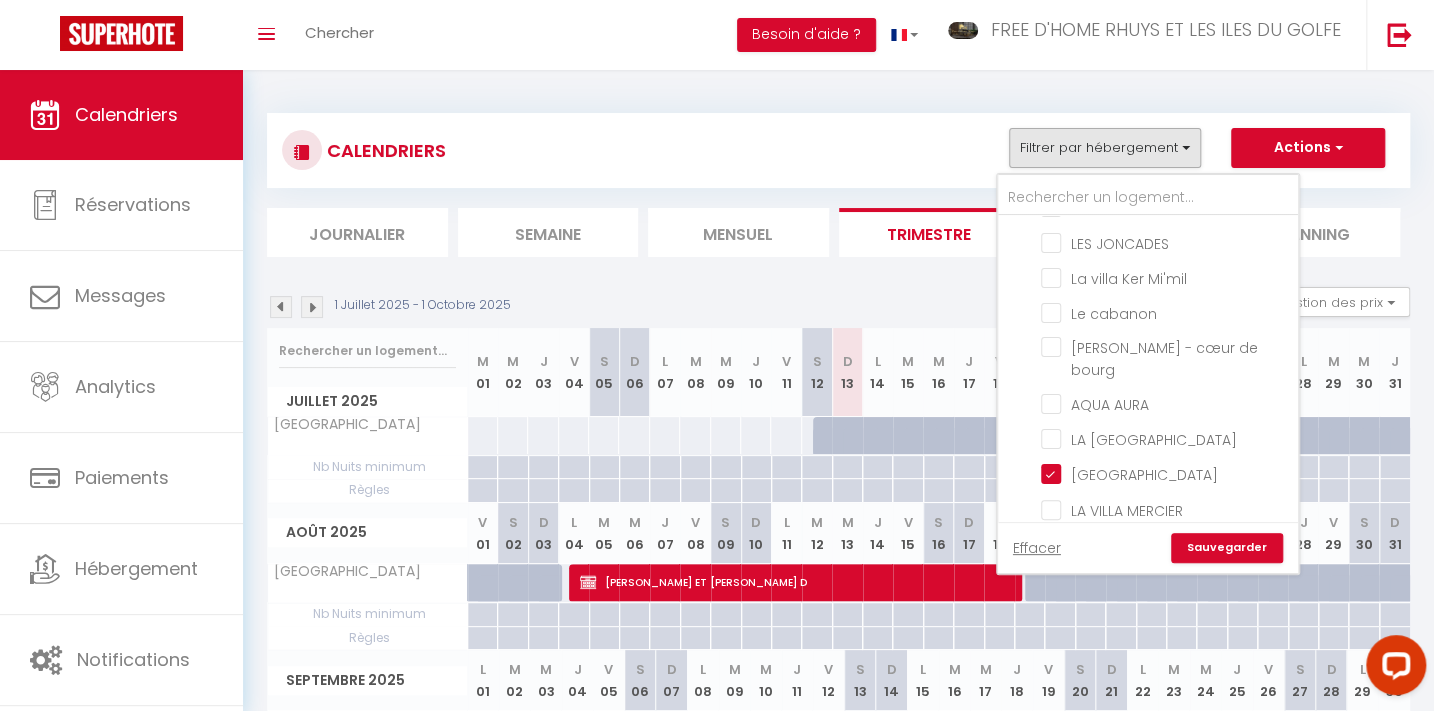 scroll, scrollTop: 363, scrollLeft: 0, axis: vertical 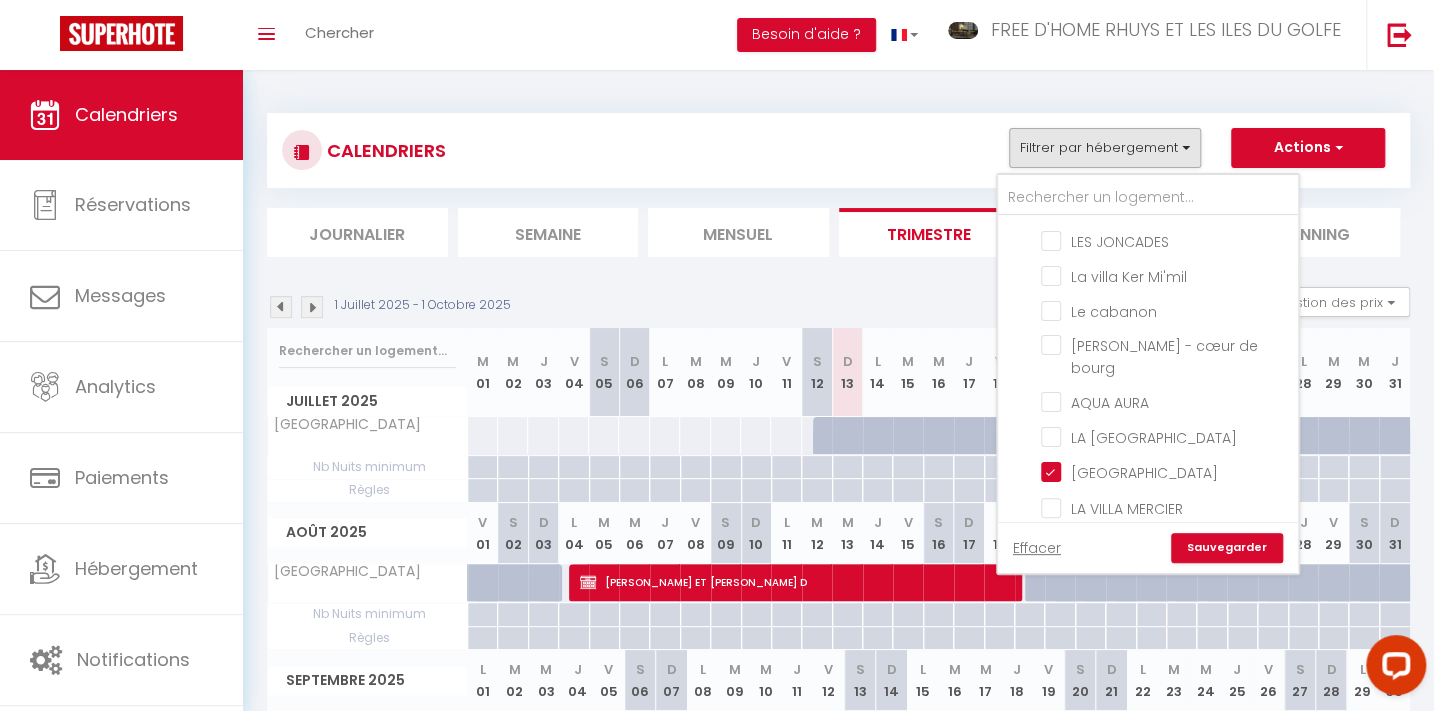 click on "Sauvegarder" at bounding box center [1227, 548] 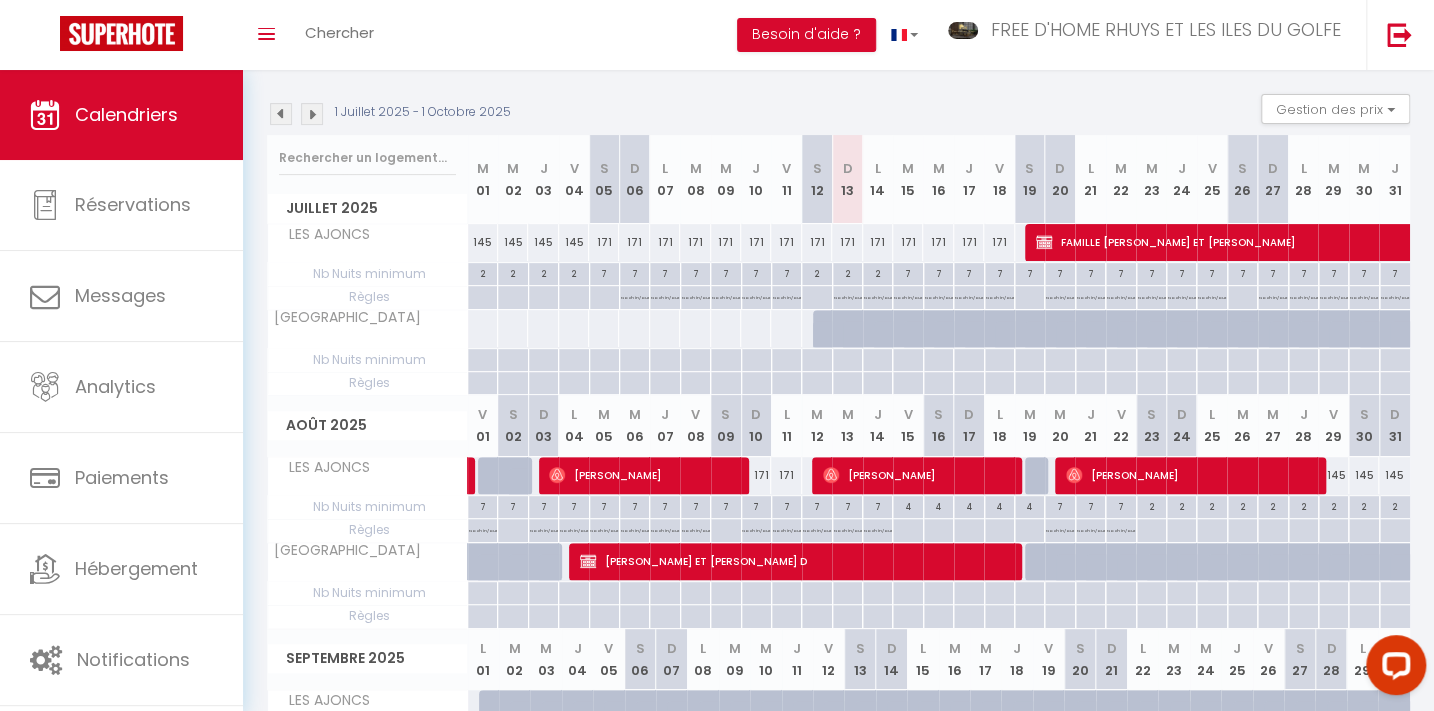 scroll, scrollTop: 150, scrollLeft: 0, axis: vertical 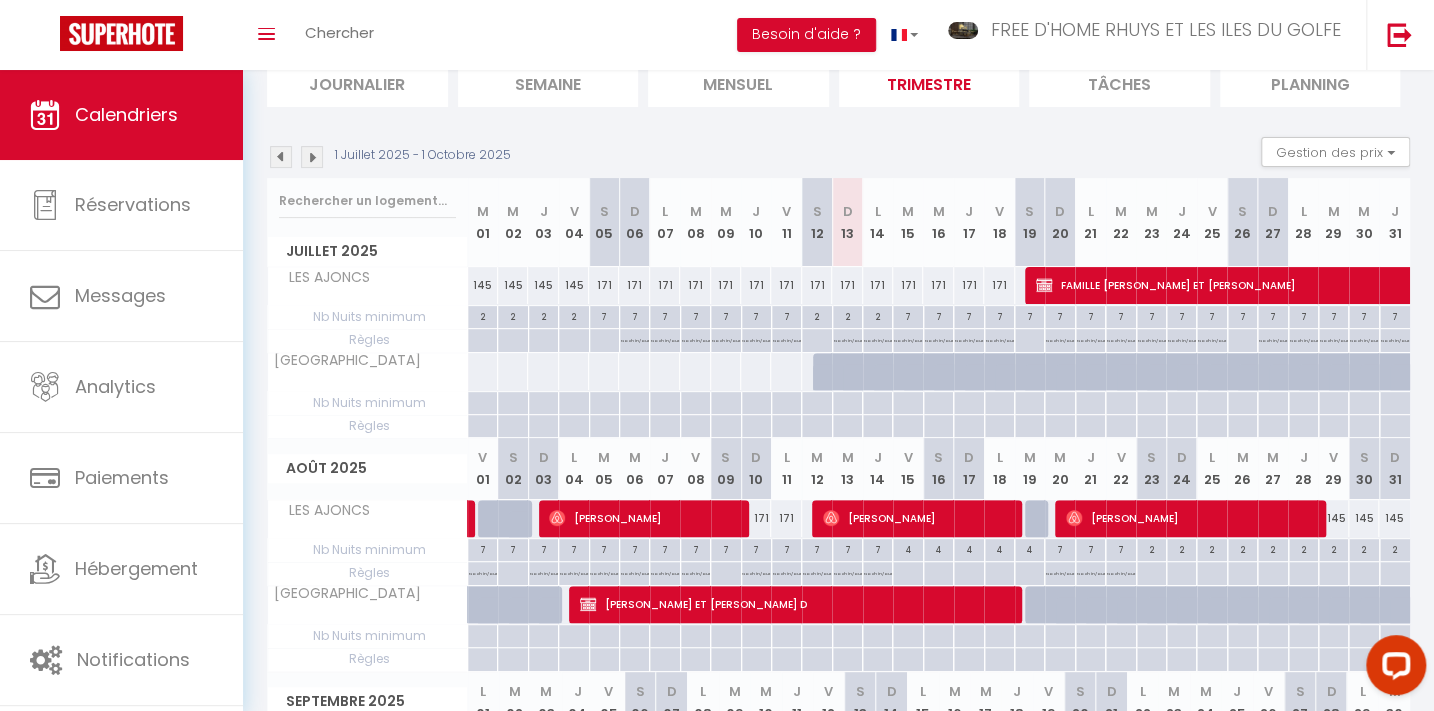 click at bounding box center [858, 383] 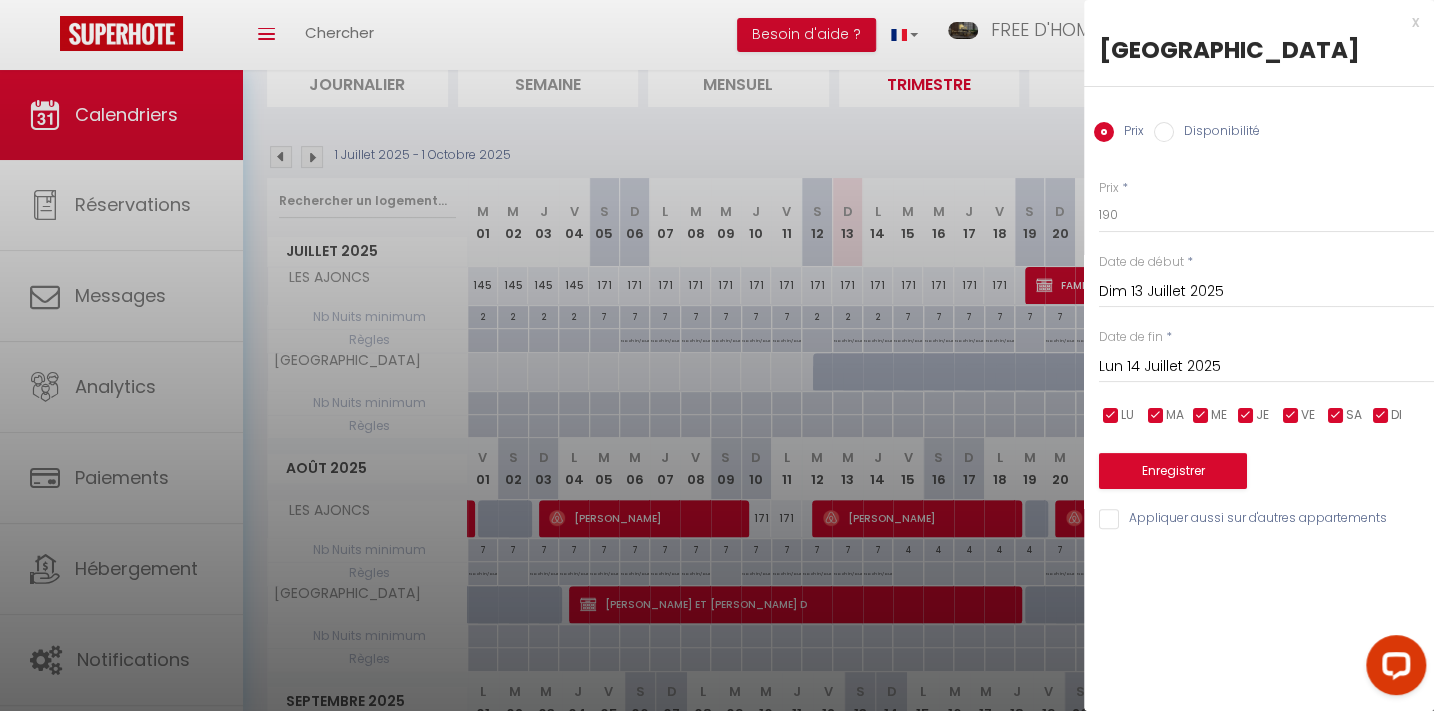 click on "Lun 14 Juillet 2025" at bounding box center (1266, 367) 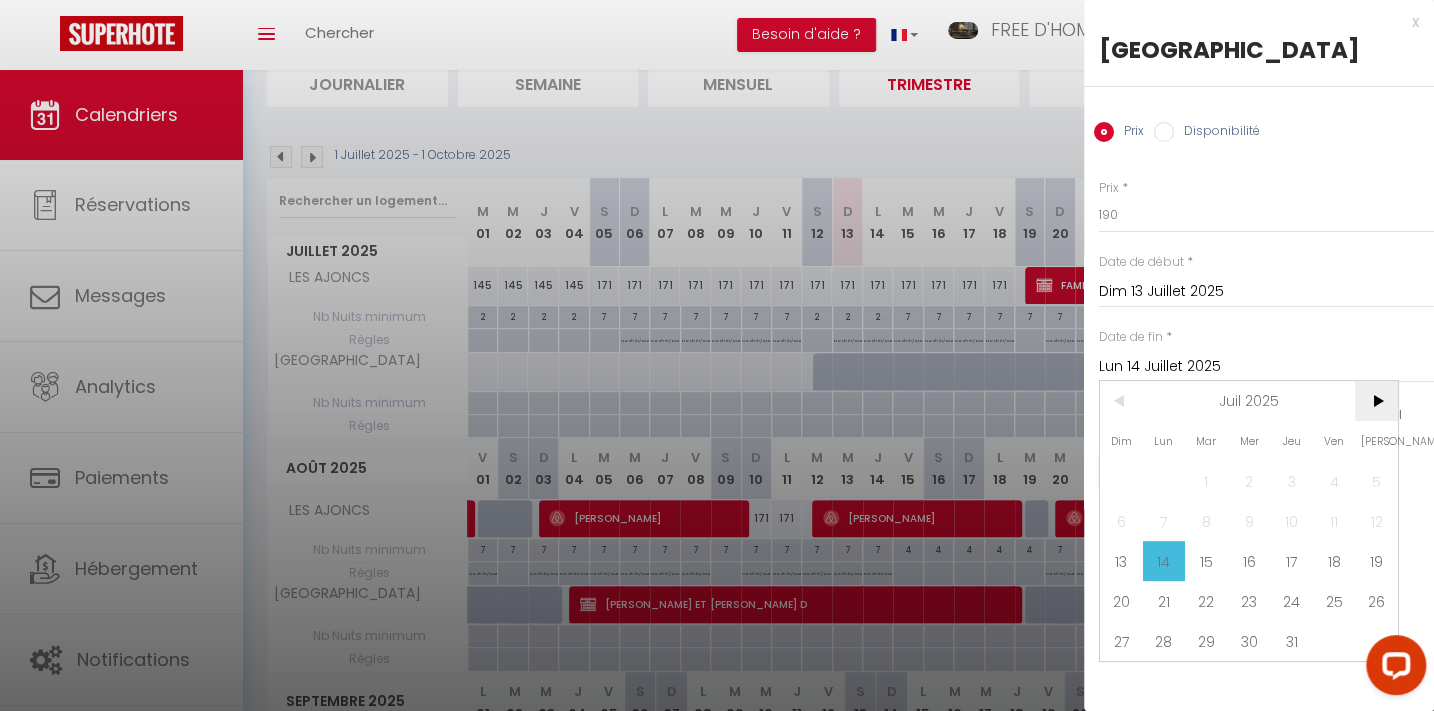 click on ">" at bounding box center (1376, 401) 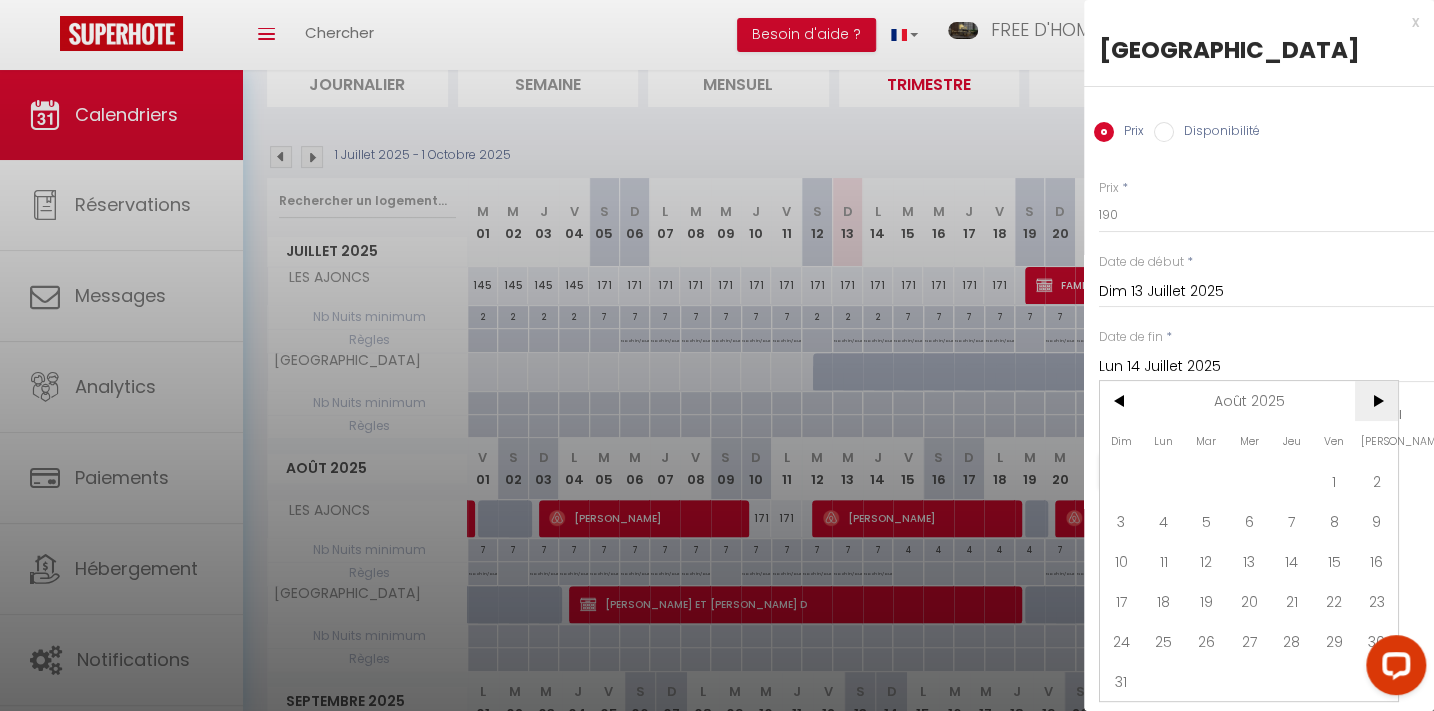 click on ">" at bounding box center (1376, 401) 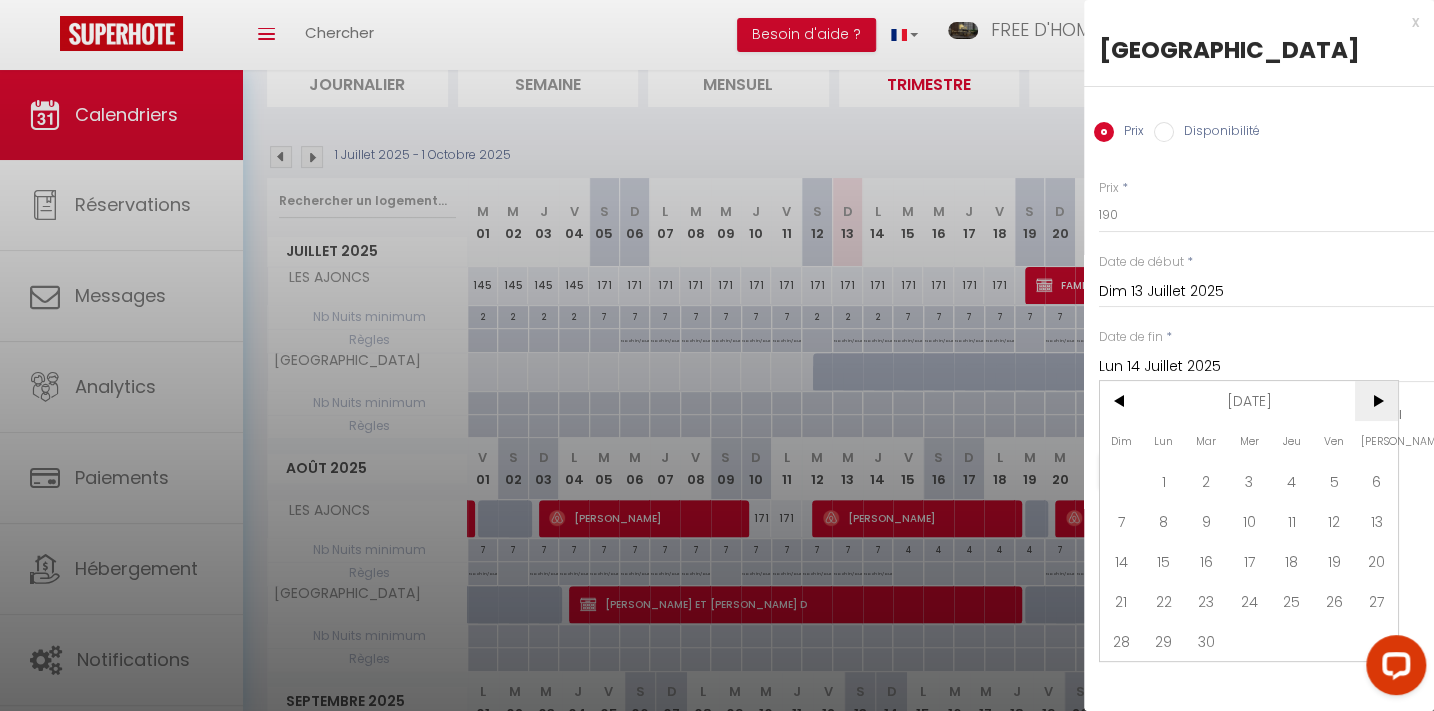 click on ">" at bounding box center (1376, 401) 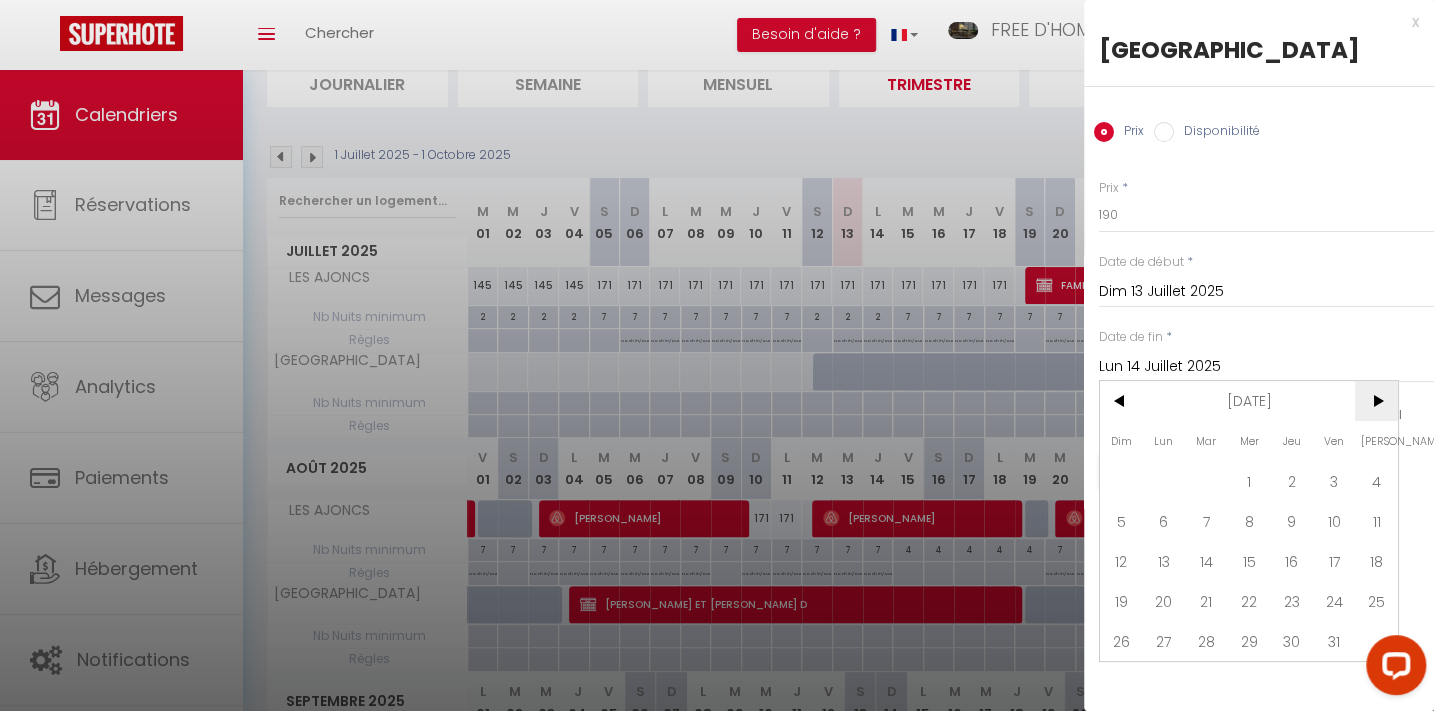click on ">" at bounding box center (1376, 401) 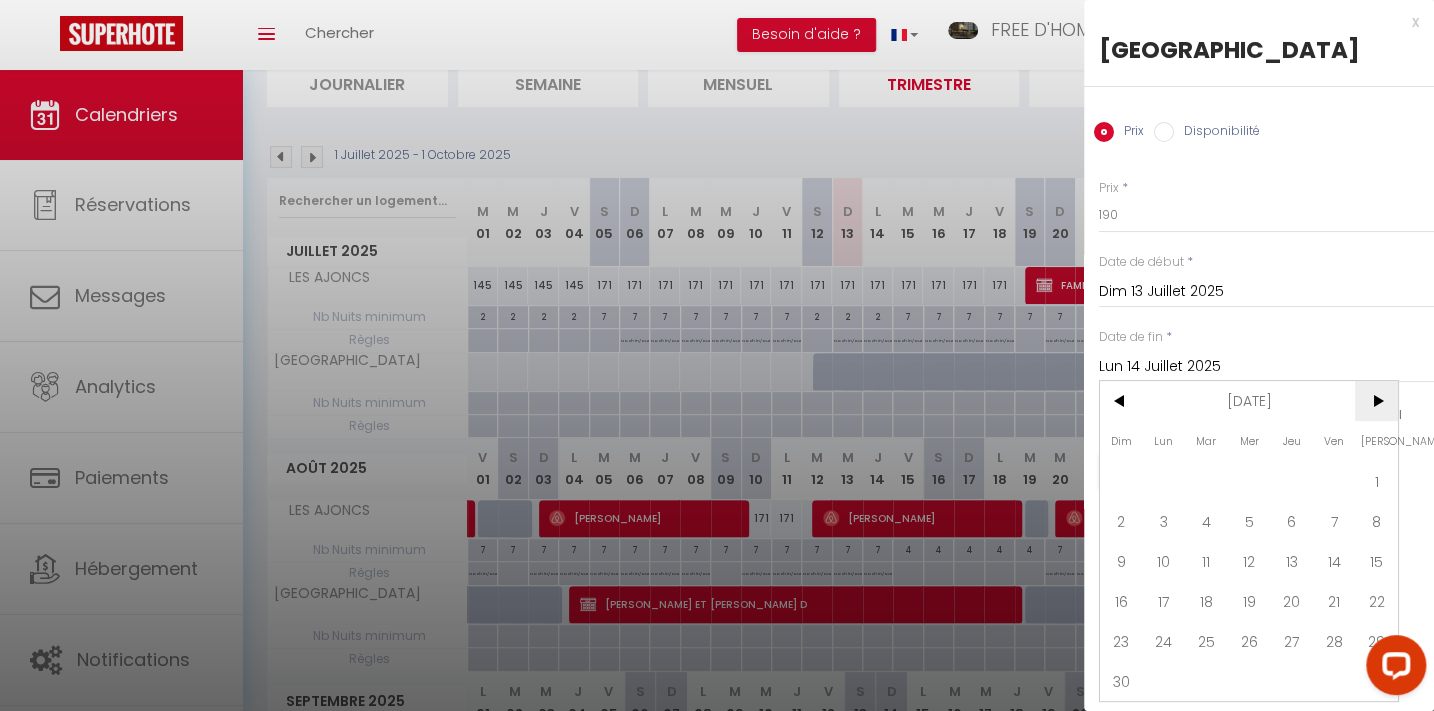 click on ">" at bounding box center (1376, 401) 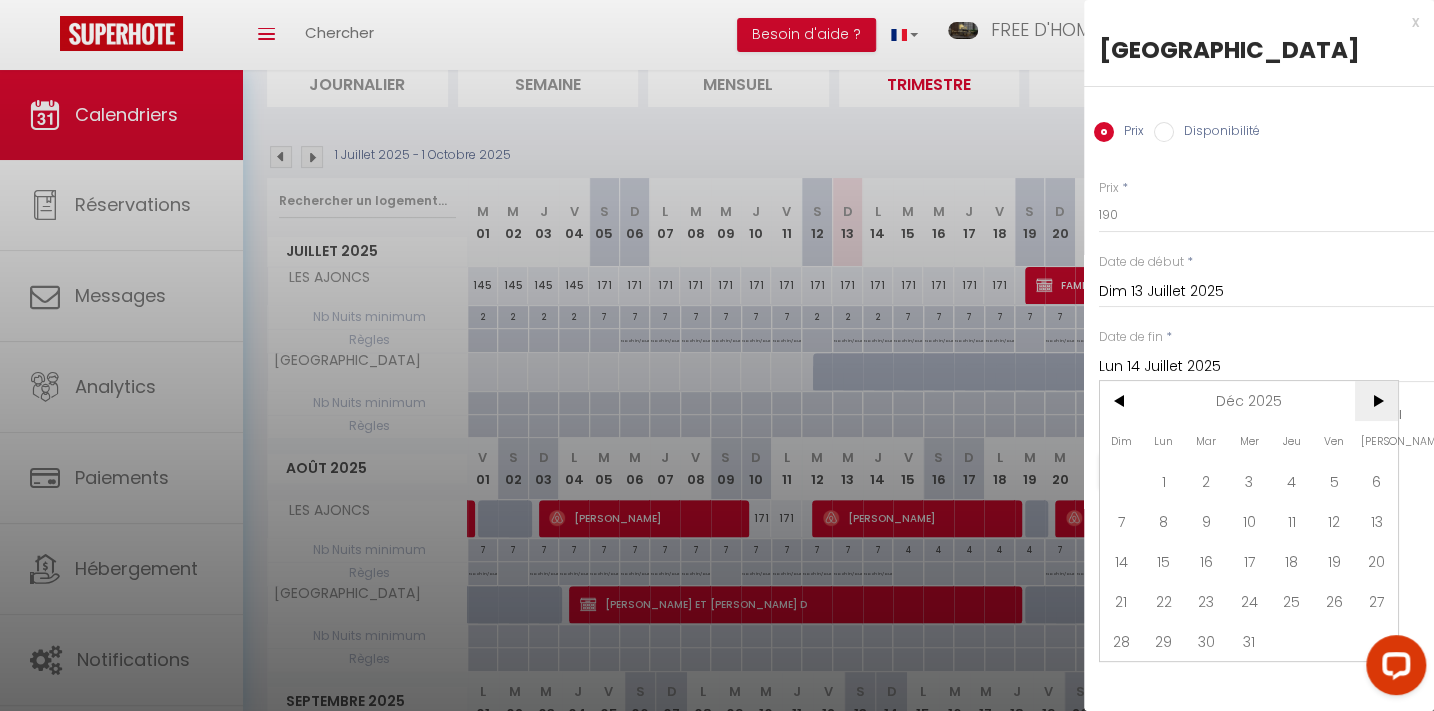 click on ">" at bounding box center [1376, 401] 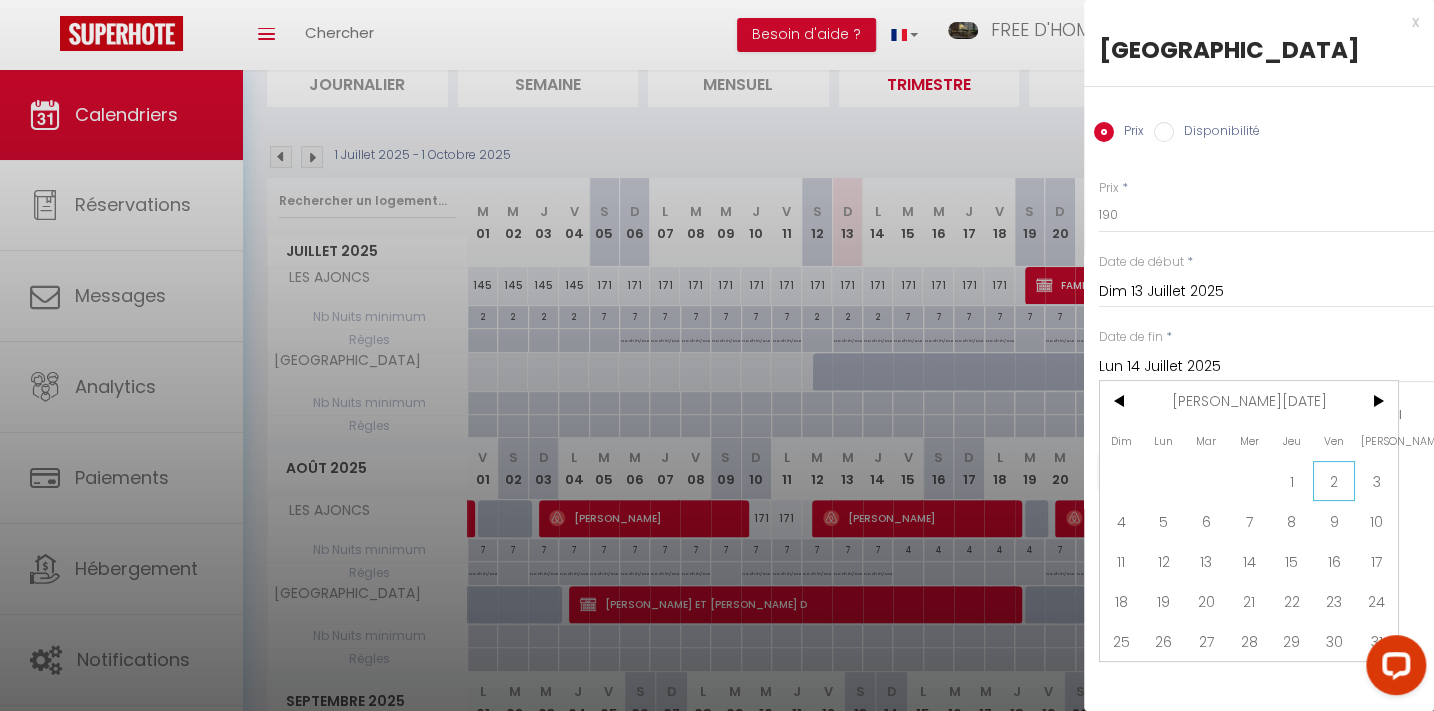 click on "2" at bounding box center (1334, 481) 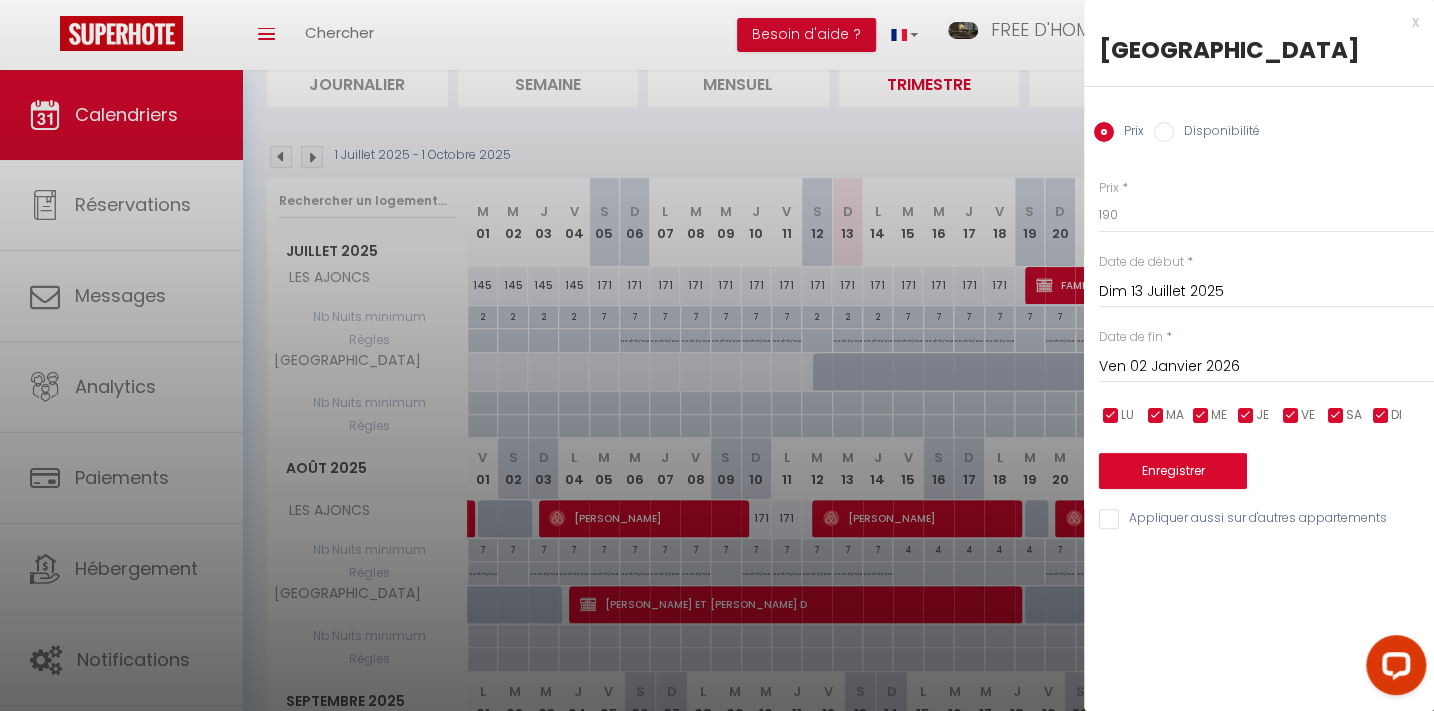 click on "Prix     Disponibilité" at bounding box center [1259, 120] 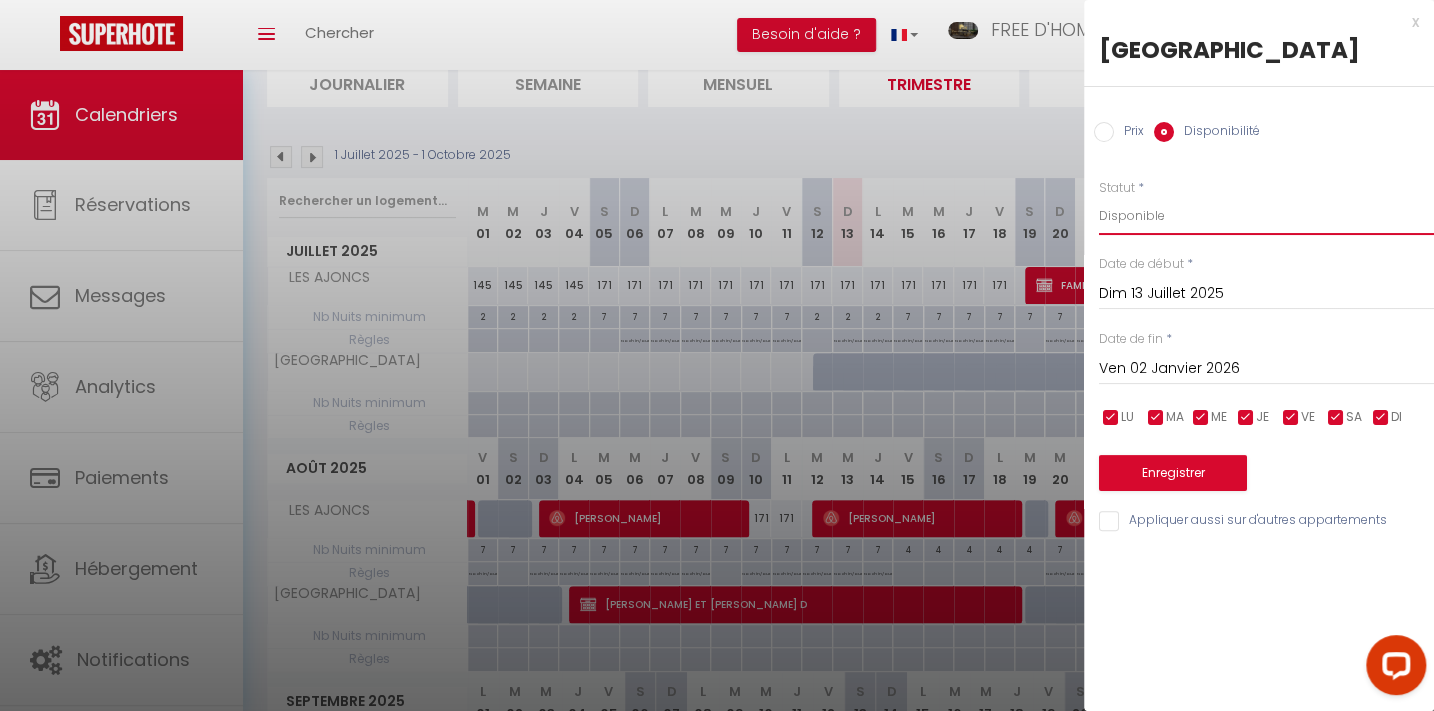 click on "Disponible
Indisponible" at bounding box center (1266, 216) 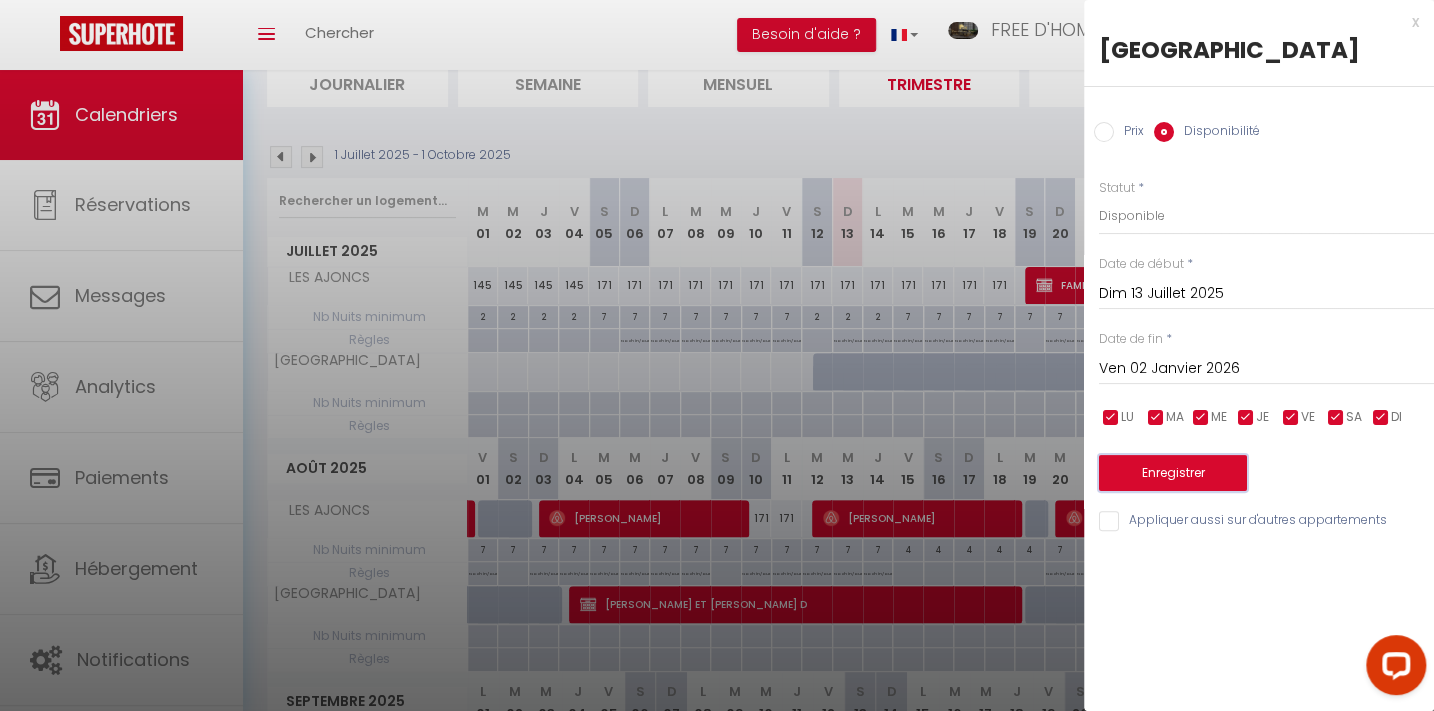 click on "Enregistrer" at bounding box center (1173, 473) 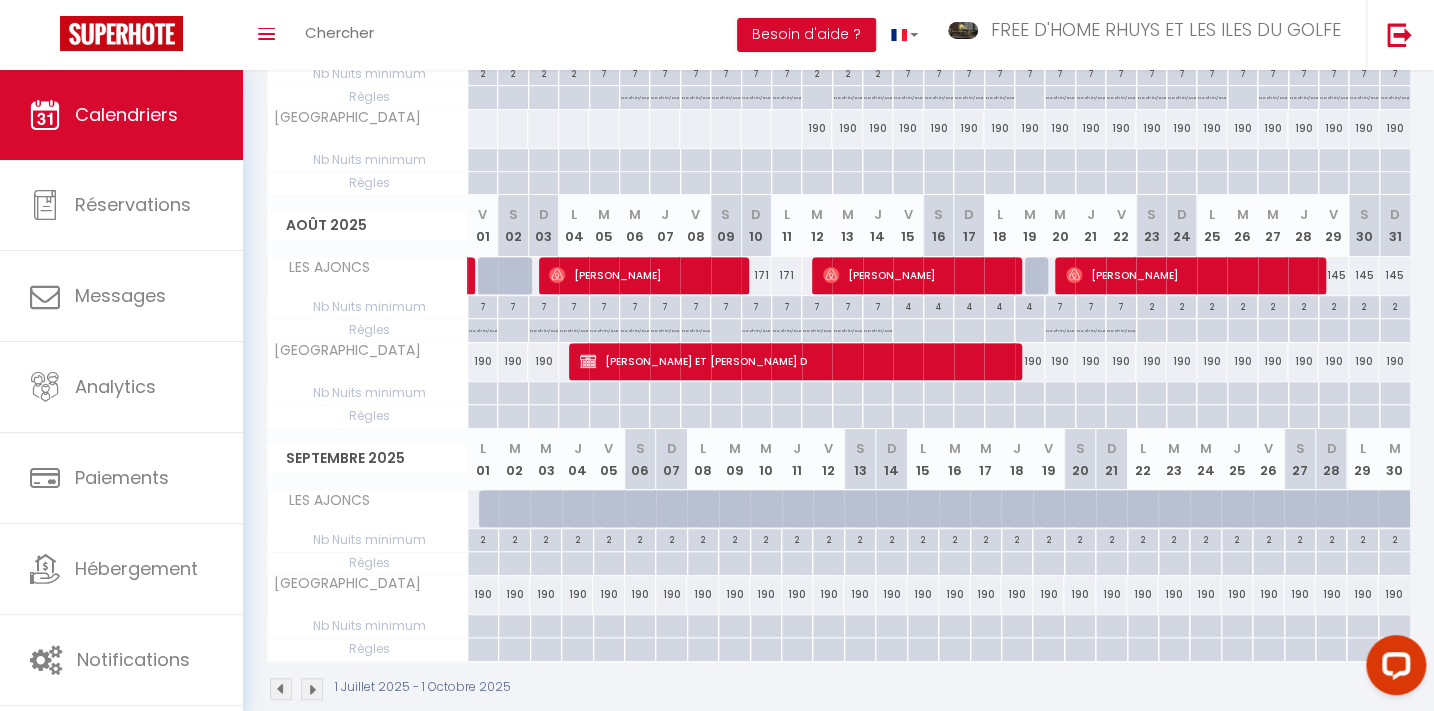 scroll, scrollTop: 423, scrollLeft: 0, axis: vertical 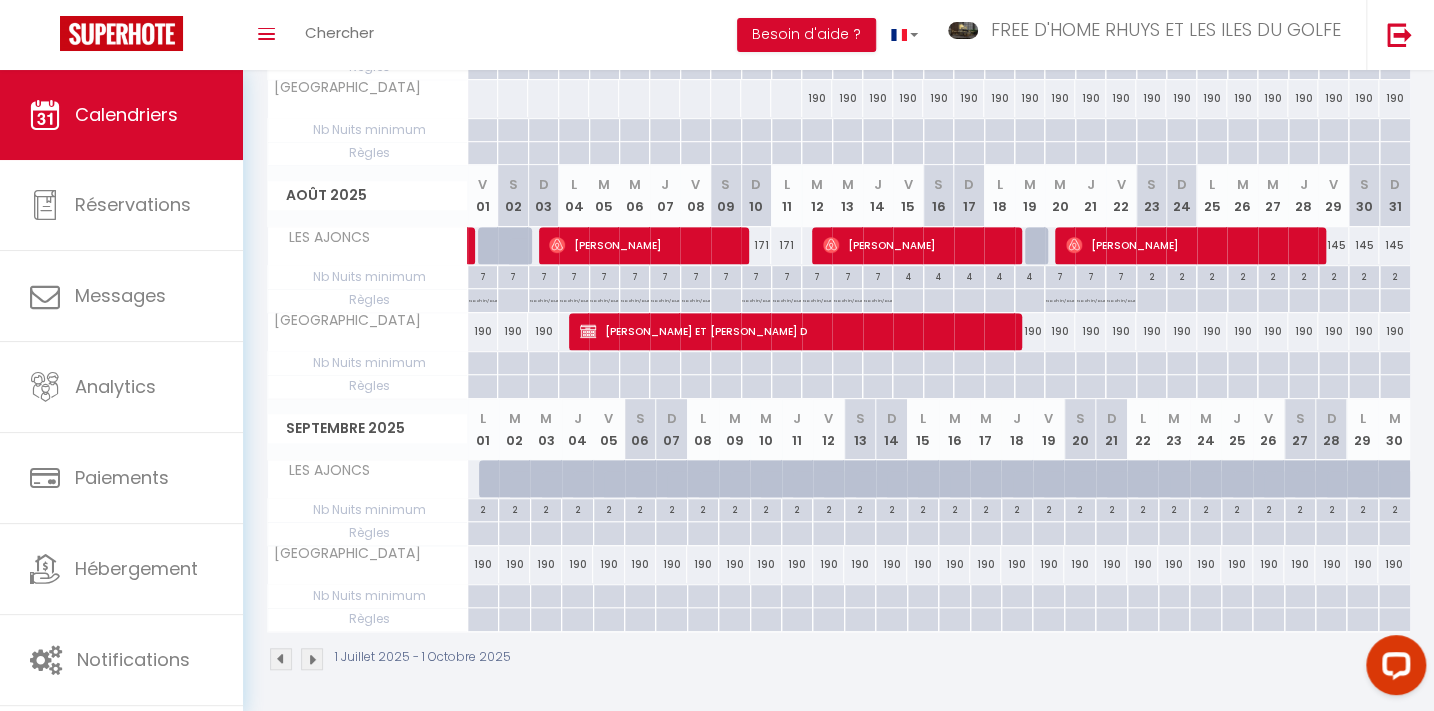 click on "190" at bounding box center [1030, 331] 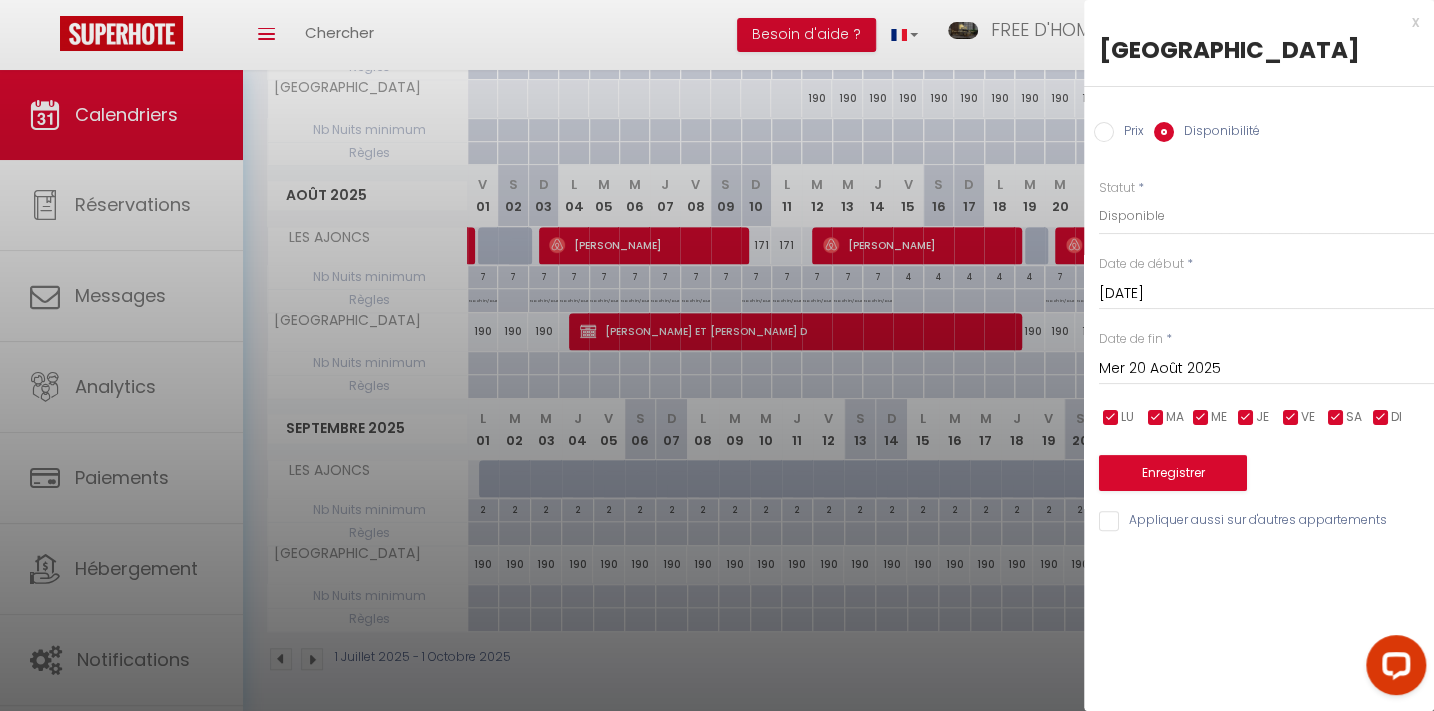 click on "Disponibilité" at bounding box center [1217, 133] 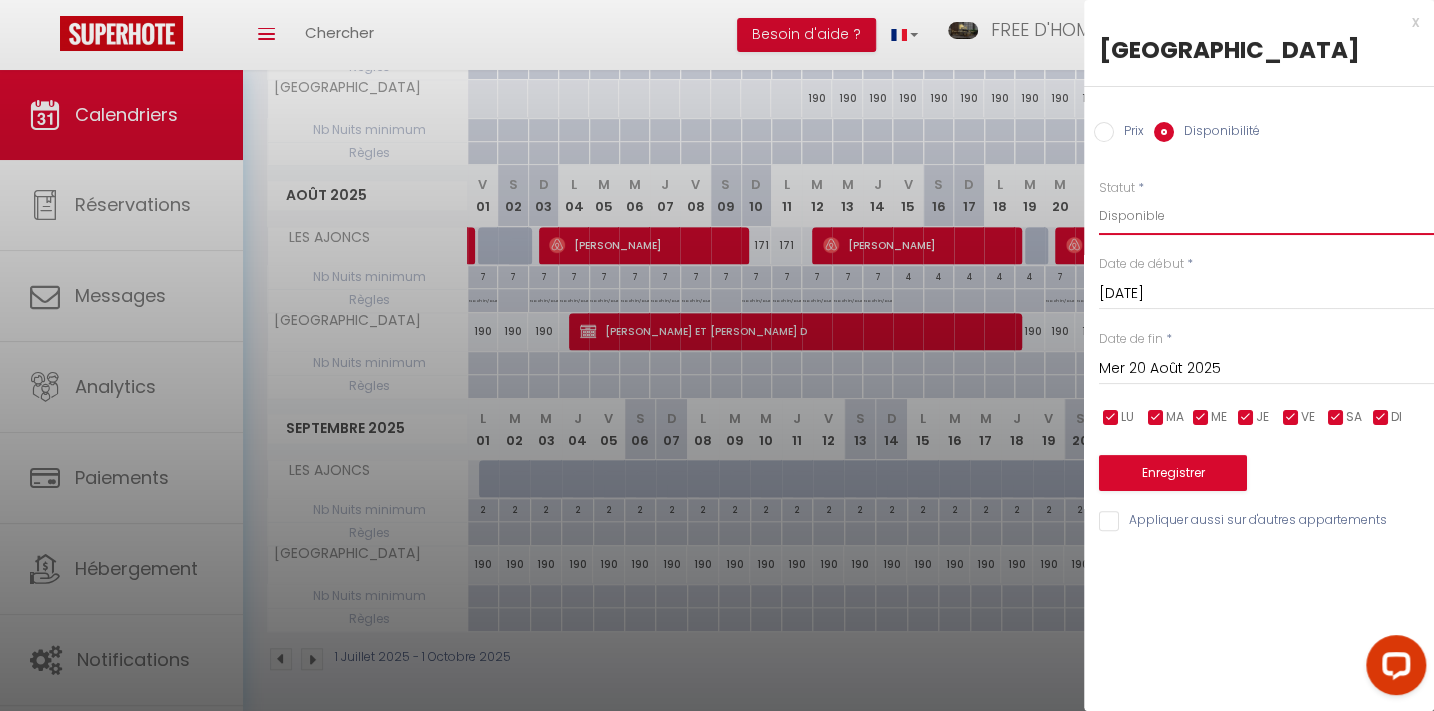 click on "Disponible
Indisponible" at bounding box center [1266, 216] 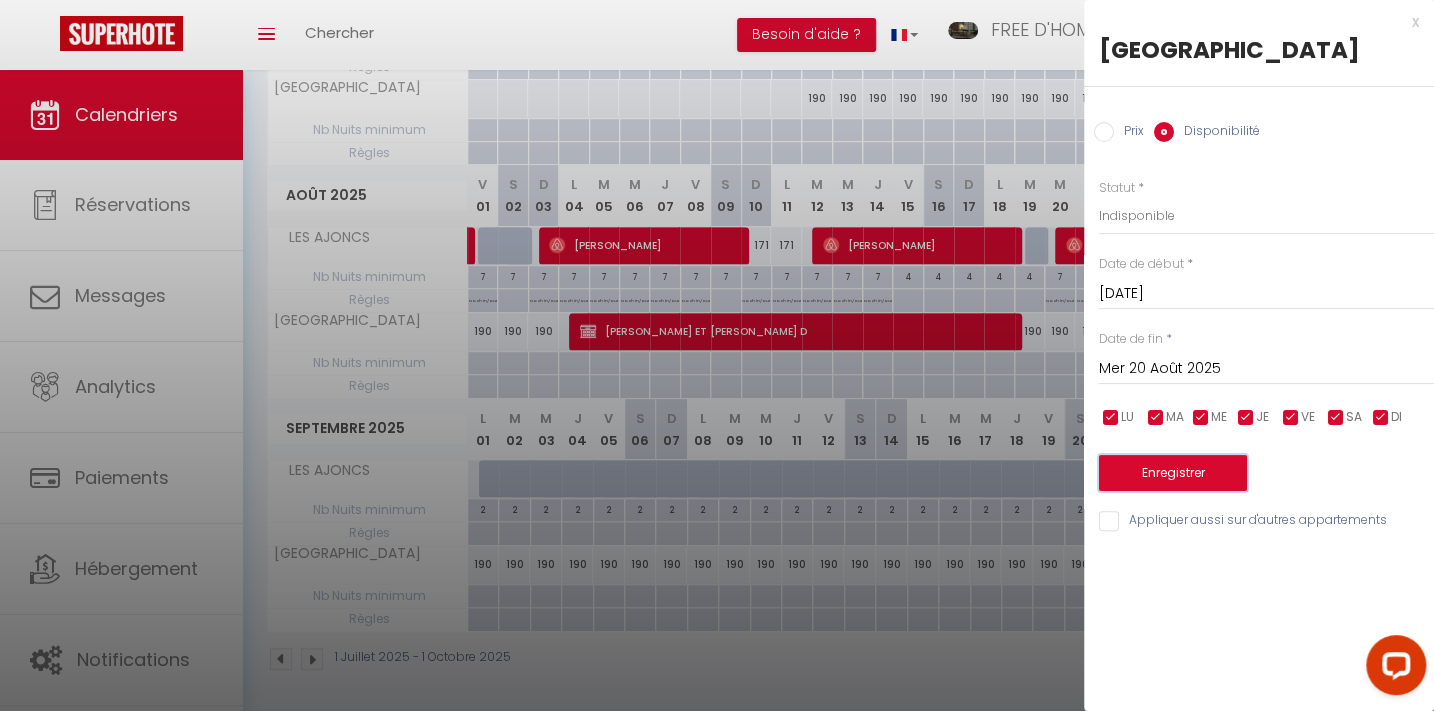 click on "Enregistrer" at bounding box center (1173, 473) 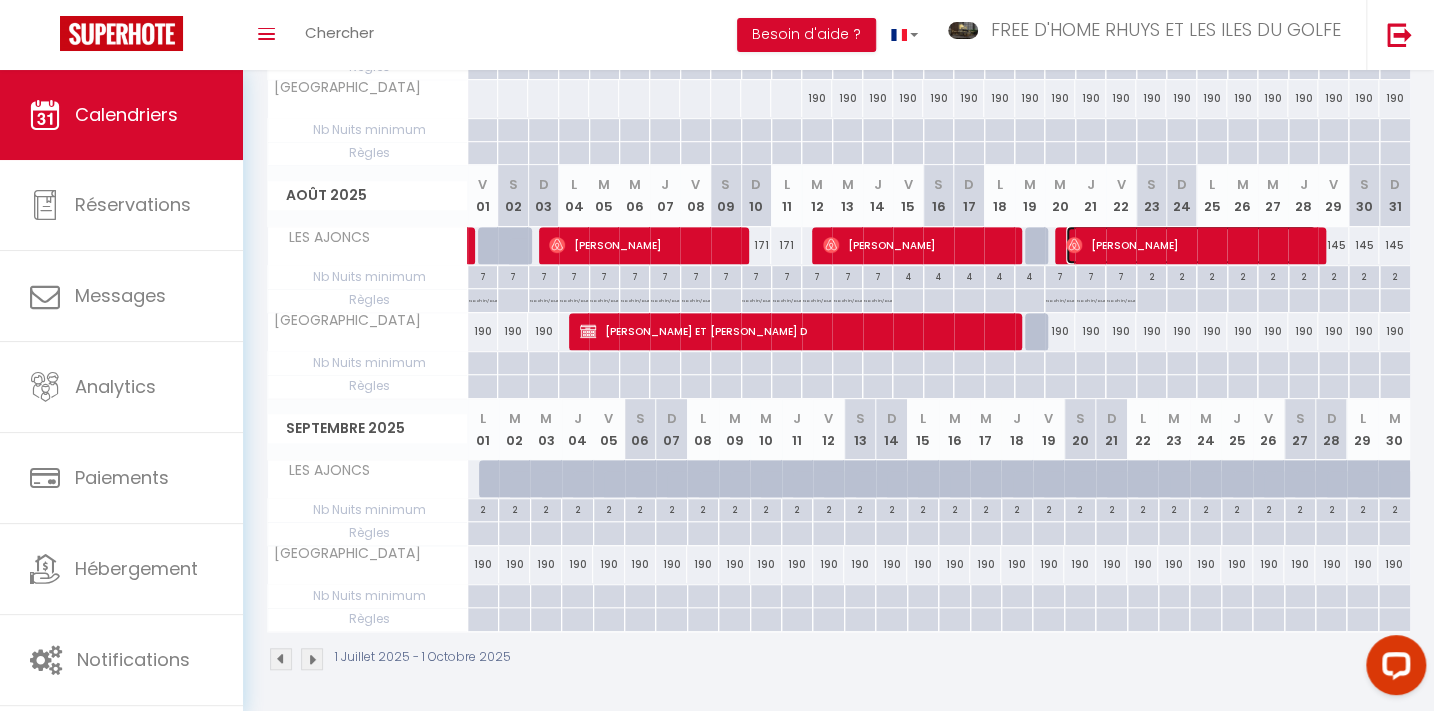 click on "[PERSON_NAME]" at bounding box center [1191, 245] 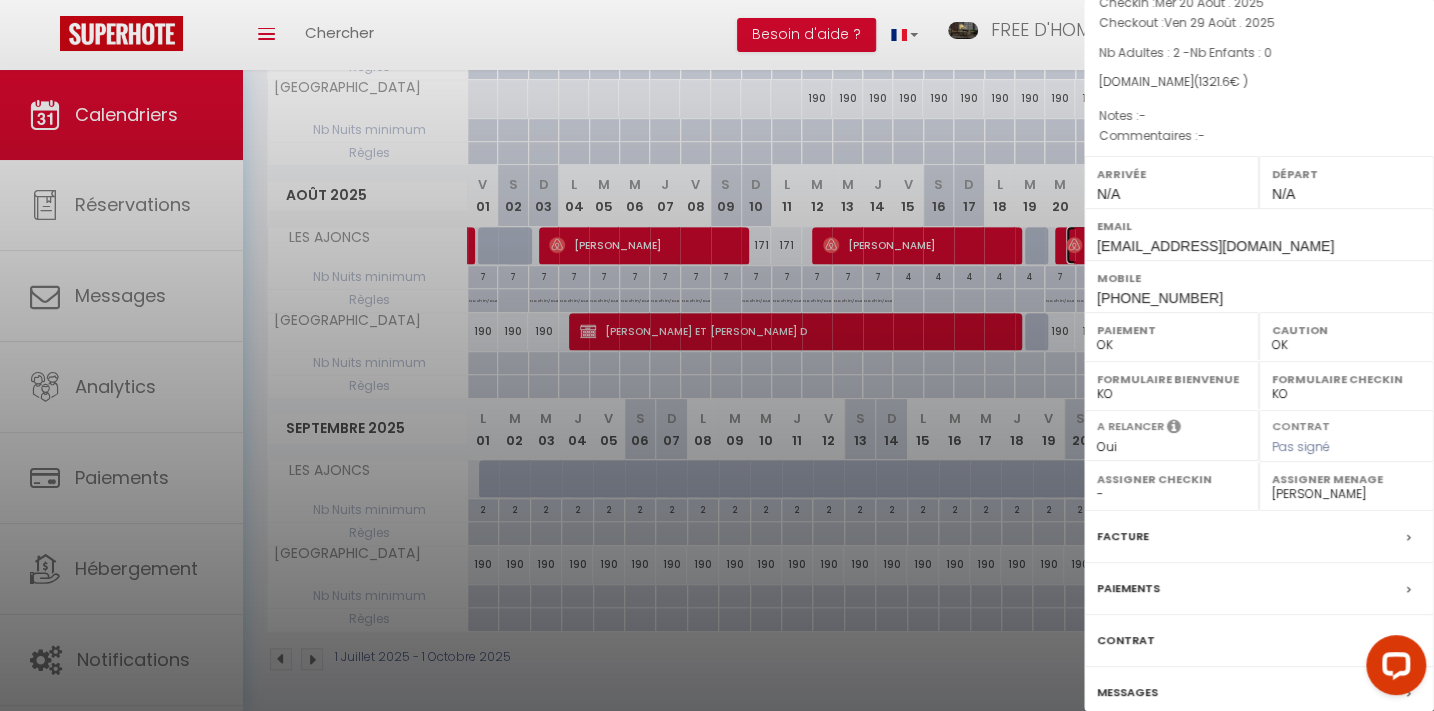 scroll, scrollTop: 219, scrollLeft: 0, axis: vertical 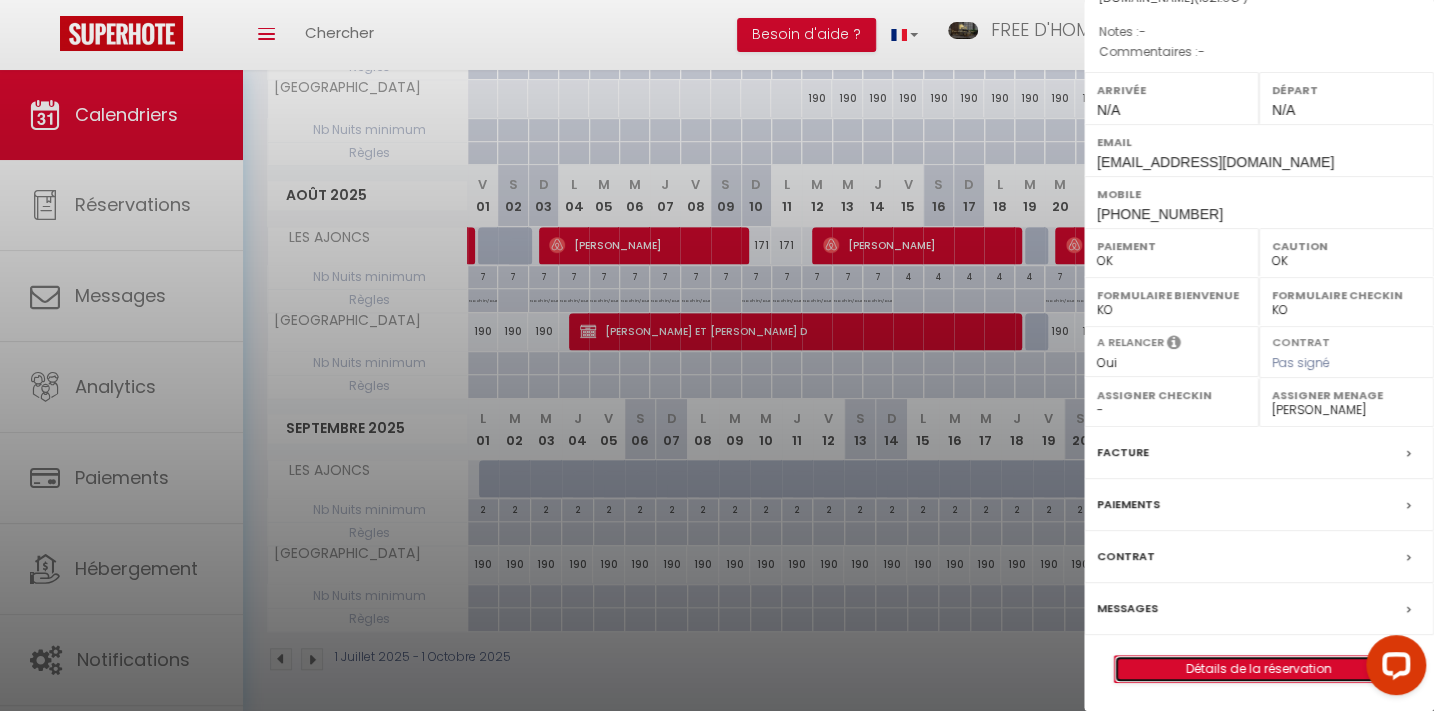 click on "Détails de la réservation" at bounding box center [1259, 669] 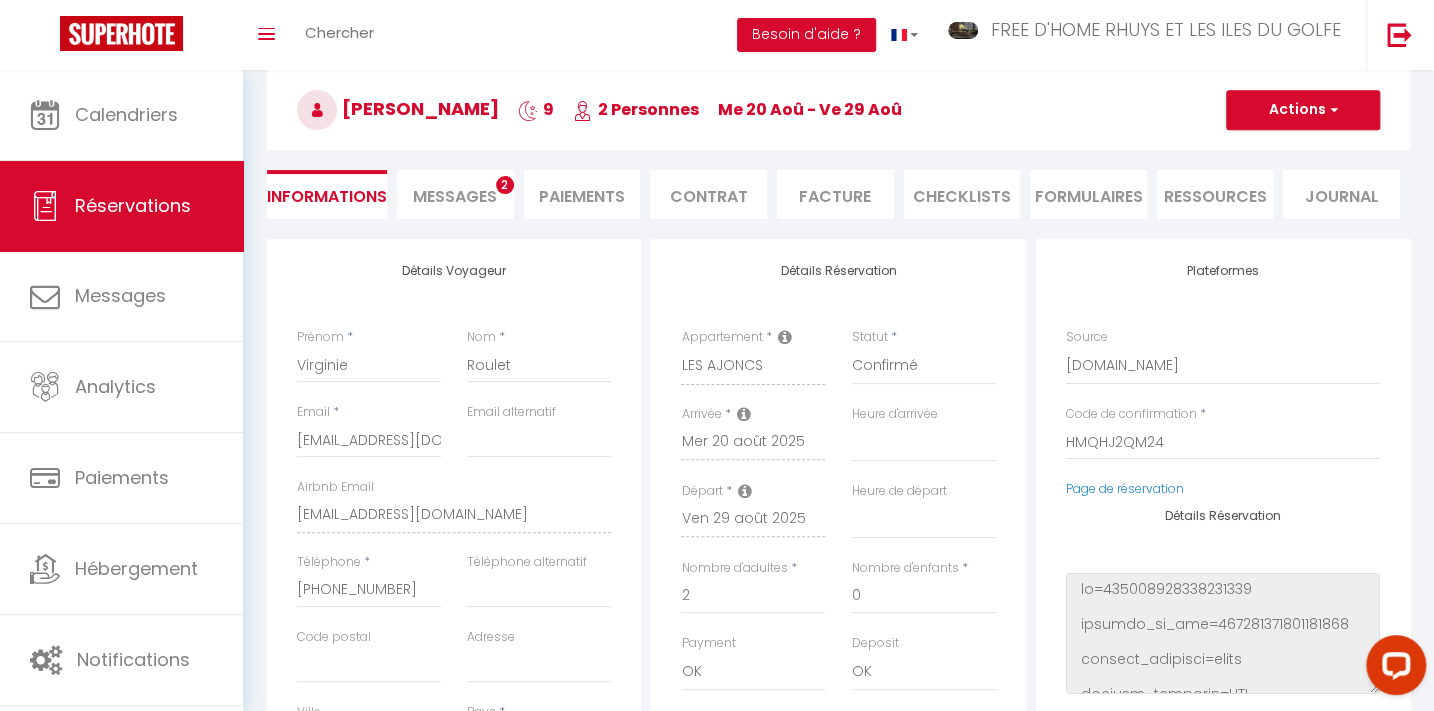 scroll, scrollTop: 90, scrollLeft: 0, axis: vertical 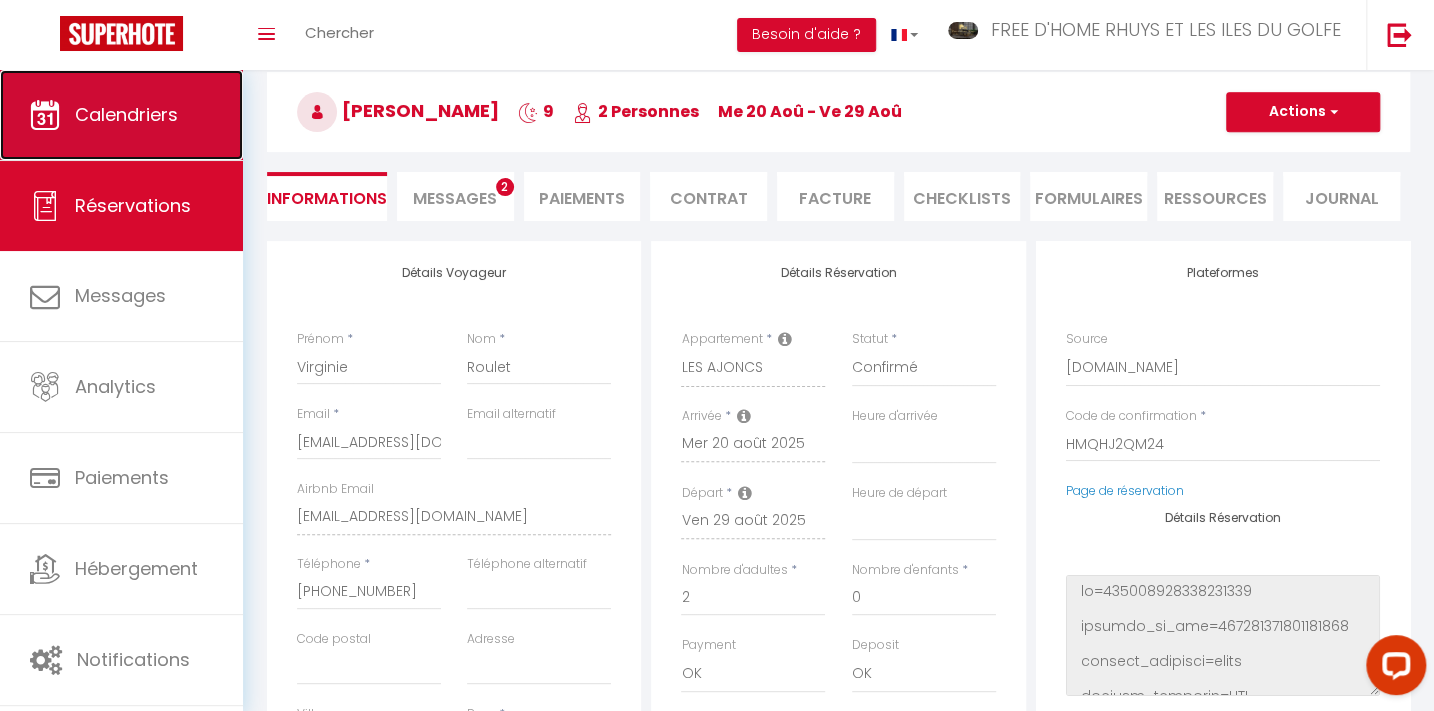 click on "Calendriers" at bounding box center (121, 115) 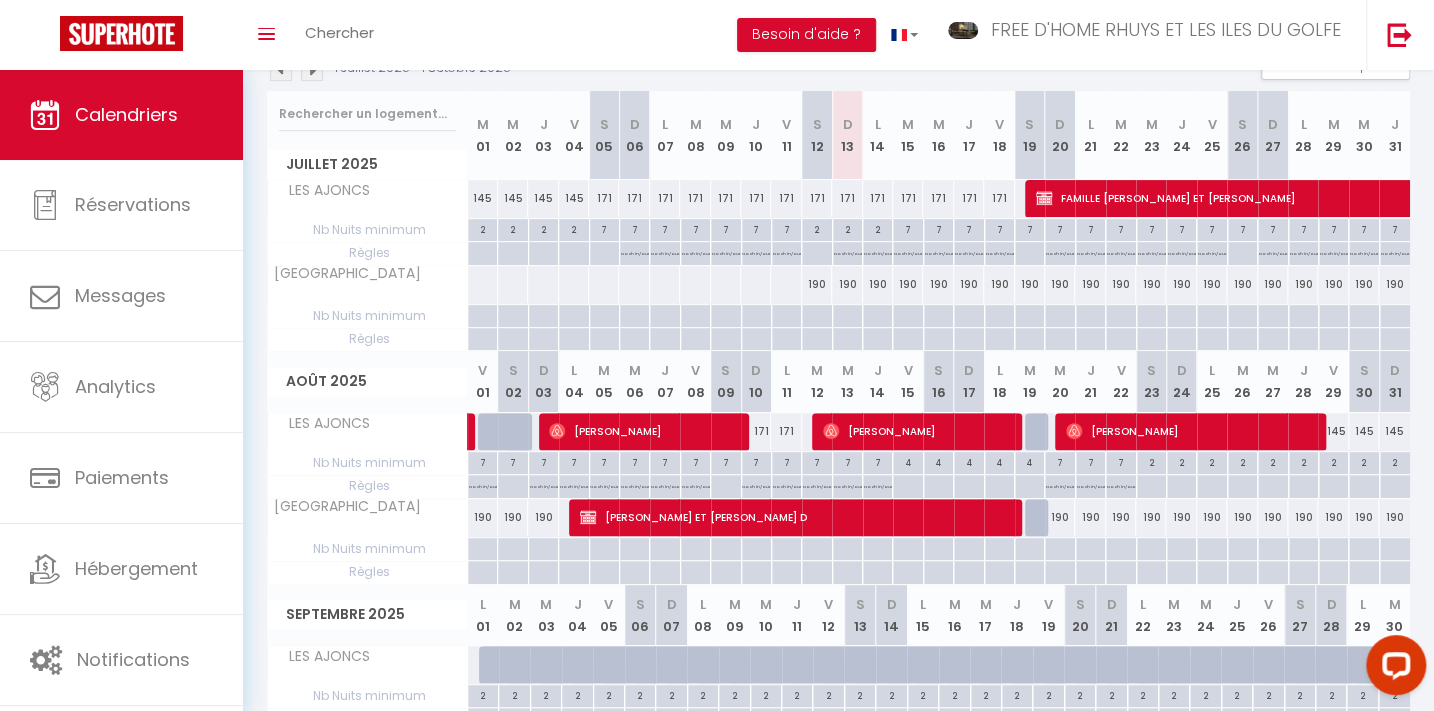 scroll, scrollTop: 272, scrollLeft: 0, axis: vertical 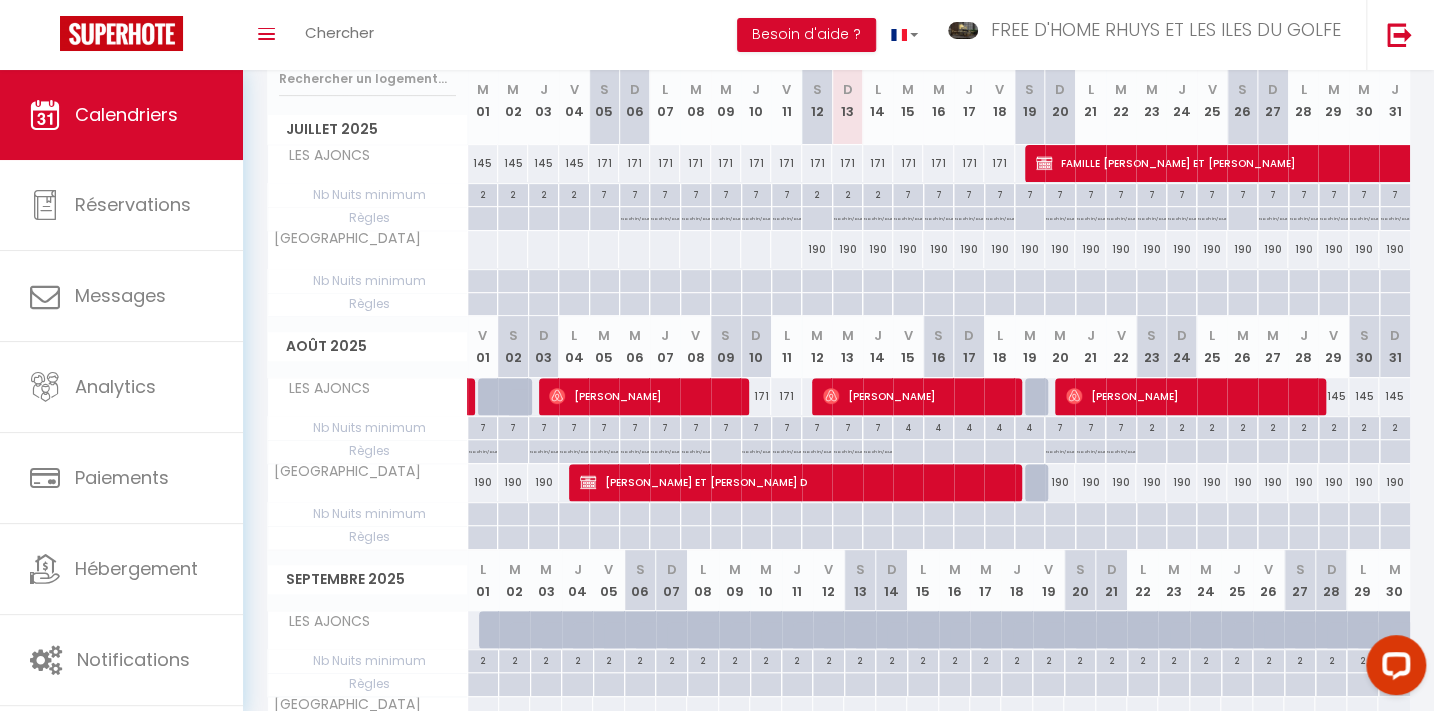 click at bounding box center (1040, 397) 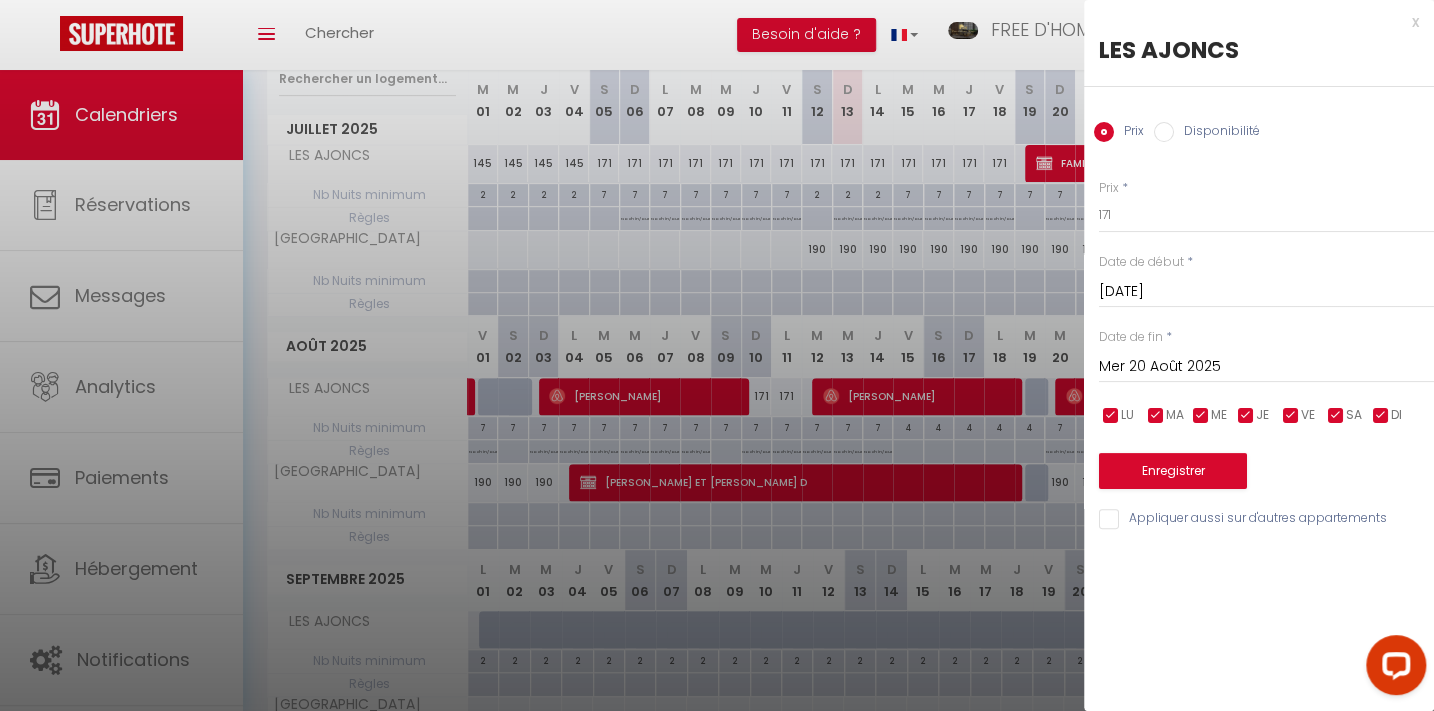 click at bounding box center [717, 355] 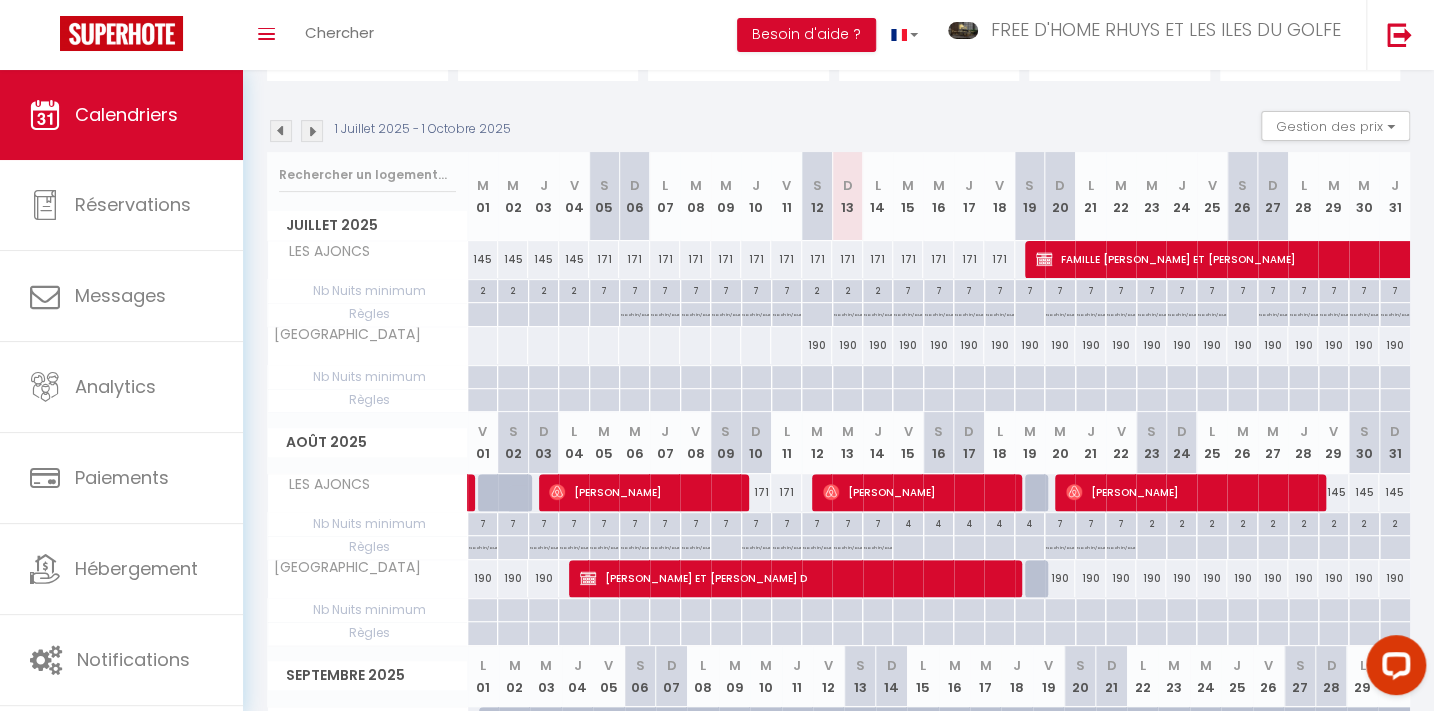 scroll, scrollTop: 0, scrollLeft: 0, axis: both 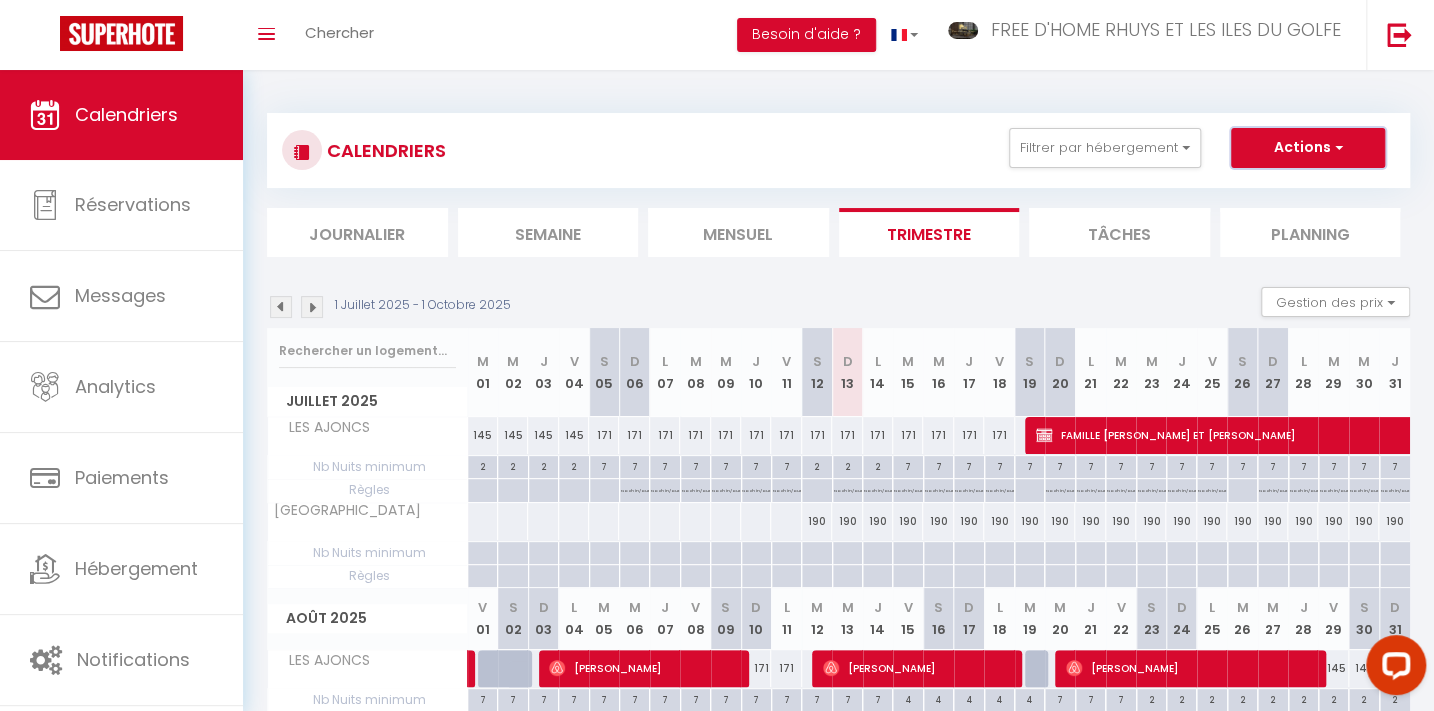 click on "Actions" at bounding box center (1308, 148) 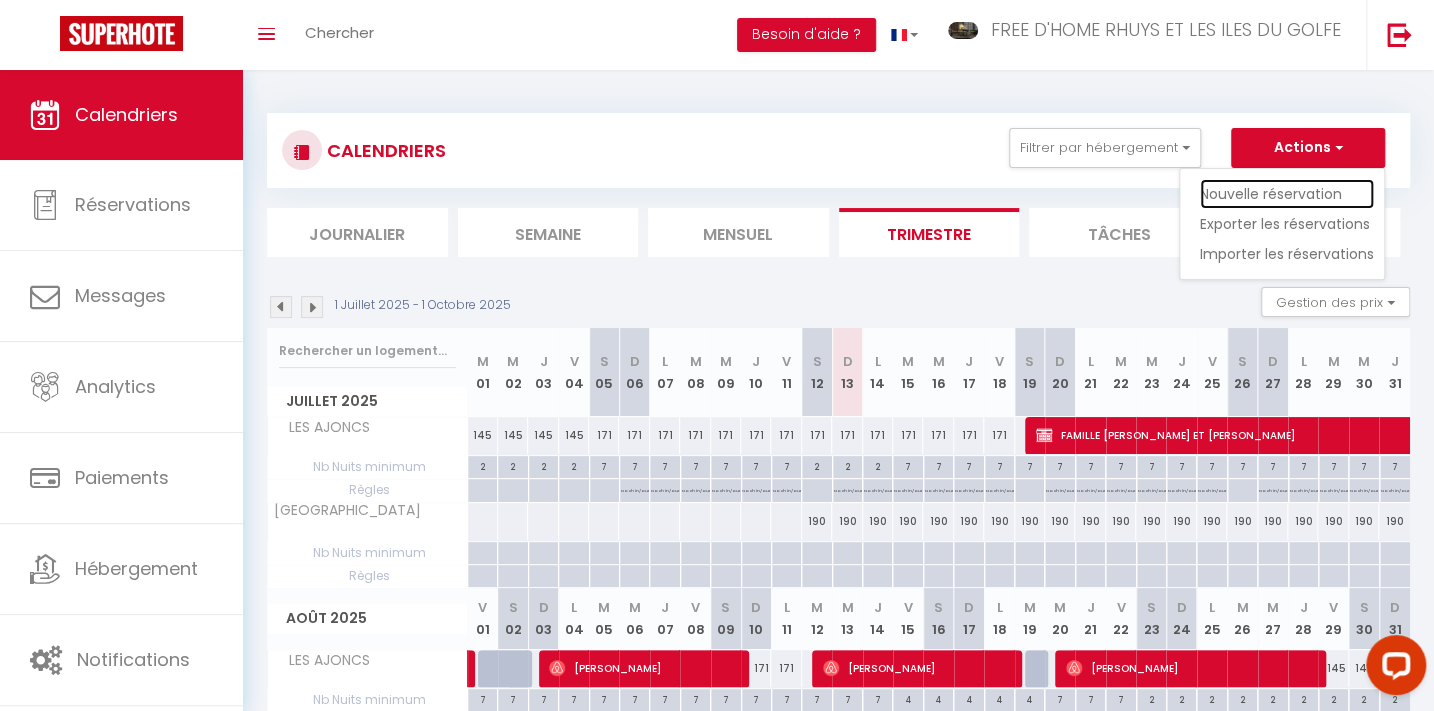 click on "Nouvelle réservation" at bounding box center (1287, 194) 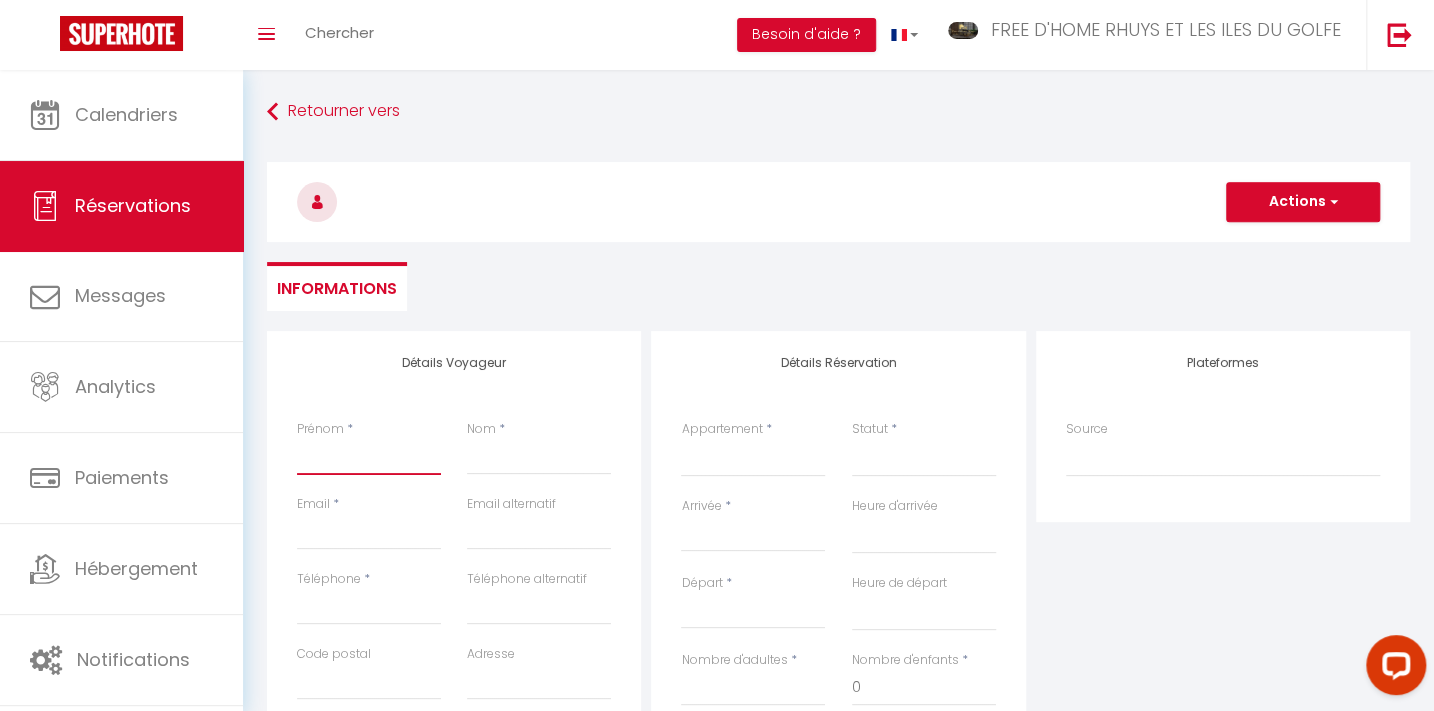 click on "Prénom" at bounding box center [369, 457] 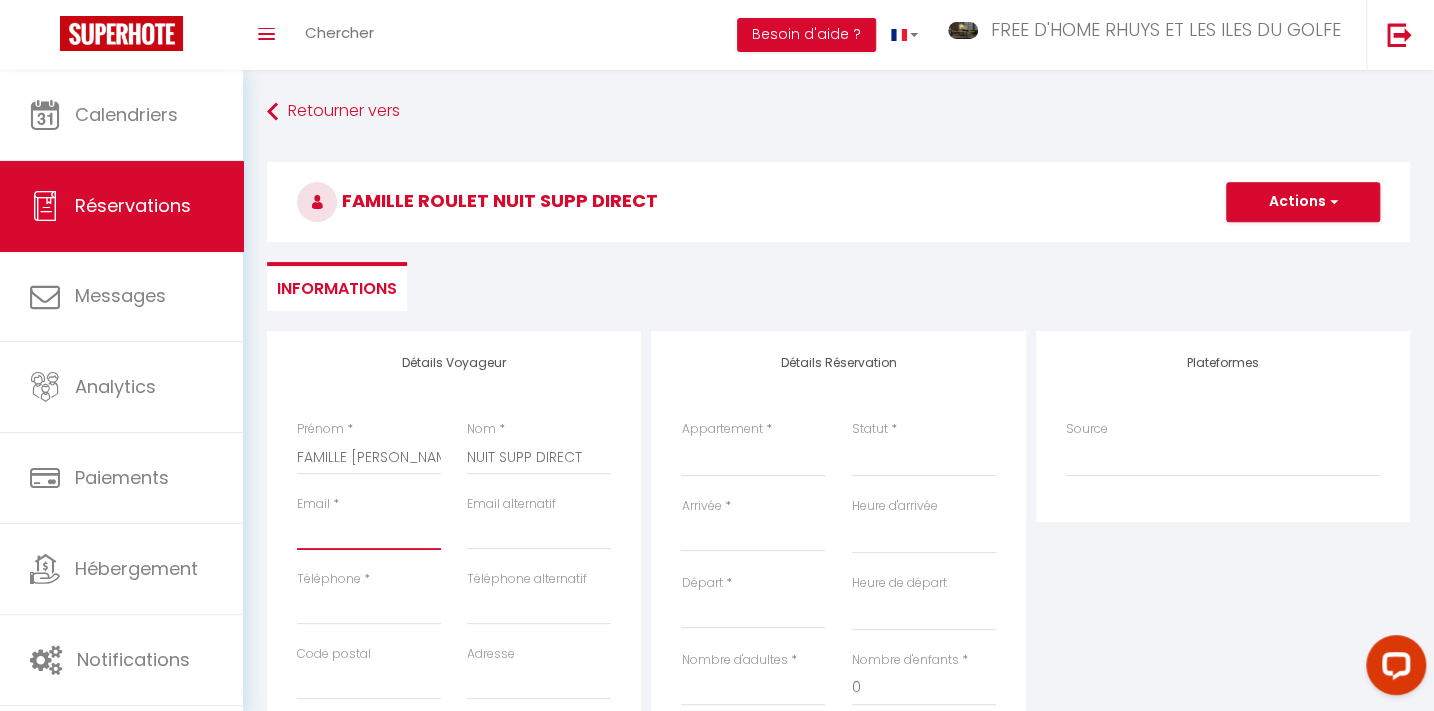 click on "Email client" at bounding box center (369, 532) 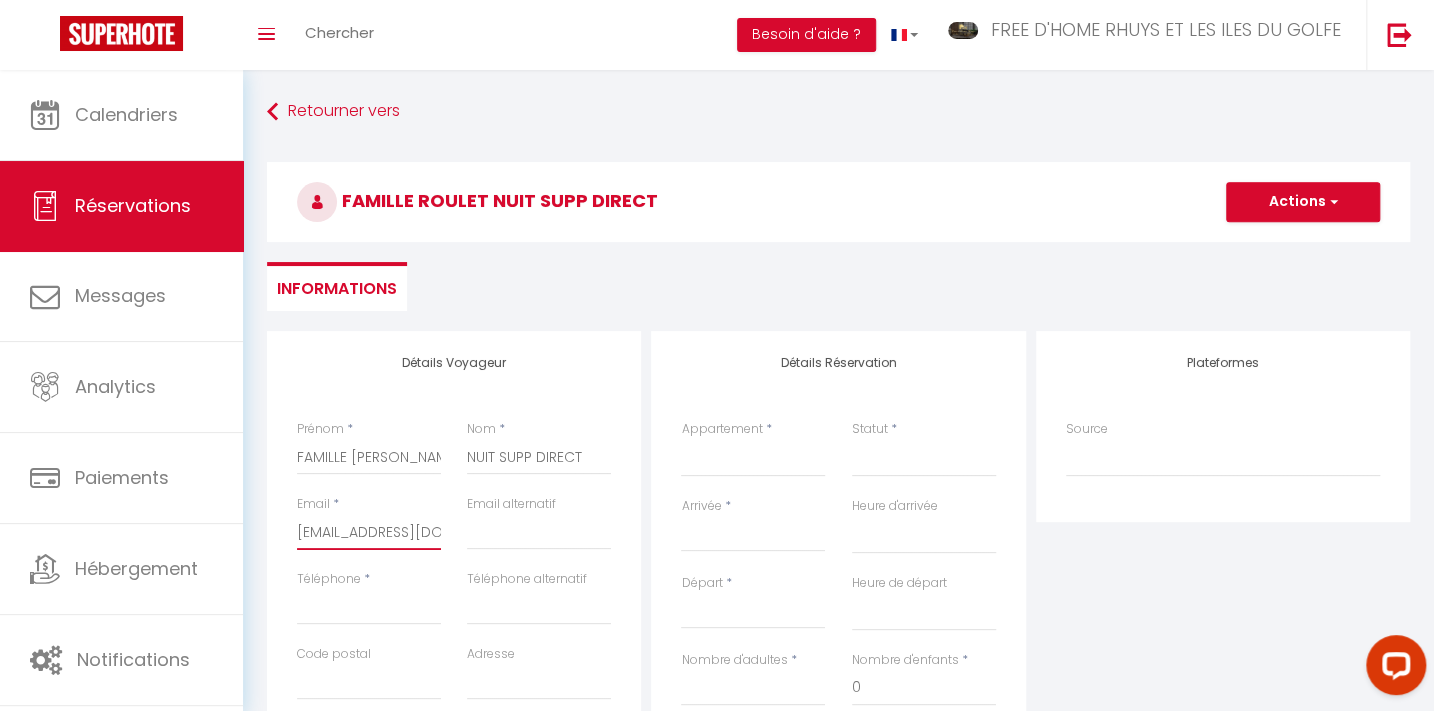 scroll, scrollTop: 0, scrollLeft: 42, axis: horizontal 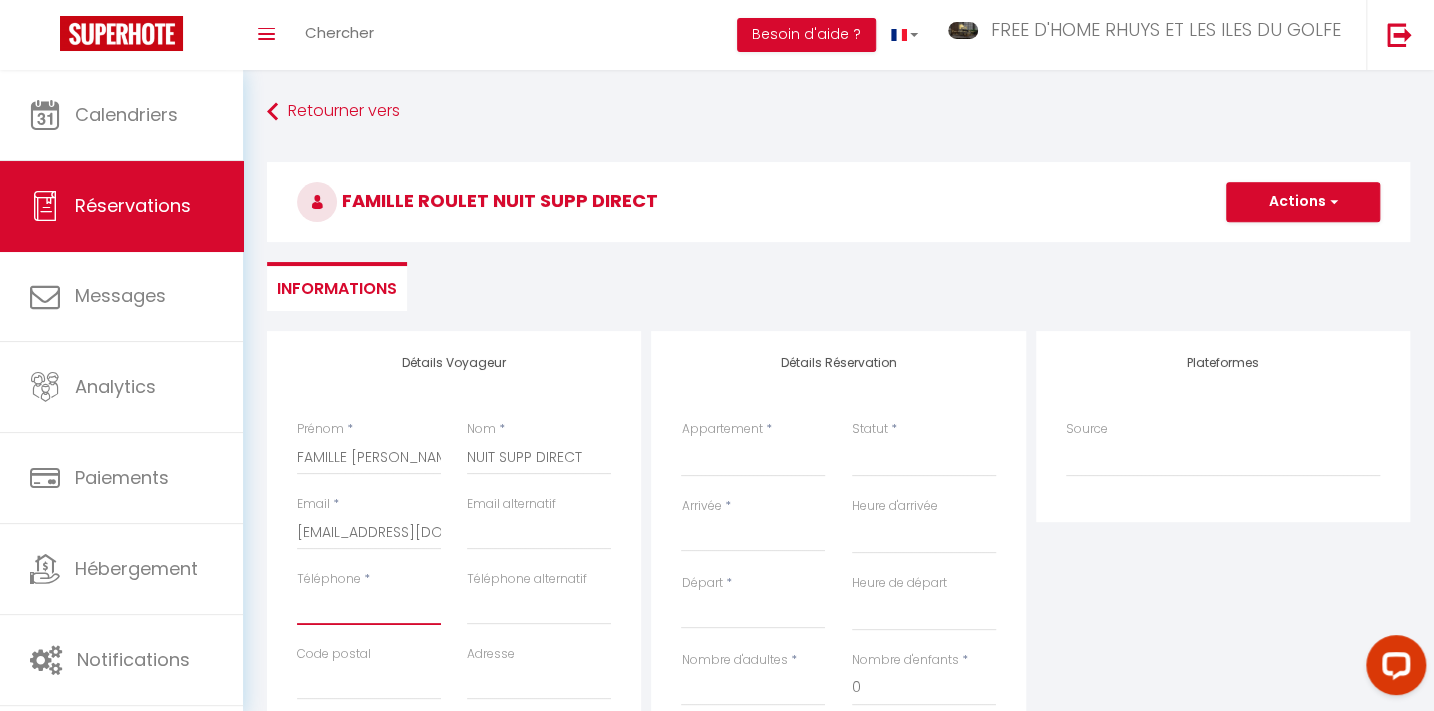 click on "Téléphone" at bounding box center [369, 607] 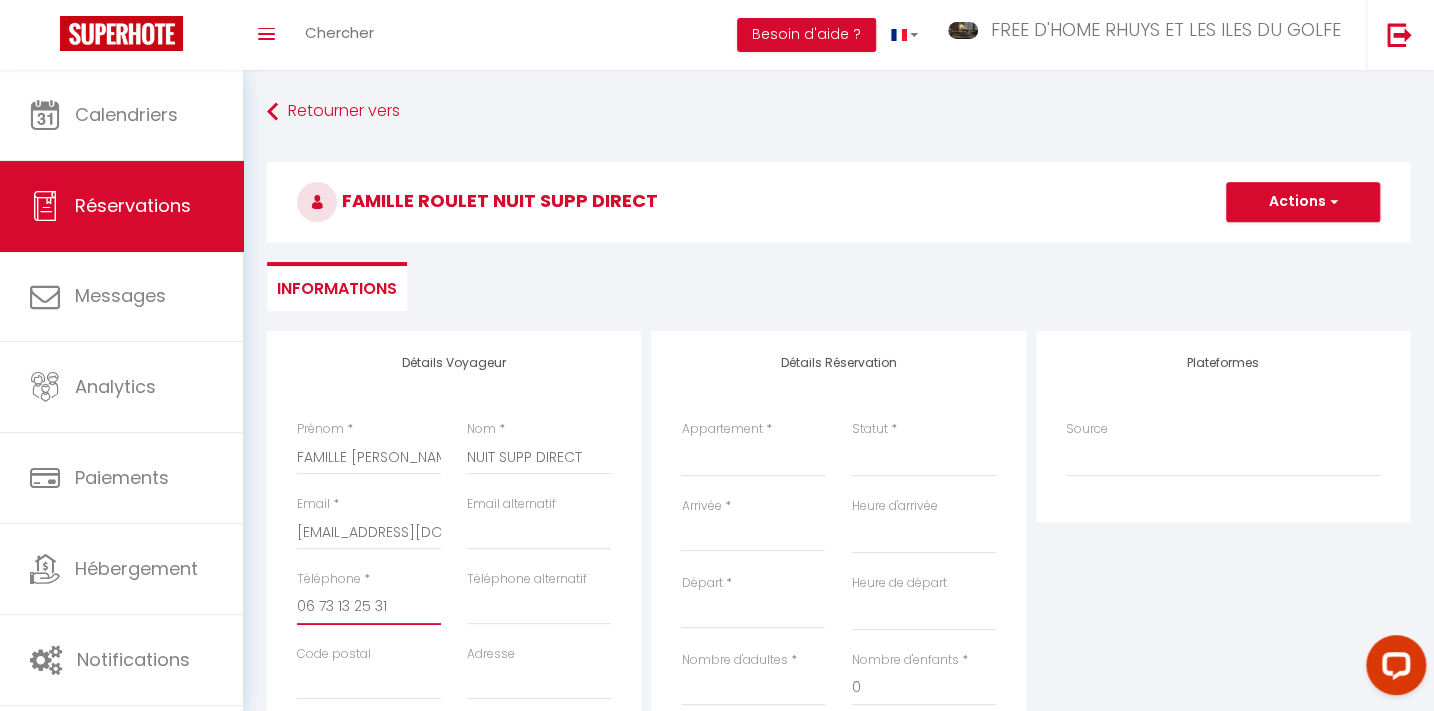 scroll, scrollTop: 272, scrollLeft: 0, axis: vertical 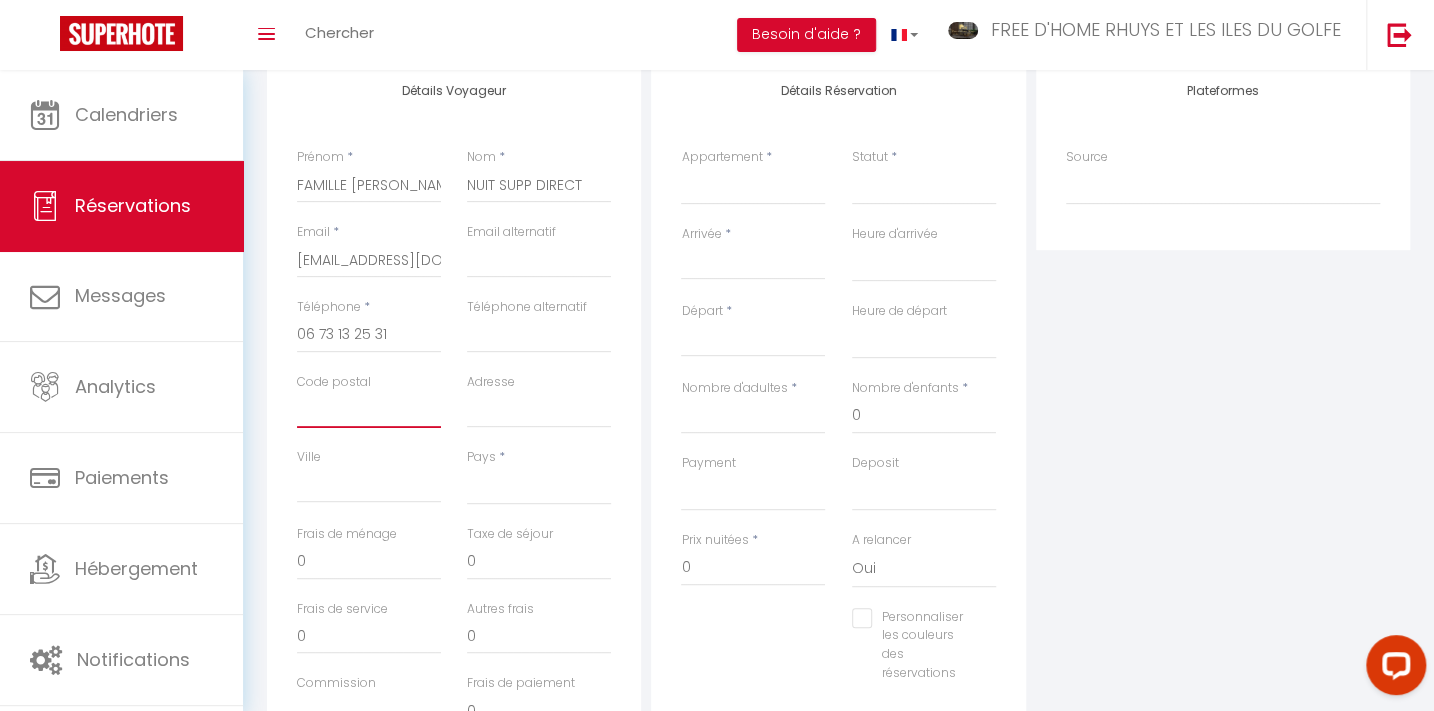 click on "Code postal" at bounding box center [369, 410] 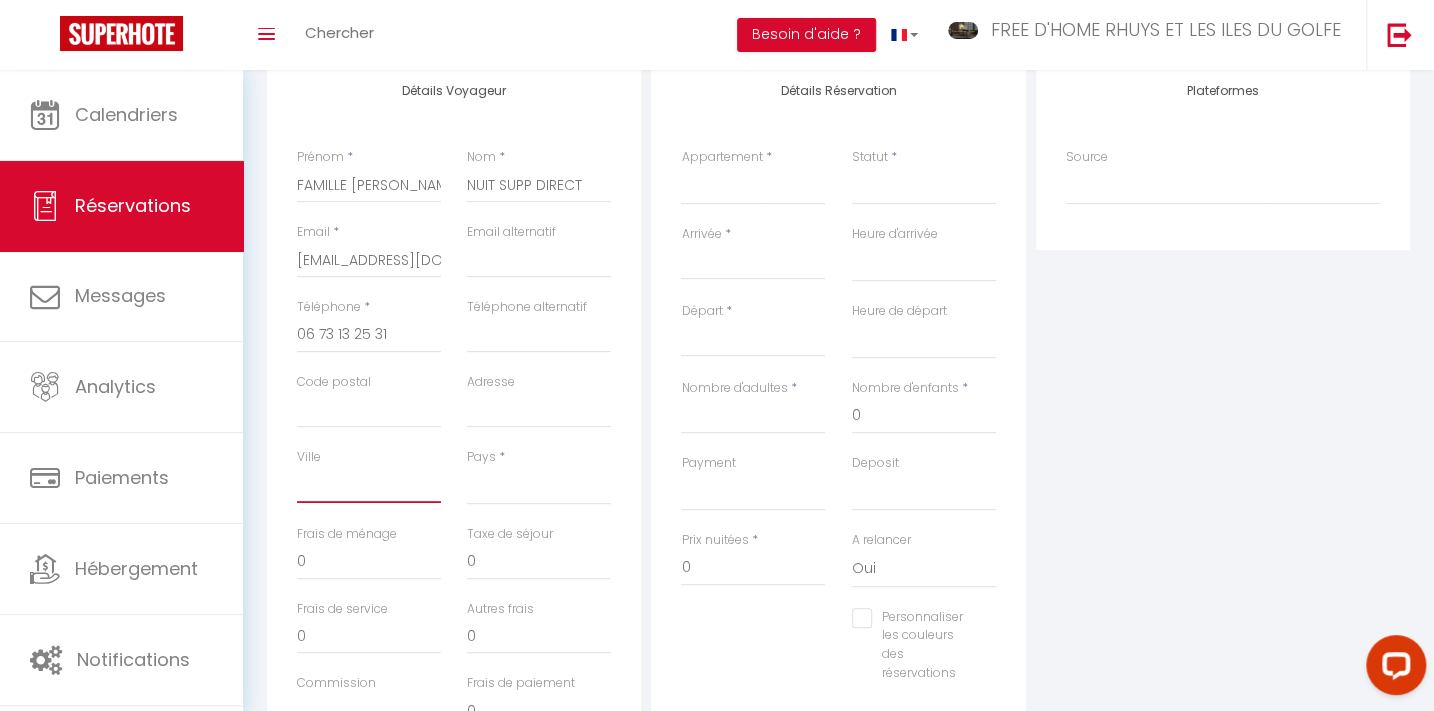 click on "Ville" at bounding box center [369, 485] 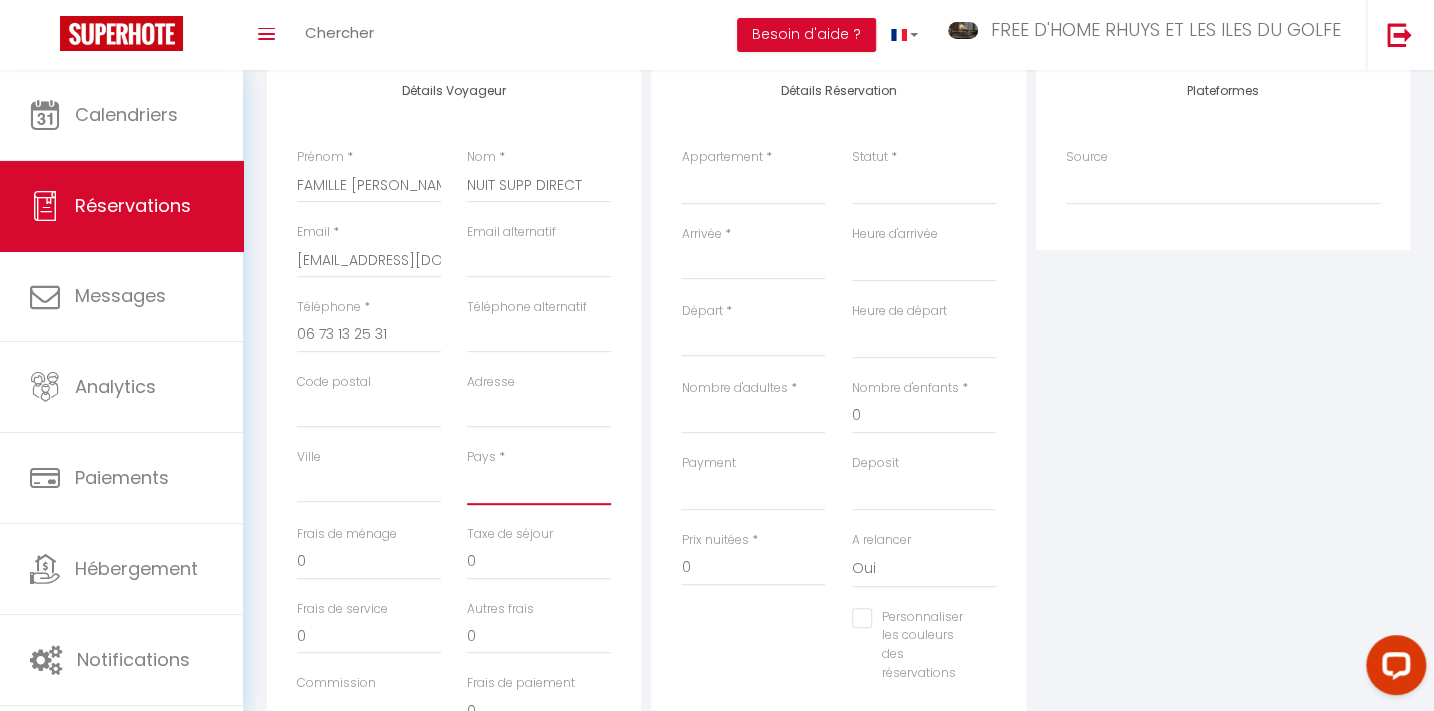 click on "[GEOGRAPHIC_DATA]
[GEOGRAPHIC_DATA]
[GEOGRAPHIC_DATA]
[GEOGRAPHIC_DATA]
[GEOGRAPHIC_DATA]
[US_STATE]
[GEOGRAPHIC_DATA]
[GEOGRAPHIC_DATA]
[GEOGRAPHIC_DATA]
[GEOGRAPHIC_DATA]
[GEOGRAPHIC_DATA]
[GEOGRAPHIC_DATA]
[GEOGRAPHIC_DATA]
[GEOGRAPHIC_DATA]
[GEOGRAPHIC_DATA]
[GEOGRAPHIC_DATA]
[GEOGRAPHIC_DATA]
[GEOGRAPHIC_DATA]
[GEOGRAPHIC_DATA]
[GEOGRAPHIC_DATA]
[GEOGRAPHIC_DATA]
[GEOGRAPHIC_DATA]
[GEOGRAPHIC_DATA]
[GEOGRAPHIC_DATA]" at bounding box center [539, 486] 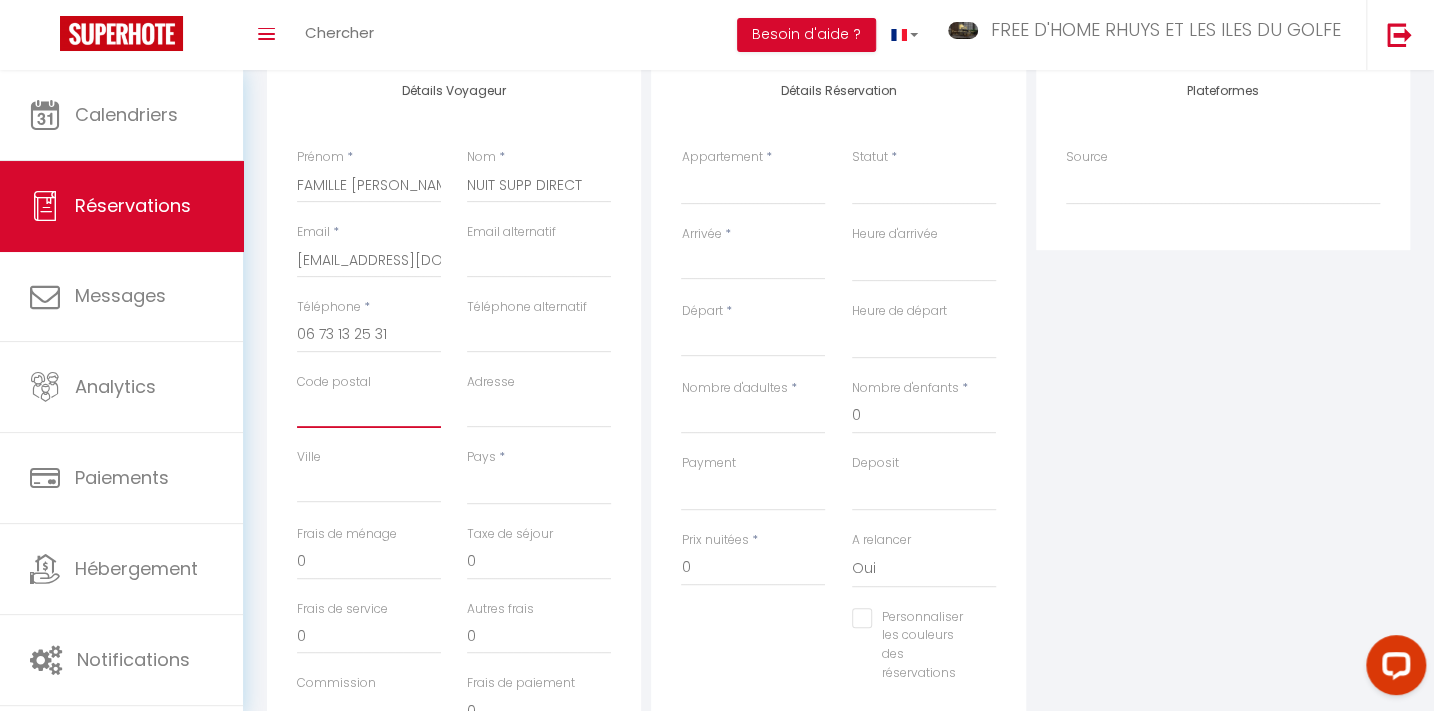 click on "Code postal" at bounding box center [369, 410] 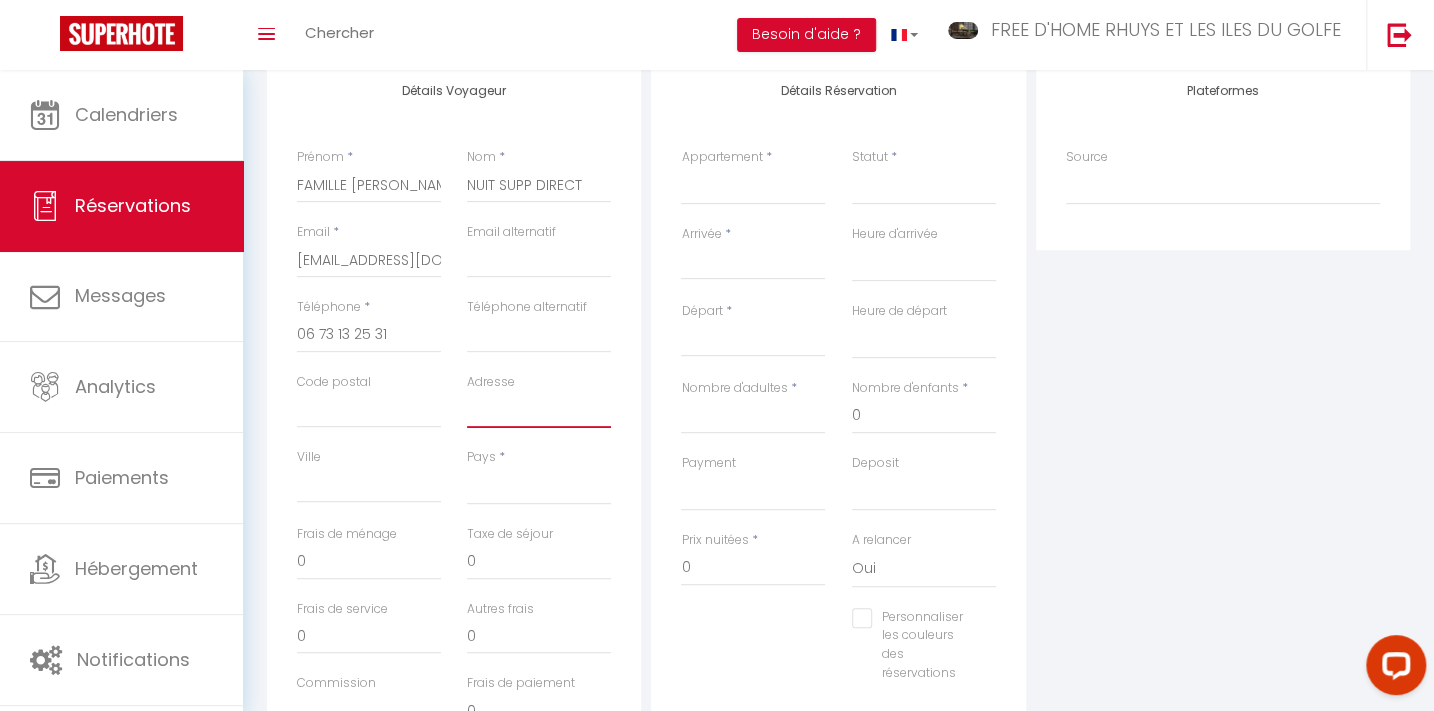 click on "Adresse" at bounding box center (539, 410) 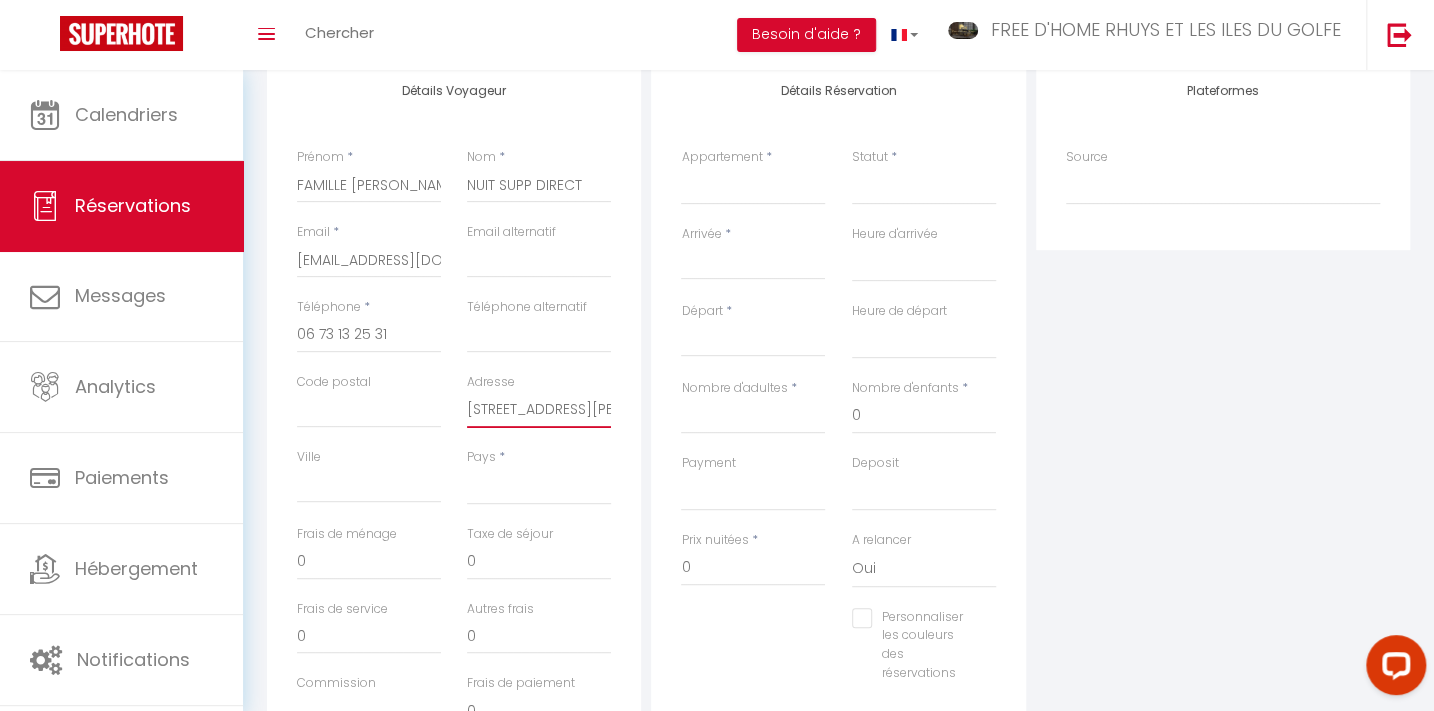 scroll, scrollTop: 0, scrollLeft: 142, axis: horizontal 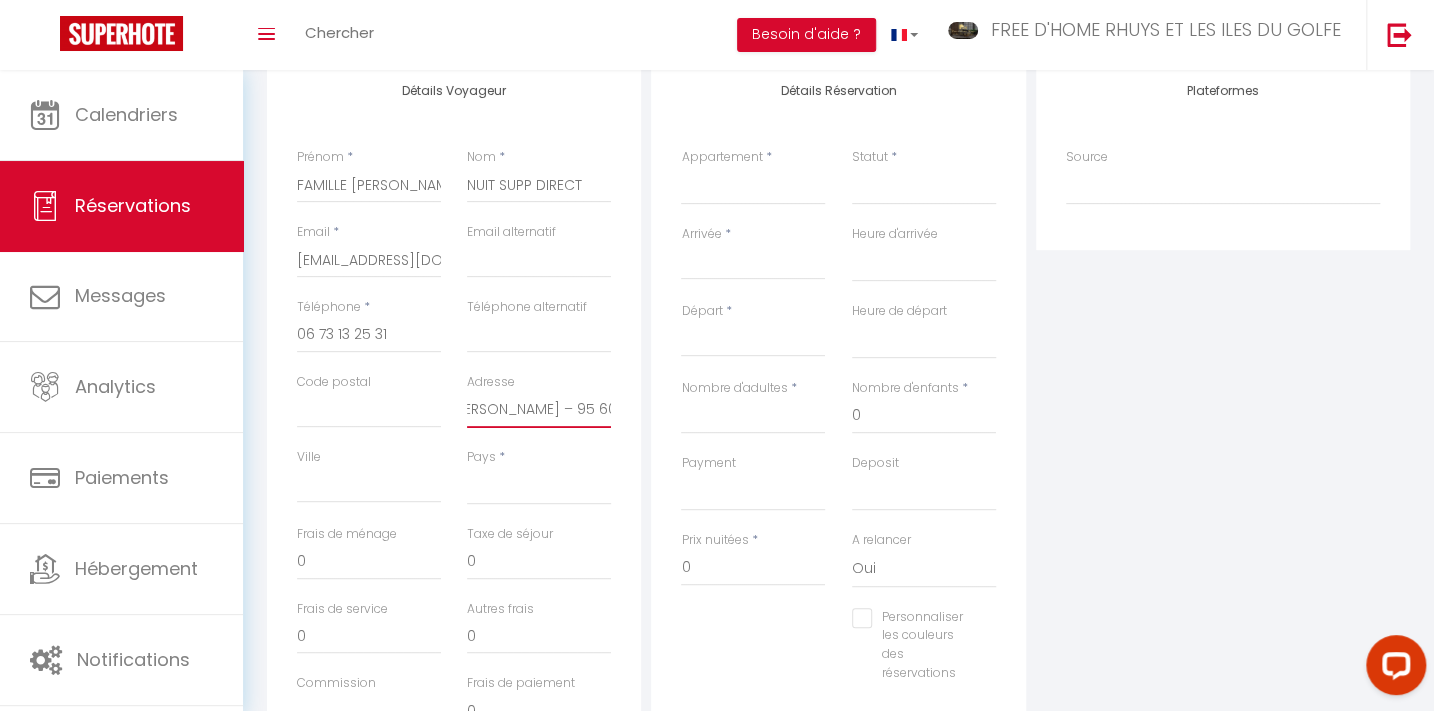 drag, startPoint x: 538, startPoint y: 406, endPoint x: 488, endPoint y: 410, distance: 50.159744 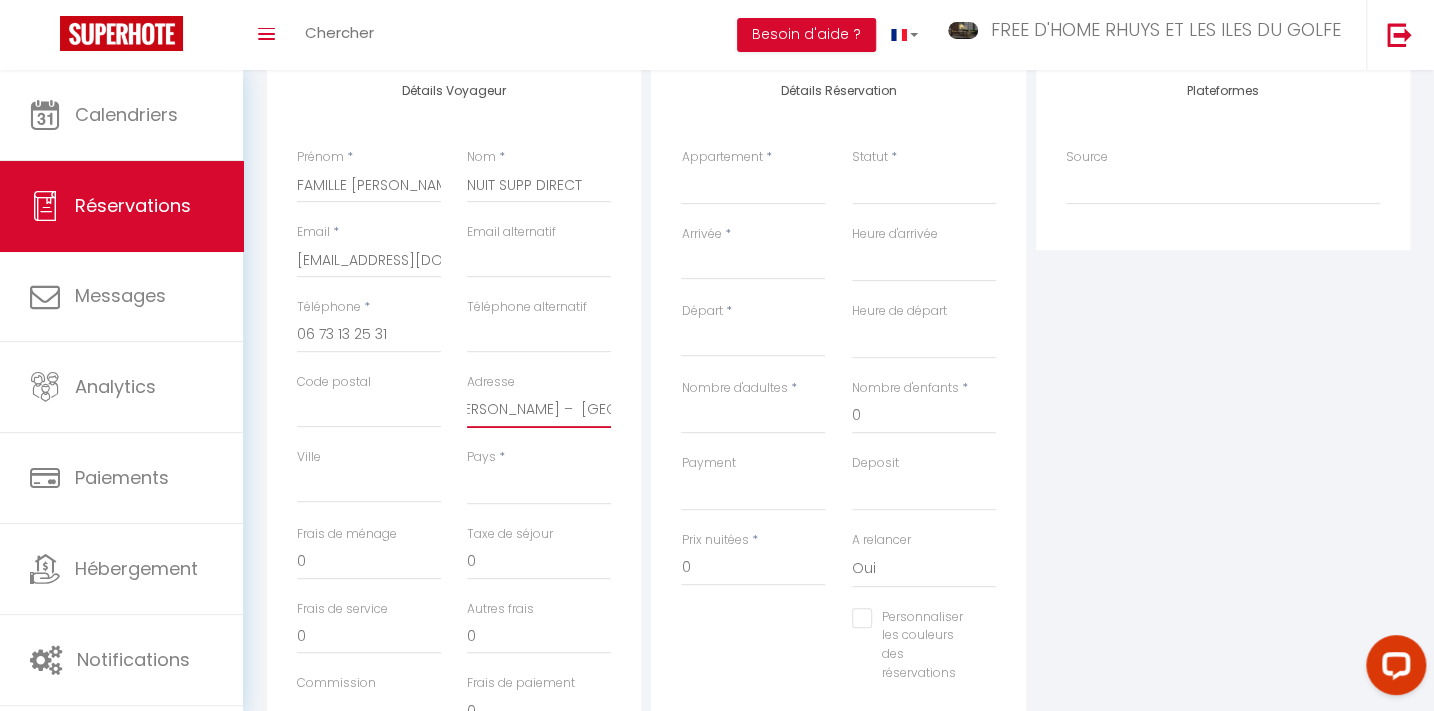 scroll, scrollTop: 0, scrollLeft: 95, axis: horizontal 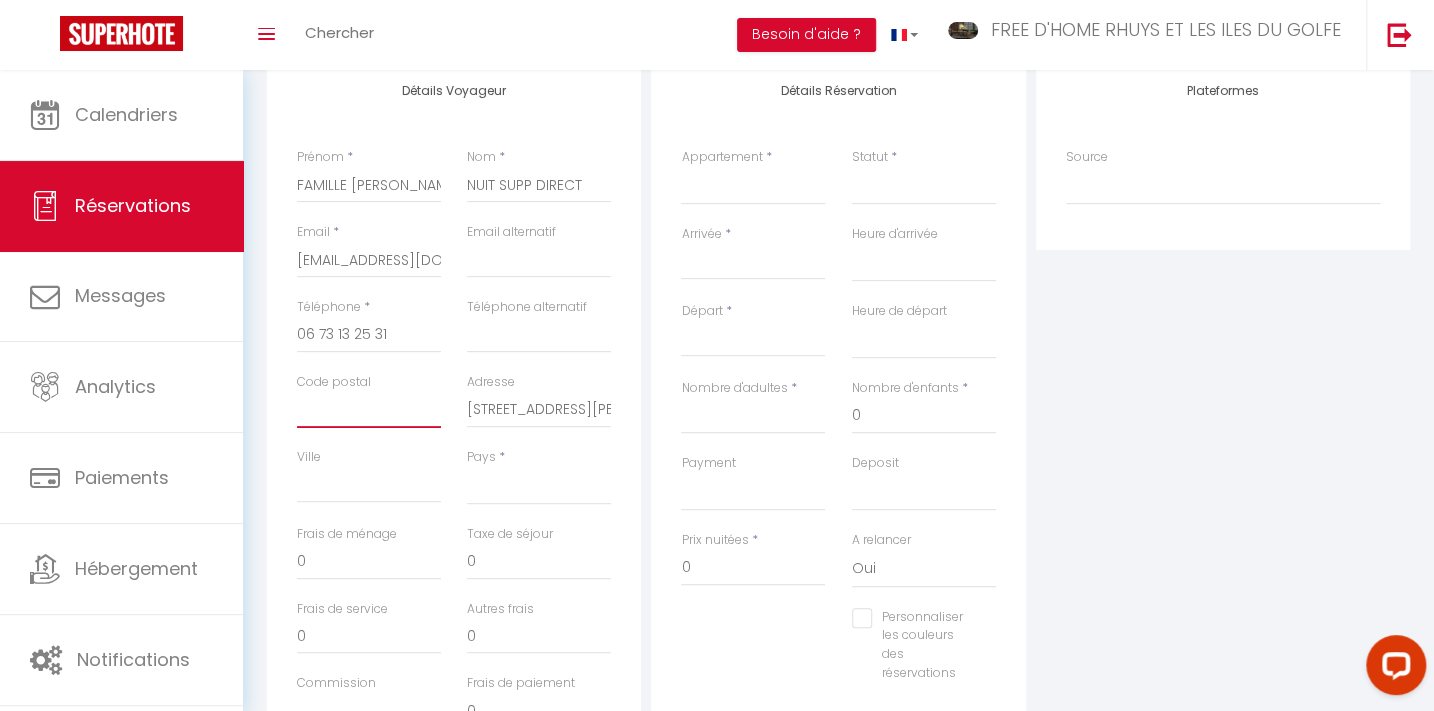 click on "Code postal" at bounding box center (369, 410) 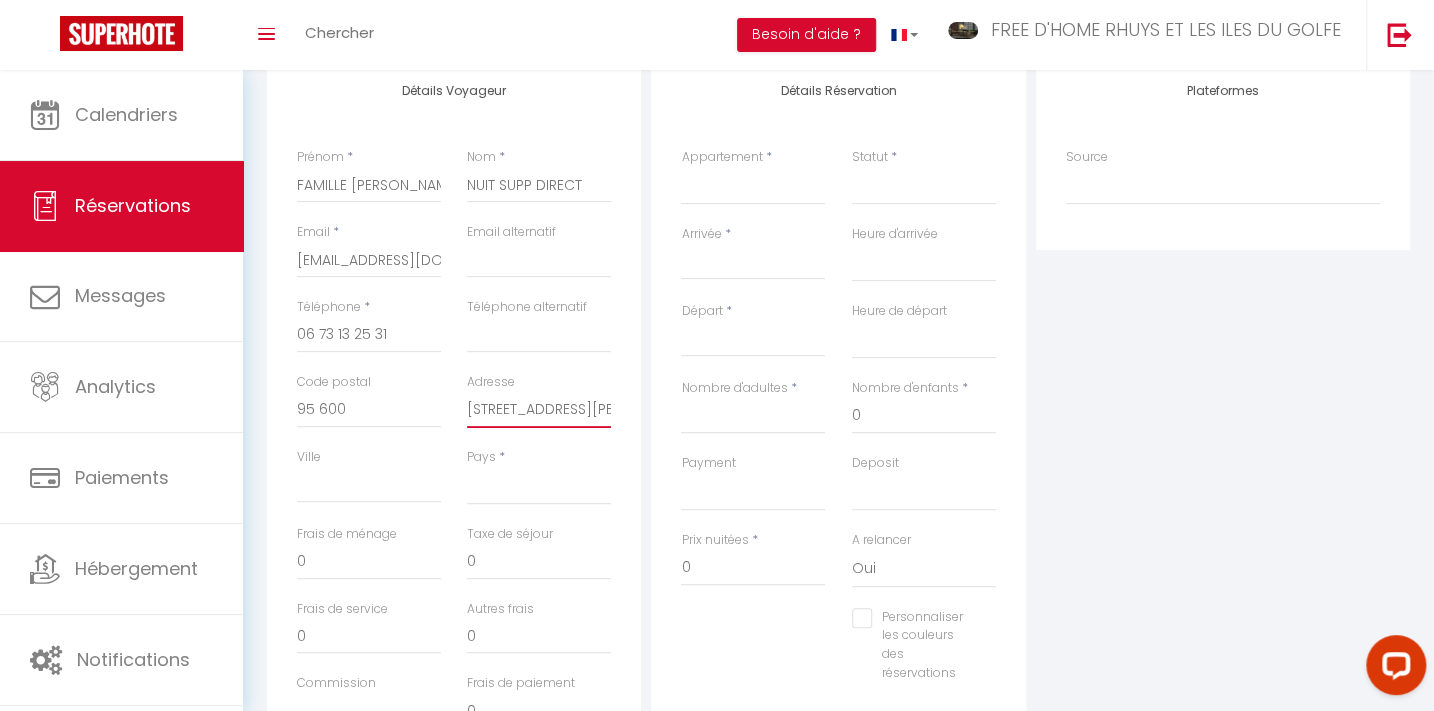 click on "[STREET_ADDRESS][PERSON_NAME] –  [GEOGRAPHIC_DATA]" at bounding box center (539, 410) 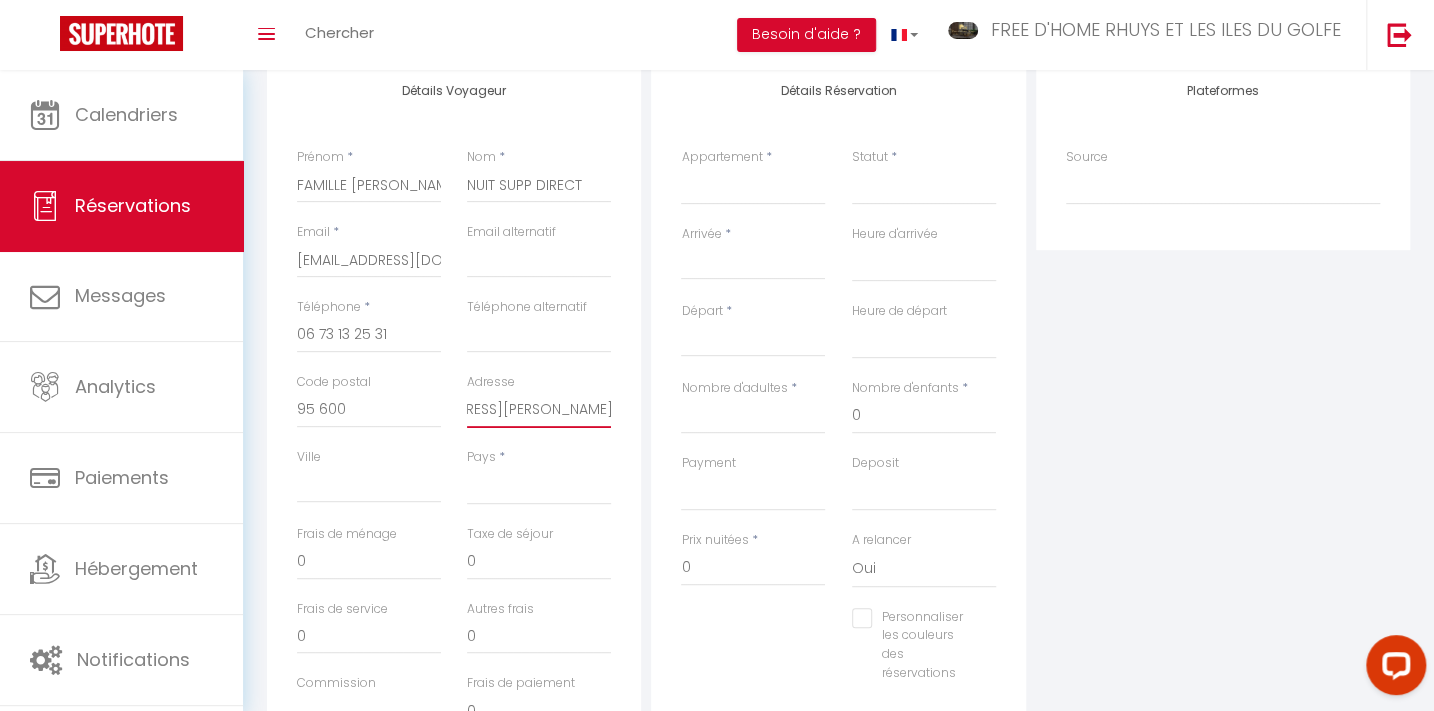 scroll, scrollTop: 0, scrollLeft: 95, axis: horizontal 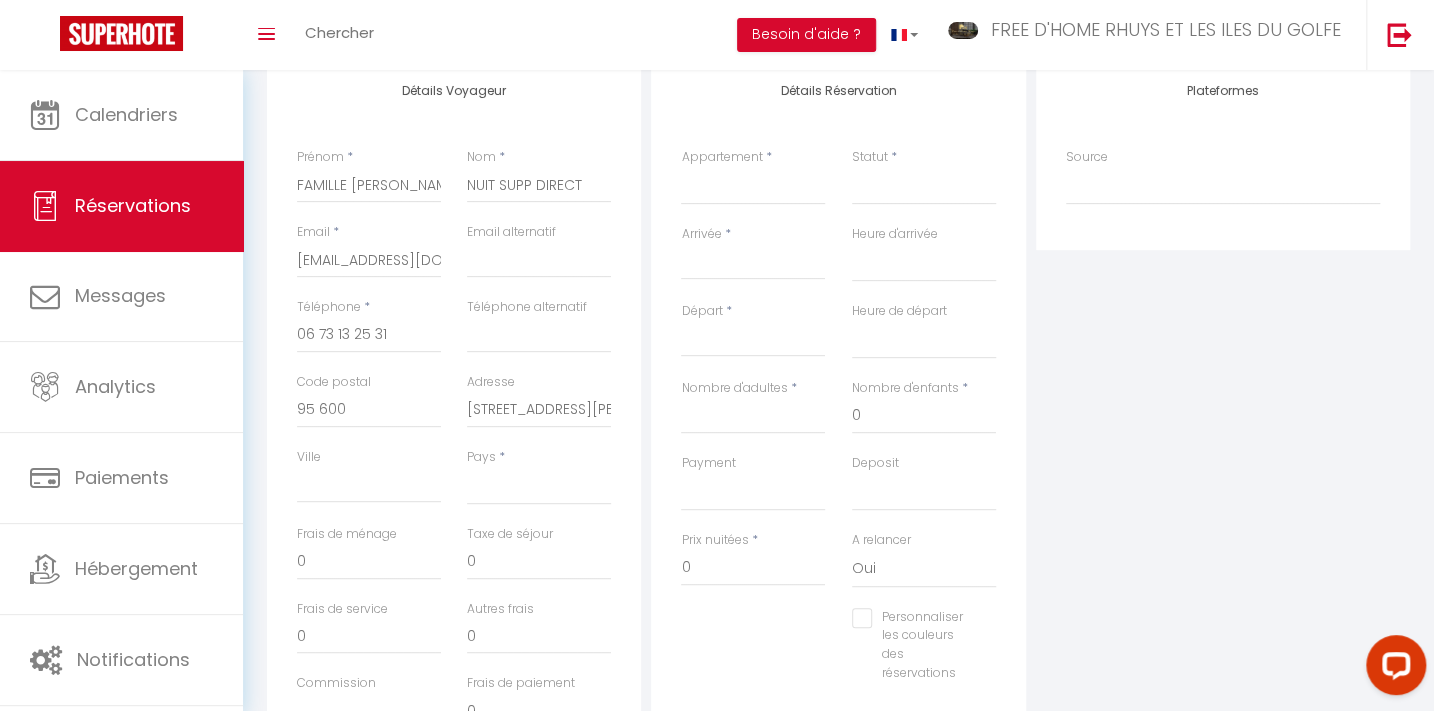 click on "Adresse   [STREET_ADDRESS][PERSON_NAME] –  [GEOGRAPHIC_DATA]" at bounding box center (539, 410) 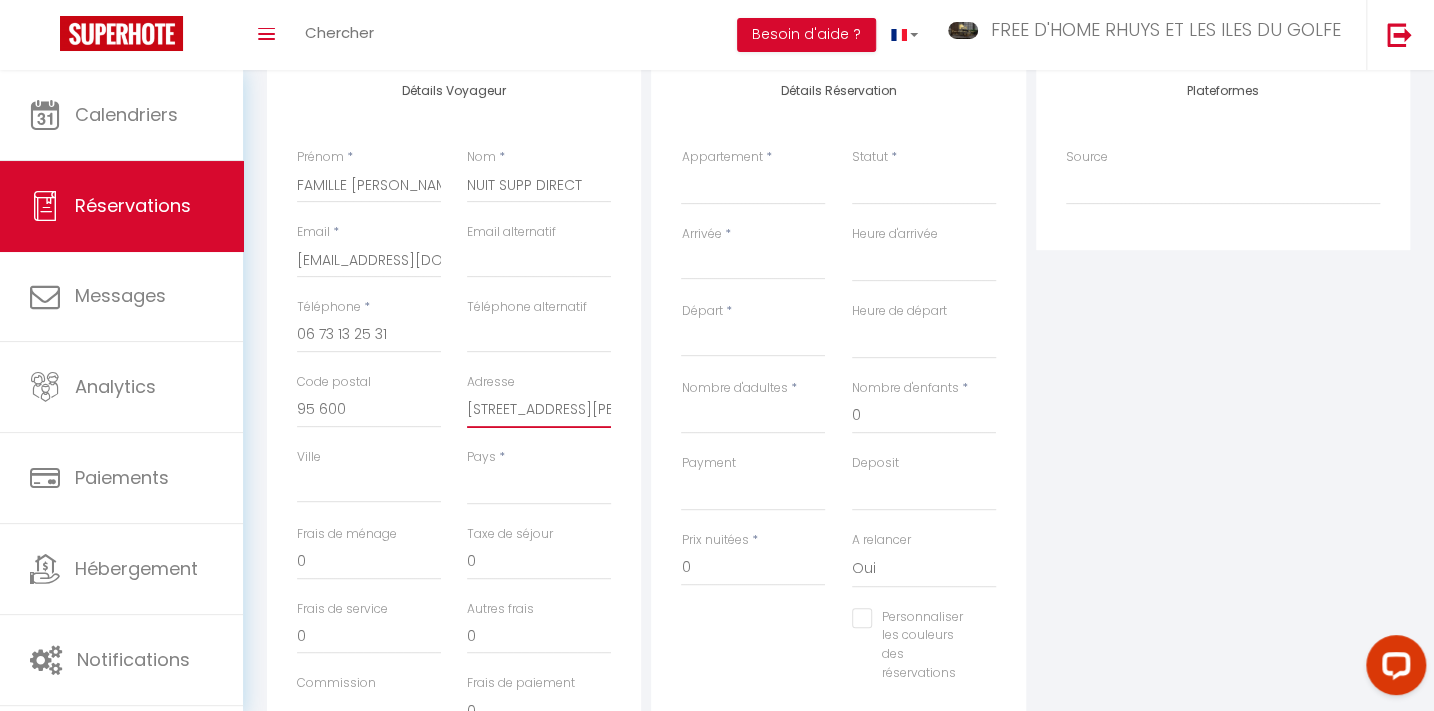 click on "[STREET_ADDRESS][PERSON_NAME] –  [GEOGRAPHIC_DATA]" at bounding box center (539, 410) 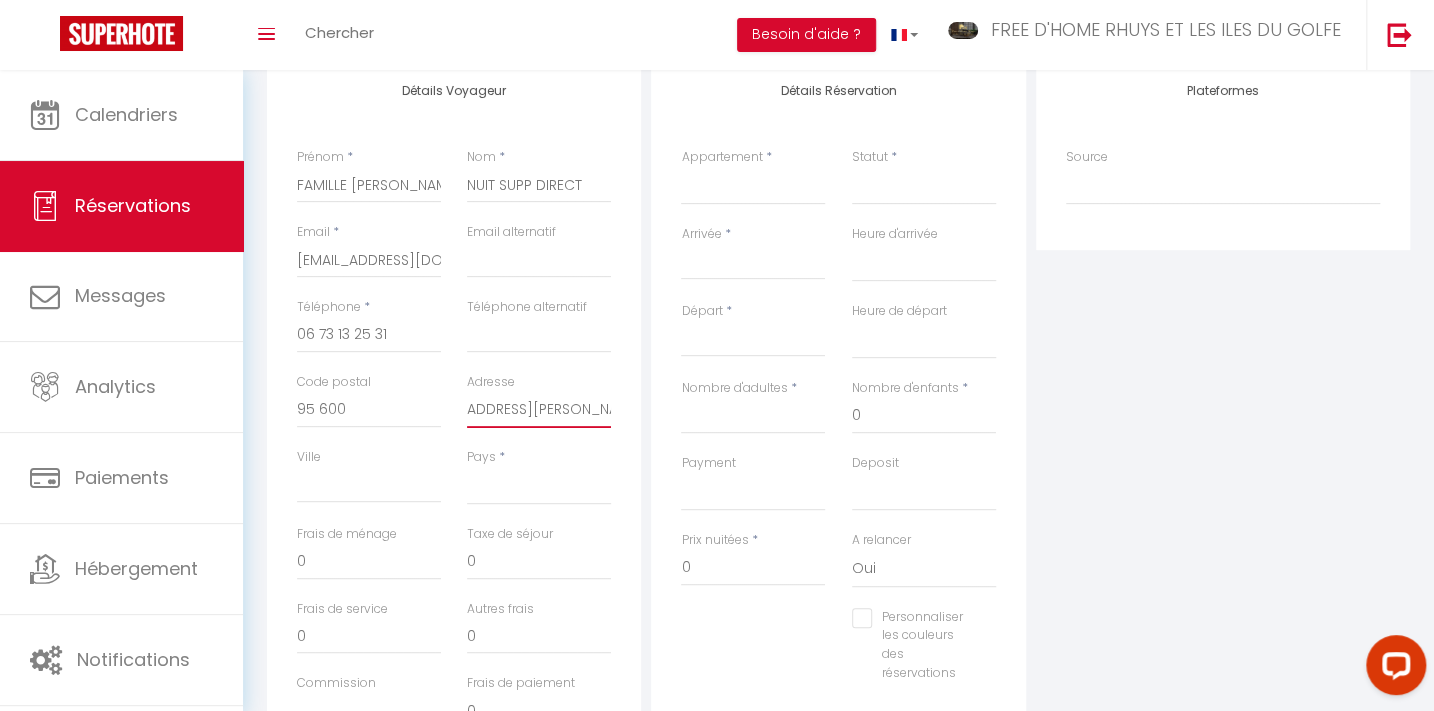 scroll, scrollTop: 0, scrollLeft: 95, axis: horizontal 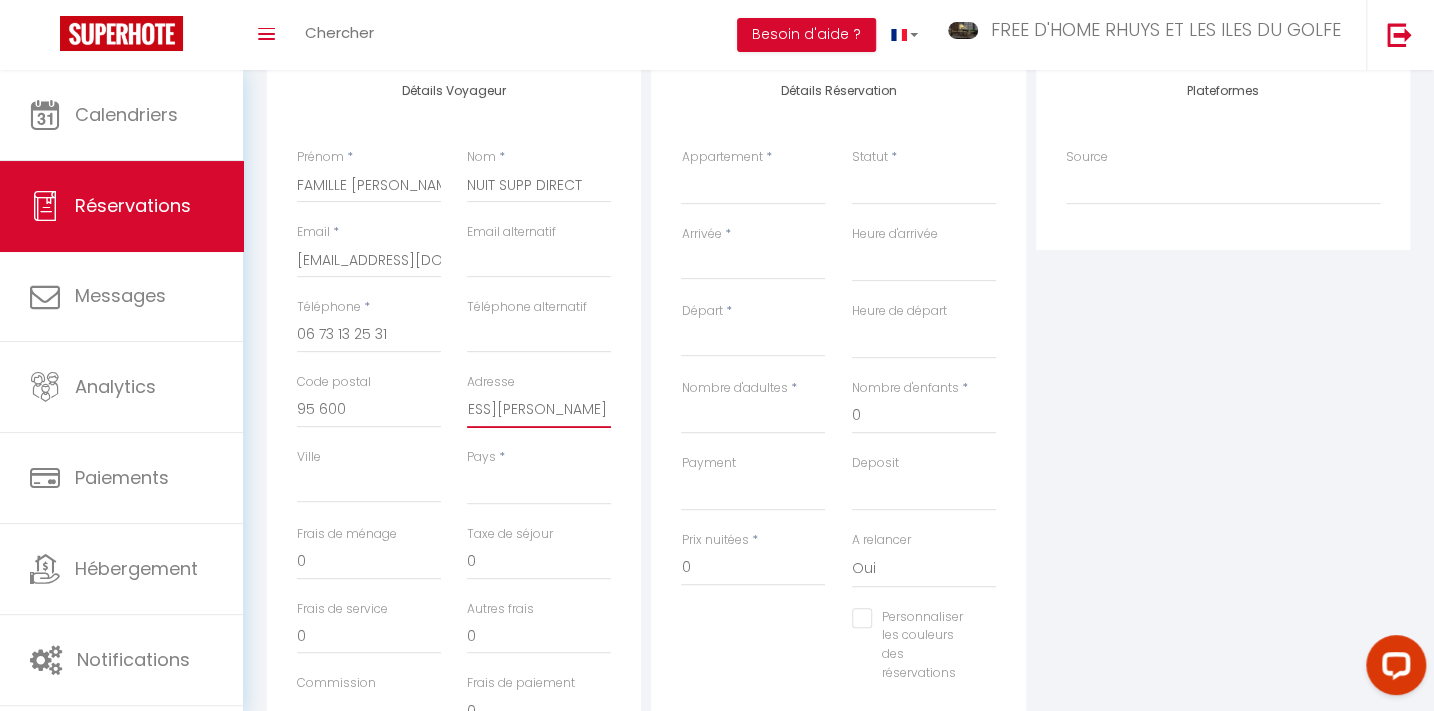 drag, startPoint x: 537, startPoint y: 410, endPoint x: 614, endPoint y: 406, distance: 77.10383 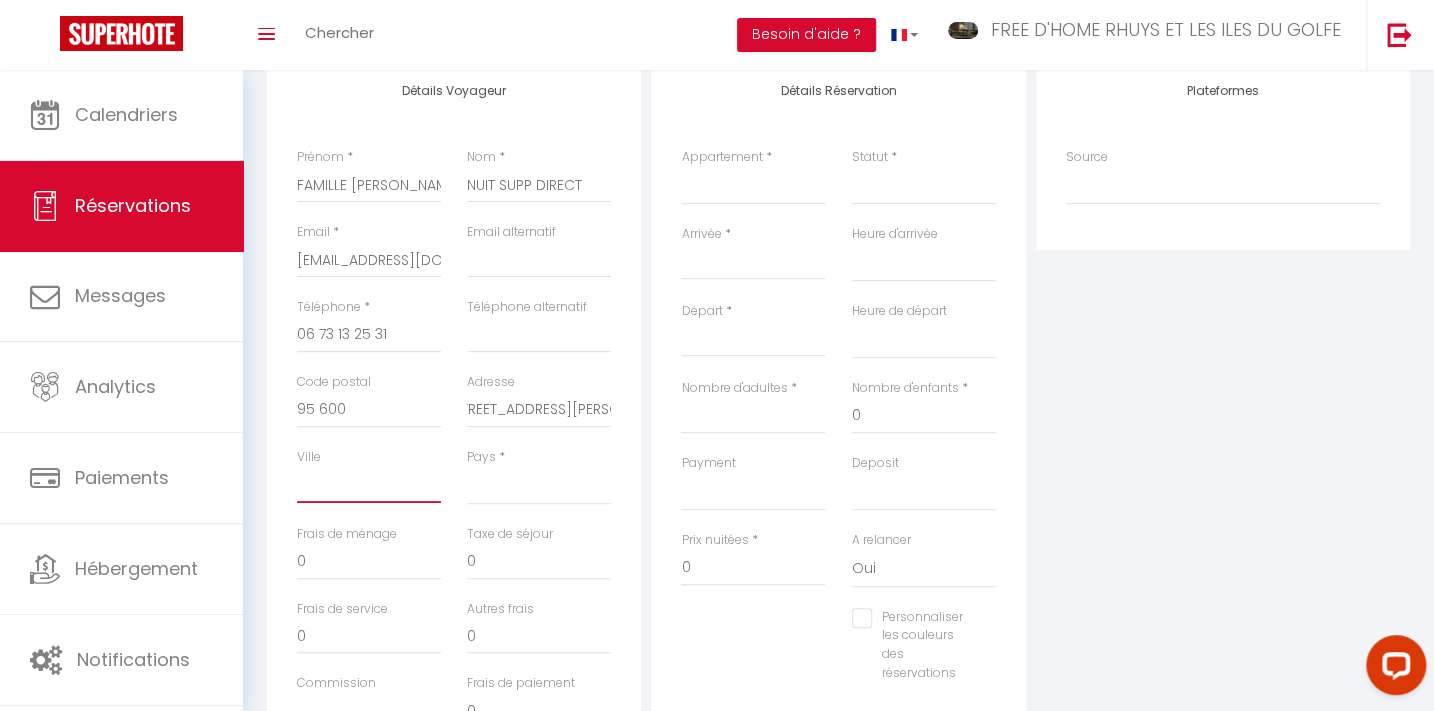 scroll, scrollTop: 0, scrollLeft: 0, axis: both 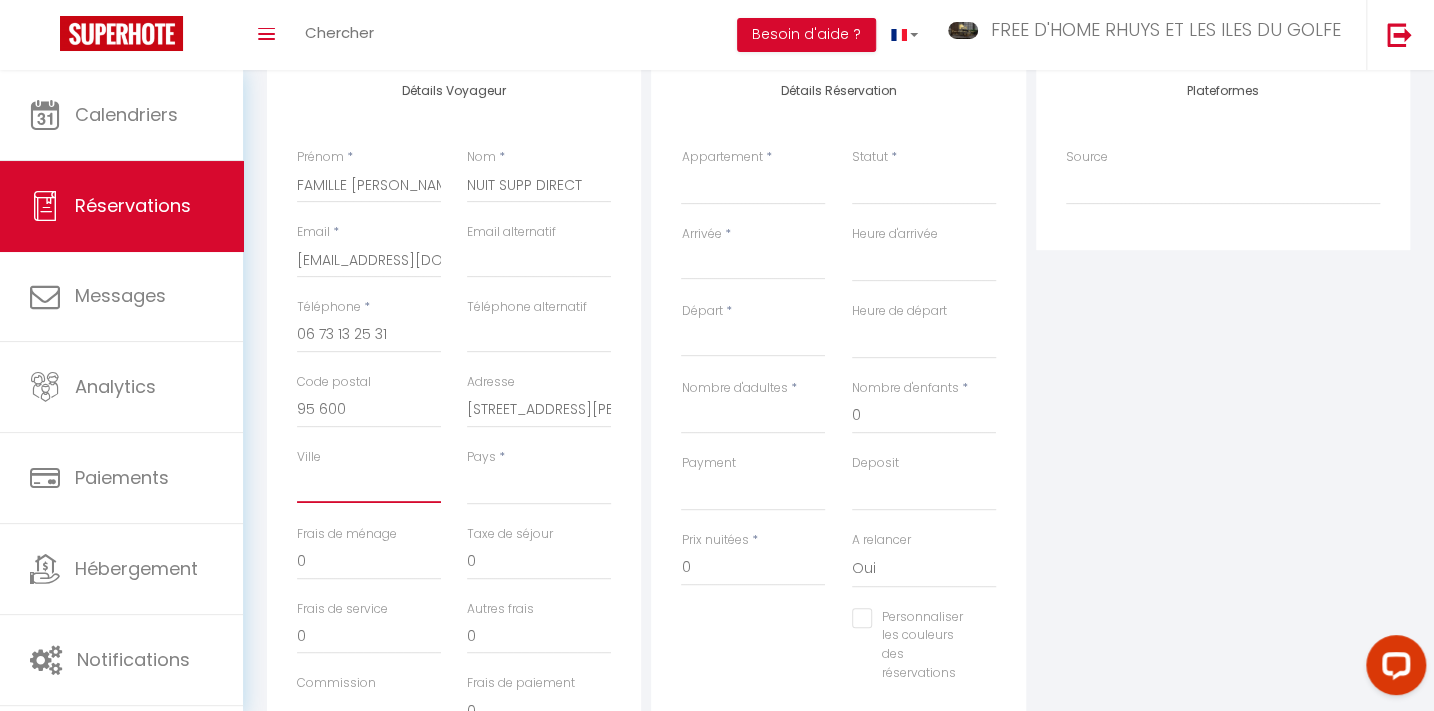 click on "Ville" at bounding box center (369, 485) 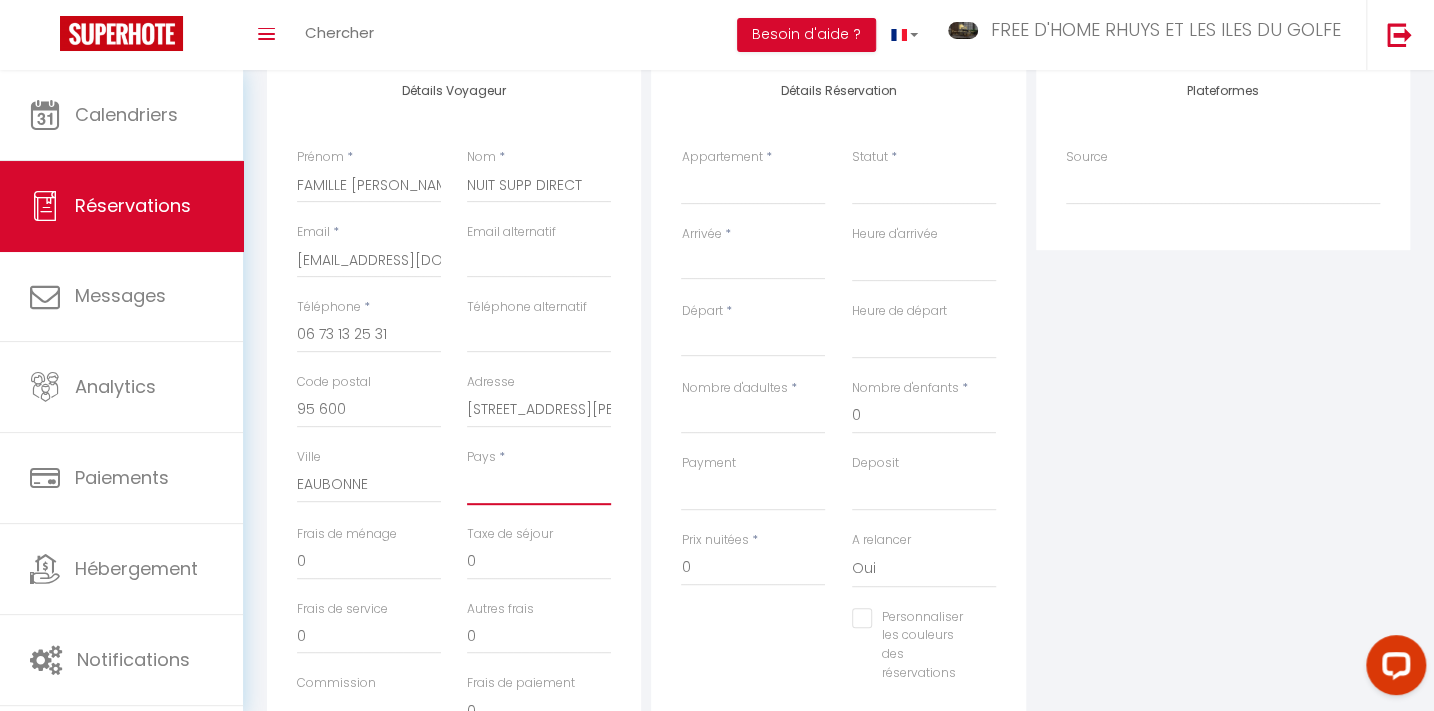 click on "[GEOGRAPHIC_DATA]
[GEOGRAPHIC_DATA]
[GEOGRAPHIC_DATA]
[GEOGRAPHIC_DATA]
[GEOGRAPHIC_DATA]
[US_STATE]
[GEOGRAPHIC_DATA]
[GEOGRAPHIC_DATA]
[GEOGRAPHIC_DATA]
[GEOGRAPHIC_DATA]
[GEOGRAPHIC_DATA]
[GEOGRAPHIC_DATA]
[GEOGRAPHIC_DATA]
[GEOGRAPHIC_DATA]
[GEOGRAPHIC_DATA]
[GEOGRAPHIC_DATA]
[GEOGRAPHIC_DATA]
[GEOGRAPHIC_DATA]
[GEOGRAPHIC_DATA]
[GEOGRAPHIC_DATA]
[GEOGRAPHIC_DATA]
[GEOGRAPHIC_DATA]
[GEOGRAPHIC_DATA]
[GEOGRAPHIC_DATA]" at bounding box center [539, 486] 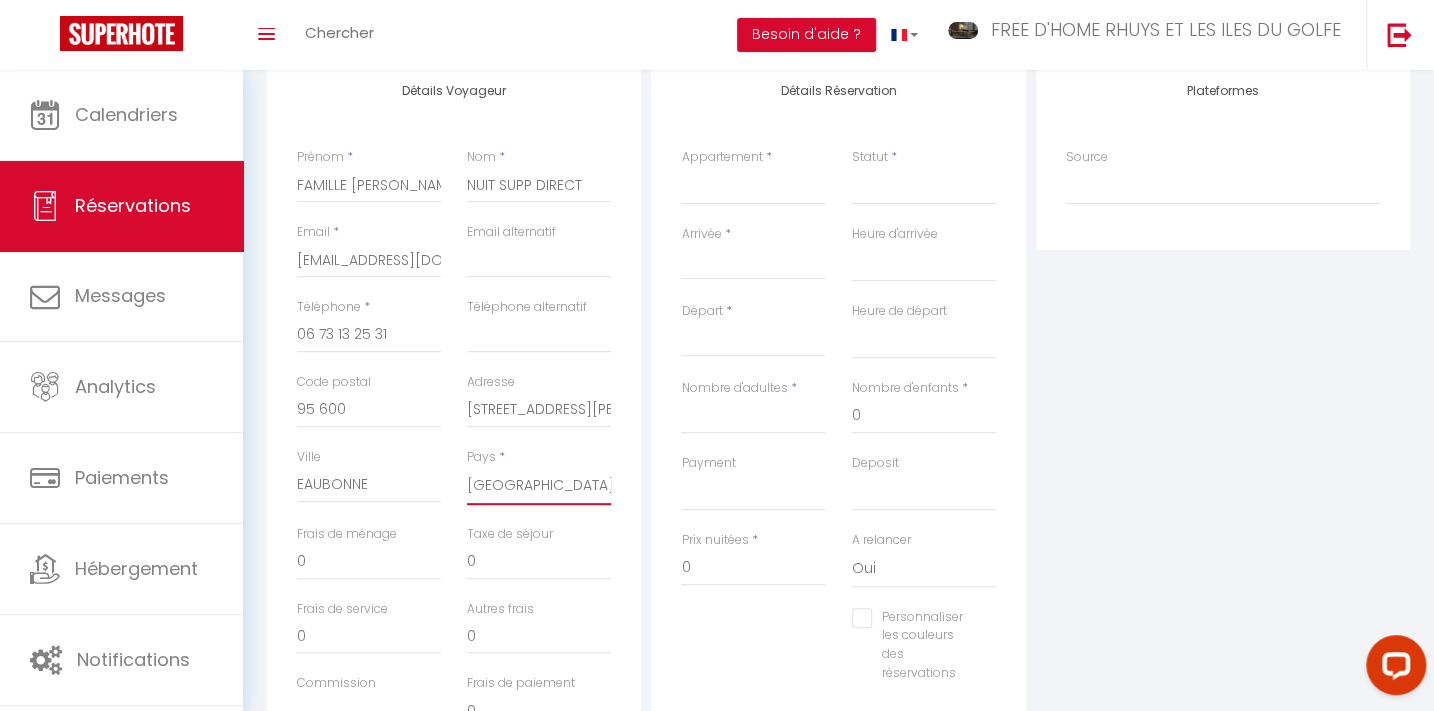 click on "[GEOGRAPHIC_DATA]
[GEOGRAPHIC_DATA]
[GEOGRAPHIC_DATA]
[GEOGRAPHIC_DATA]
[GEOGRAPHIC_DATA]
[US_STATE]
[GEOGRAPHIC_DATA]
[GEOGRAPHIC_DATA]
[GEOGRAPHIC_DATA]
[GEOGRAPHIC_DATA]
[GEOGRAPHIC_DATA]
[GEOGRAPHIC_DATA]
[GEOGRAPHIC_DATA]
[GEOGRAPHIC_DATA]
[GEOGRAPHIC_DATA]
[GEOGRAPHIC_DATA]
[GEOGRAPHIC_DATA]
[GEOGRAPHIC_DATA]
[GEOGRAPHIC_DATA]
[GEOGRAPHIC_DATA]
[GEOGRAPHIC_DATA]
[GEOGRAPHIC_DATA]
[GEOGRAPHIC_DATA]
[GEOGRAPHIC_DATA]" at bounding box center (539, 486) 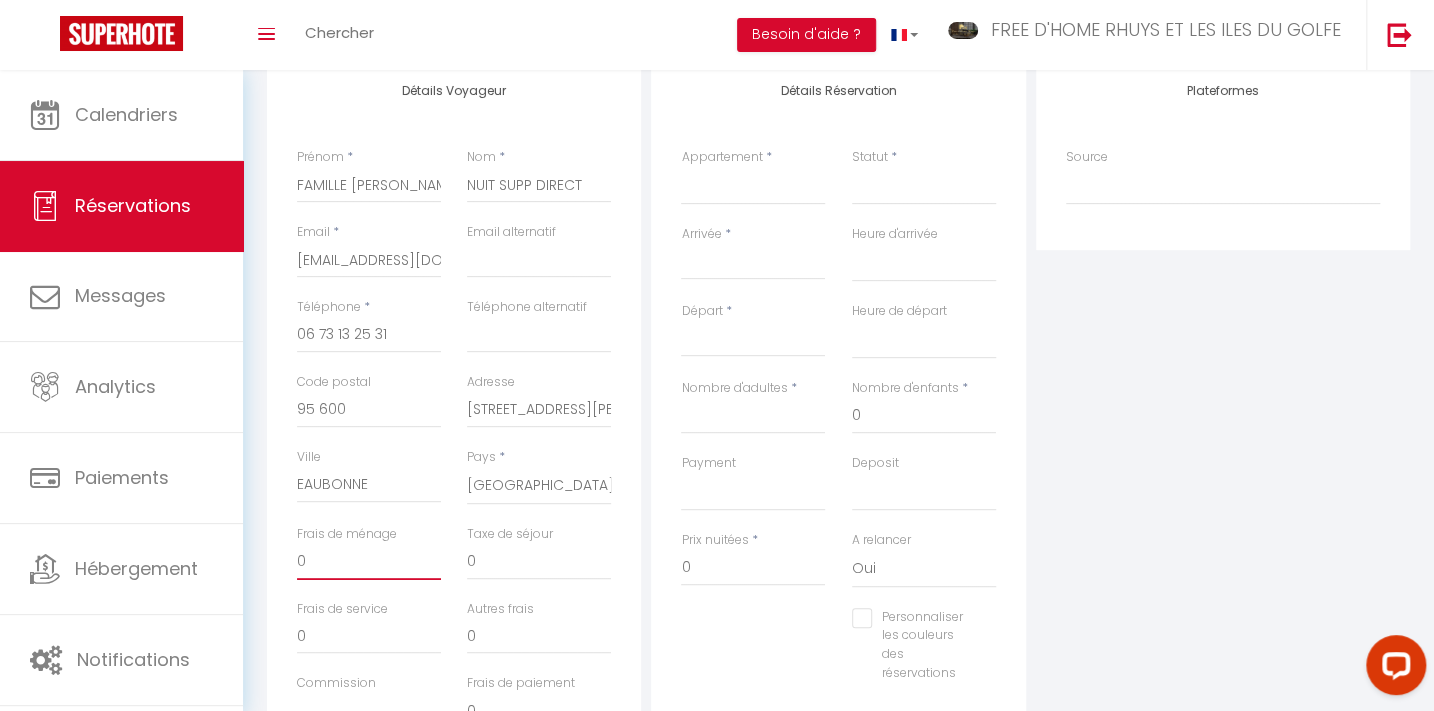 click on "0" at bounding box center [369, 562] 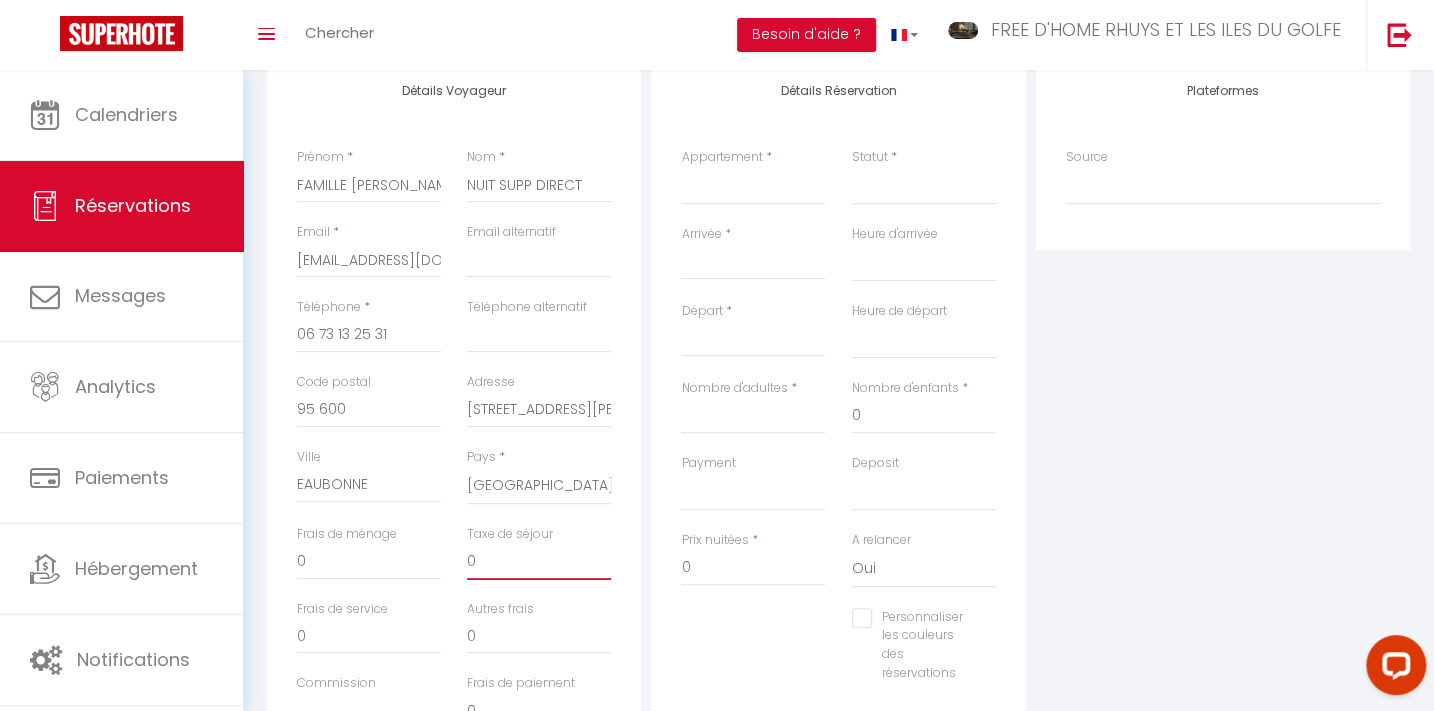 click on "0" at bounding box center [539, 562] 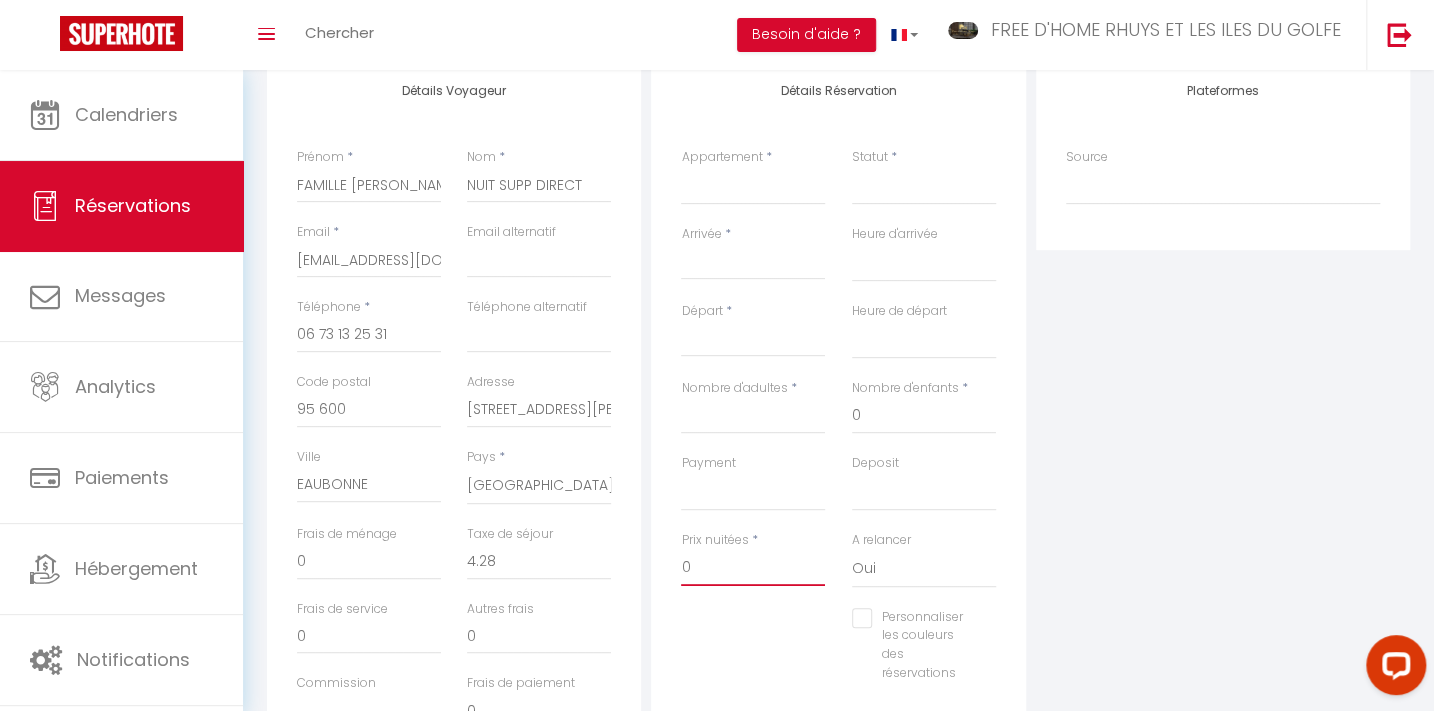 click on "0" at bounding box center [753, 568] 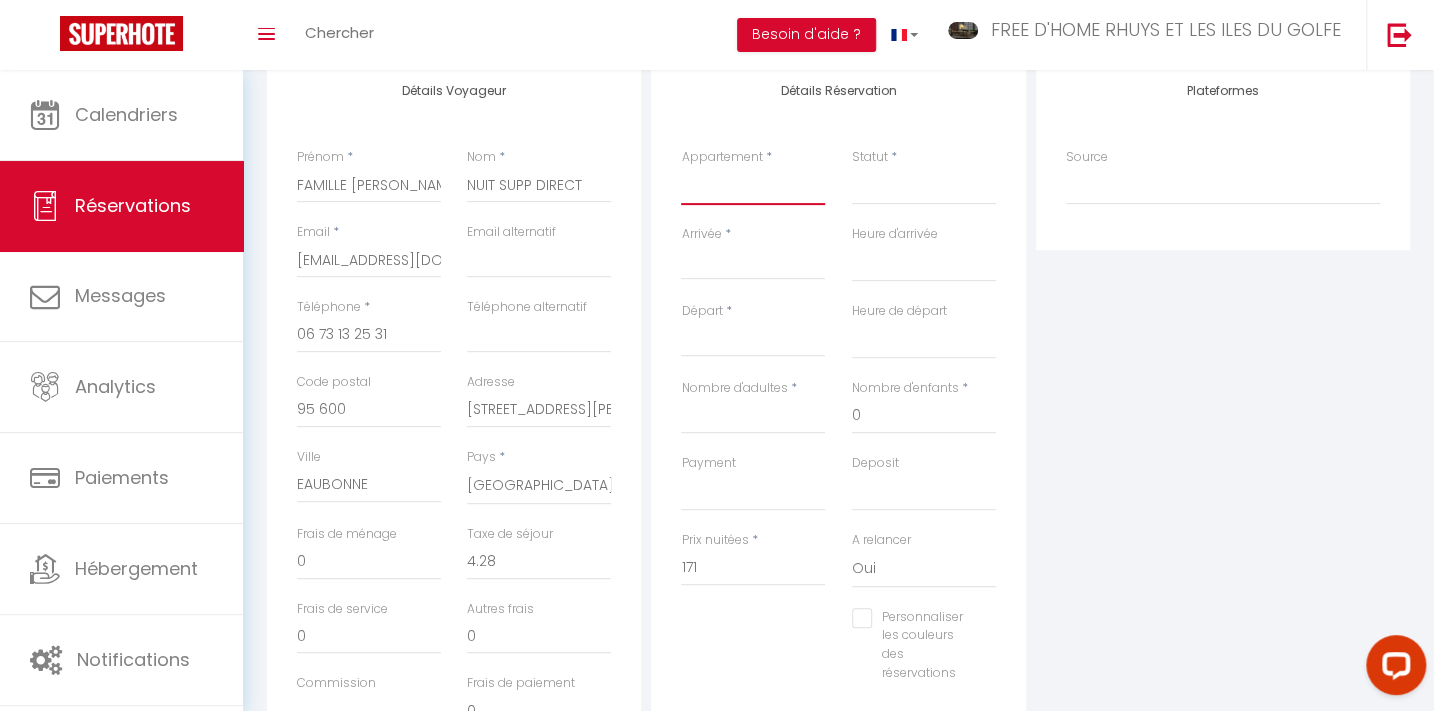 click on "Kêr Korrigan LES AJONCS Ty Boc'hig Ruz LE RÉVEIL SUCRÉ KER GOH VELIN LE REVE SALÉ COTÉ [GEOGRAPHIC_DATA] île aux moines [GEOGRAPHIC_DATA] [GEOGRAPHIC_DATA] [GEOGRAPHIC_DATA]mil [GEOGRAPHIC_DATA] - cœur de bourg AQUA AURA LA [GEOGRAPHIC_DATA] [GEOGRAPHIC_DATA] LA [GEOGRAPHIC_DATA] Ene [GEOGRAPHIC_DATA] [GEOGRAPHIC_DATA] Vue sur large LA LAGUNE Le grand jardin [GEOGRAPHIC_DATA] La villagapanthe LA [GEOGRAPHIC_DATA] [GEOGRAPHIC_DATA] [GEOGRAPHIC_DATA] 'île [GEOGRAPHIC_DATA] PLEIN SUD TY AR MOR [GEOGRAPHIC_DATA]" at bounding box center [753, 186] 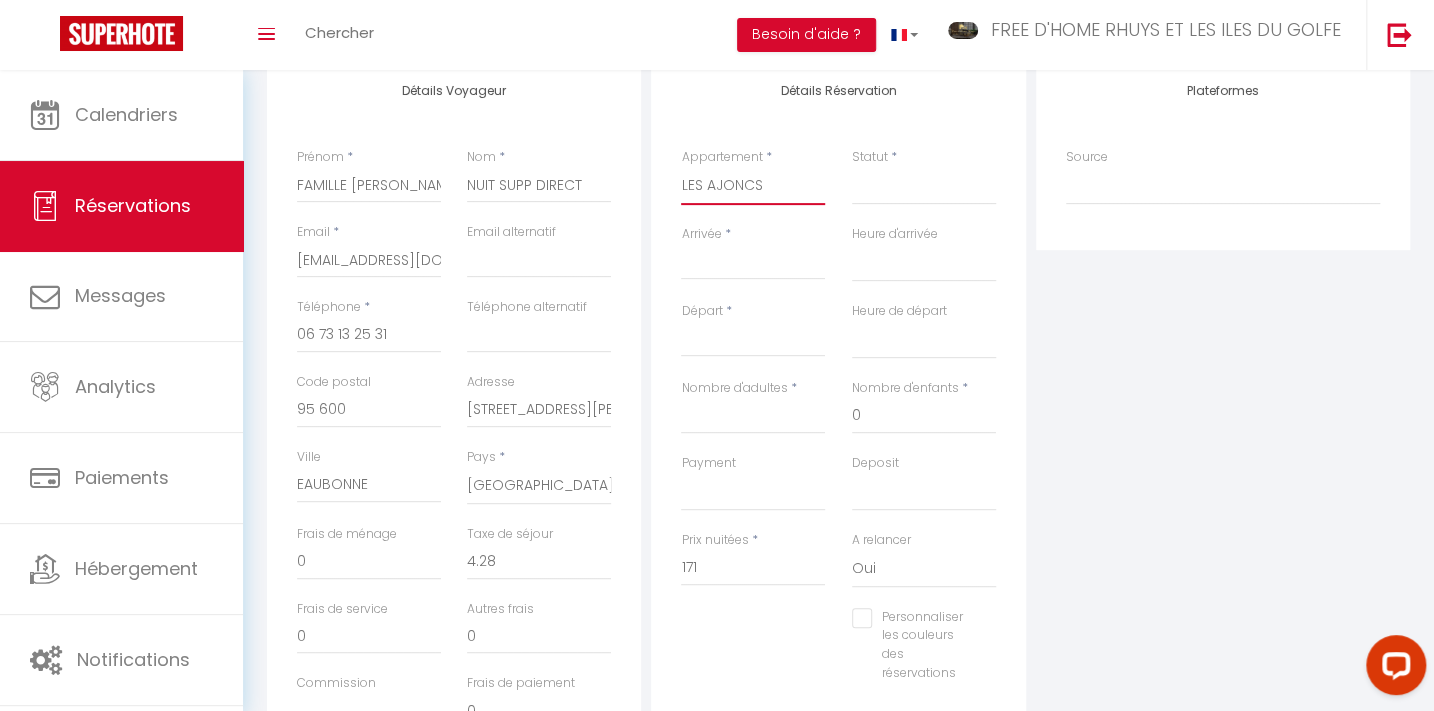 click on "Kêr Korrigan LES AJONCS Ty Boc'hig Ruz LE RÉVEIL SUCRÉ KER GOH VELIN LE REVE SALÉ COTÉ [GEOGRAPHIC_DATA] île aux moines [GEOGRAPHIC_DATA] [GEOGRAPHIC_DATA] [GEOGRAPHIC_DATA]mil [GEOGRAPHIC_DATA] - cœur de bourg AQUA AURA LA [GEOGRAPHIC_DATA] [GEOGRAPHIC_DATA] LA [GEOGRAPHIC_DATA] Ene [GEOGRAPHIC_DATA] [GEOGRAPHIC_DATA] Vue sur large LA LAGUNE Le grand jardin [GEOGRAPHIC_DATA] La villagapanthe LA [GEOGRAPHIC_DATA] [GEOGRAPHIC_DATA] [GEOGRAPHIC_DATA] 'île [GEOGRAPHIC_DATA] PLEIN SUD TY AR MOR [GEOGRAPHIC_DATA]" at bounding box center [753, 186] 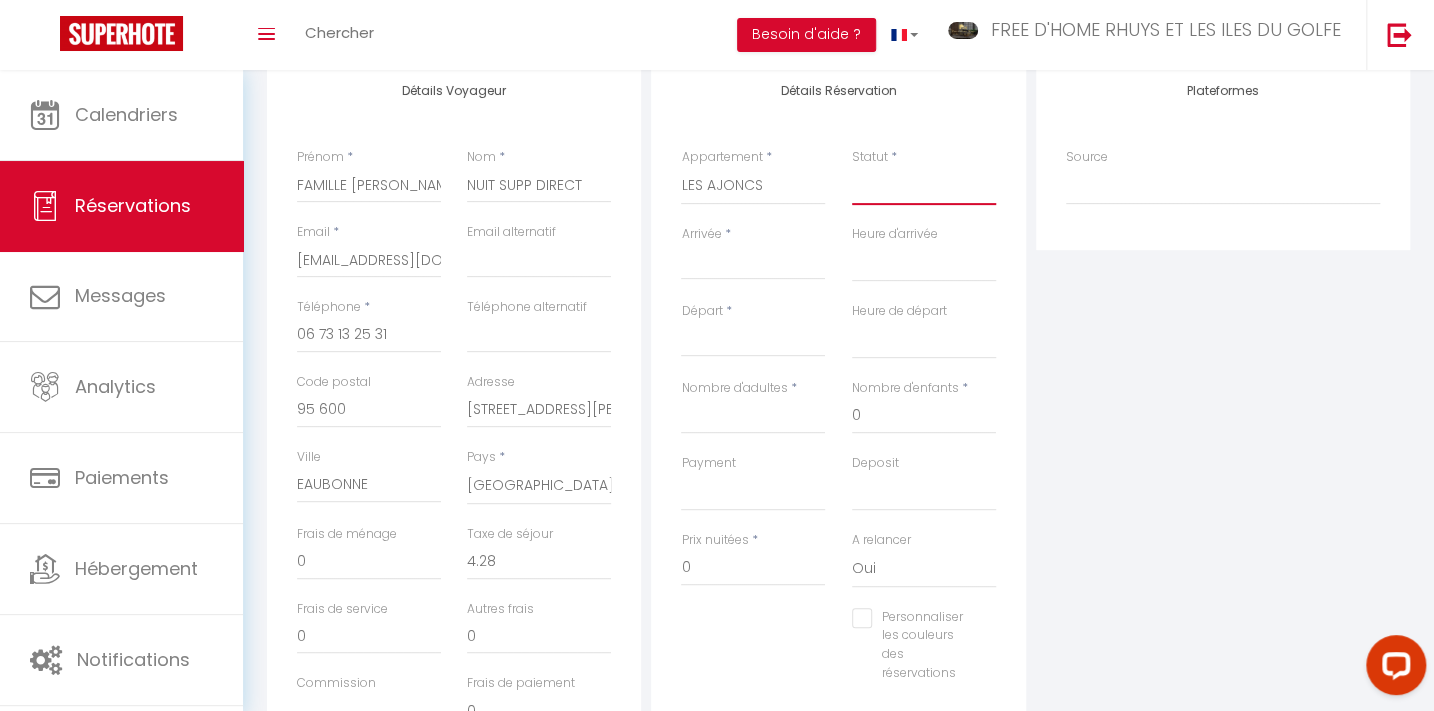 click on "Confirmé Non Confirmé [PERSON_NAME] par le voyageur No Show Request" at bounding box center (924, 186) 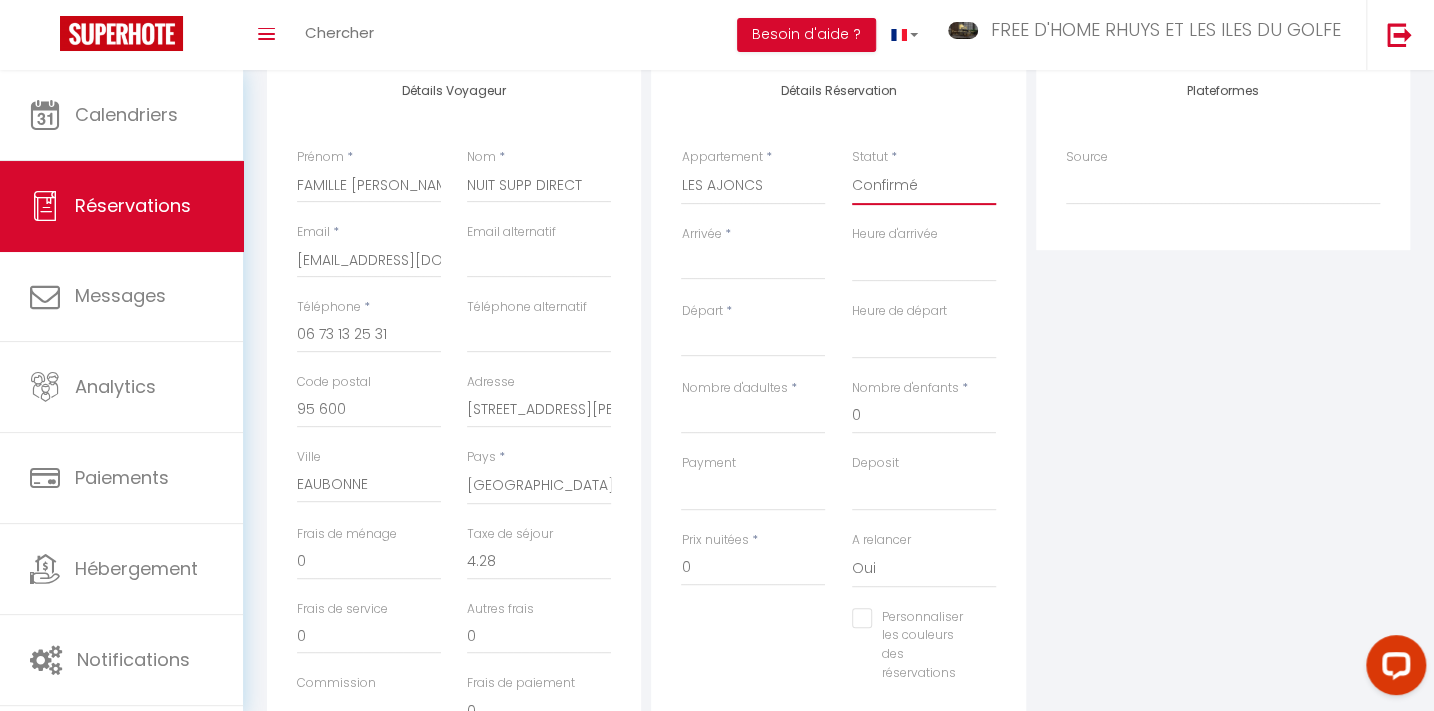 click on "Confirmé Non Confirmé [PERSON_NAME] par le voyageur No Show Request" at bounding box center (924, 186) 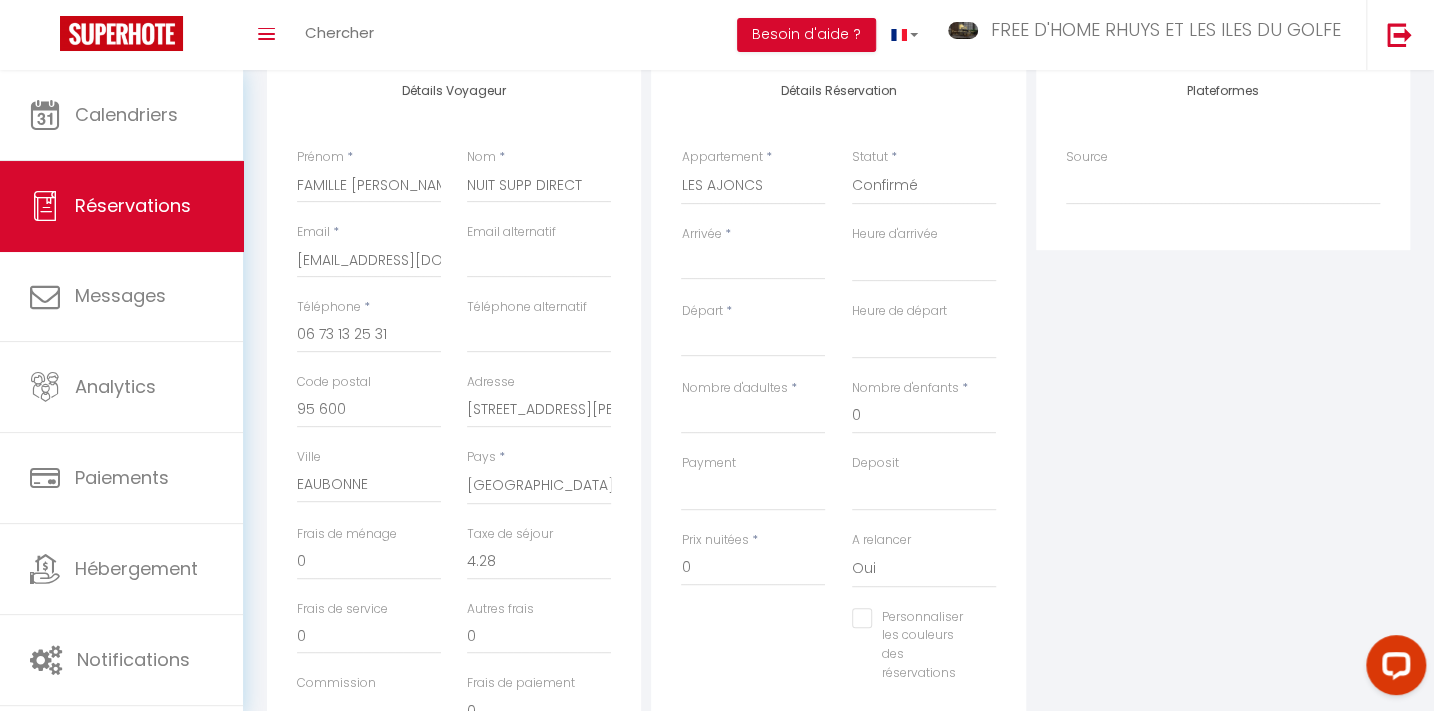 click on "Arrivée" at bounding box center (753, 264) 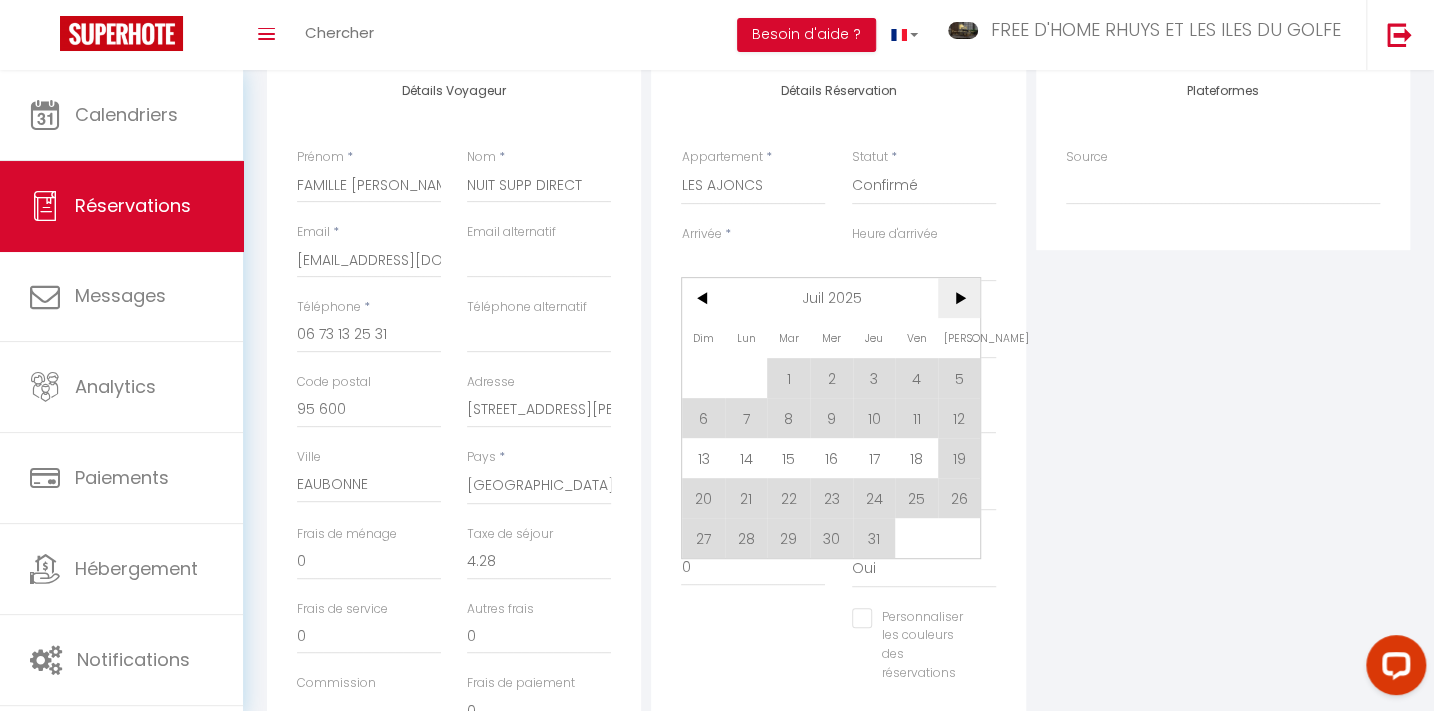 click on ">" at bounding box center (959, 298) 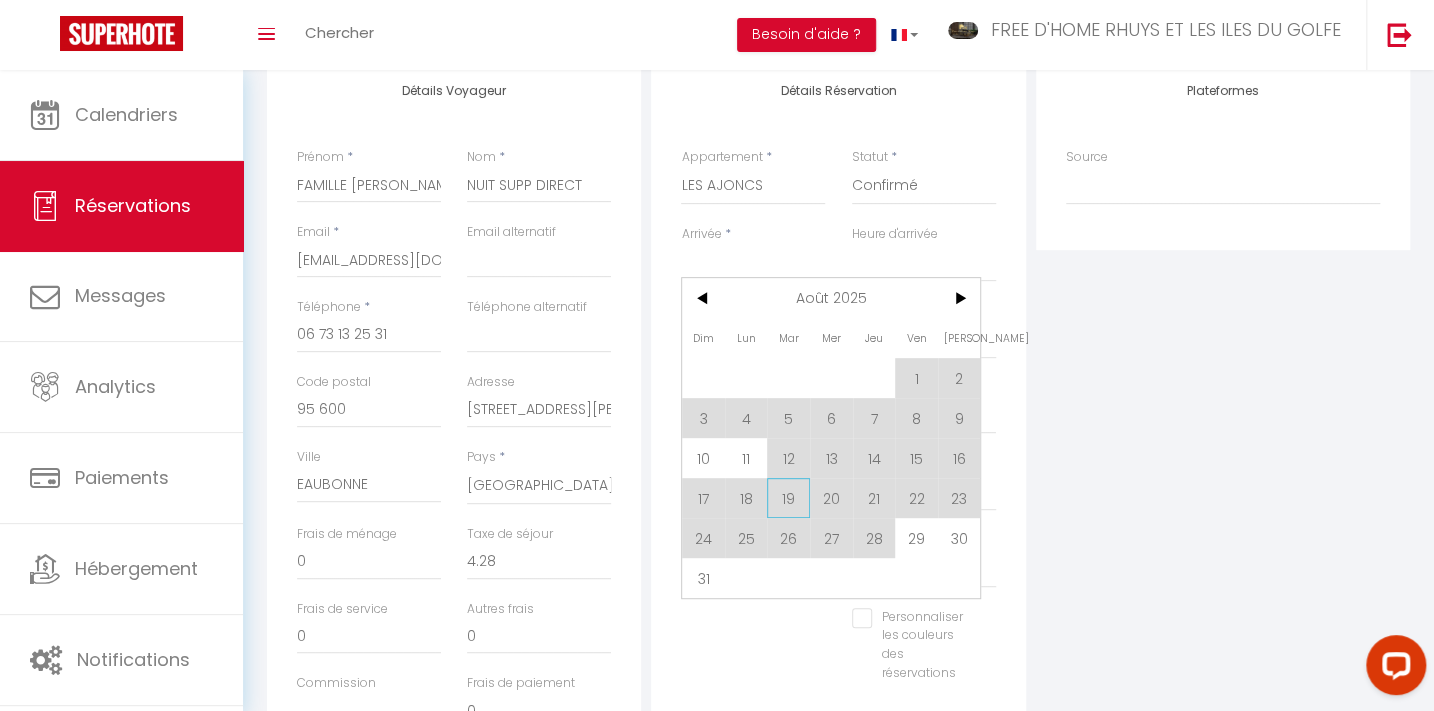 click on "19" at bounding box center (788, 498) 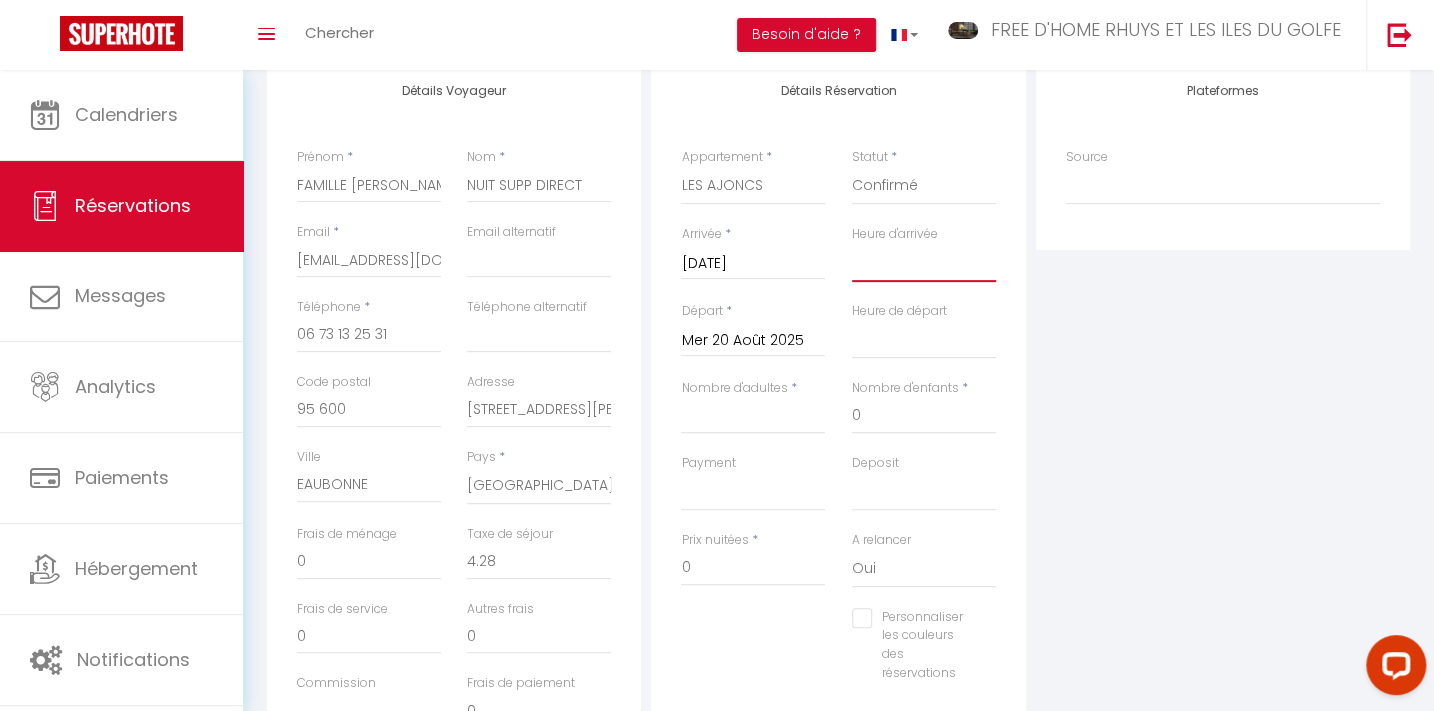 click on "00:00 00:30 01:00 01:30 02:00 02:30 03:00 03:30 04:00 04:30 05:00 05:30 06:00 06:30 07:00 07:30 08:00 08:30 09:00 09:30 10:00 10:30 11:00 11:30 12:00 12:30 13:00 13:30 14:00 14:30 15:00 15:30 16:00 16:30 17:00 17:30 18:00 18:30 19:00 19:30 20:00 20:30 21:00 21:30 22:00 22:30 23:00 23:30" at bounding box center (924, 263) 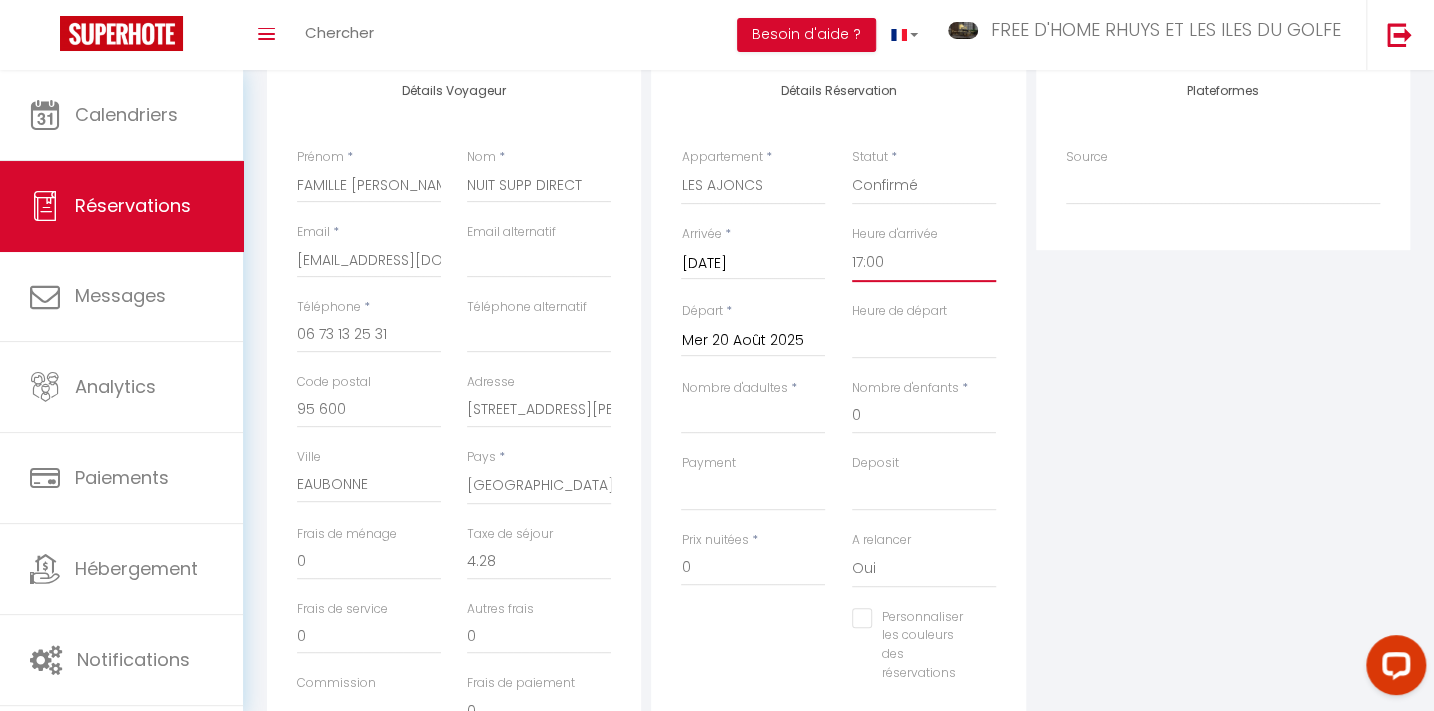 click on "00:00 00:30 01:00 01:30 02:00 02:30 03:00 03:30 04:00 04:30 05:00 05:30 06:00 06:30 07:00 07:30 08:00 08:30 09:00 09:30 10:00 10:30 11:00 11:30 12:00 12:30 13:00 13:30 14:00 14:30 15:00 15:30 16:00 16:30 17:00 17:30 18:00 18:30 19:00 19:30 20:00 20:30 21:00 21:30 22:00 22:30 23:00 23:30" at bounding box center [924, 263] 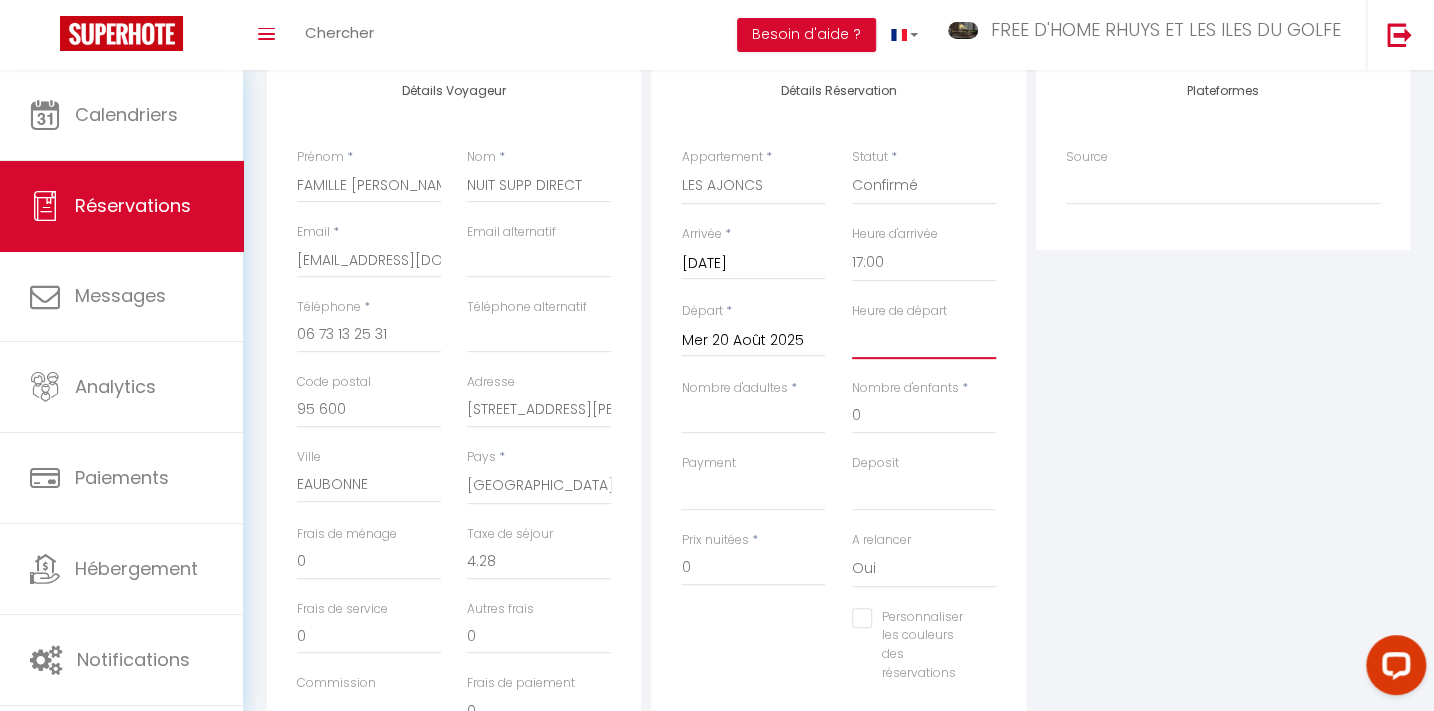 click on "00:00 00:30 01:00 01:30 02:00 02:30 03:00 03:30 04:00 04:30 05:00 05:30 06:00 06:30 07:00 07:30 08:00 08:30 09:00 09:30 10:00 10:30 11:00 11:30 12:00 12:30 13:00 13:30 14:00 14:30 15:00 15:30 16:00 16:30 17:00 17:30 18:00 18:30 19:00 19:30 20:00 20:30 21:00 21:30 22:00 22:30 23:00 23:30" at bounding box center (924, 340) 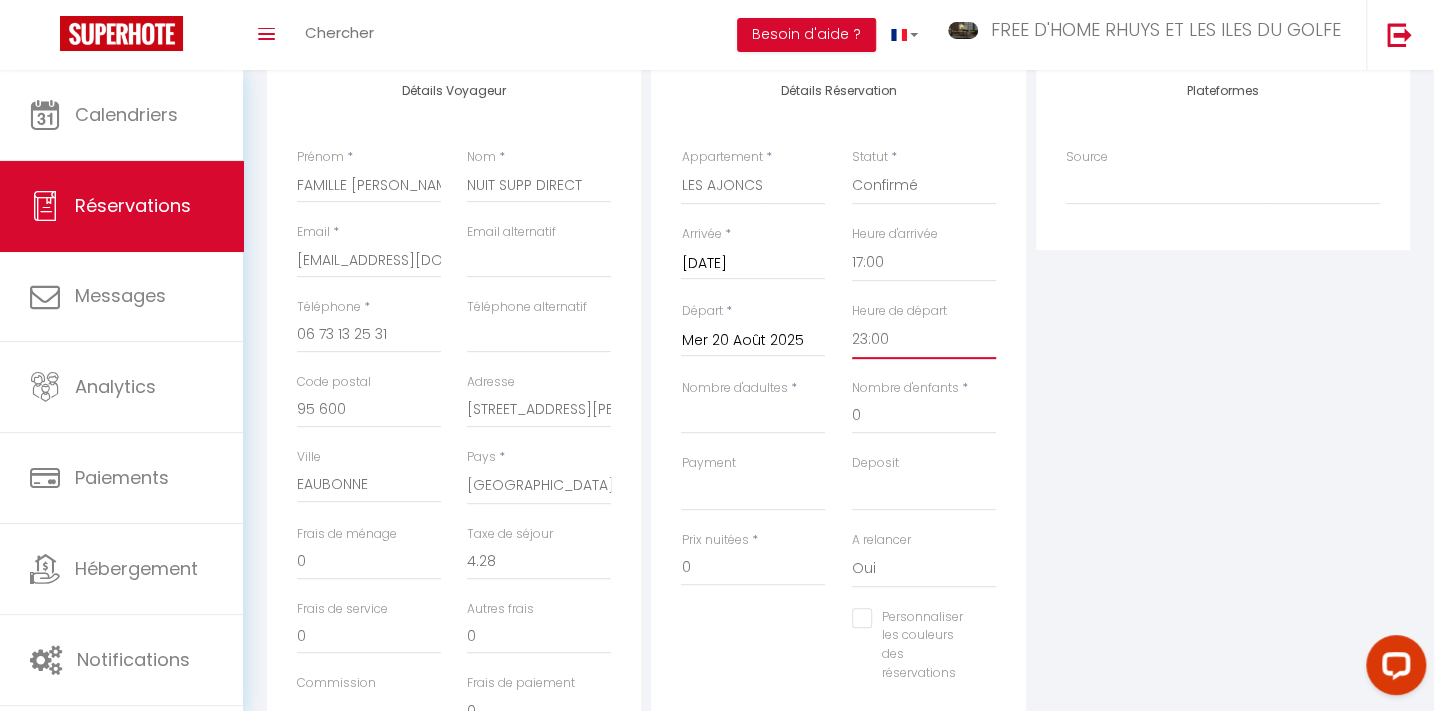 click on "00:00 00:30 01:00 01:30 02:00 02:30 03:00 03:30 04:00 04:30 05:00 05:30 06:00 06:30 07:00 07:30 08:00 08:30 09:00 09:30 10:00 10:30 11:00 11:30 12:00 12:30 13:00 13:30 14:00 14:30 15:00 15:30 16:00 16:30 17:00 17:30 18:00 18:30 19:00 19:30 20:00 20:30 21:00 21:30 22:00 22:30 23:00 23:30" at bounding box center [924, 340] 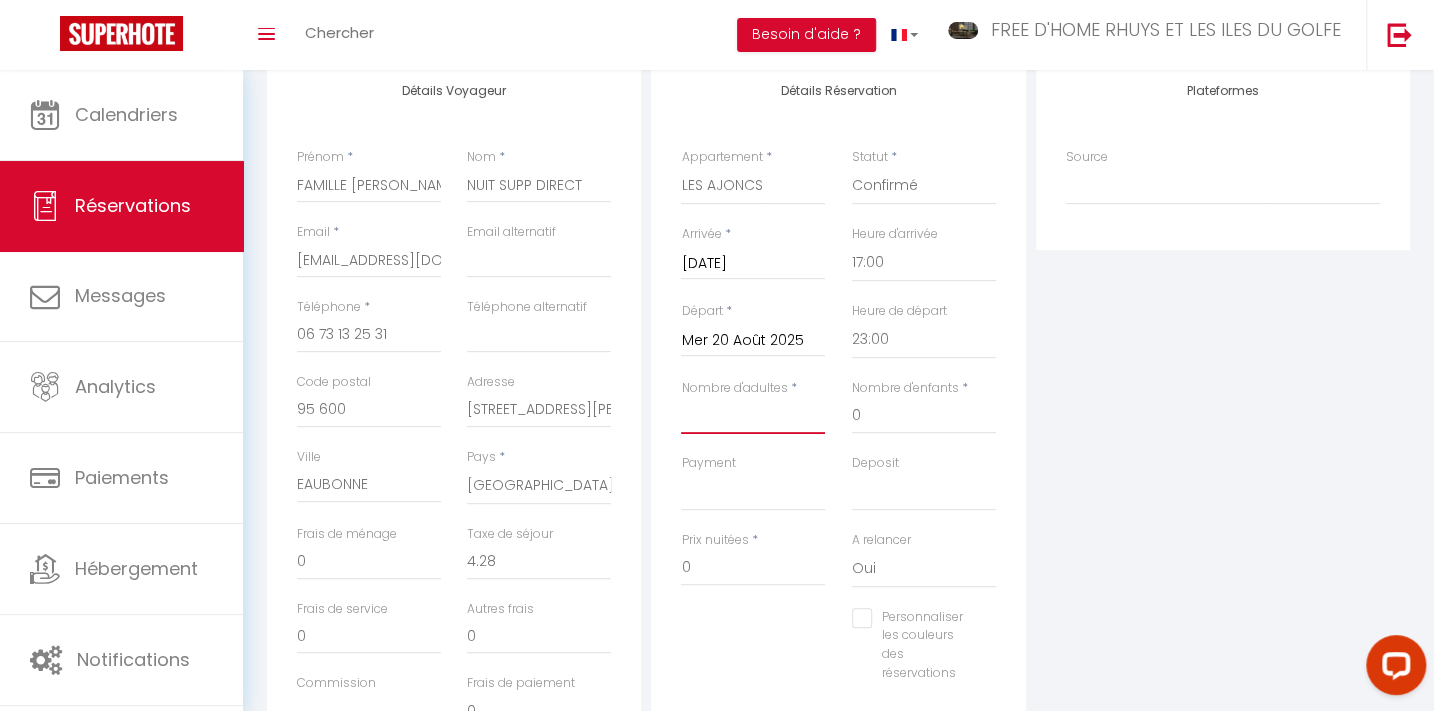 click on "Nombre d'adultes" at bounding box center [753, 416] 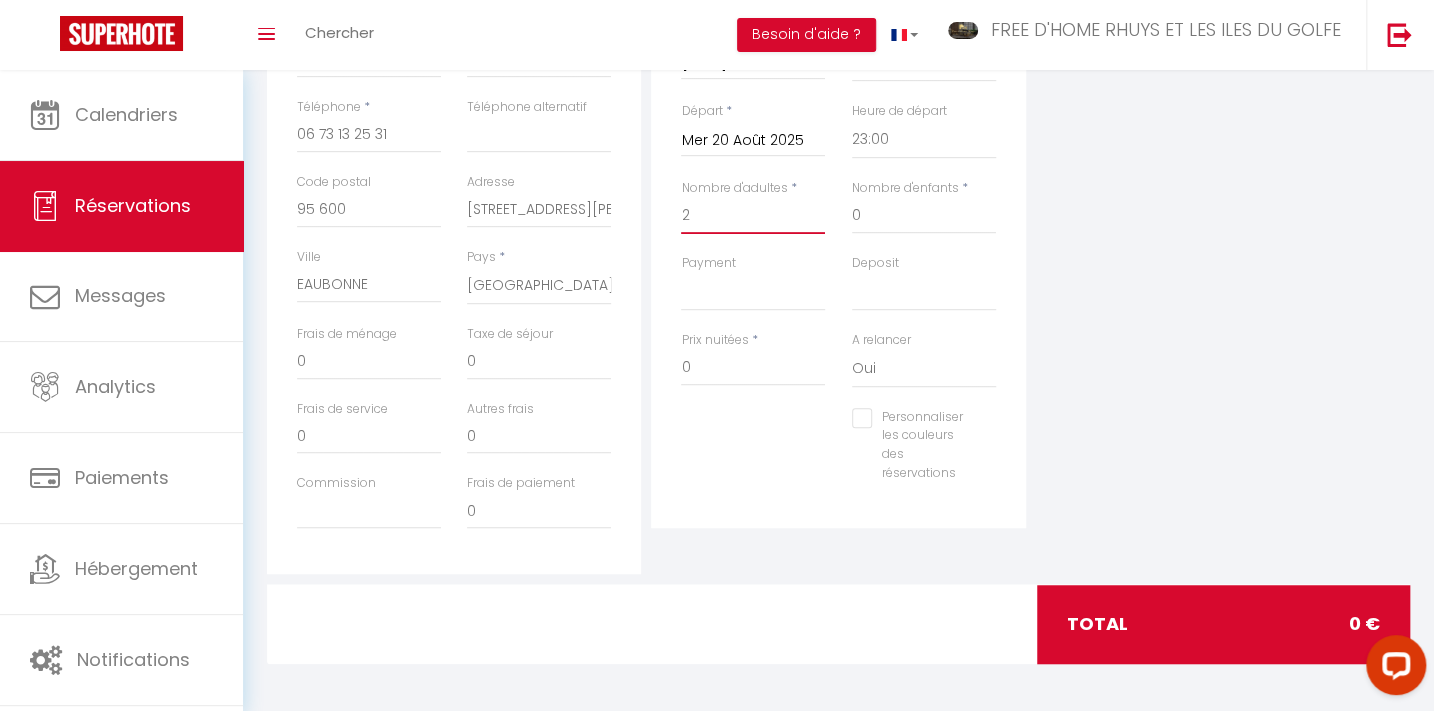 scroll, scrollTop: 474, scrollLeft: 0, axis: vertical 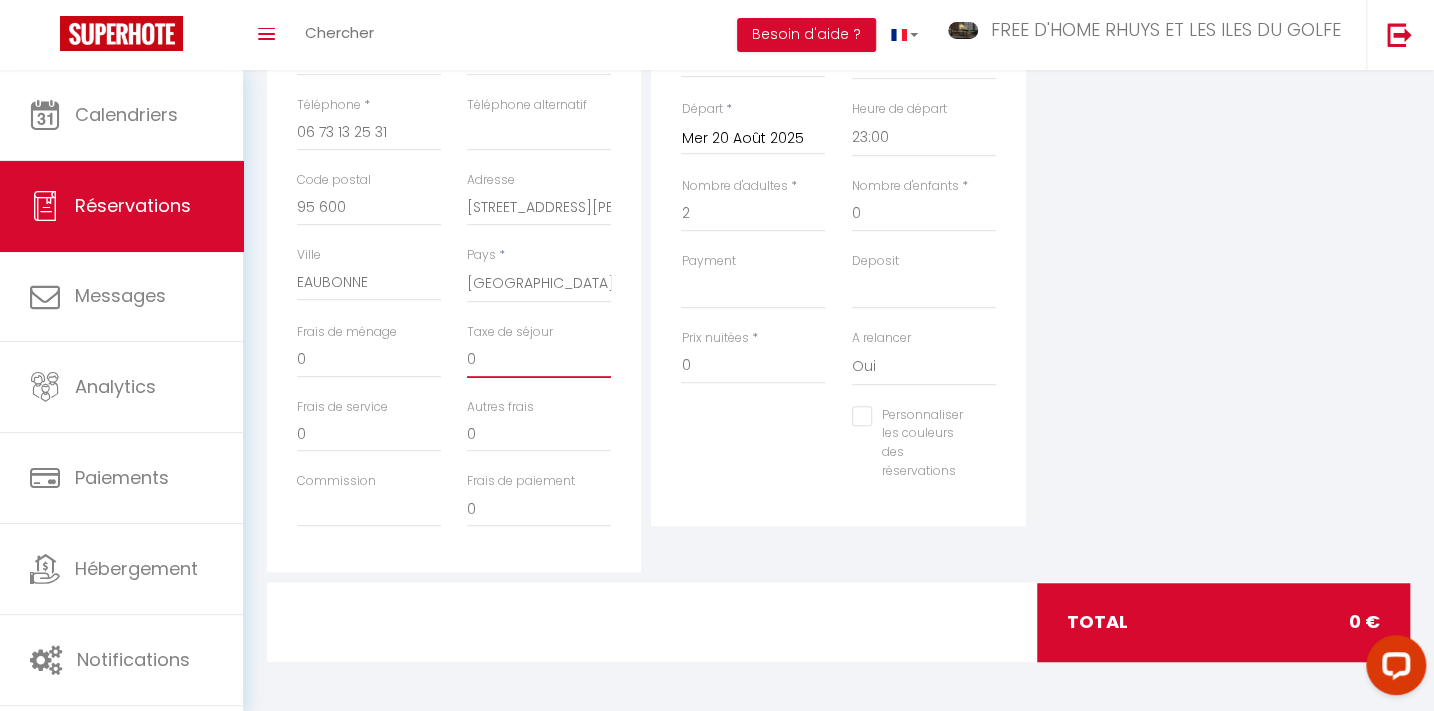 click on "0" at bounding box center (539, 360) 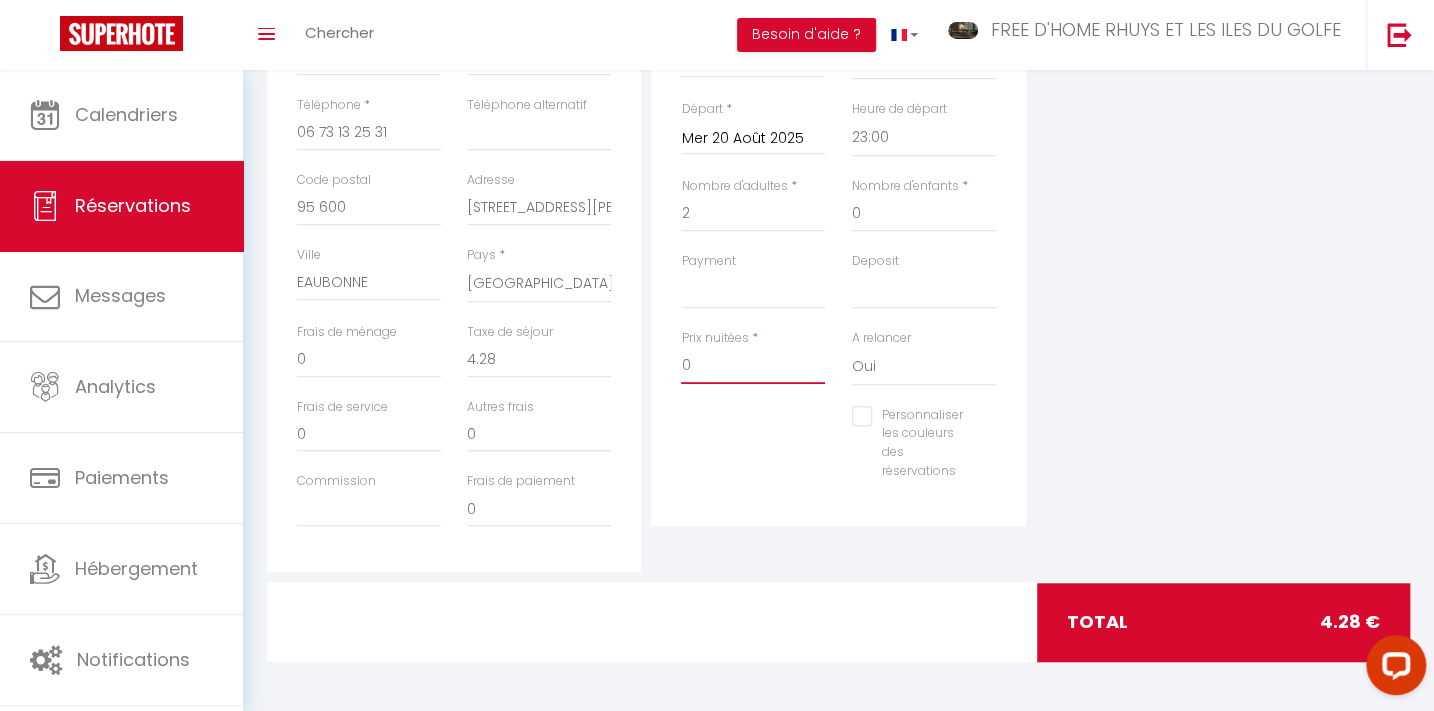 click on "0" at bounding box center (753, 366) 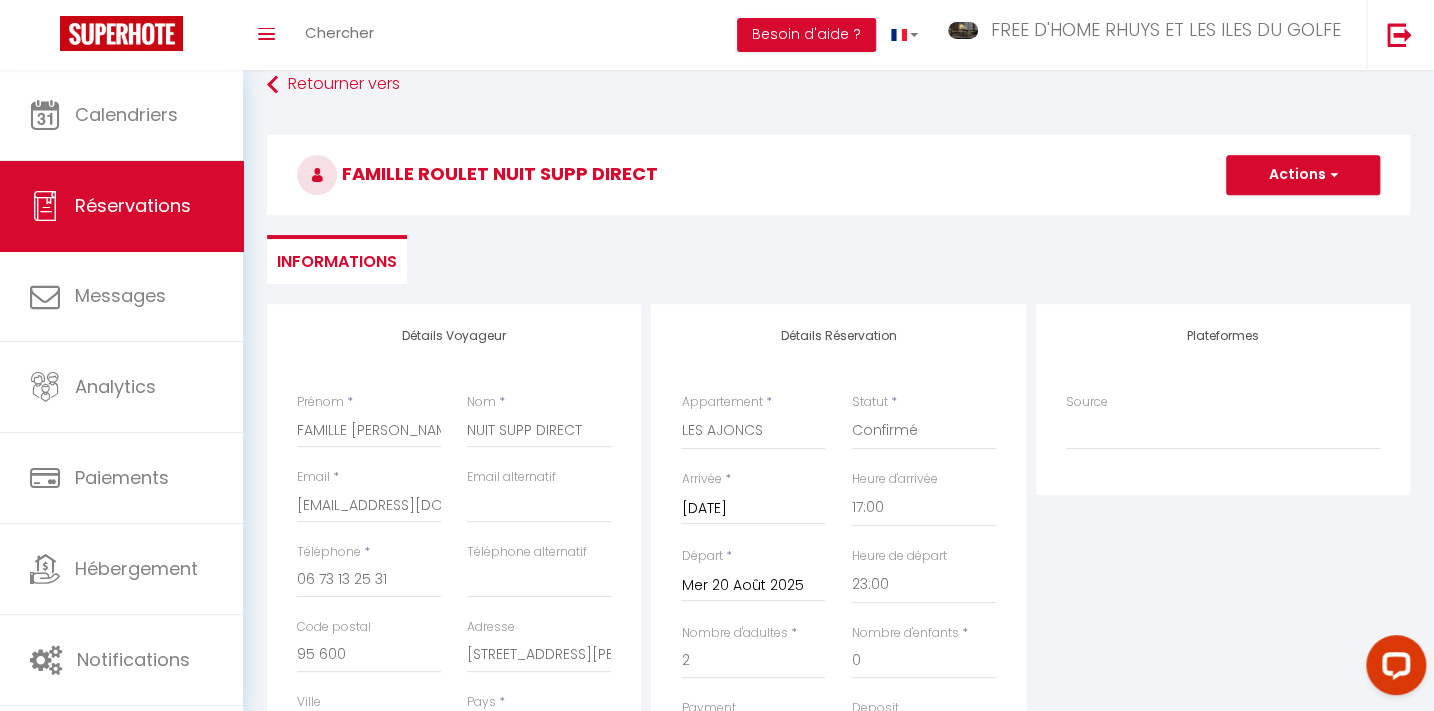 scroll, scrollTop: 0, scrollLeft: 0, axis: both 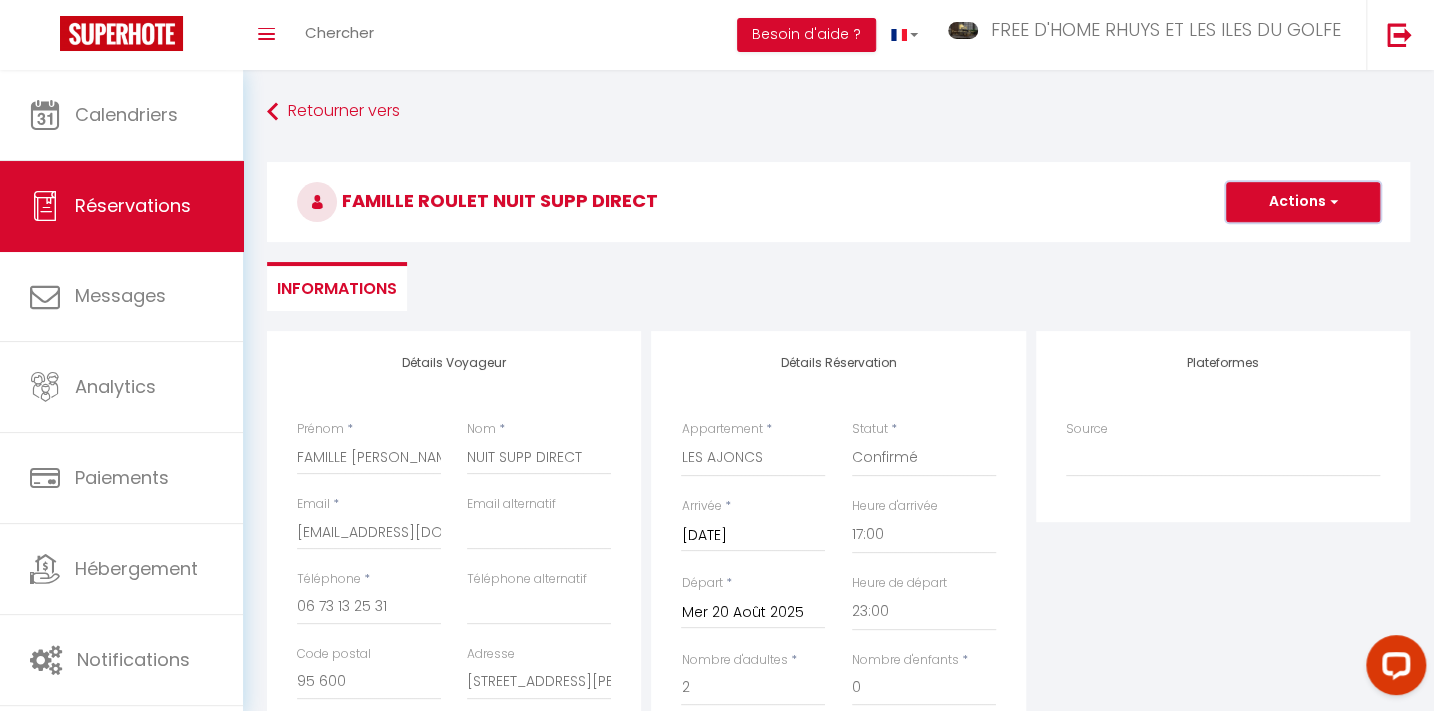 click on "Actions" at bounding box center [1303, 202] 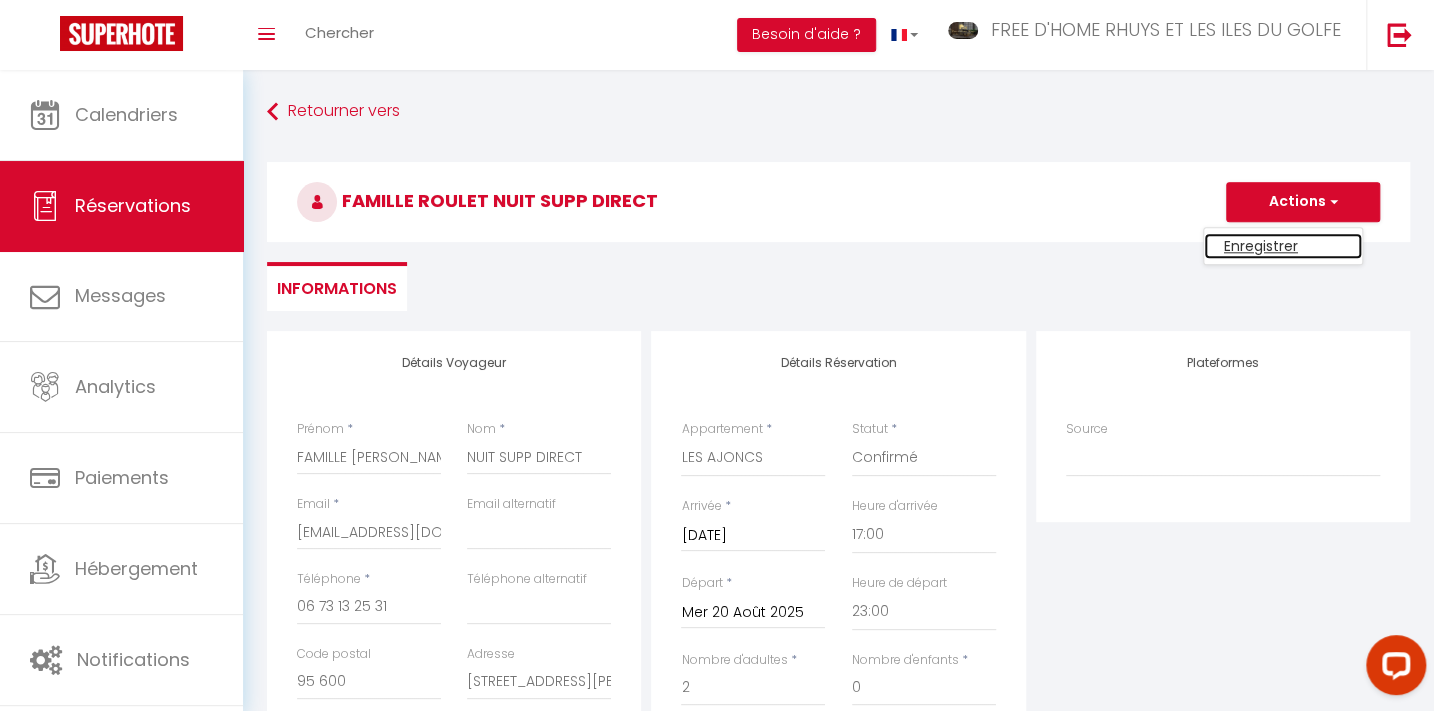 click on "Enregistrer" at bounding box center [1283, 246] 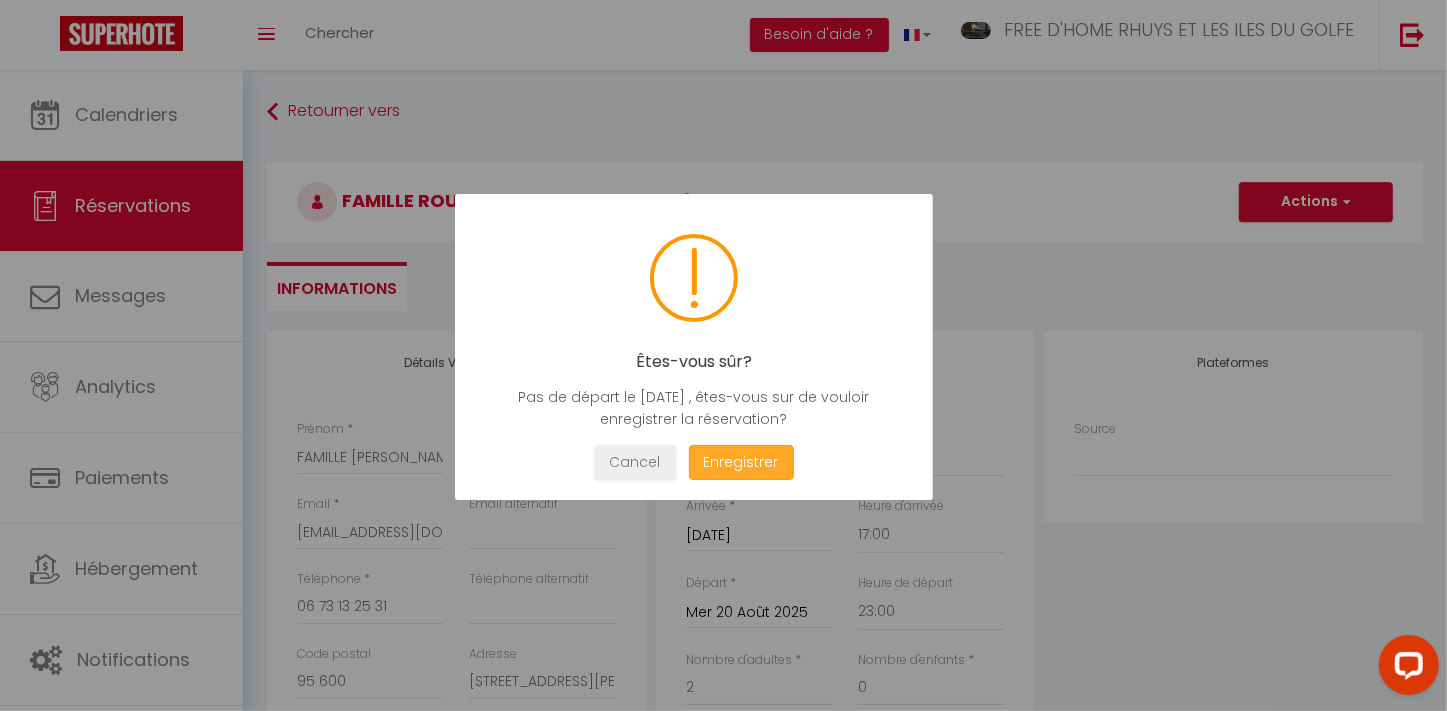 click on "Enregistrer" at bounding box center (740, 462) 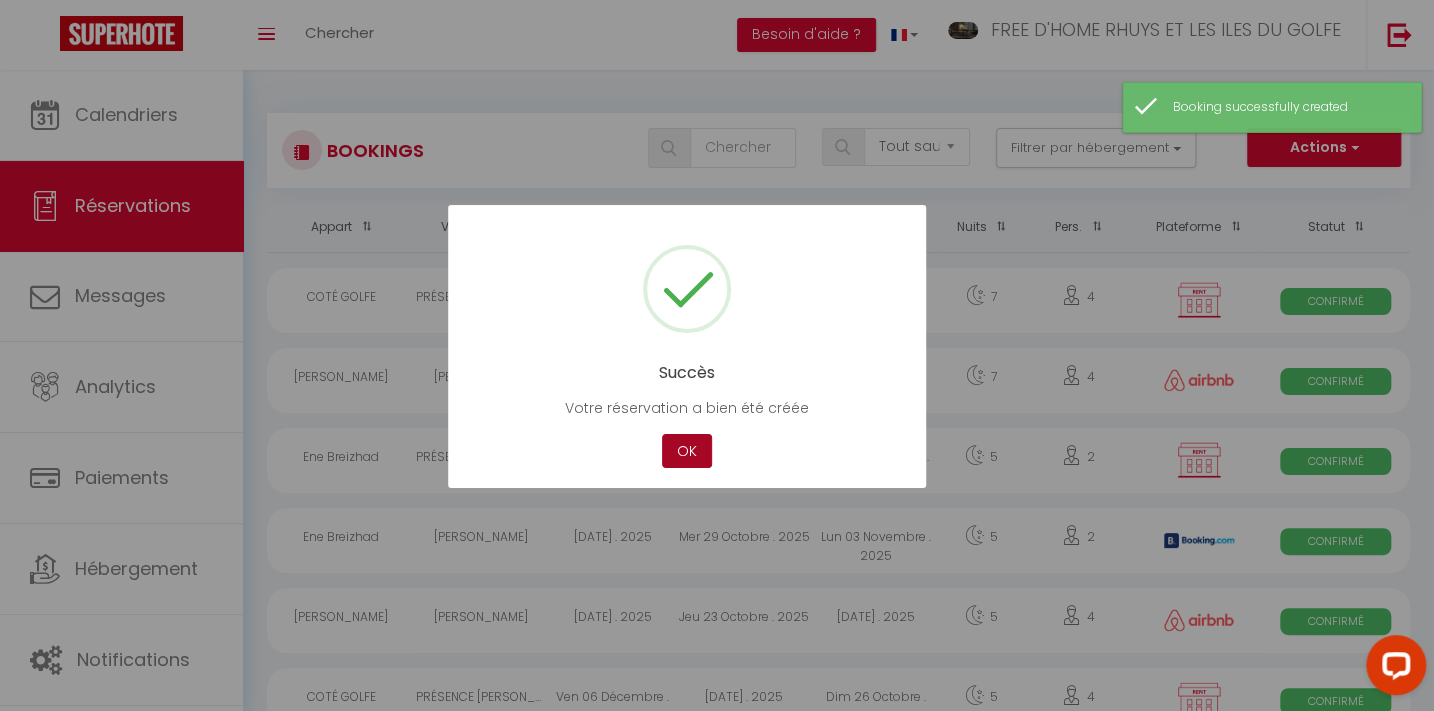 click on "OK" at bounding box center (687, 451) 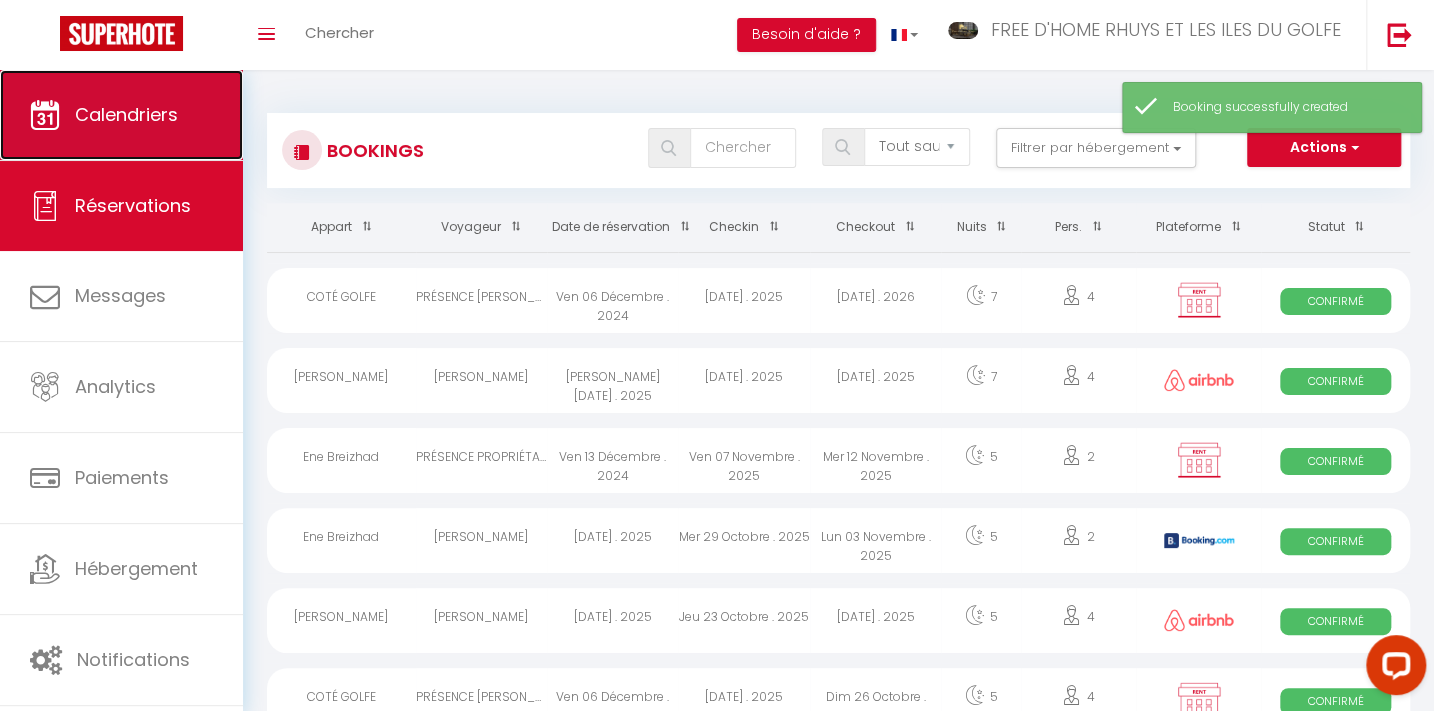 click on "Calendriers" at bounding box center [121, 115] 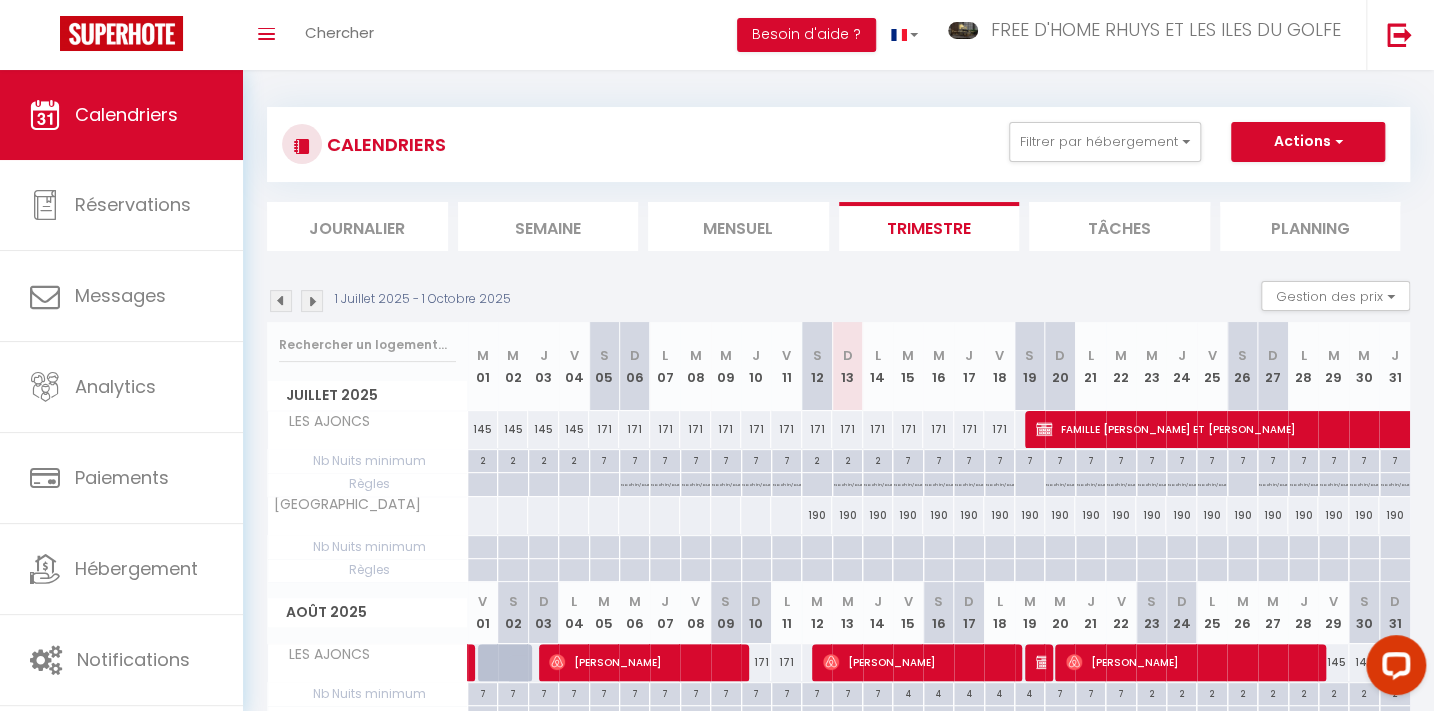 scroll, scrollTop: 0, scrollLeft: 0, axis: both 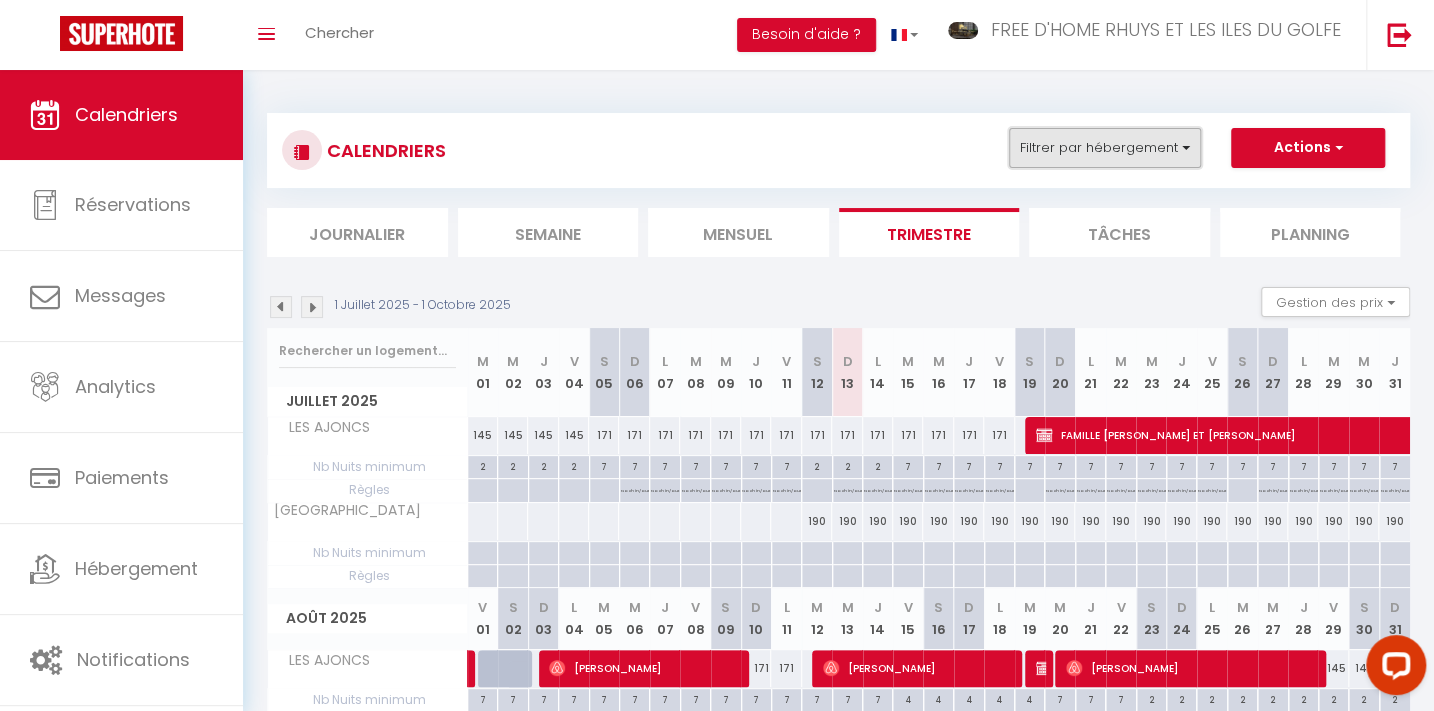 click on "Filtrer par hébergement" at bounding box center (1105, 148) 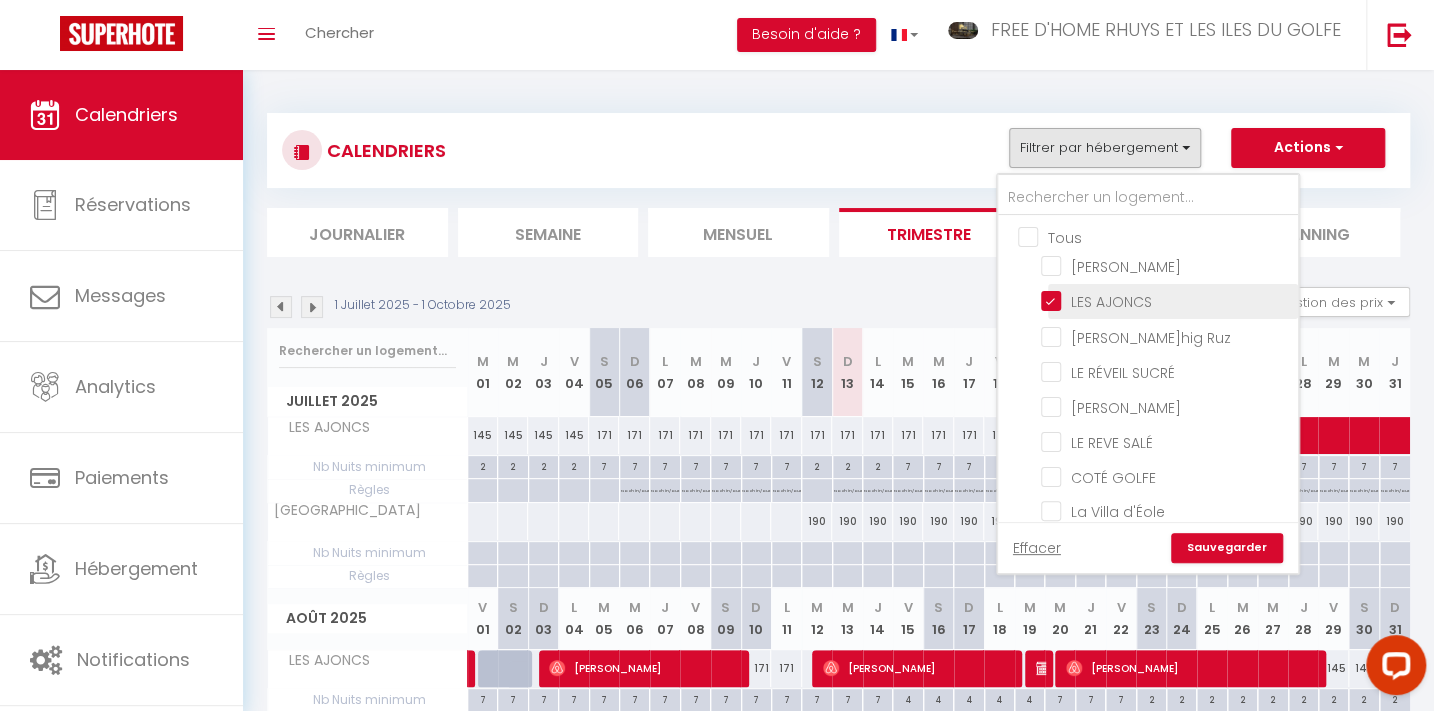click on "LES AJONCS" at bounding box center [1166, 300] 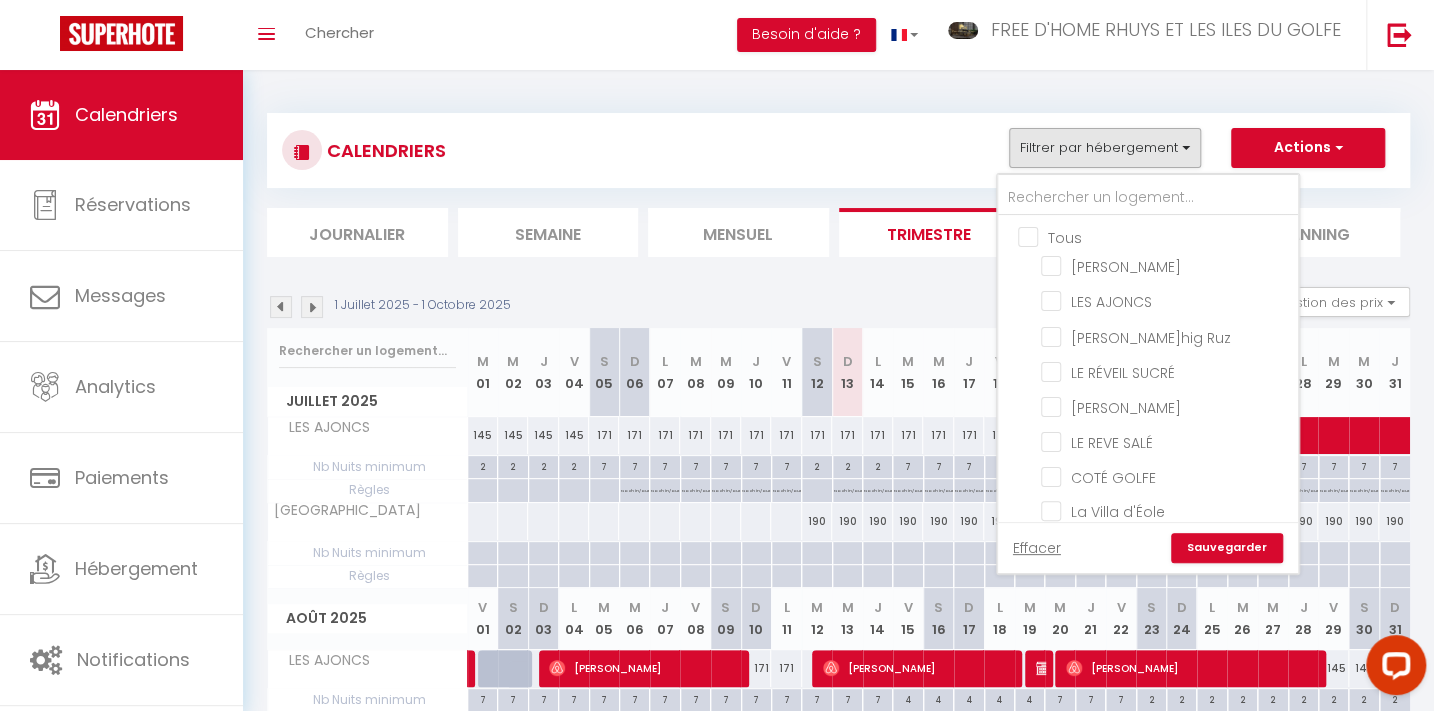 click on "Sauvegarder" at bounding box center (1227, 548) 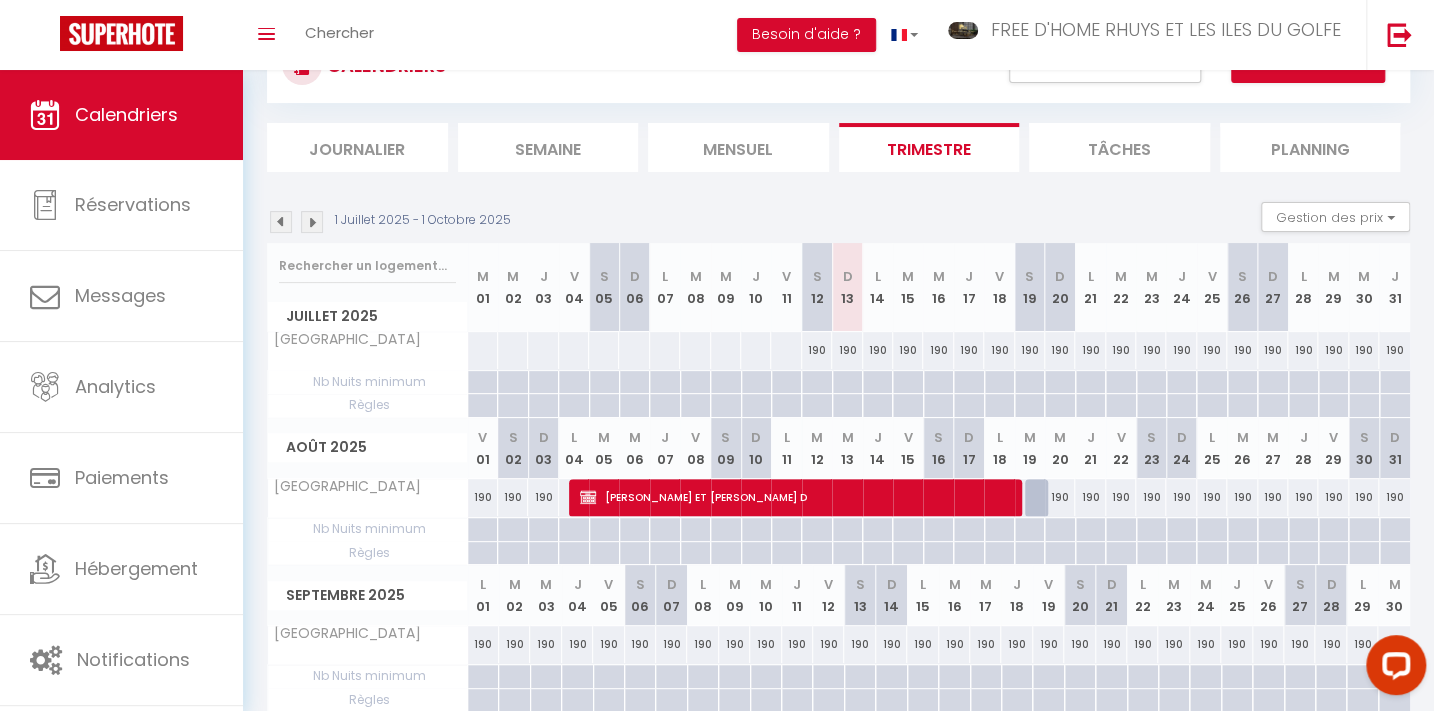 scroll, scrollTop: 167, scrollLeft: 0, axis: vertical 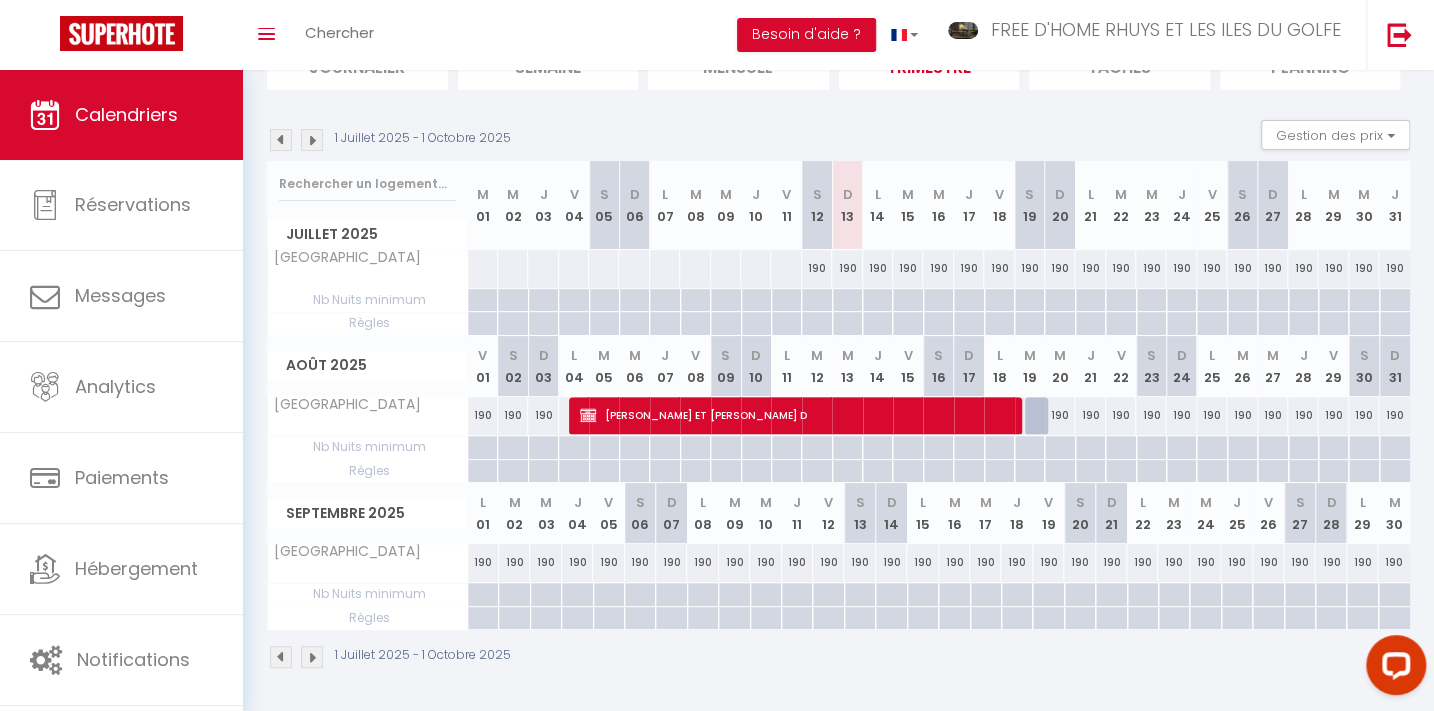click on "190" at bounding box center [1181, 415] 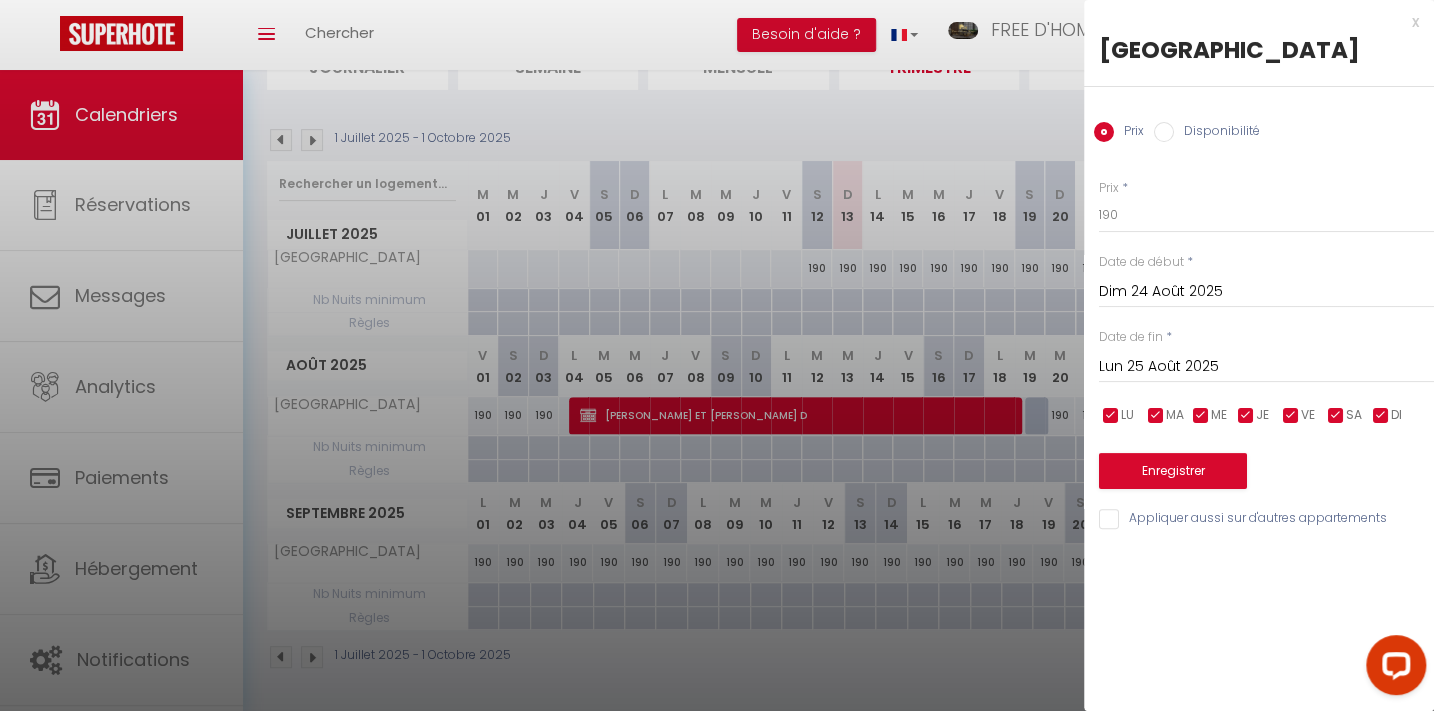 click on "Lun 25 Août 2025" at bounding box center (1266, 367) 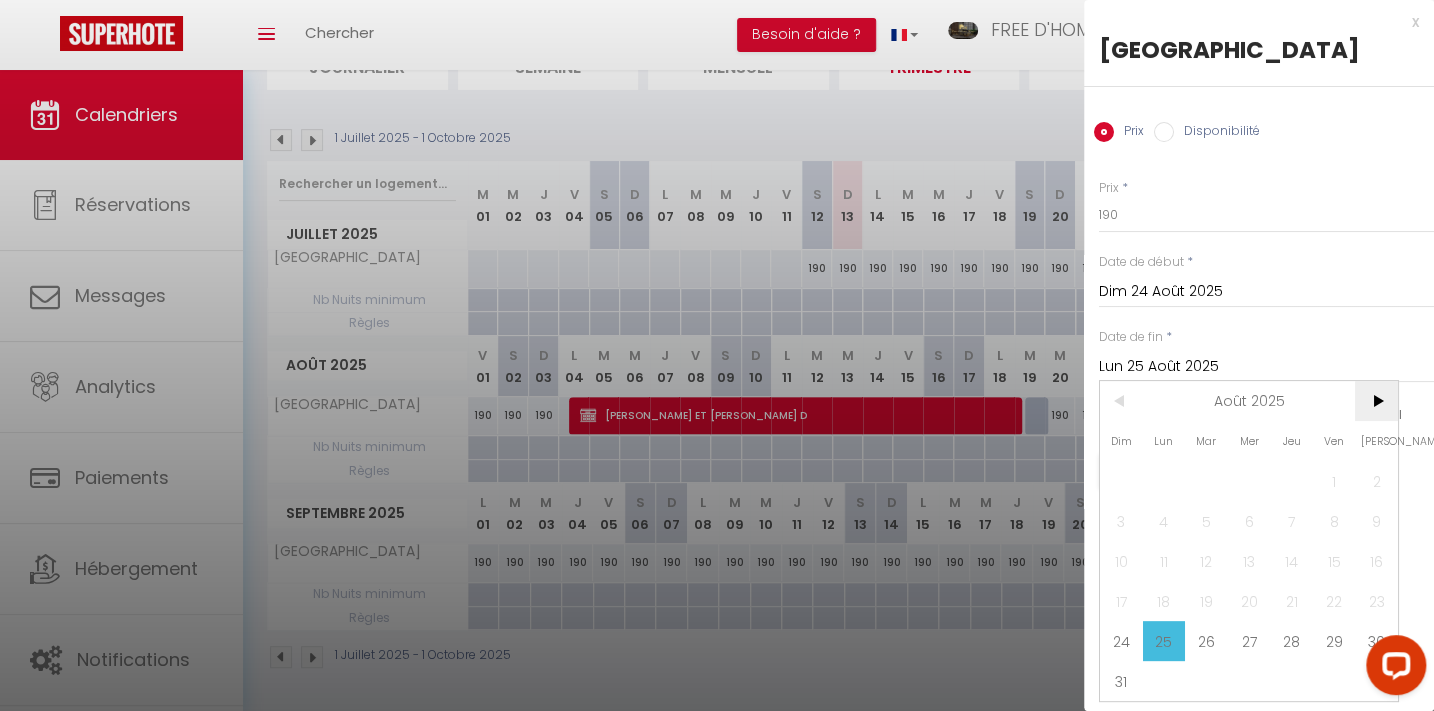 click on ">" at bounding box center [1376, 401] 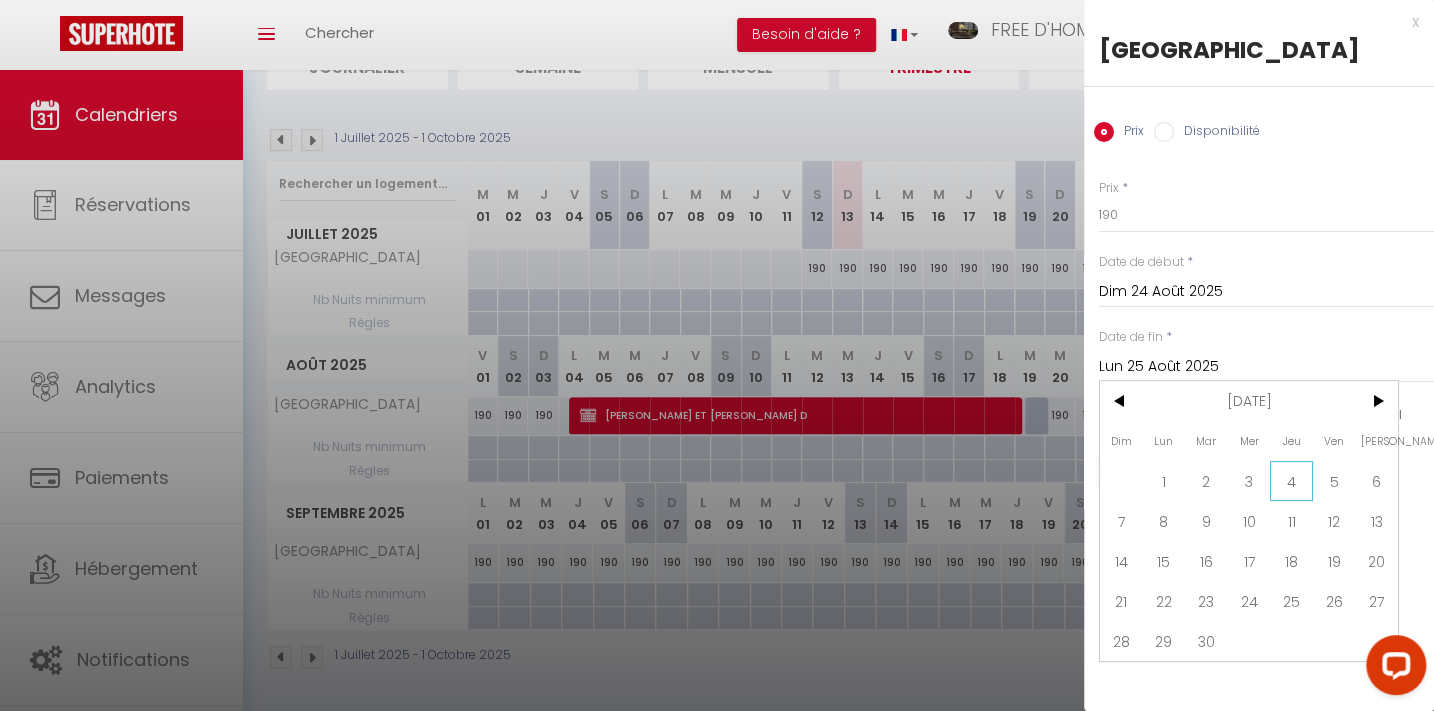 click on "4" at bounding box center (1291, 481) 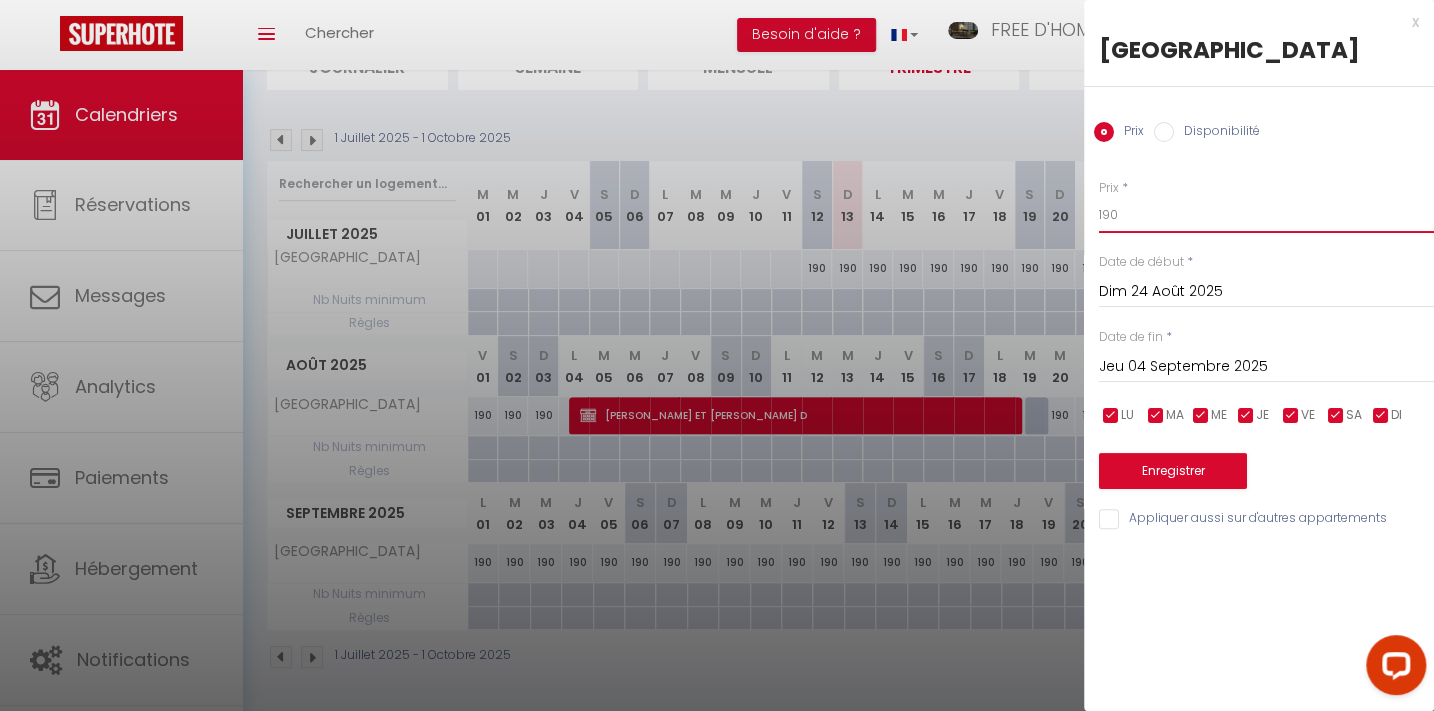 click on "190" at bounding box center (1266, 215) 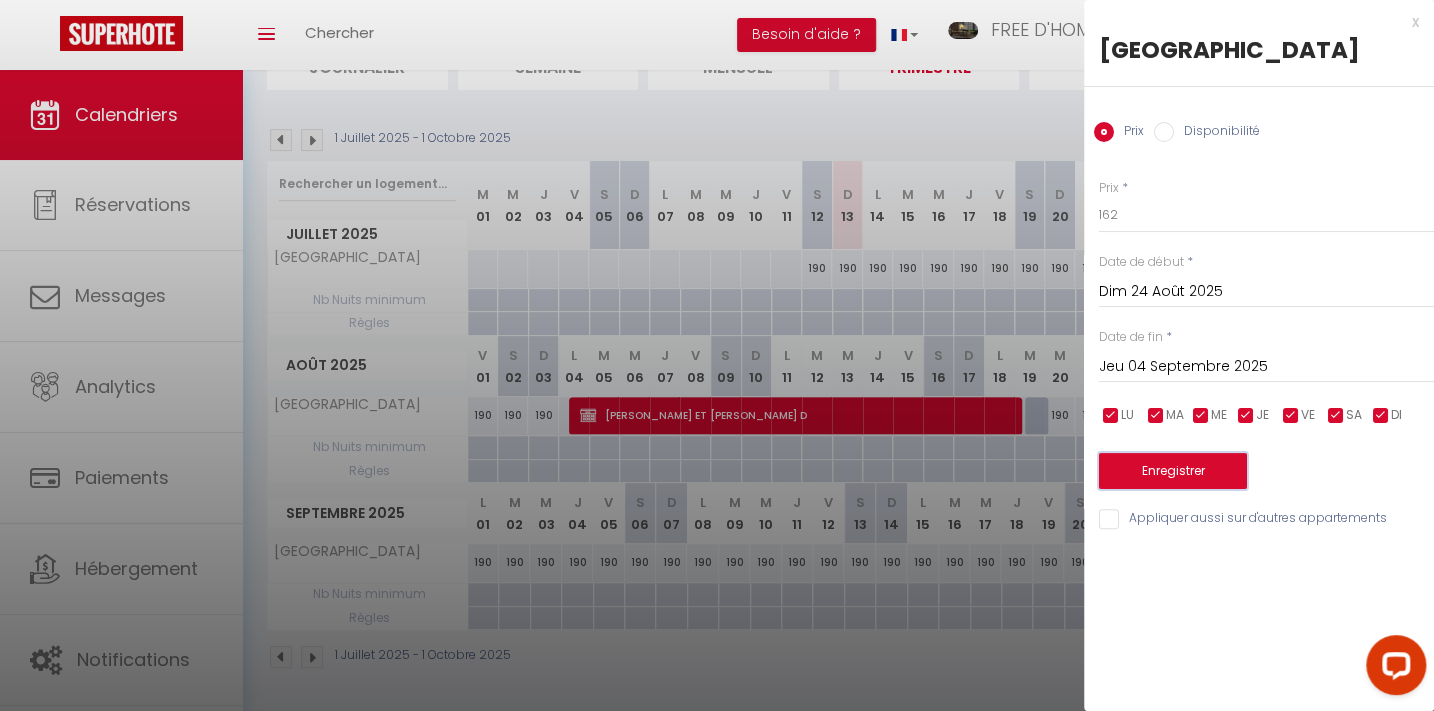 click on "Enregistrer" at bounding box center (1173, 471) 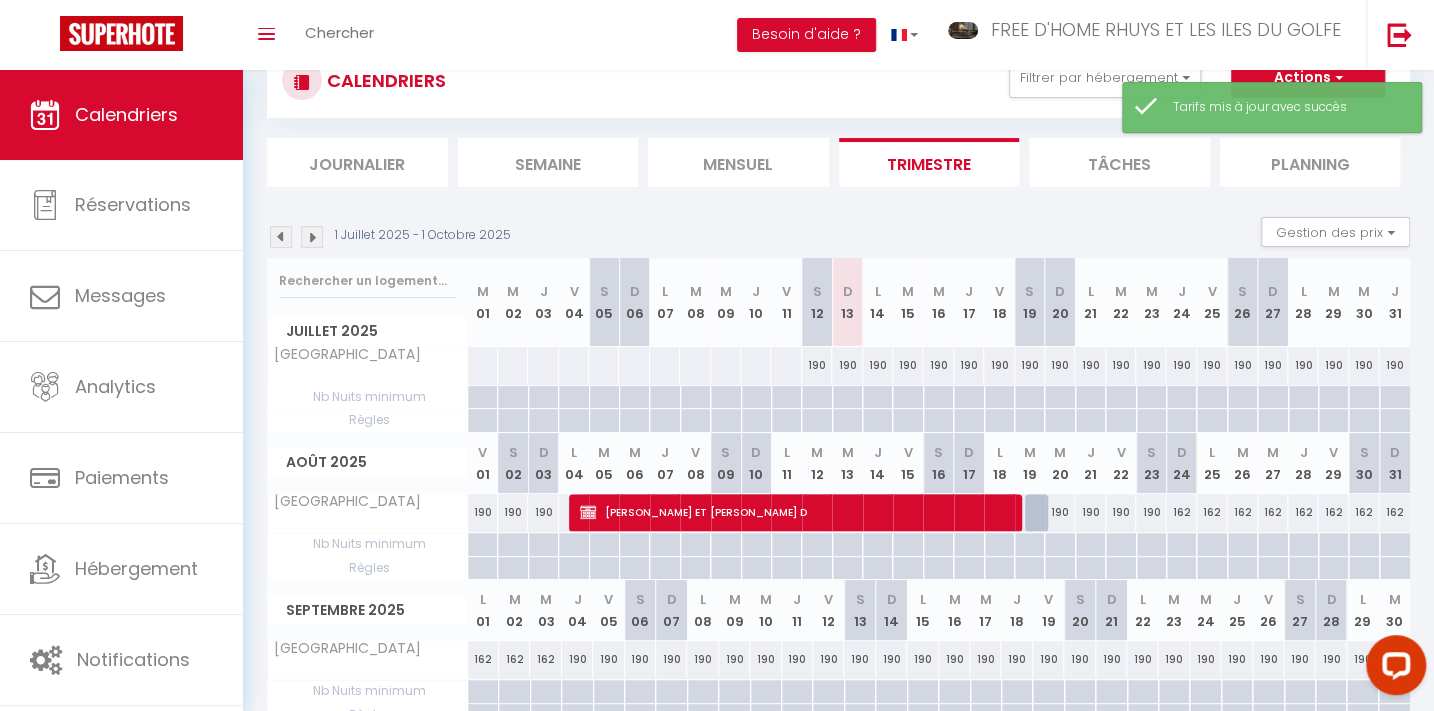scroll, scrollTop: 167, scrollLeft: 0, axis: vertical 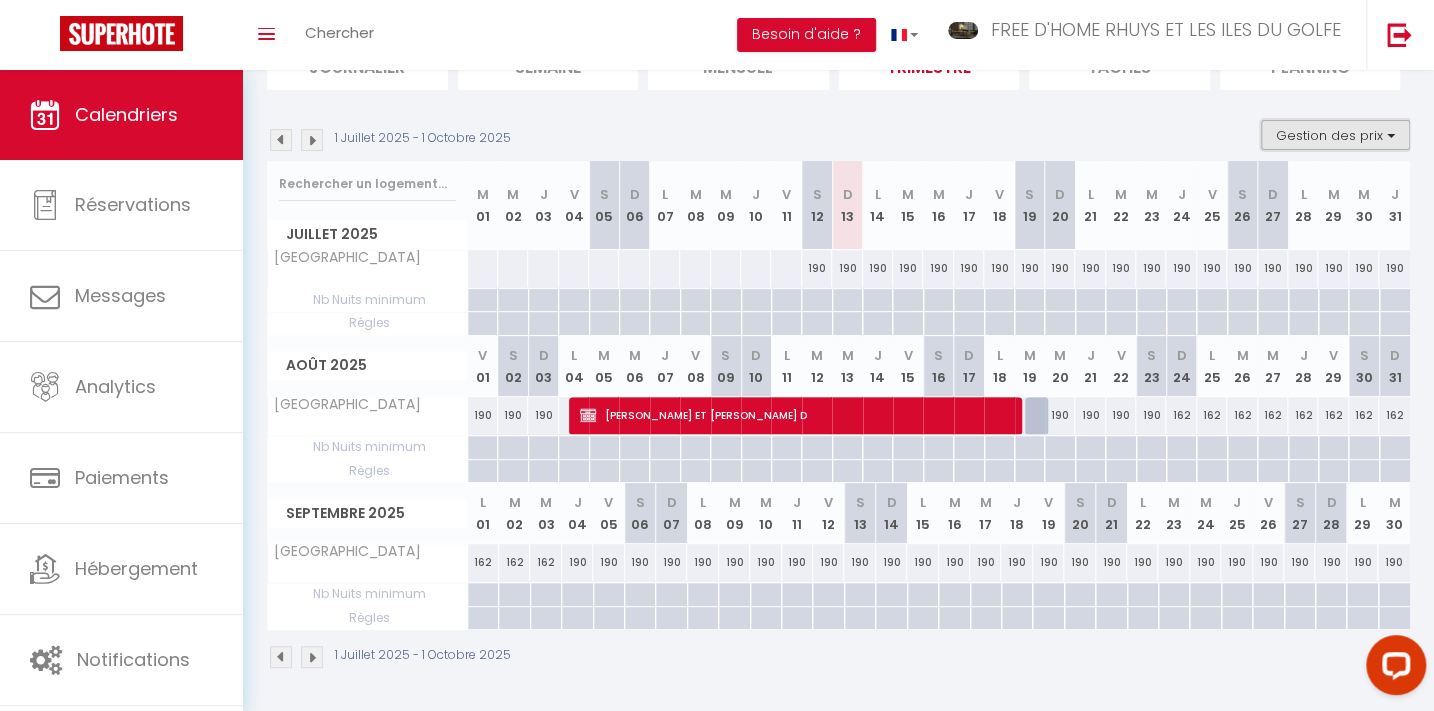 click on "Gestion des prix" at bounding box center [1335, 135] 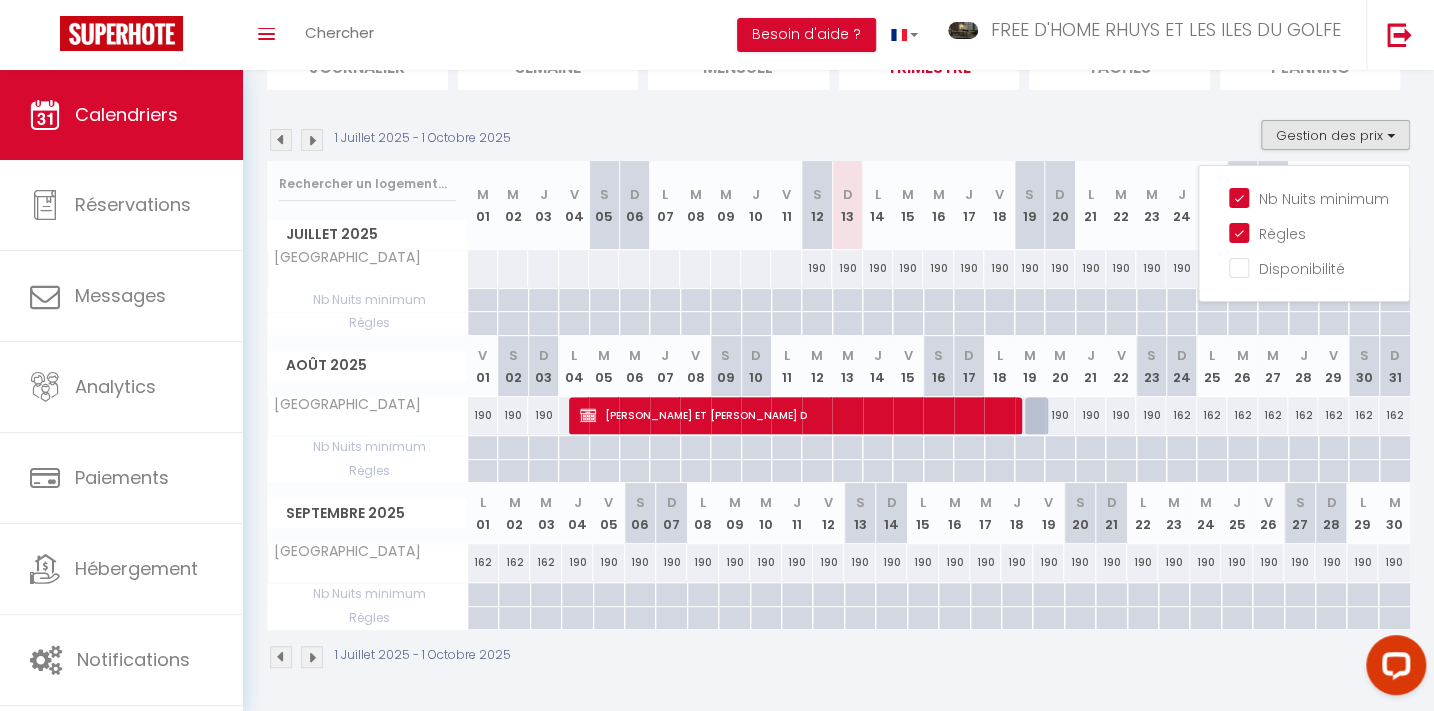 click at bounding box center [1059, 447] 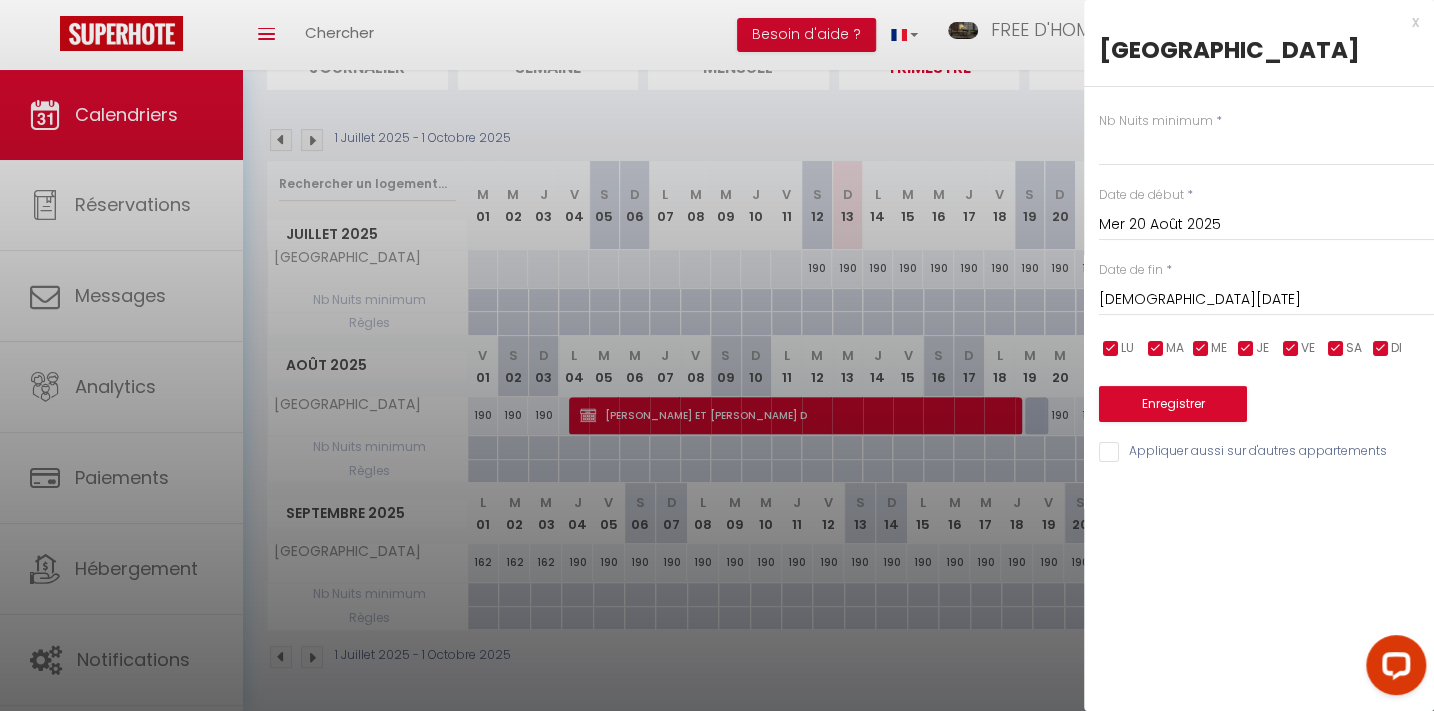 click on "[DEMOGRAPHIC_DATA][DATE]" at bounding box center [1266, 300] 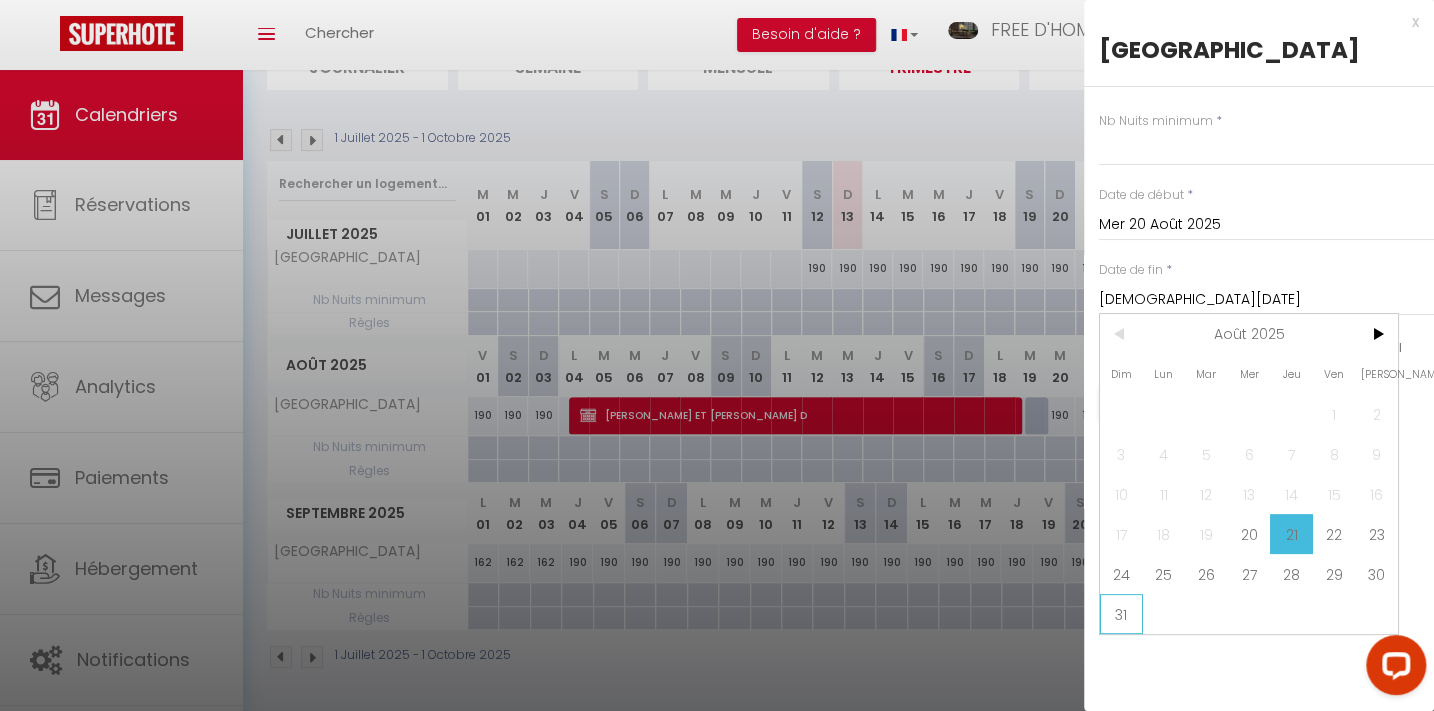 click on "31" at bounding box center [1121, 614] 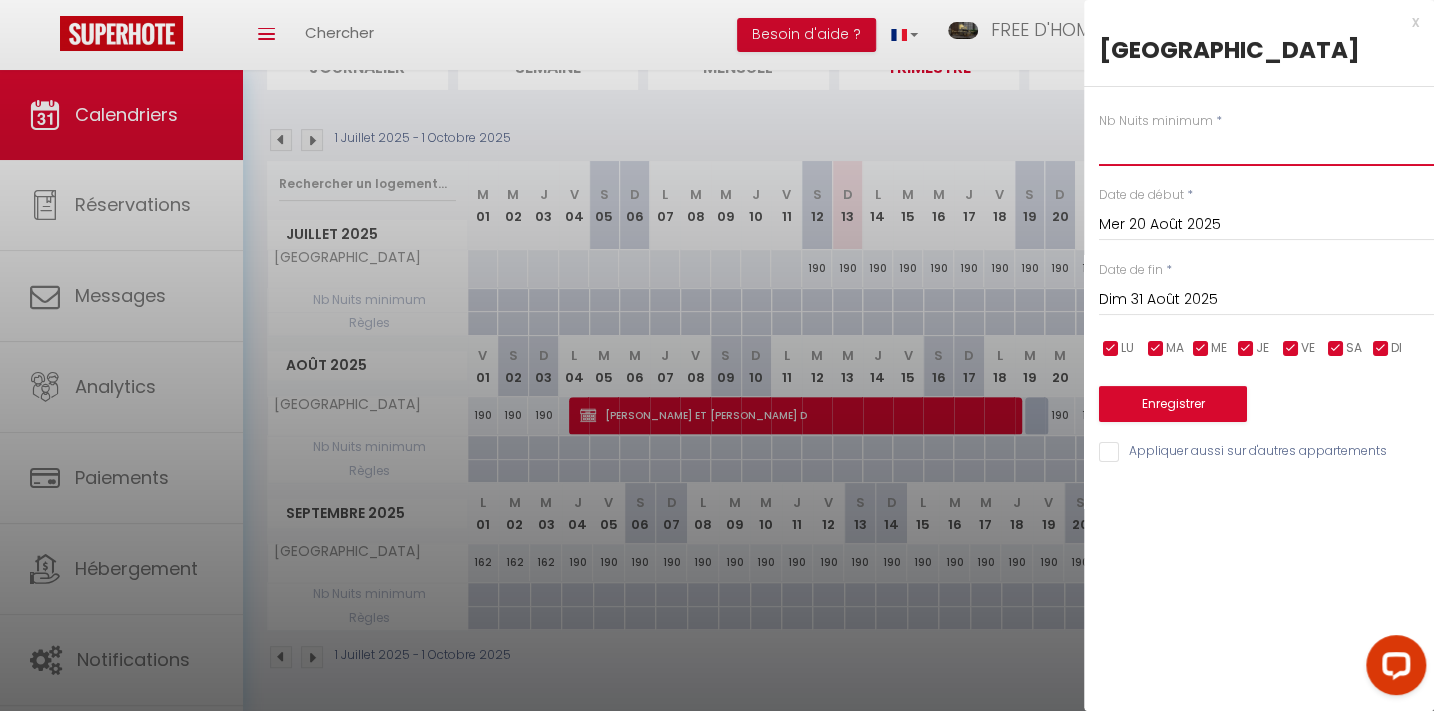 click at bounding box center (1266, 148) 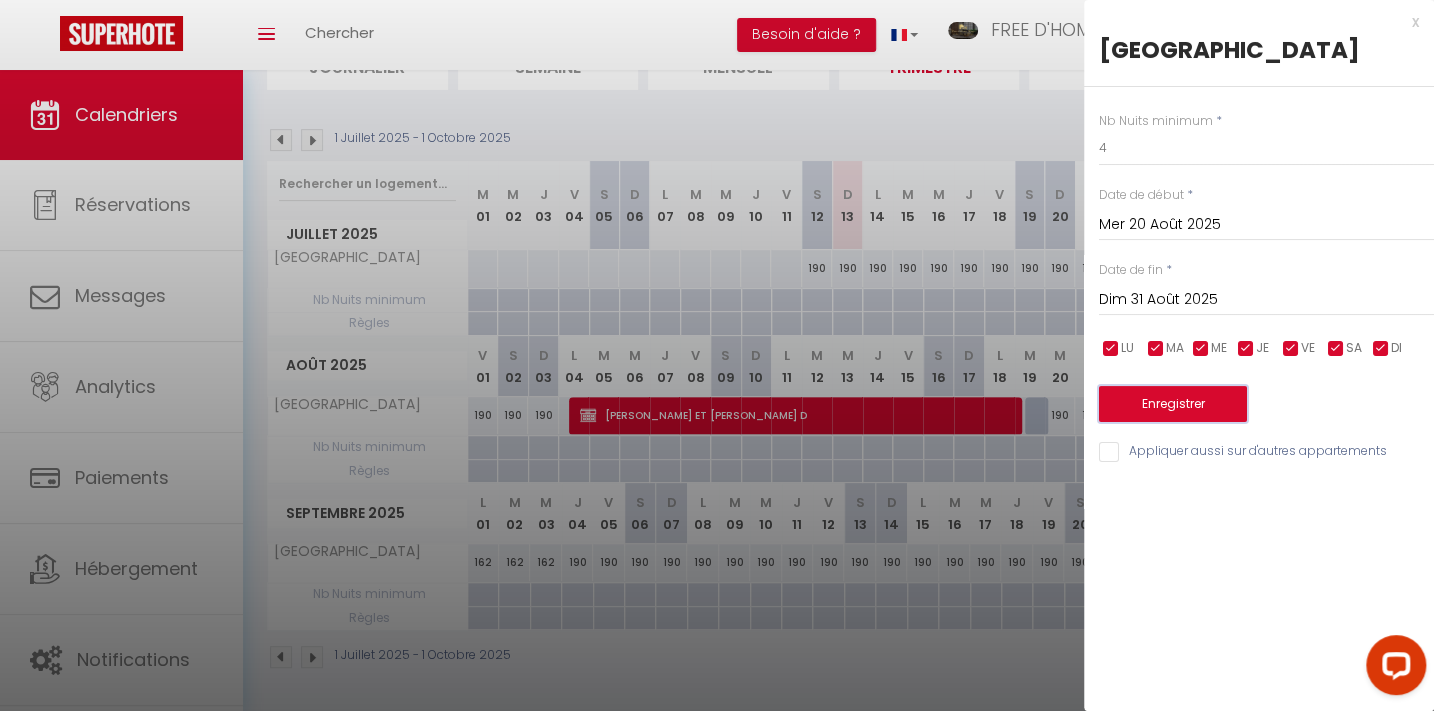 click on "Enregistrer" at bounding box center [1173, 404] 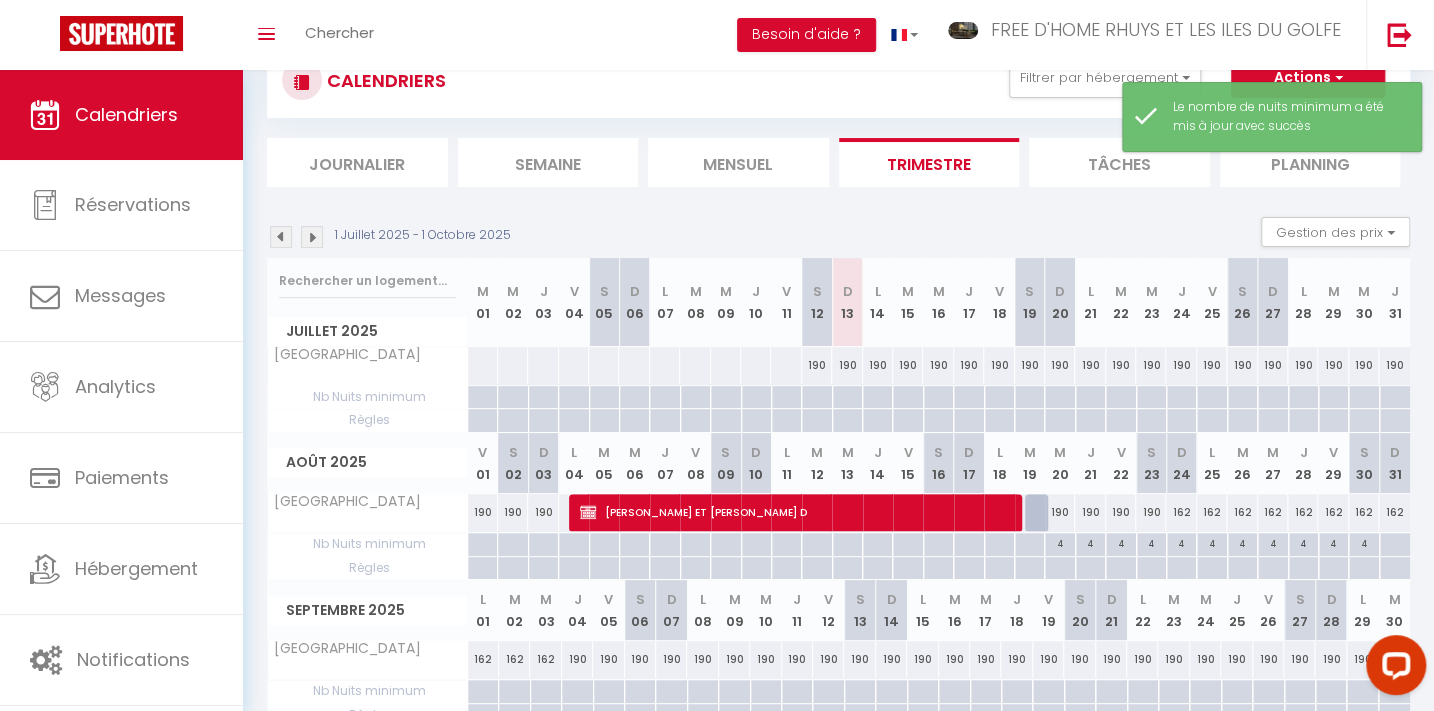 scroll, scrollTop: 167, scrollLeft: 0, axis: vertical 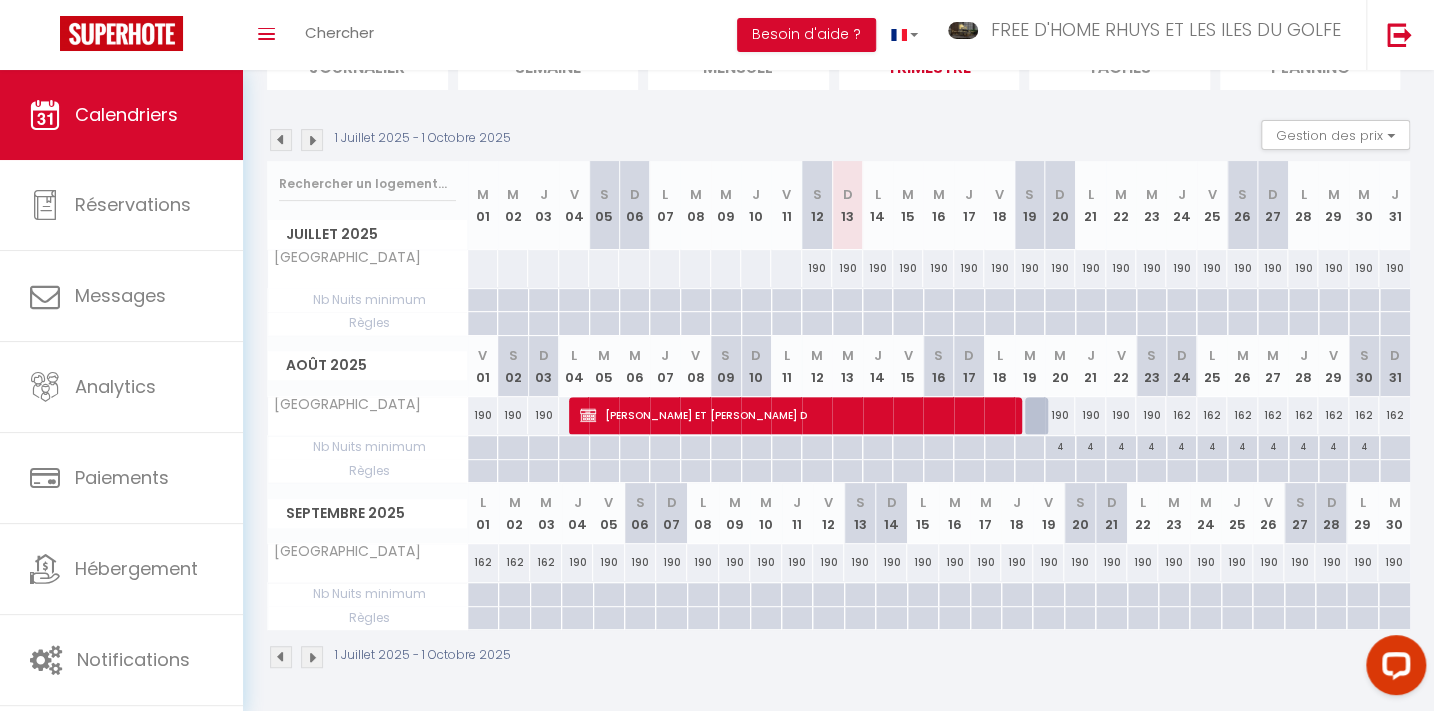 click at bounding box center (847, 300) 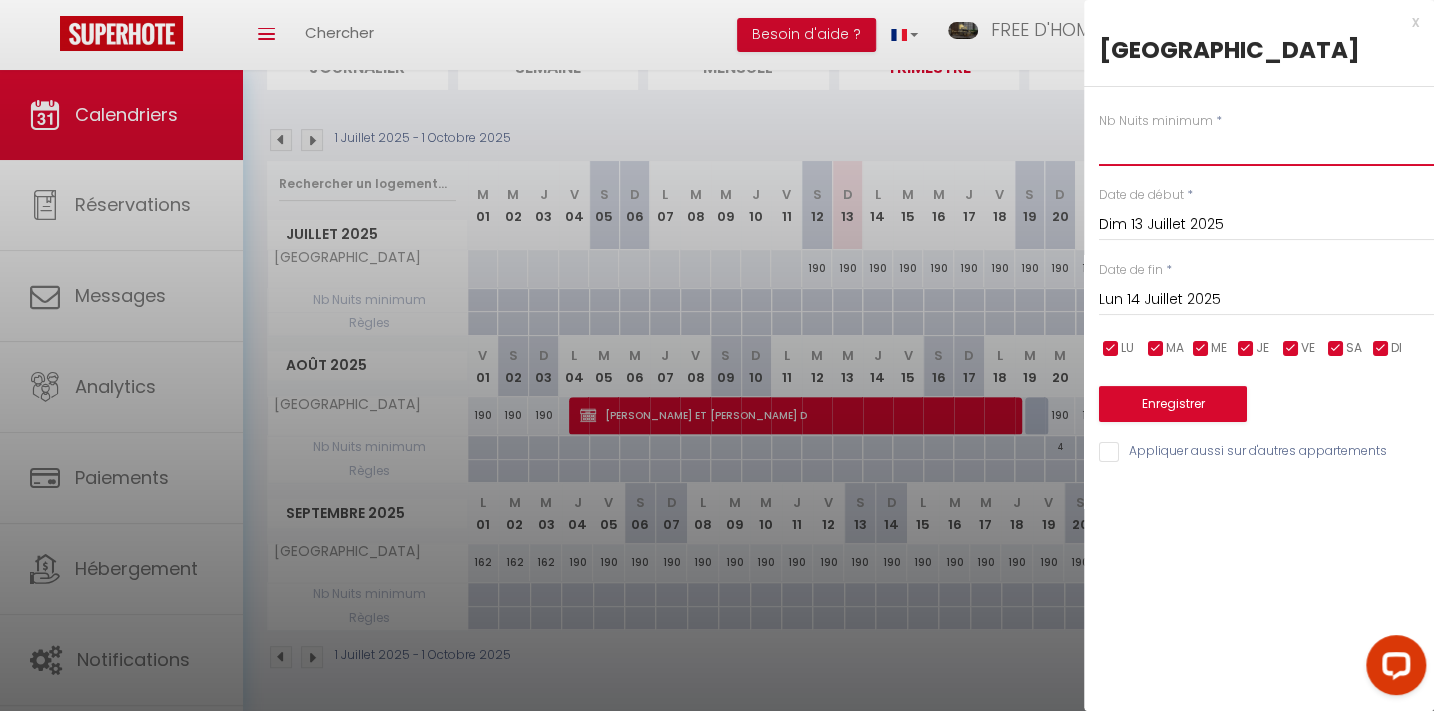 click at bounding box center (1266, 148) 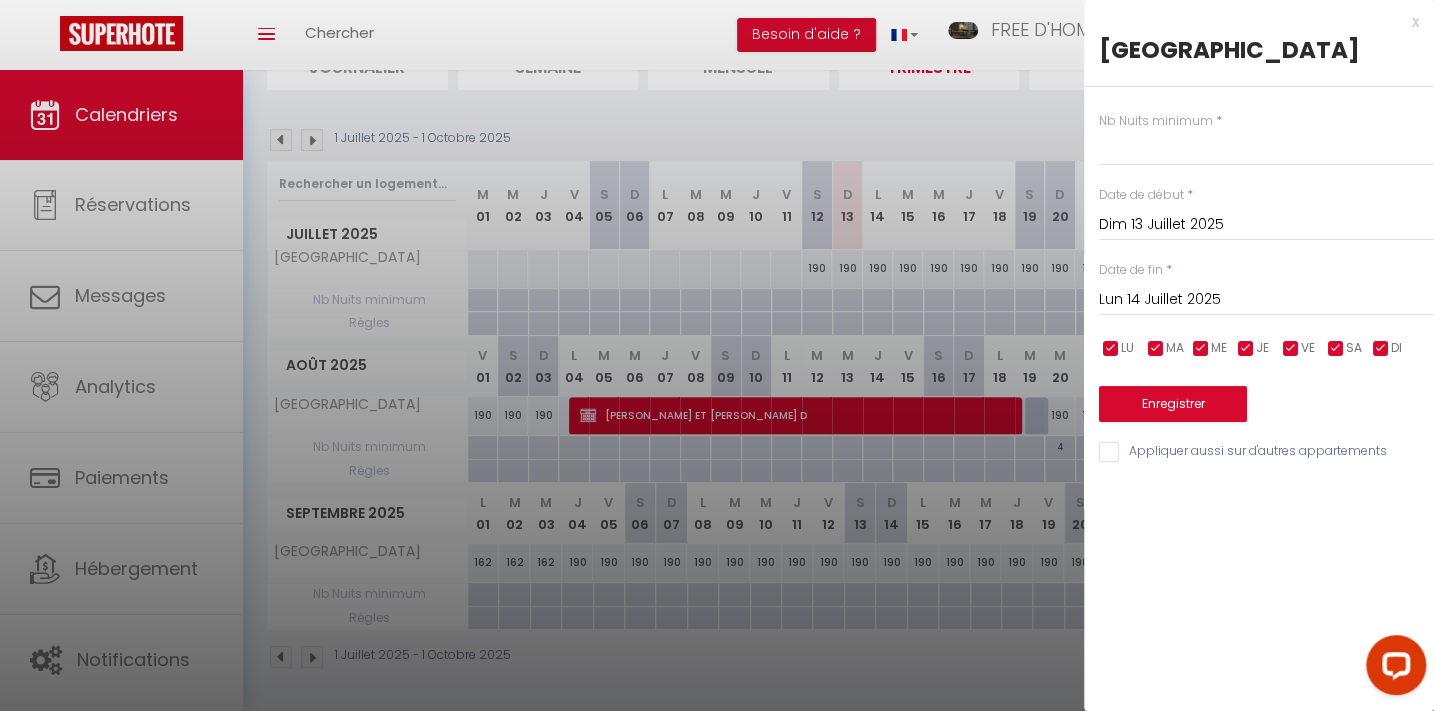 click on "Lun 14 Juillet 2025" at bounding box center [1266, 300] 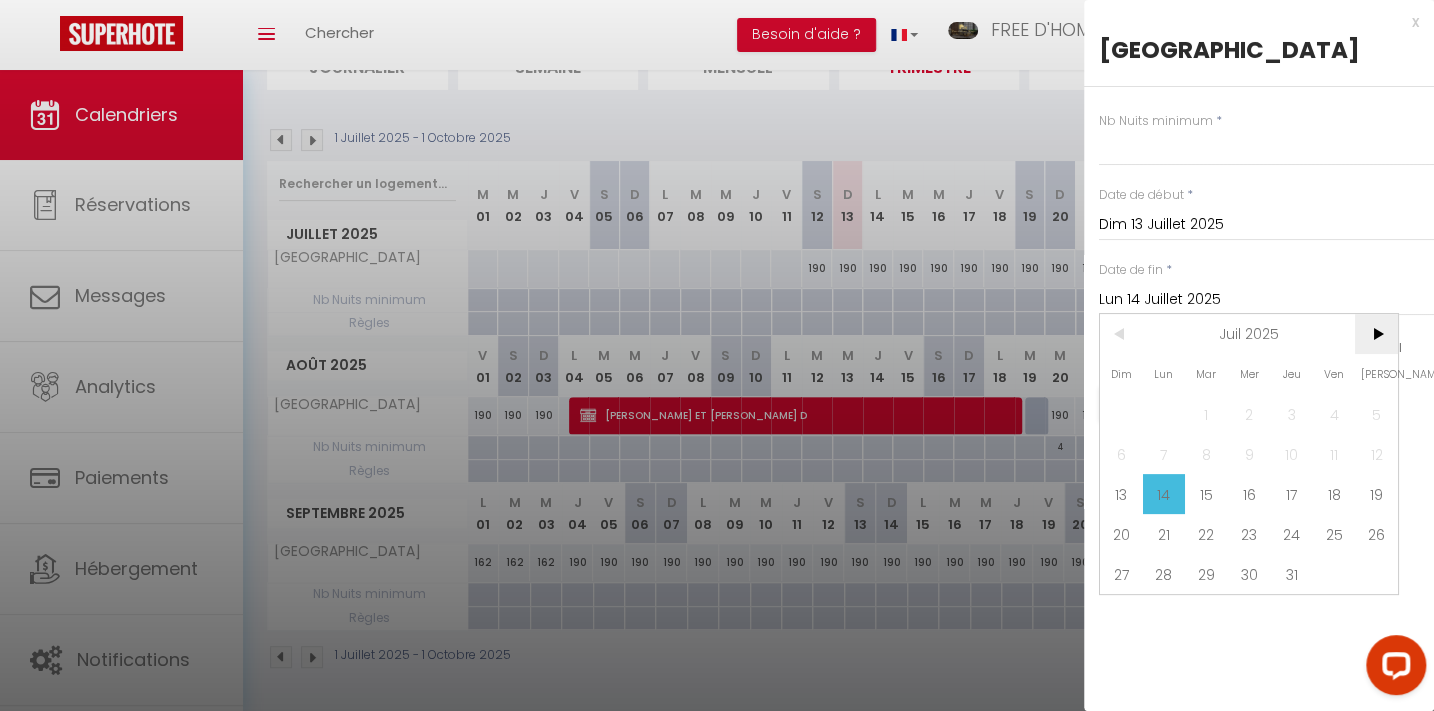click on ">" at bounding box center (1376, 334) 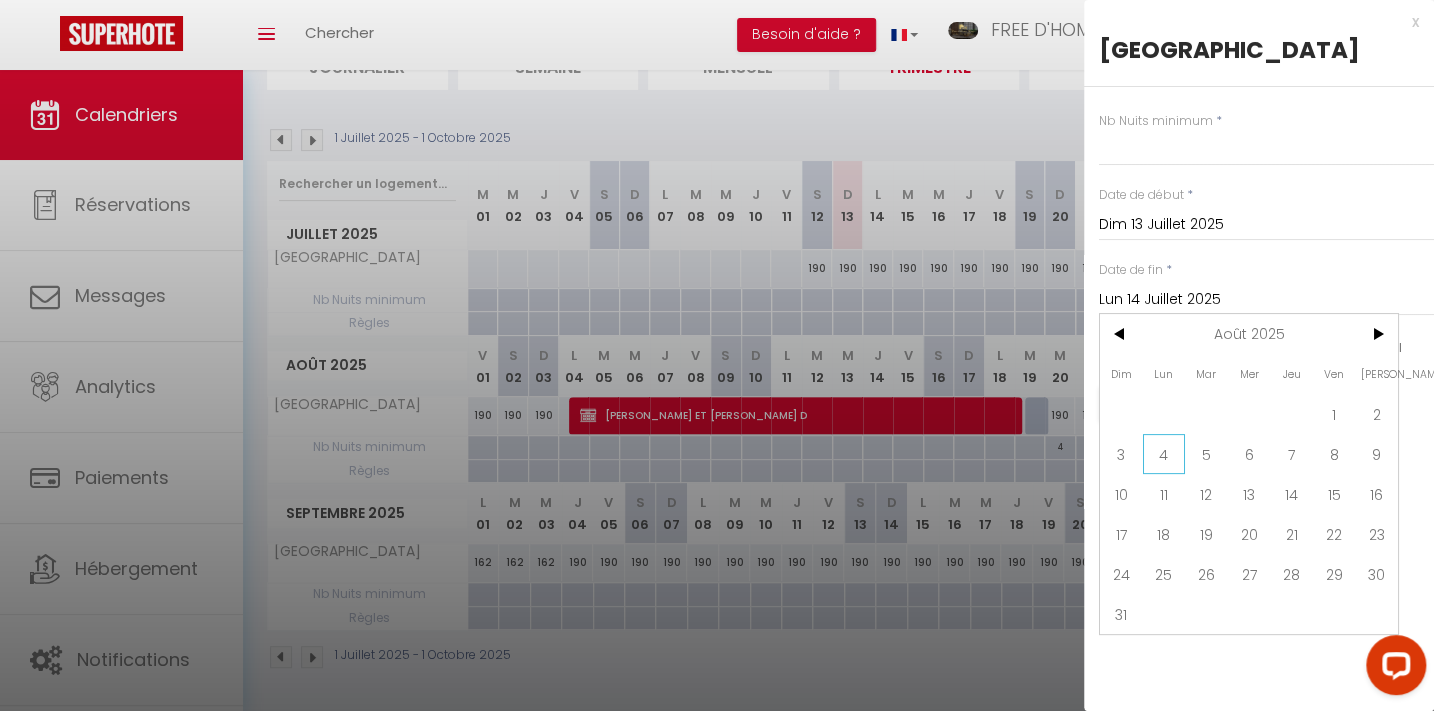 click on "4" at bounding box center [1164, 454] 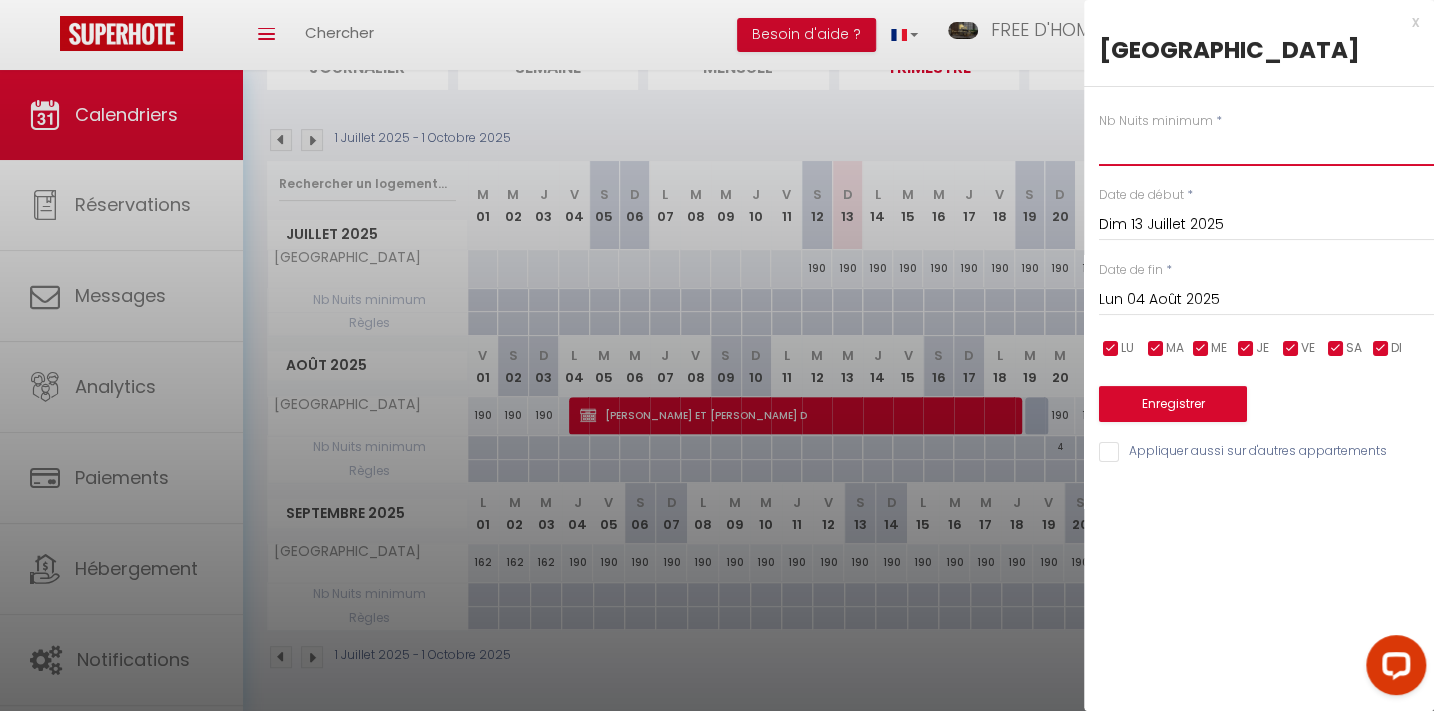 click at bounding box center [1266, 148] 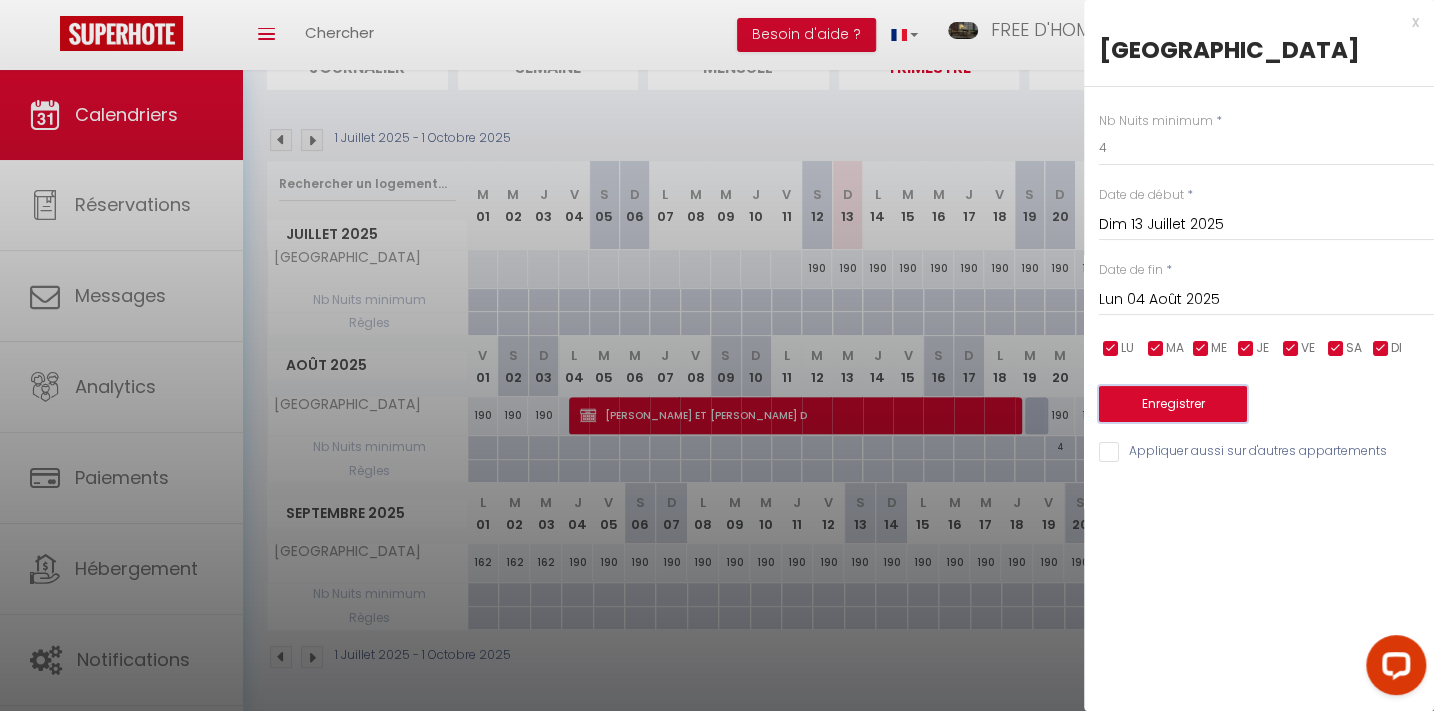 click on "Enregistrer" at bounding box center [1173, 404] 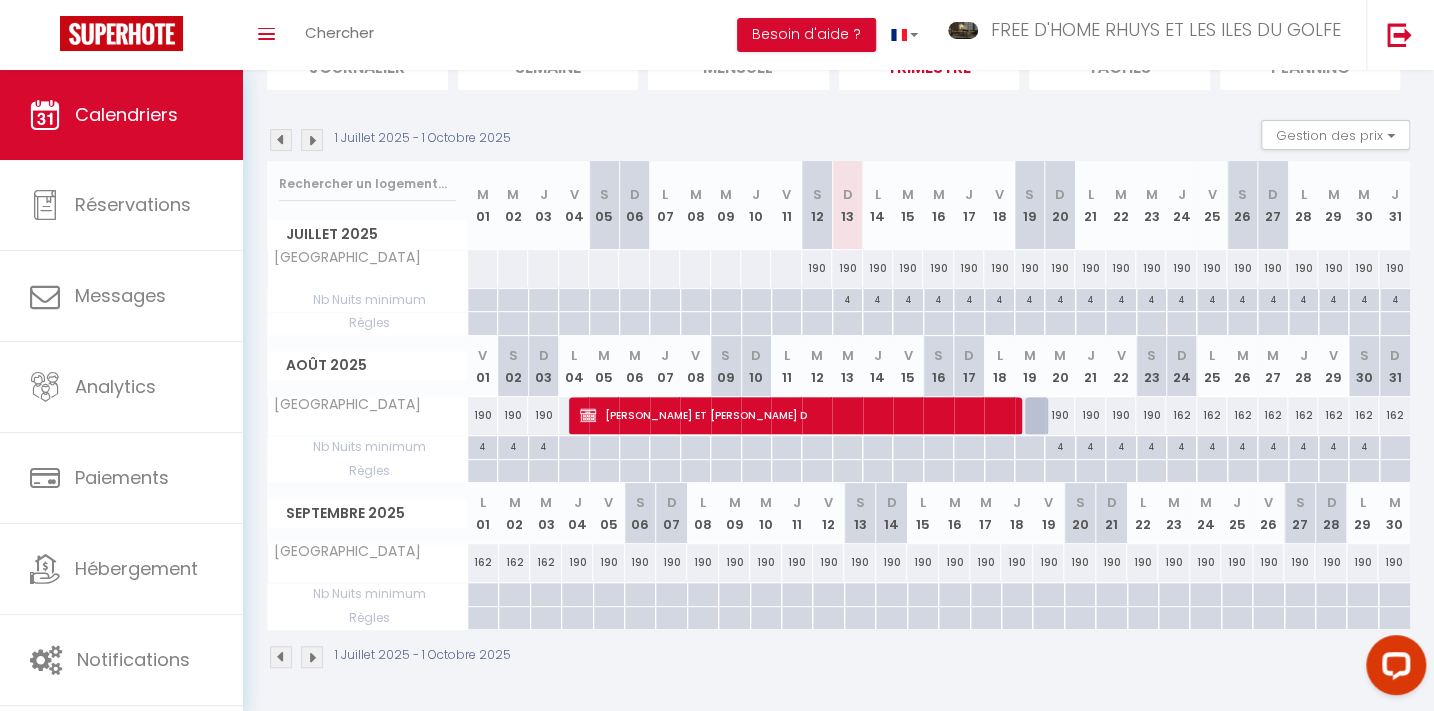 click on "162" at bounding box center (483, 562) 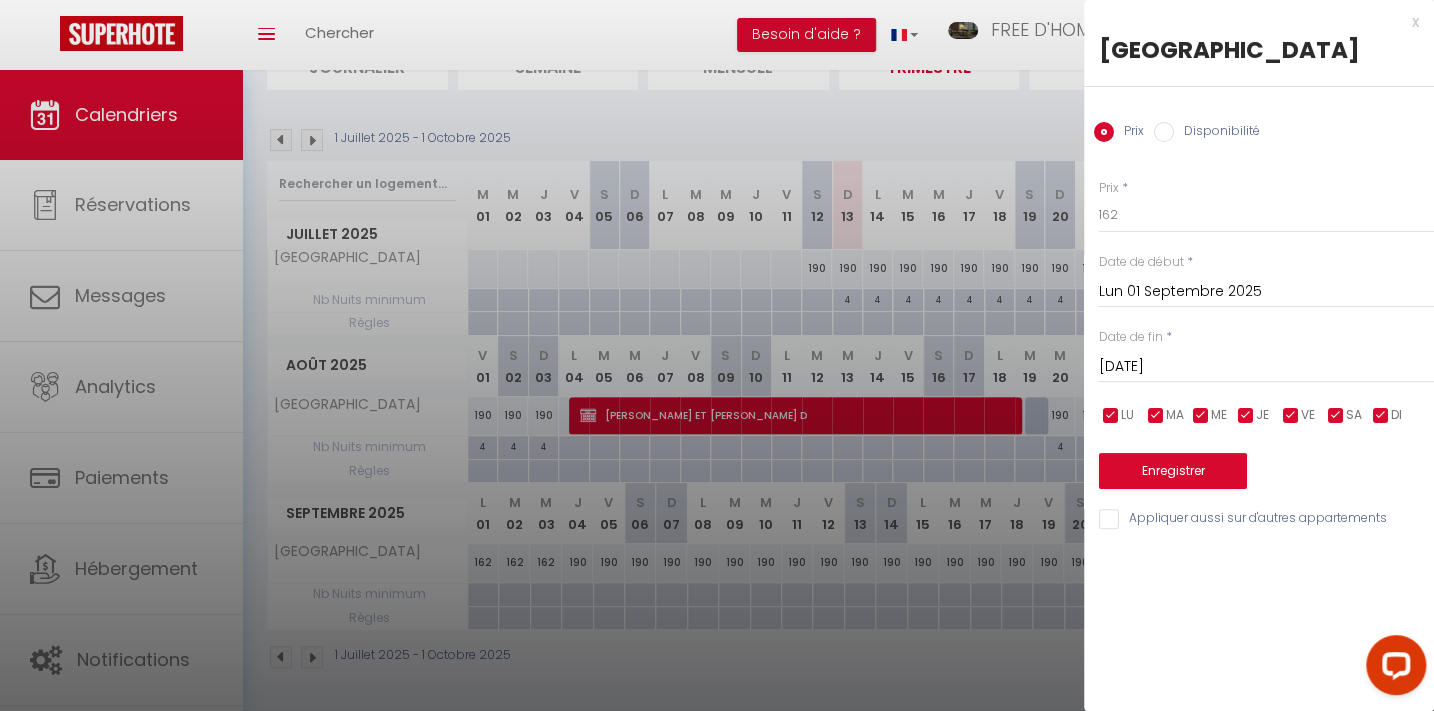 click on "[DATE]" at bounding box center [1266, 367] 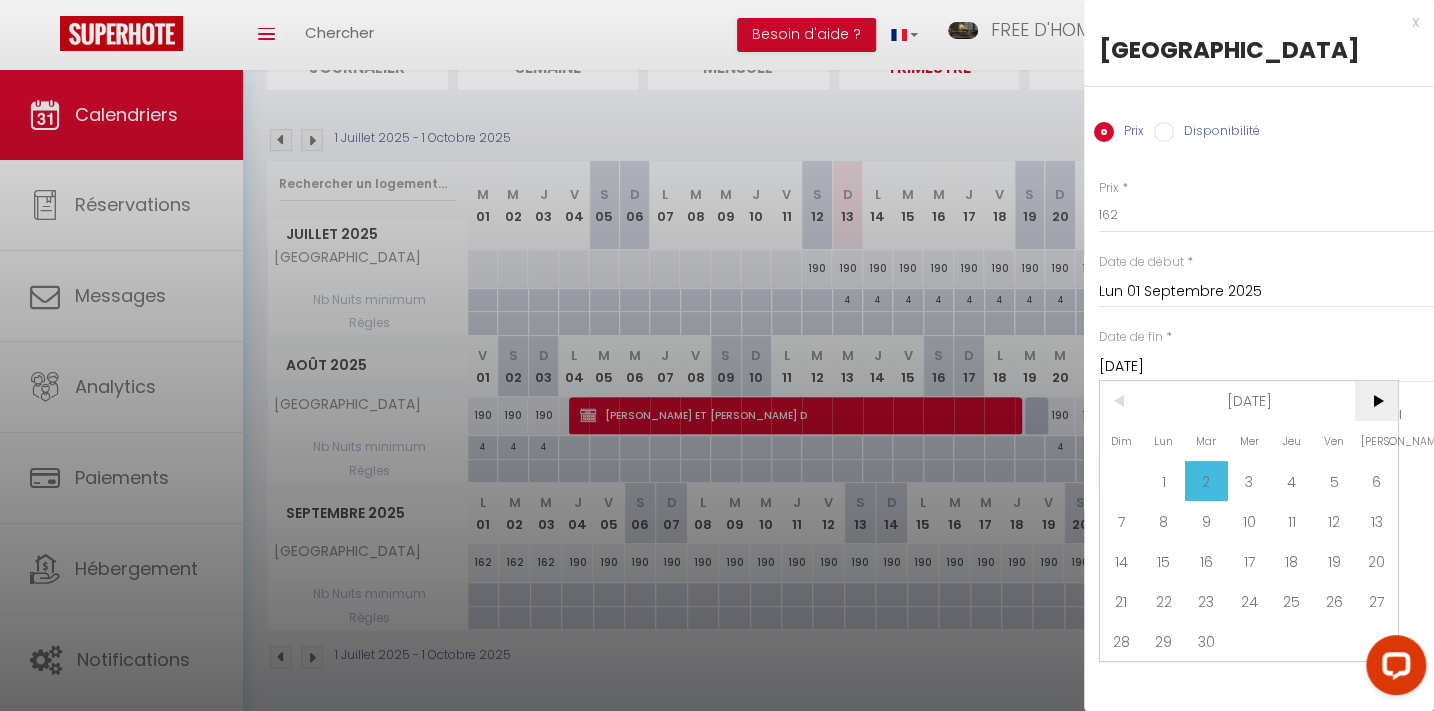 click on ">" at bounding box center [1376, 401] 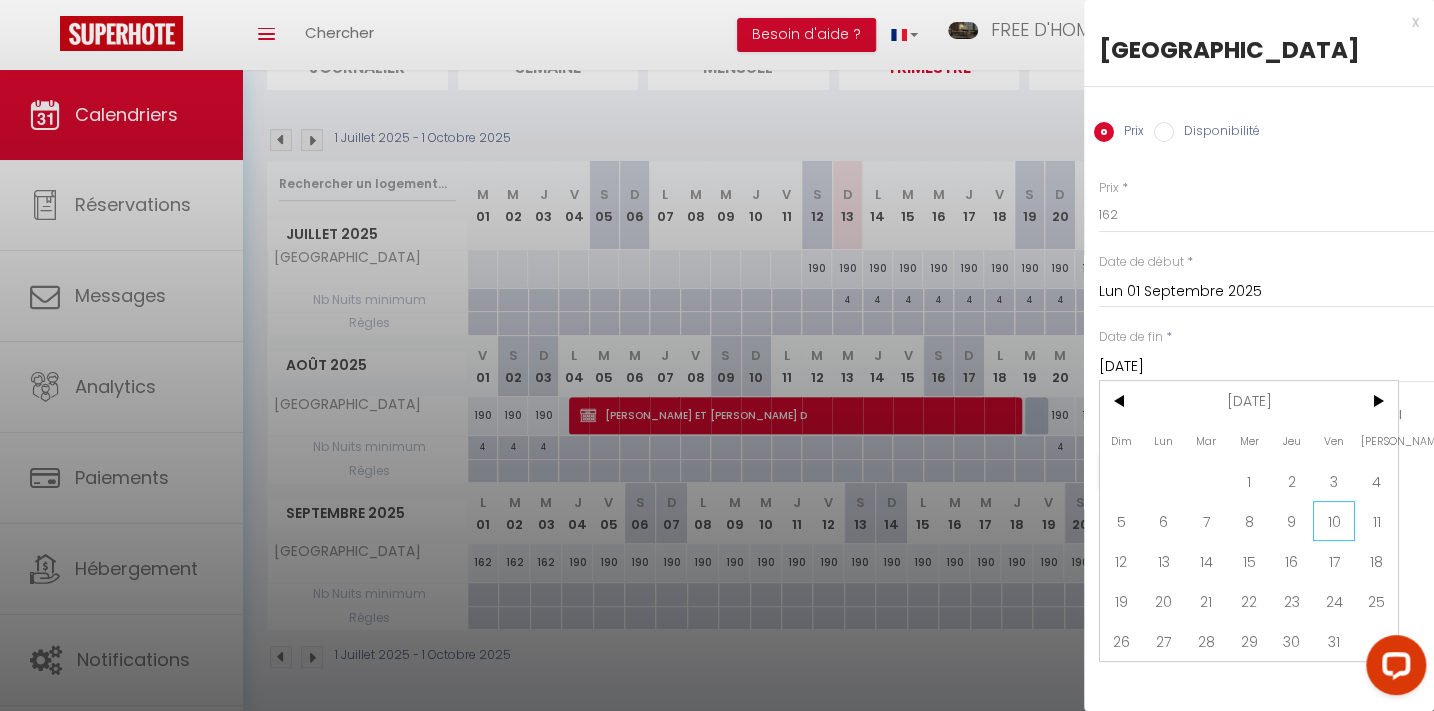 click on "10" at bounding box center [1334, 521] 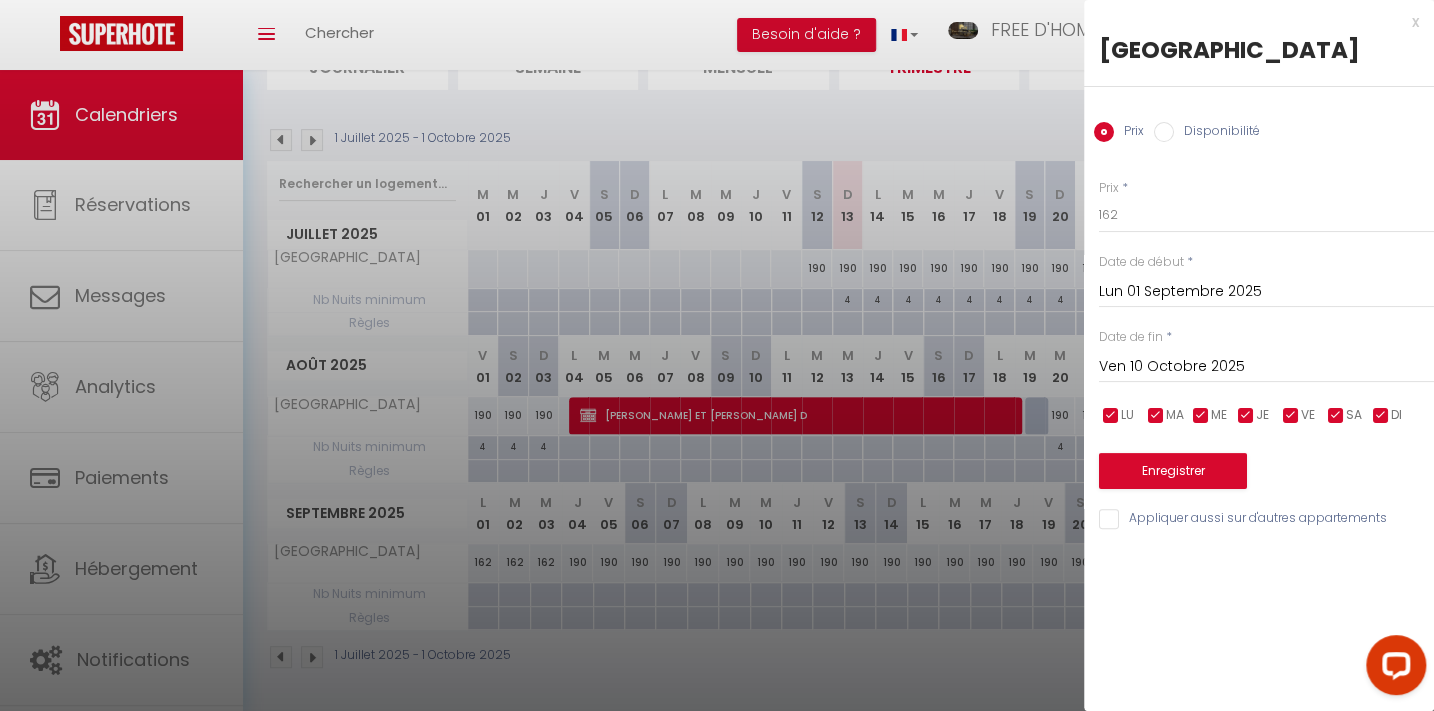 click at bounding box center (1291, 416) 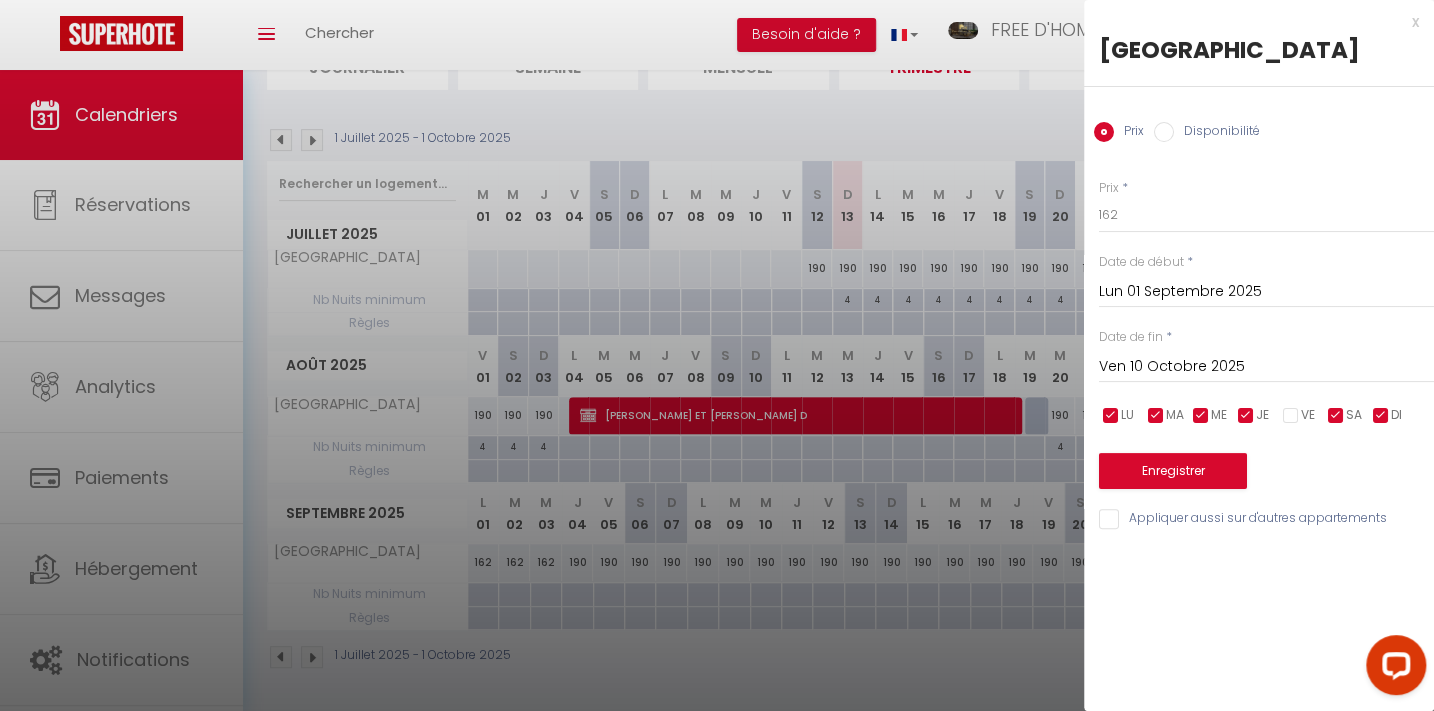 click at bounding box center [1336, 416] 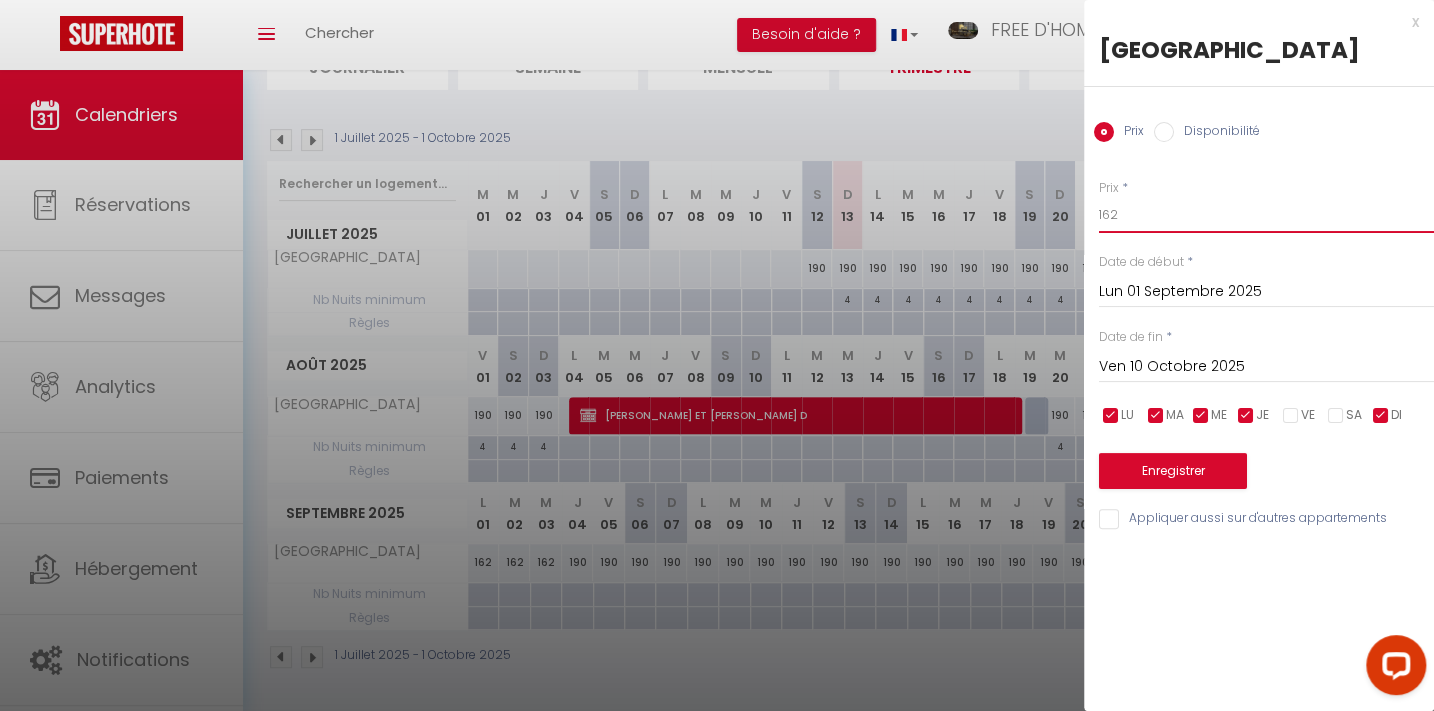 click on "162" at bounding box center (1266, 215) 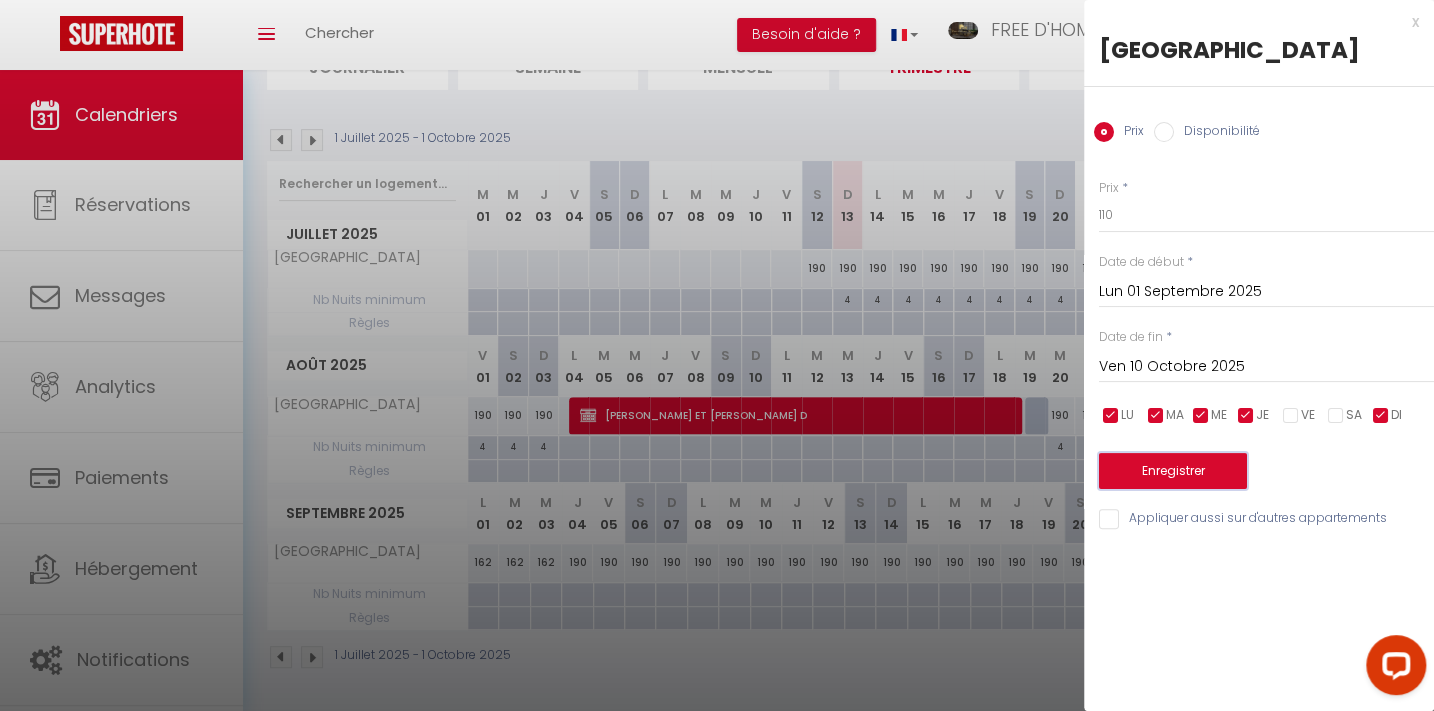 click on "Enregistrer" at bounding box center [1173, 471] 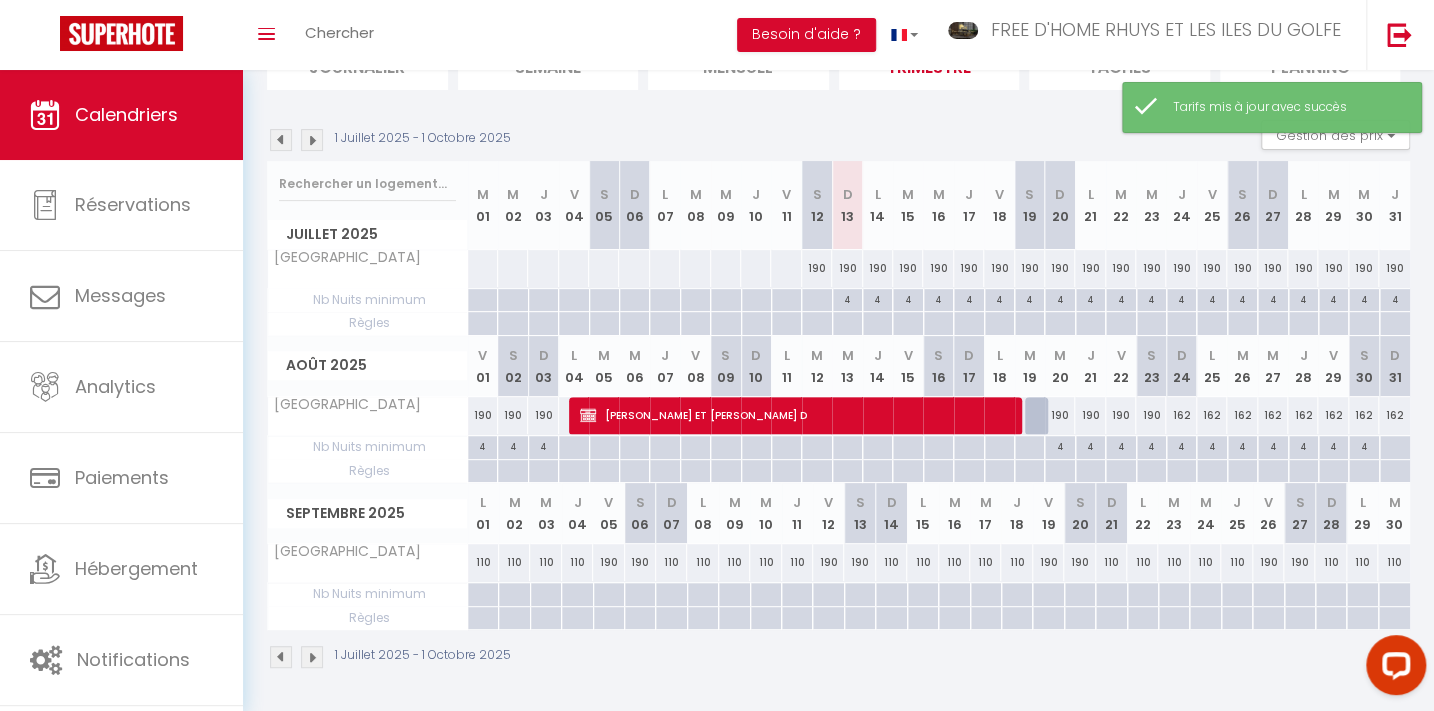 click on "110" at bounding box center (483, 562) 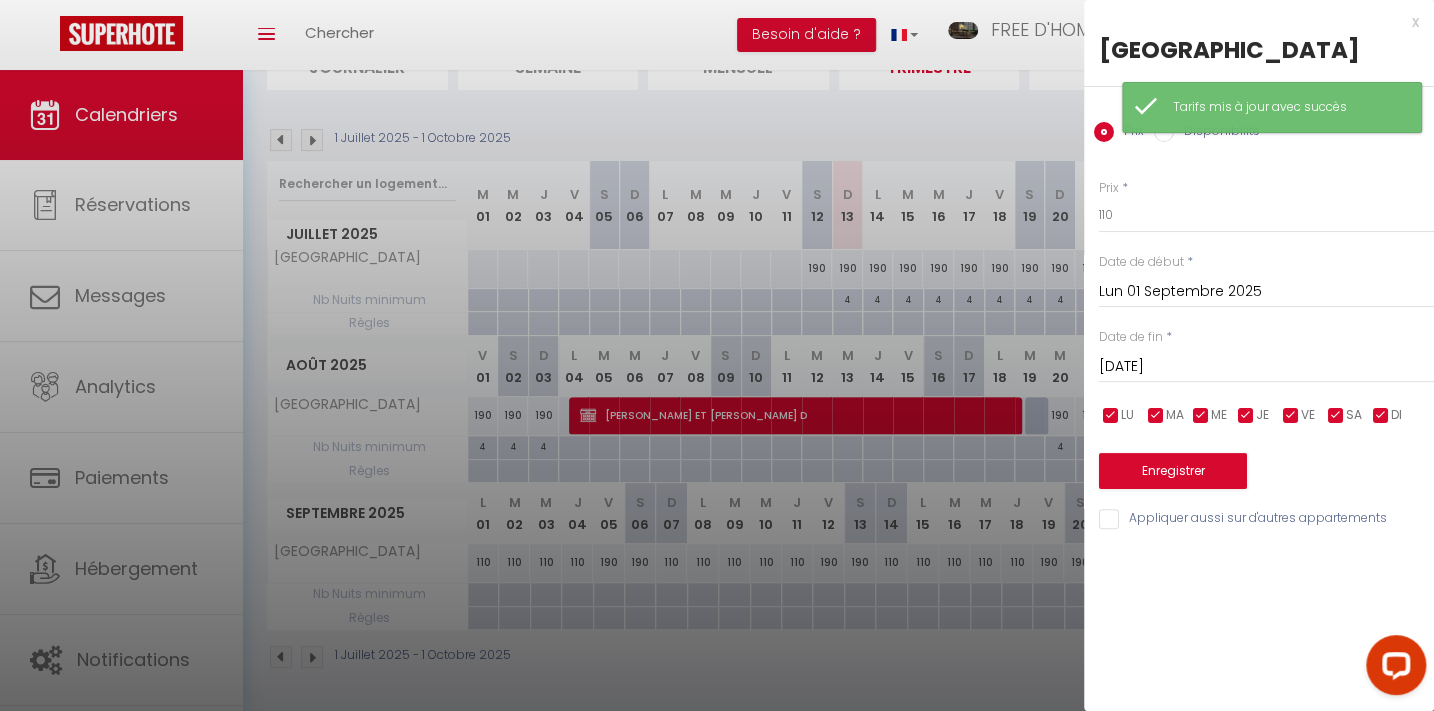 click on "[DATE]" at bounding box center [1266, 367] 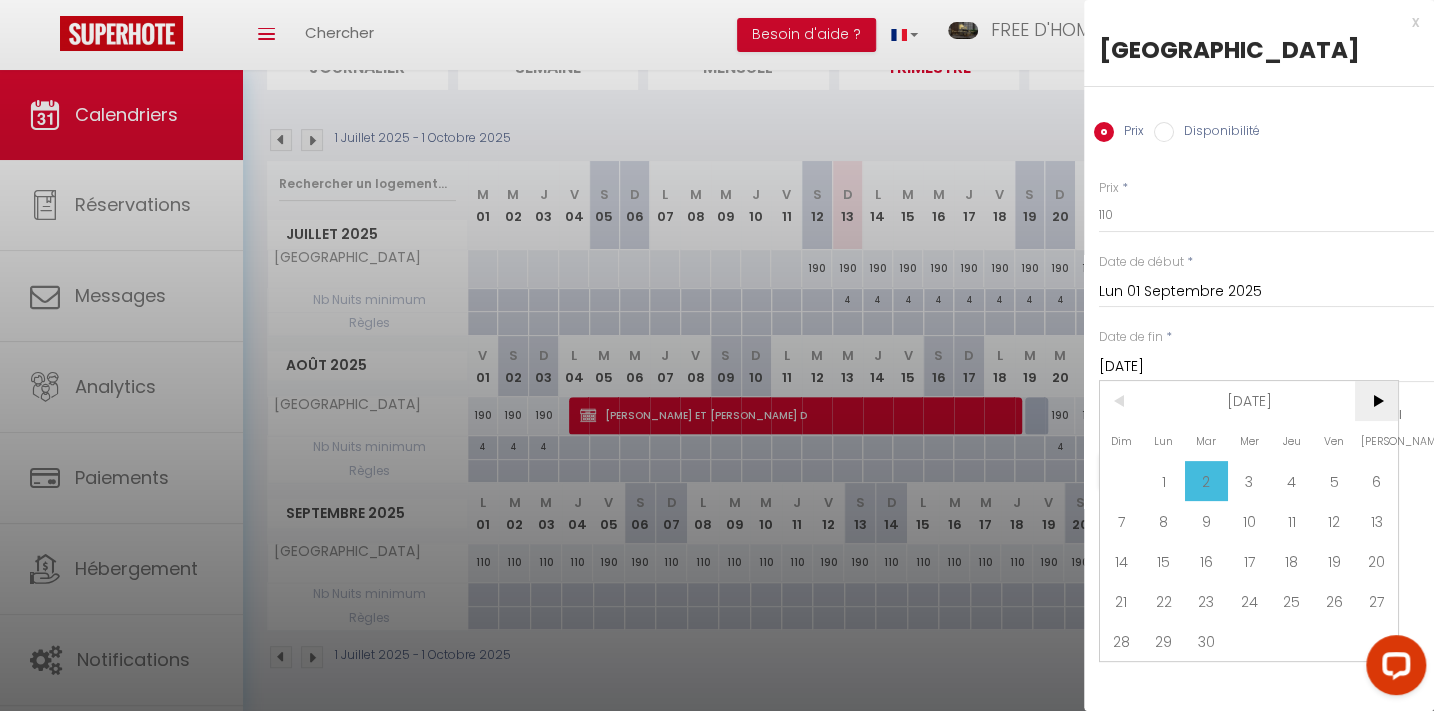 click on ">" at bounding box center [1376, 401] 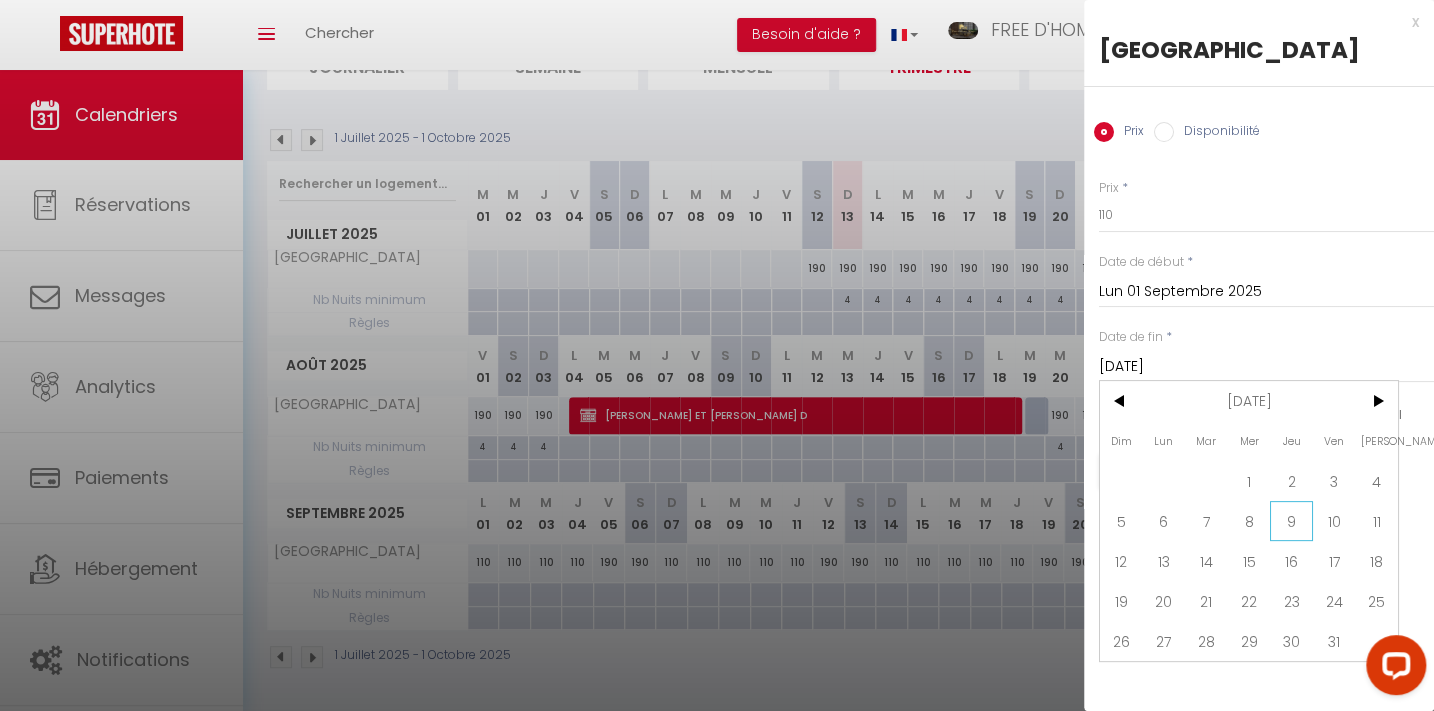 click on "9" at bounding box center (1291, 521) 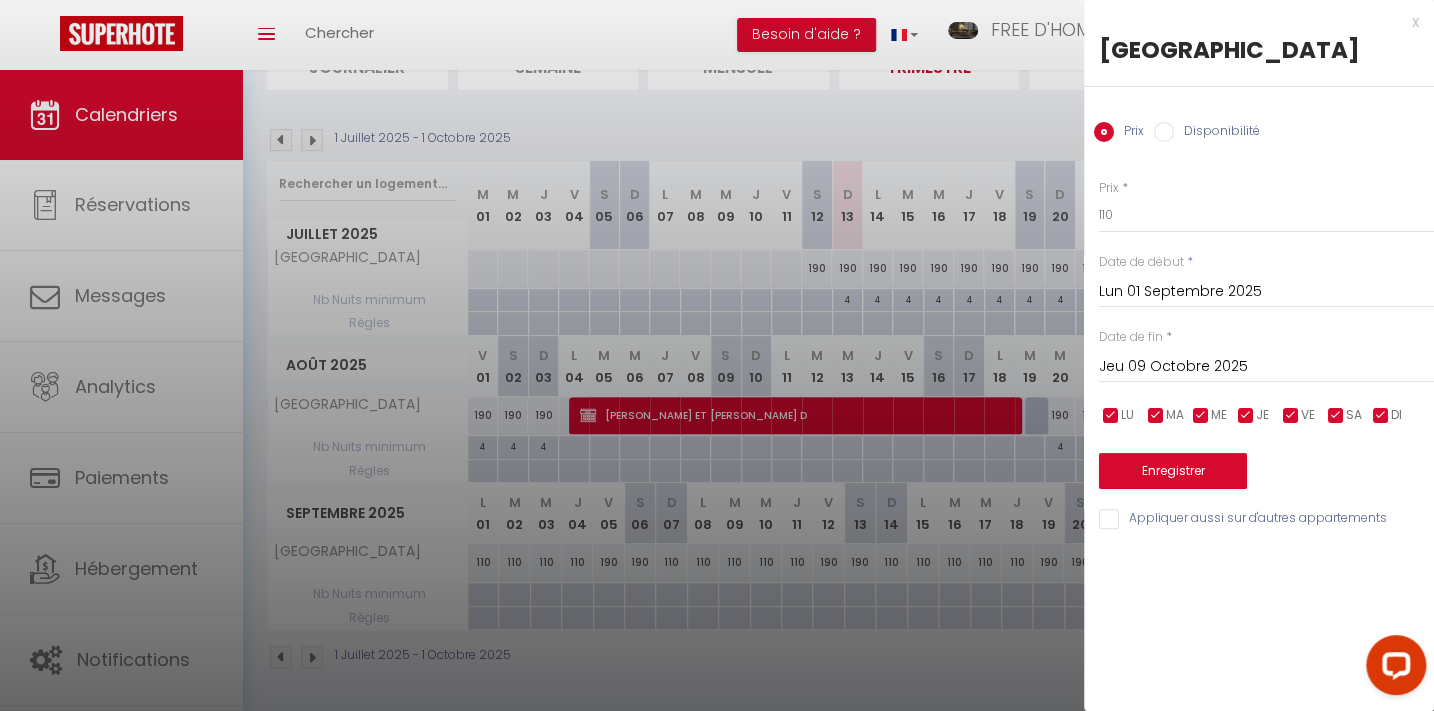 click at bounding box center (1111, 416) 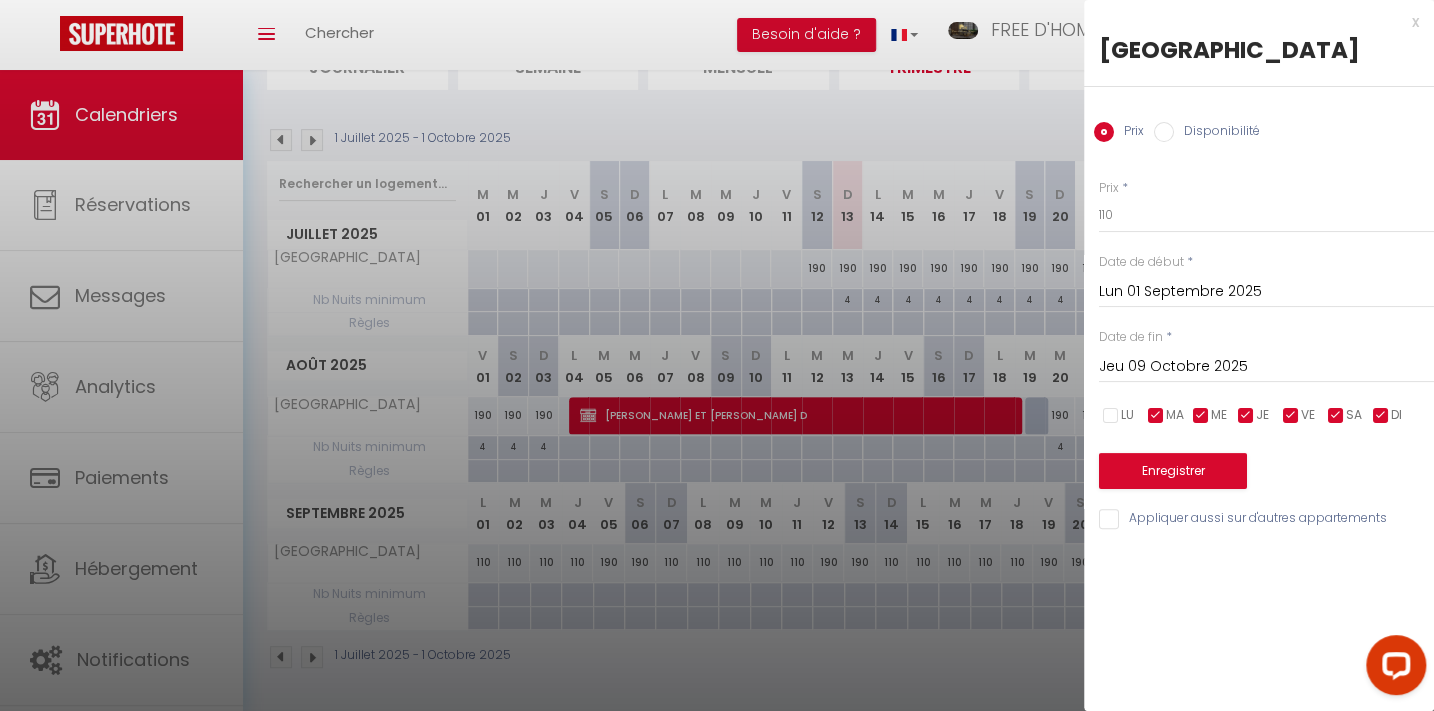 click at bounding box center (1156, 416) 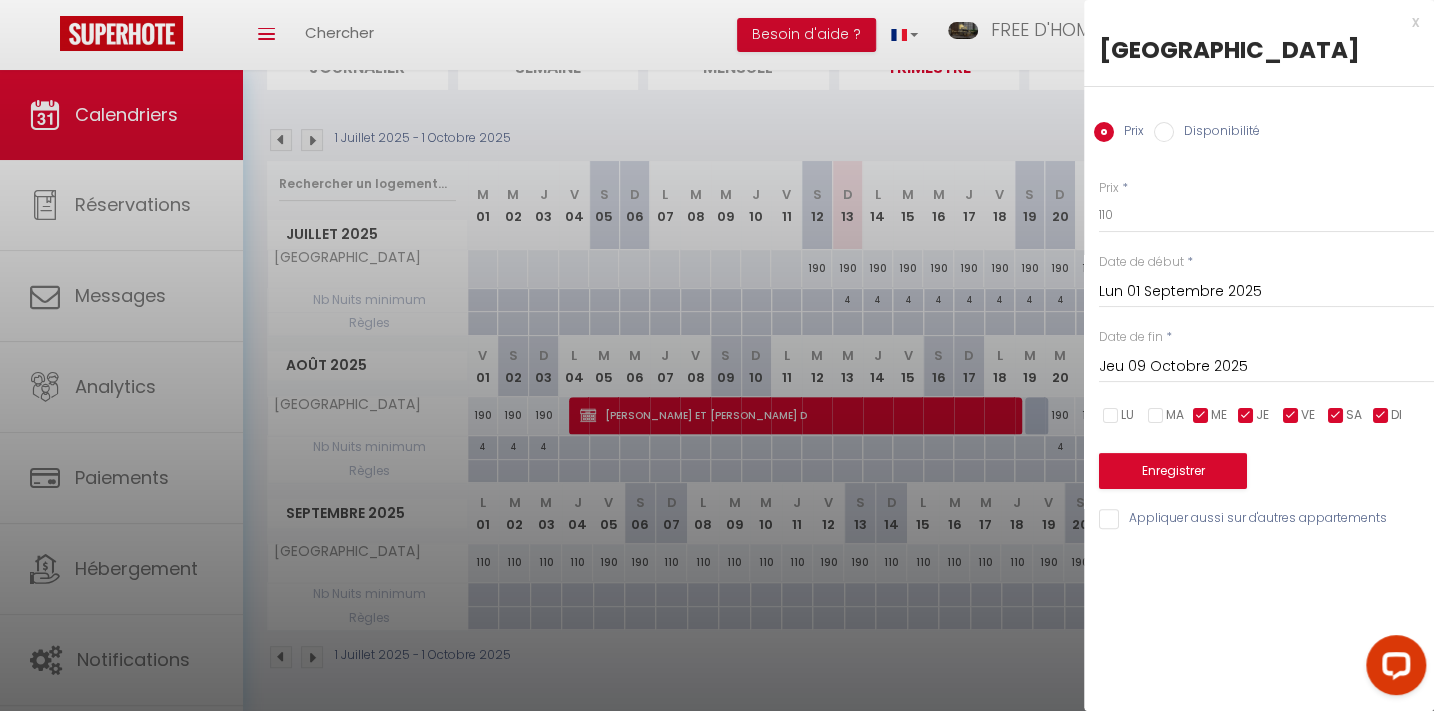 click at bounding box center [1201, 416] 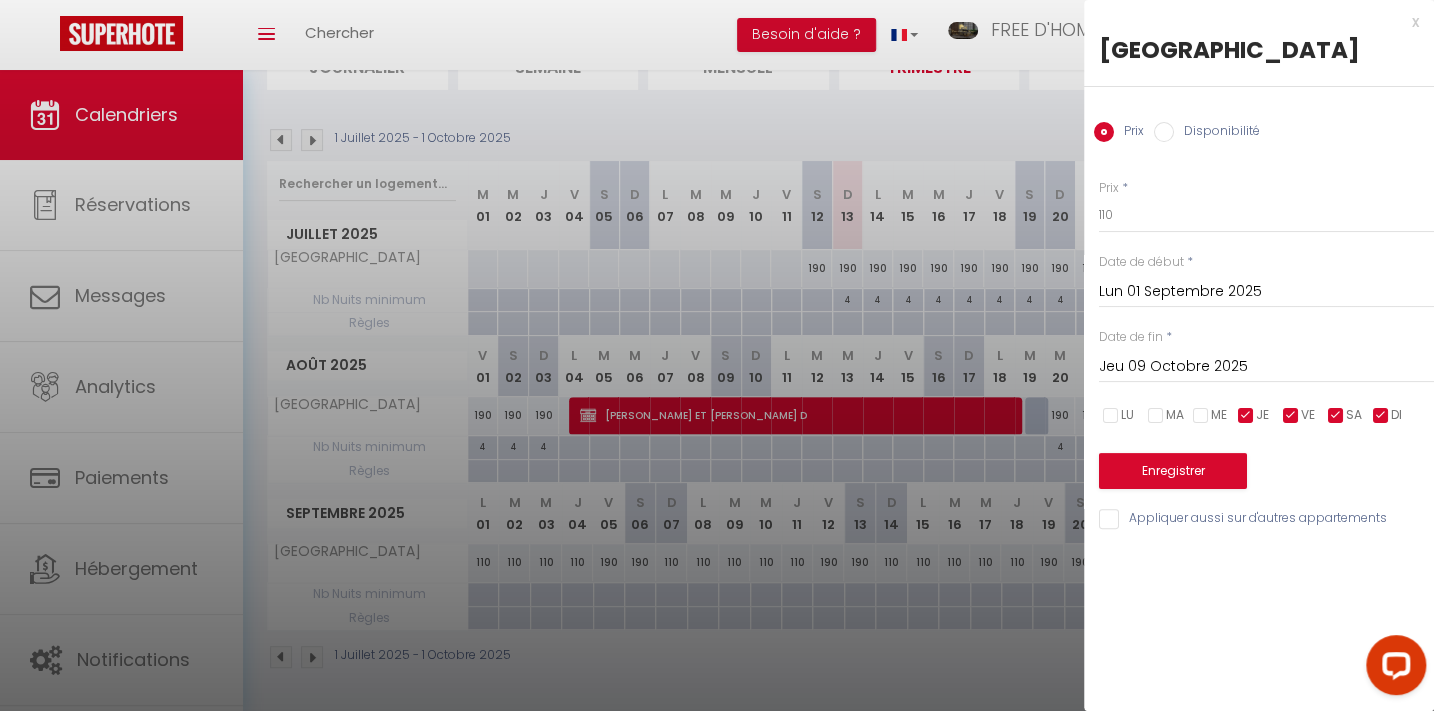 click at bounding box center [1246, 416] 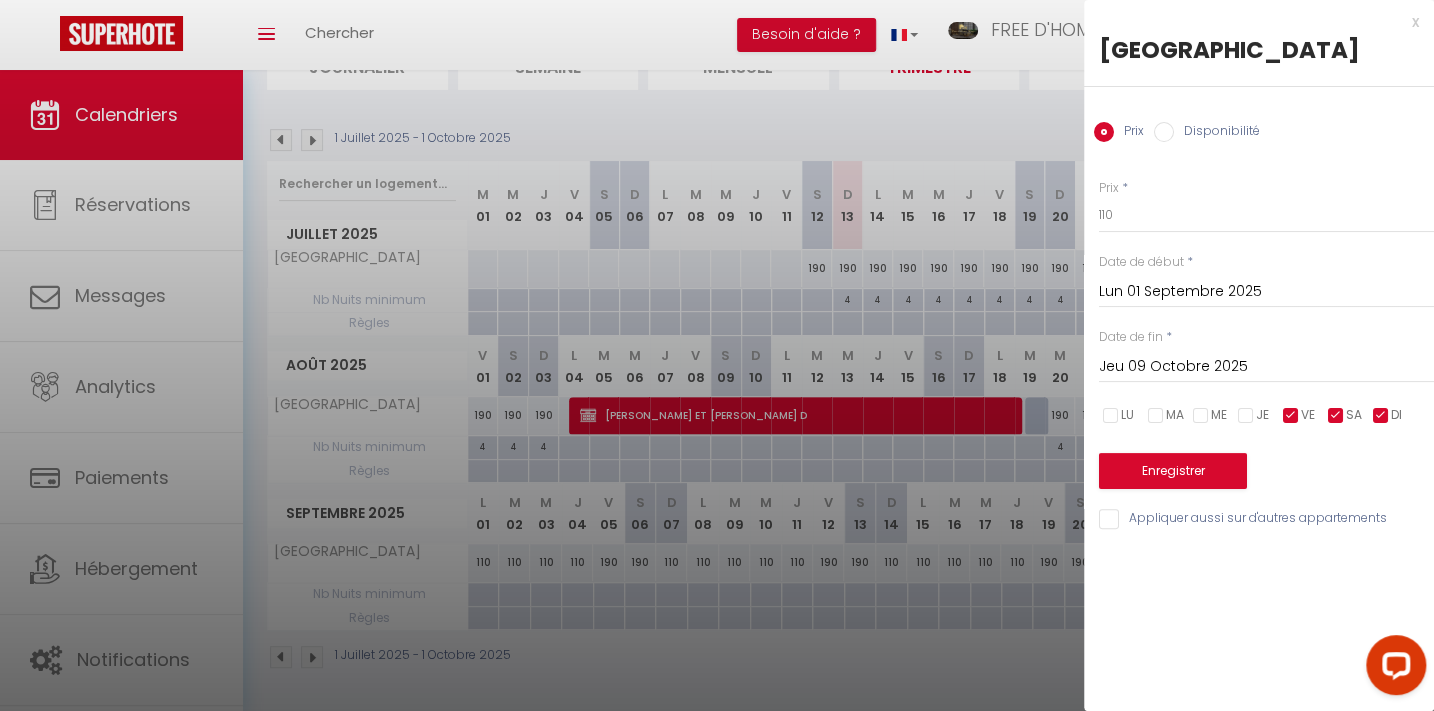 click on "DI" at bounding box center [1396, 415] 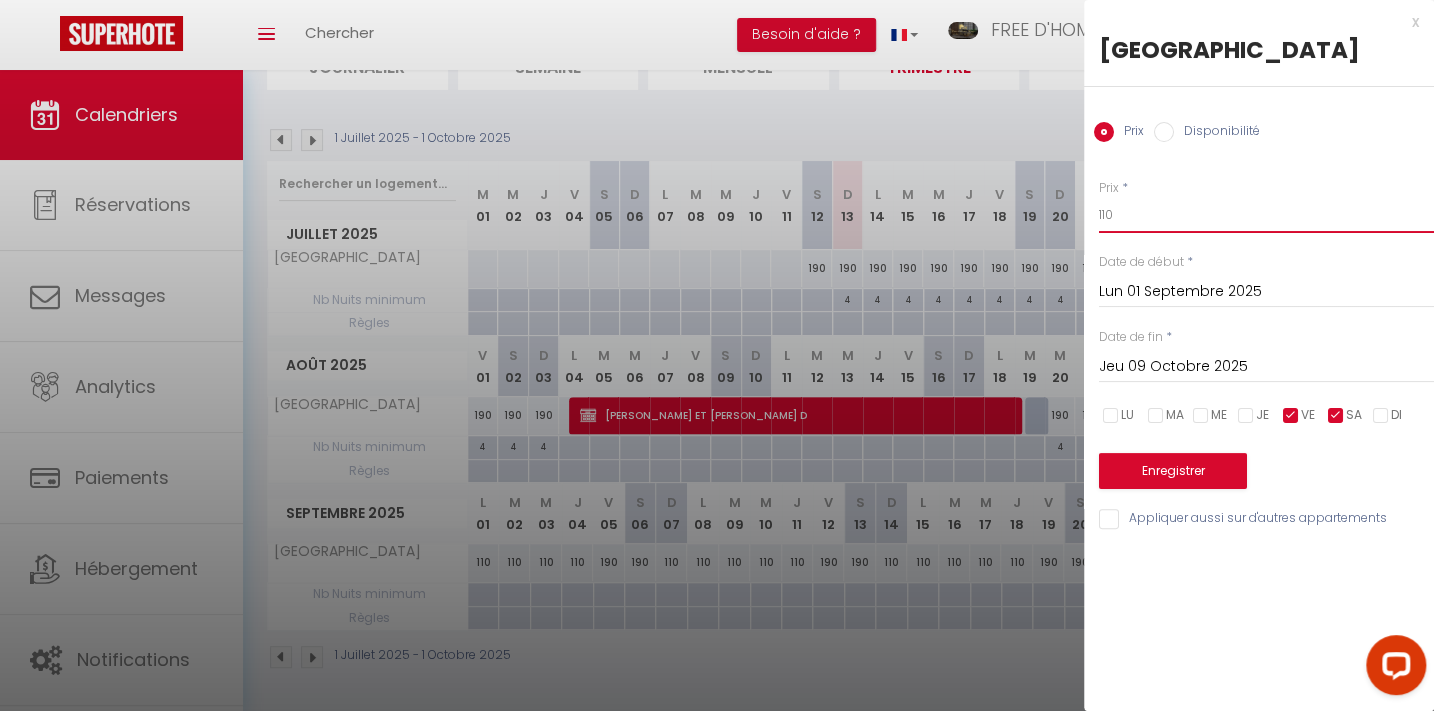 click on "110" at bounding box center (1266, 215) 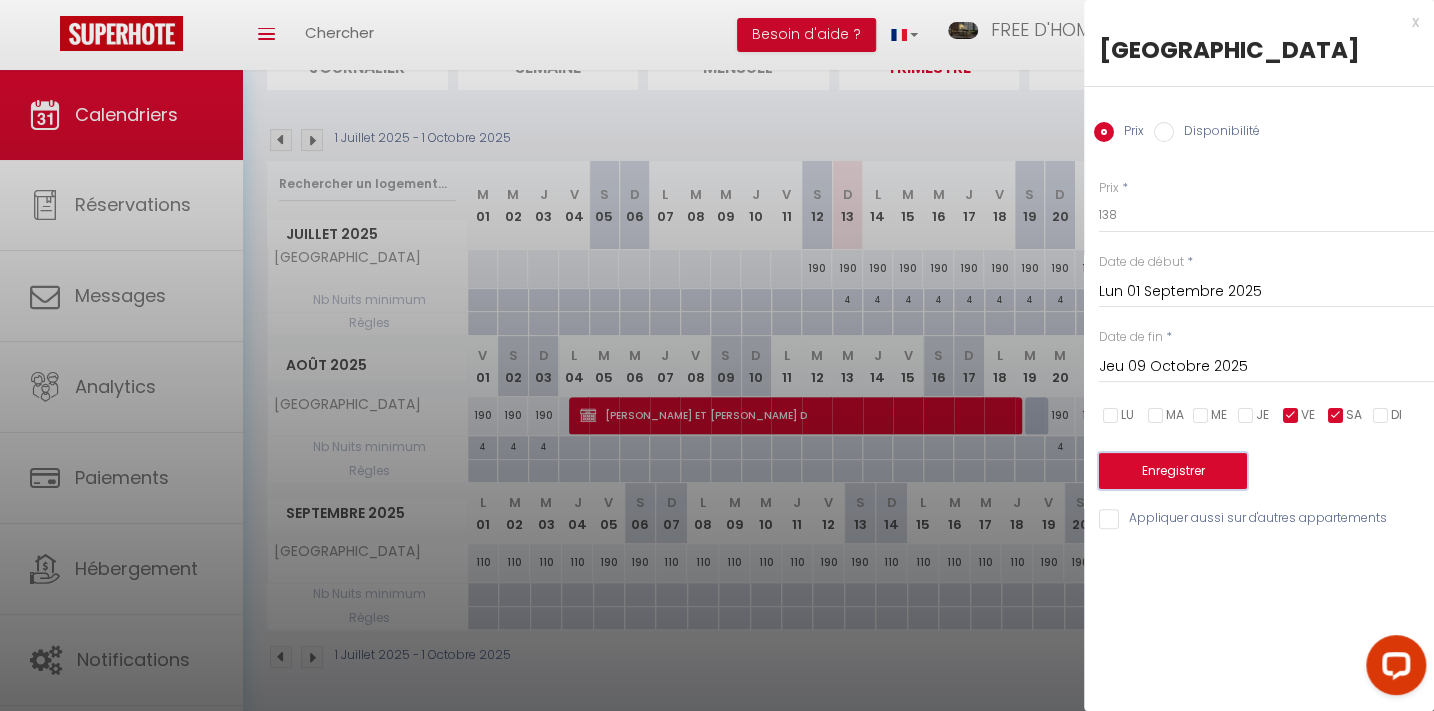 click on "Enregistrer" at bounding box center (1173, 471) 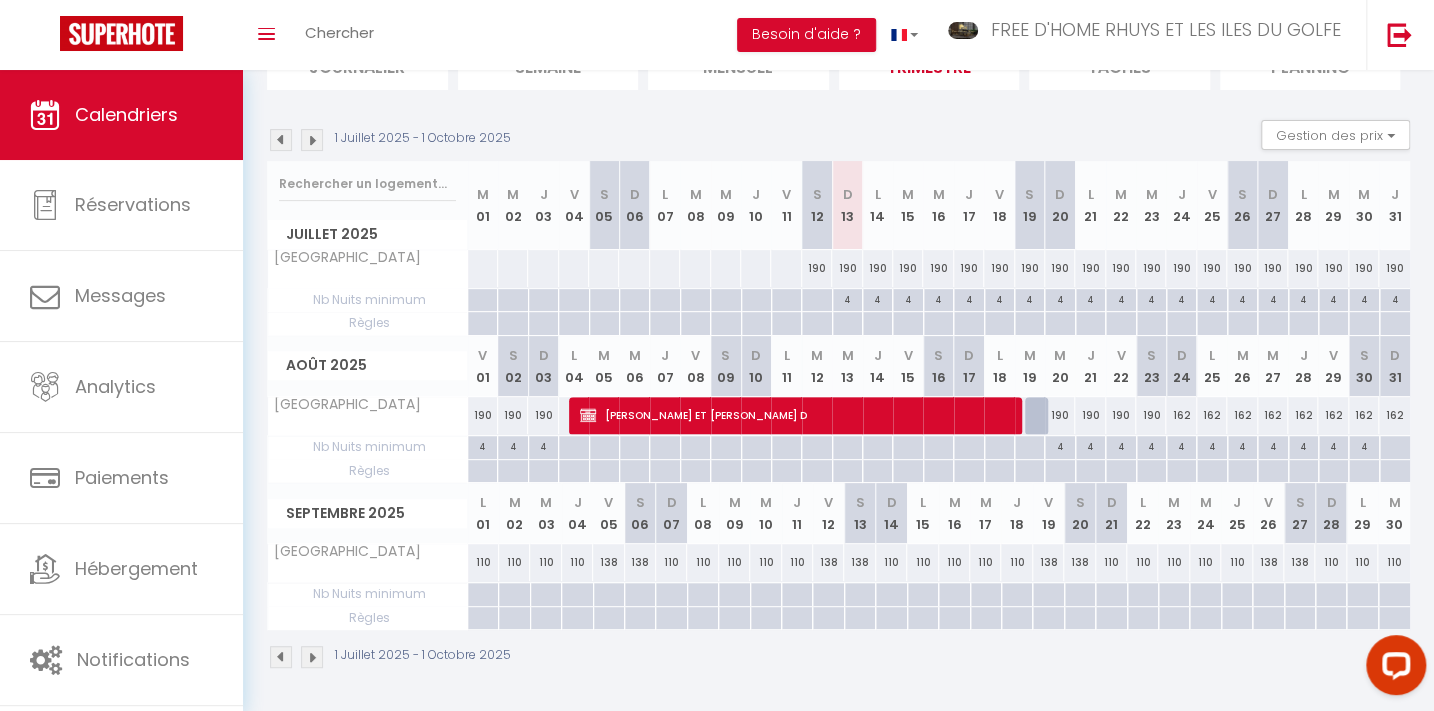 click at bounding box center [312, 140] 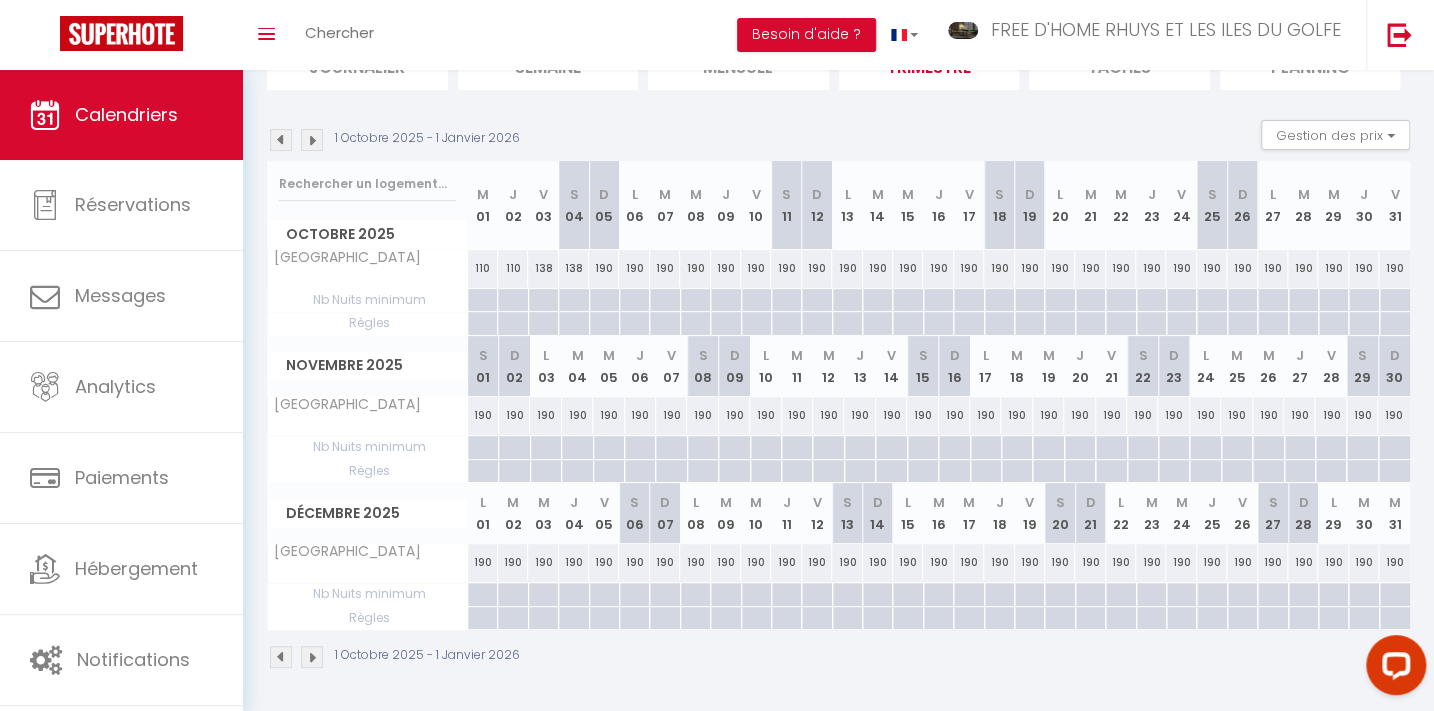 click on "110" at bounding box center [483, 268] 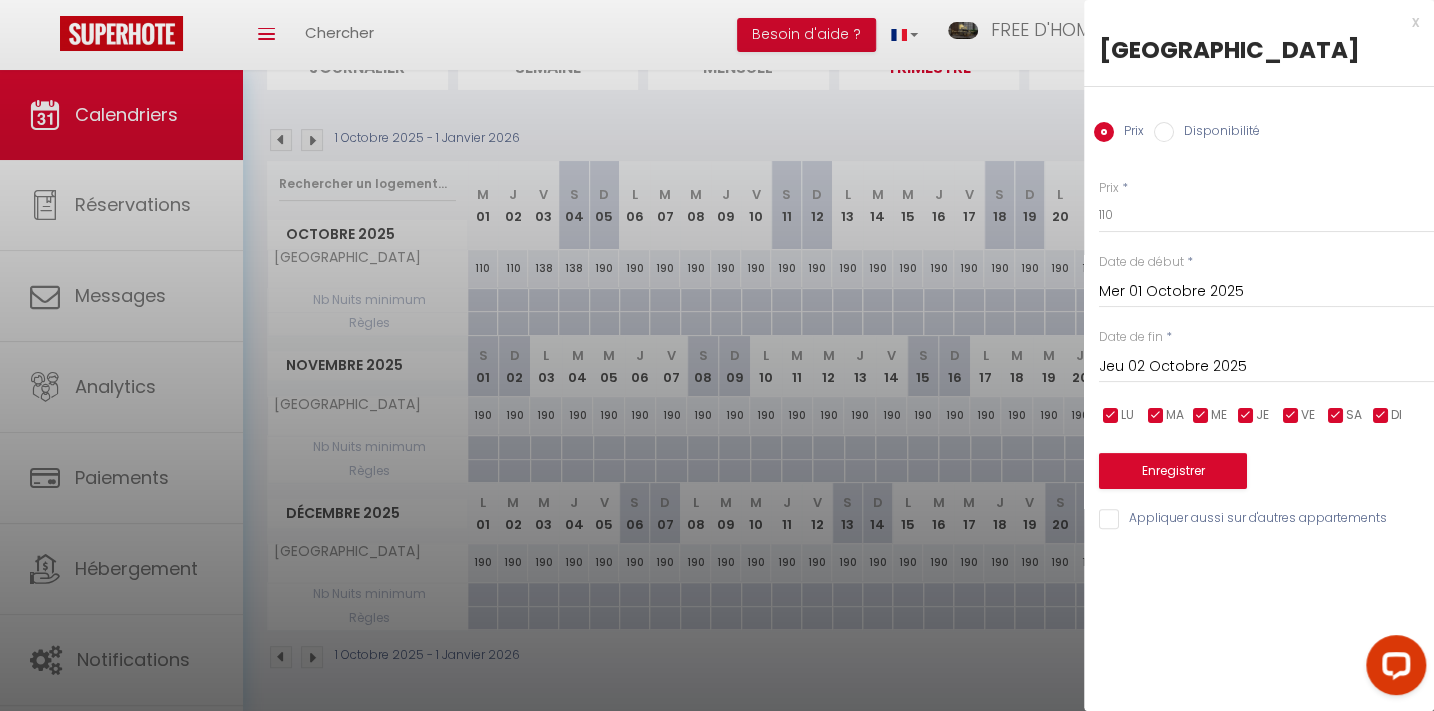 click on "Jeu 02 Octobre 2025" at bounding box center [1266, 367] 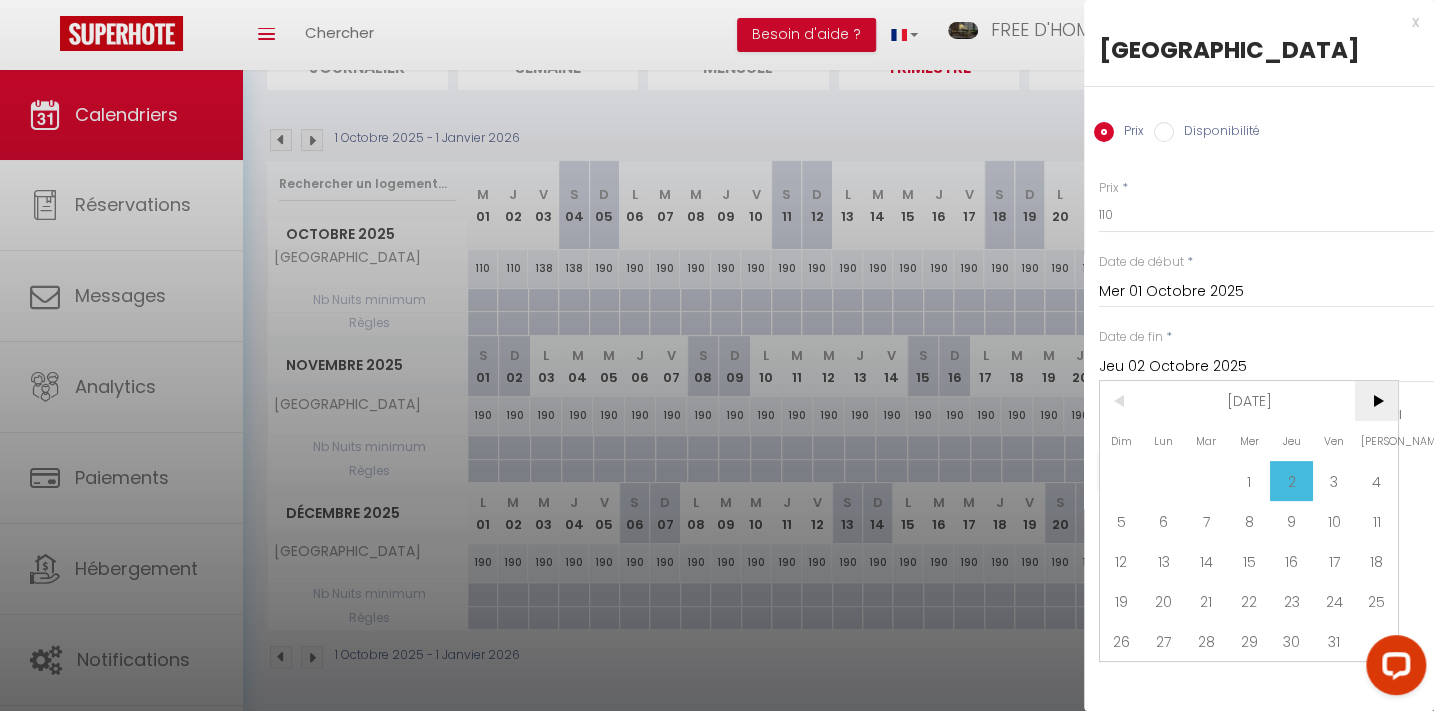 click on ">" at bounding box center [1376, 401] 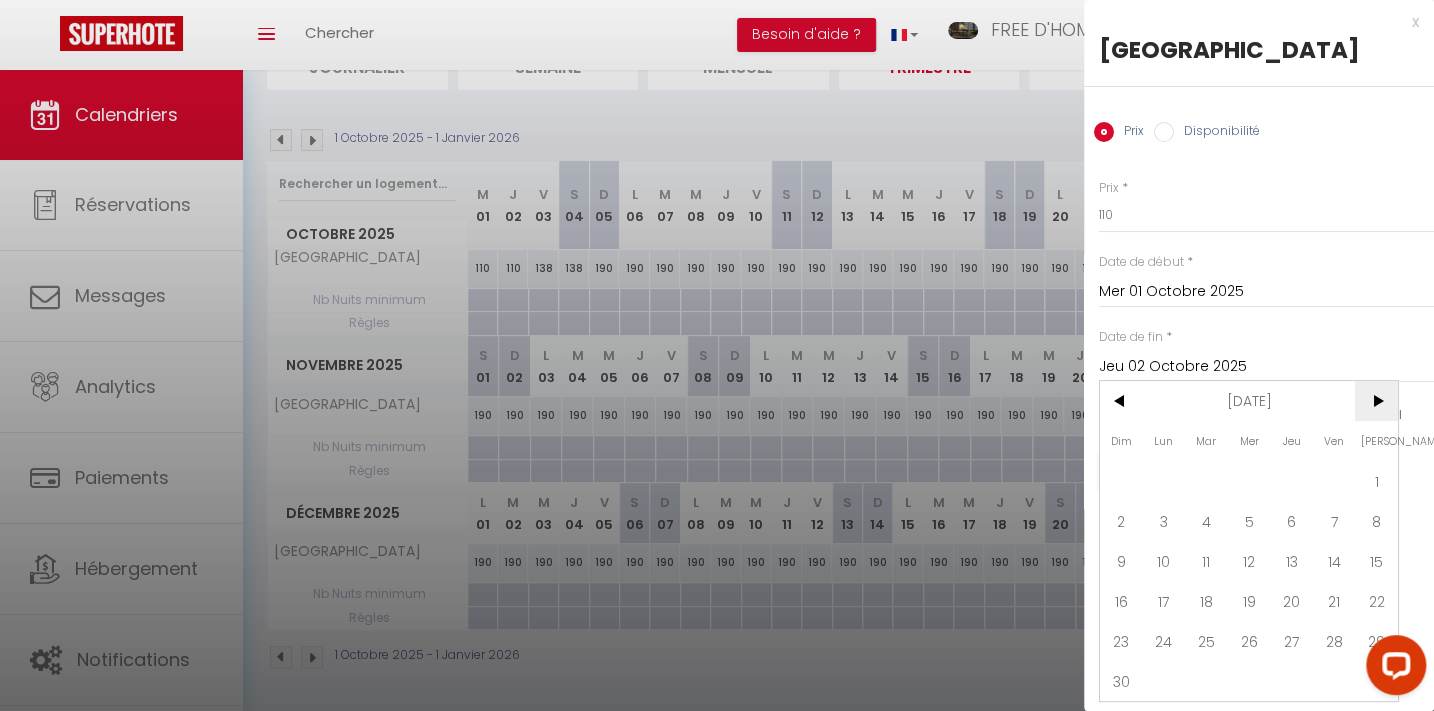 click on ">" at bounding box center [1376, 401] 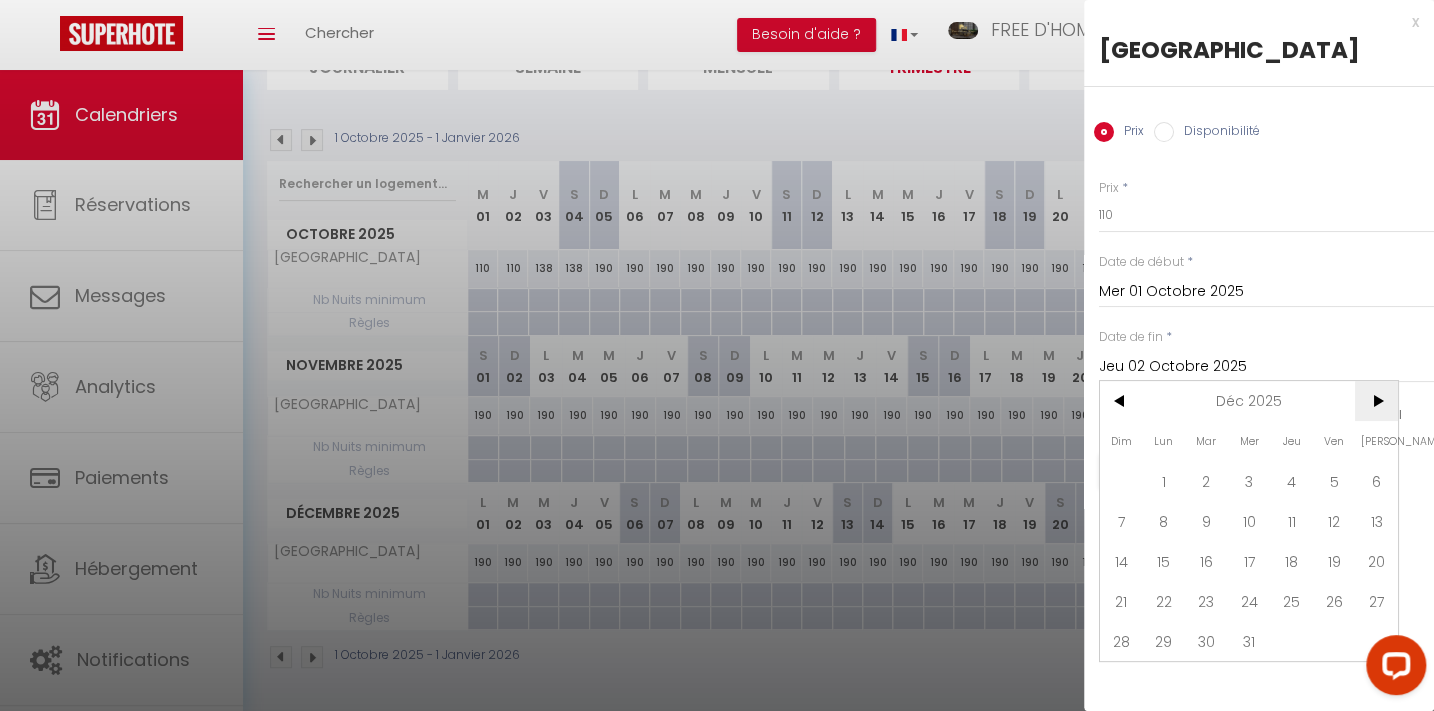 click on ">" at bounding box center [1376, 401] 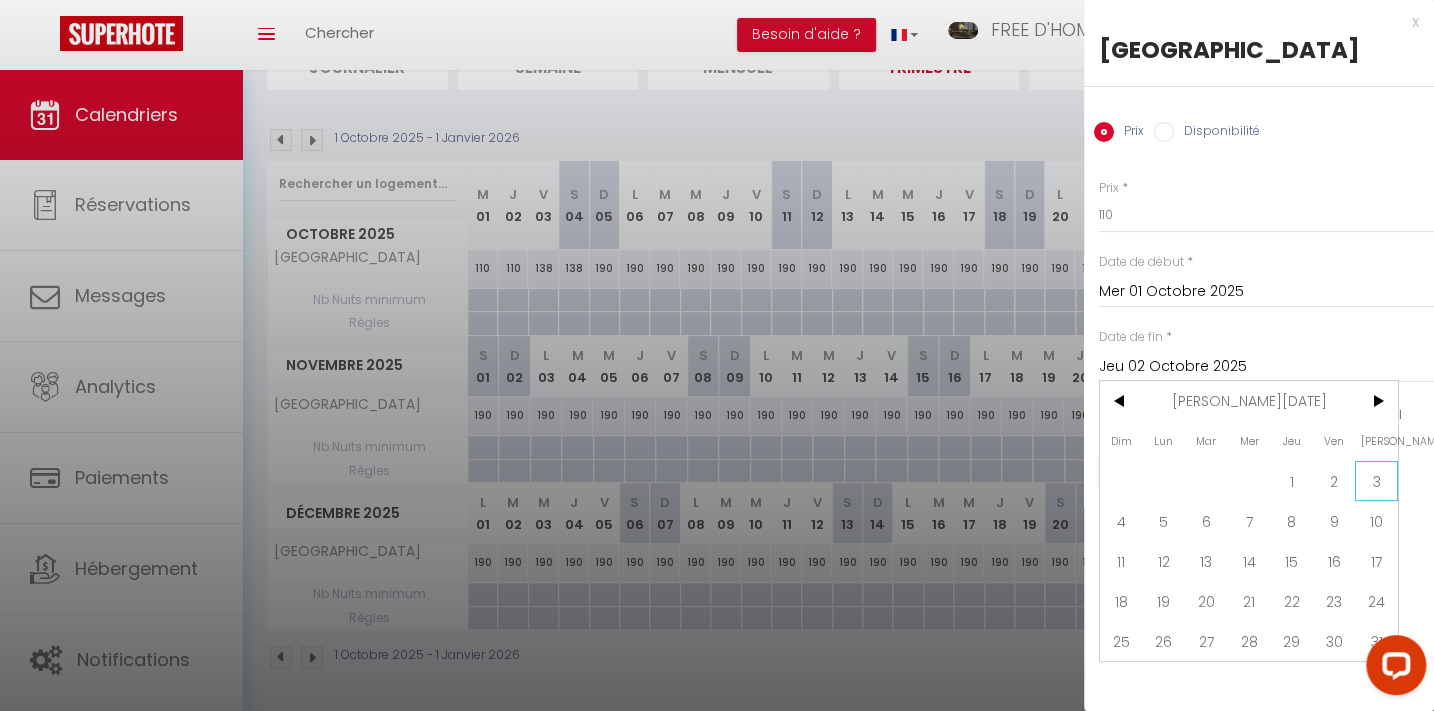 click on "3" at bounding box center [1376, 481] 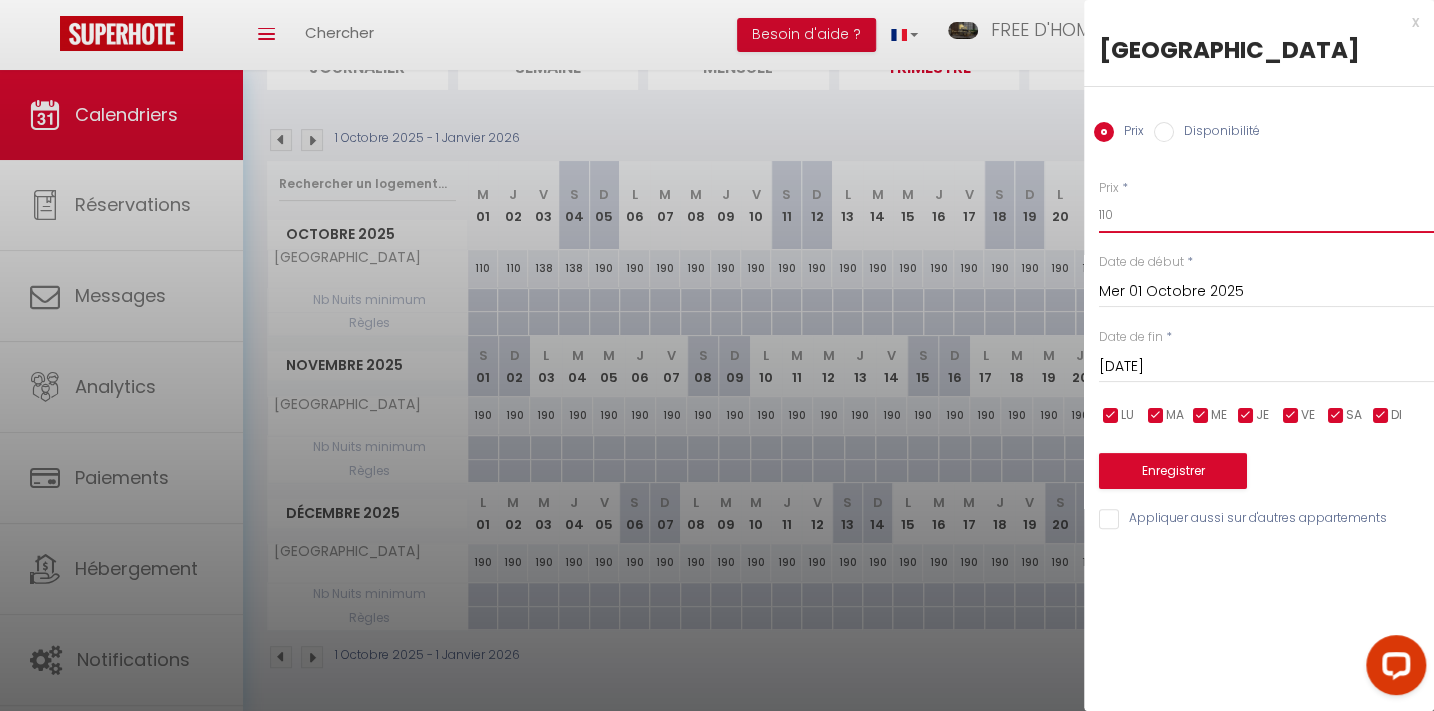 click on "110" at bounding box center [1266, 215] 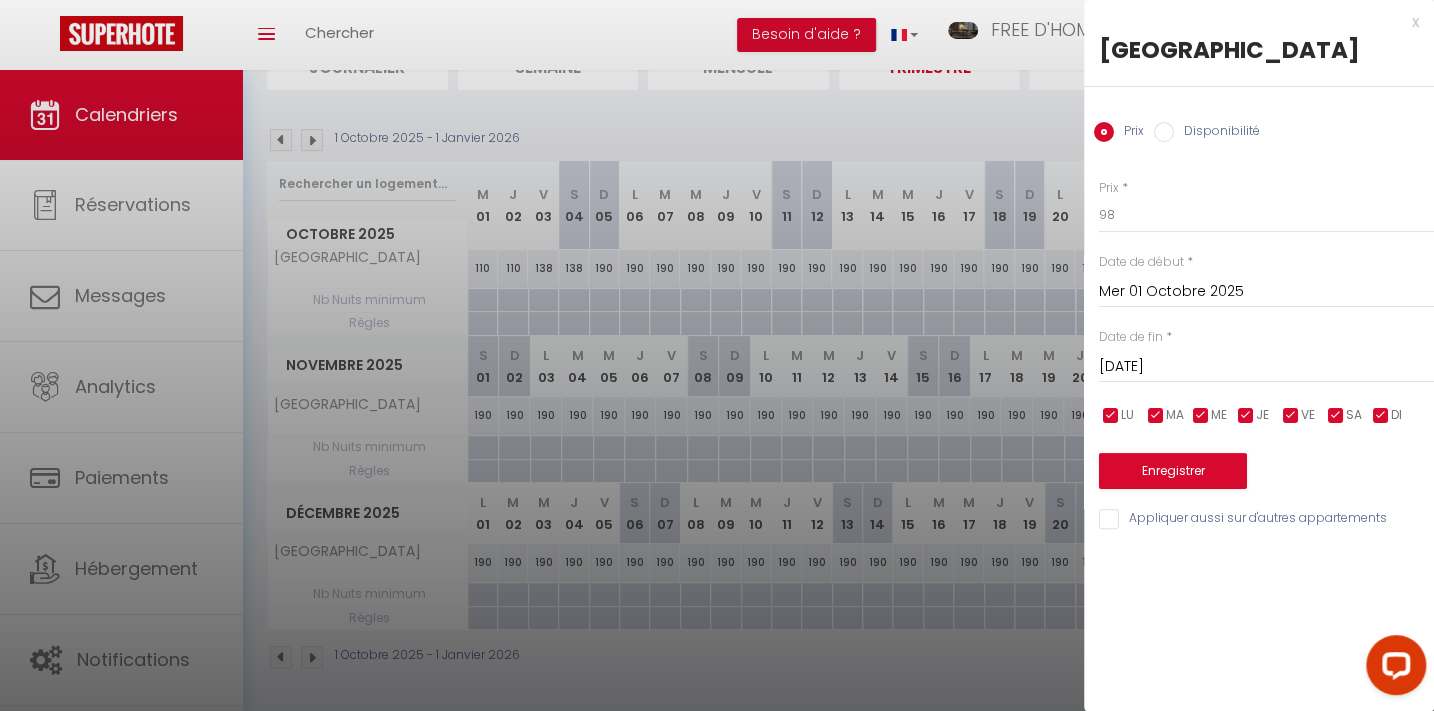 click at bounding box center (1336, 416) 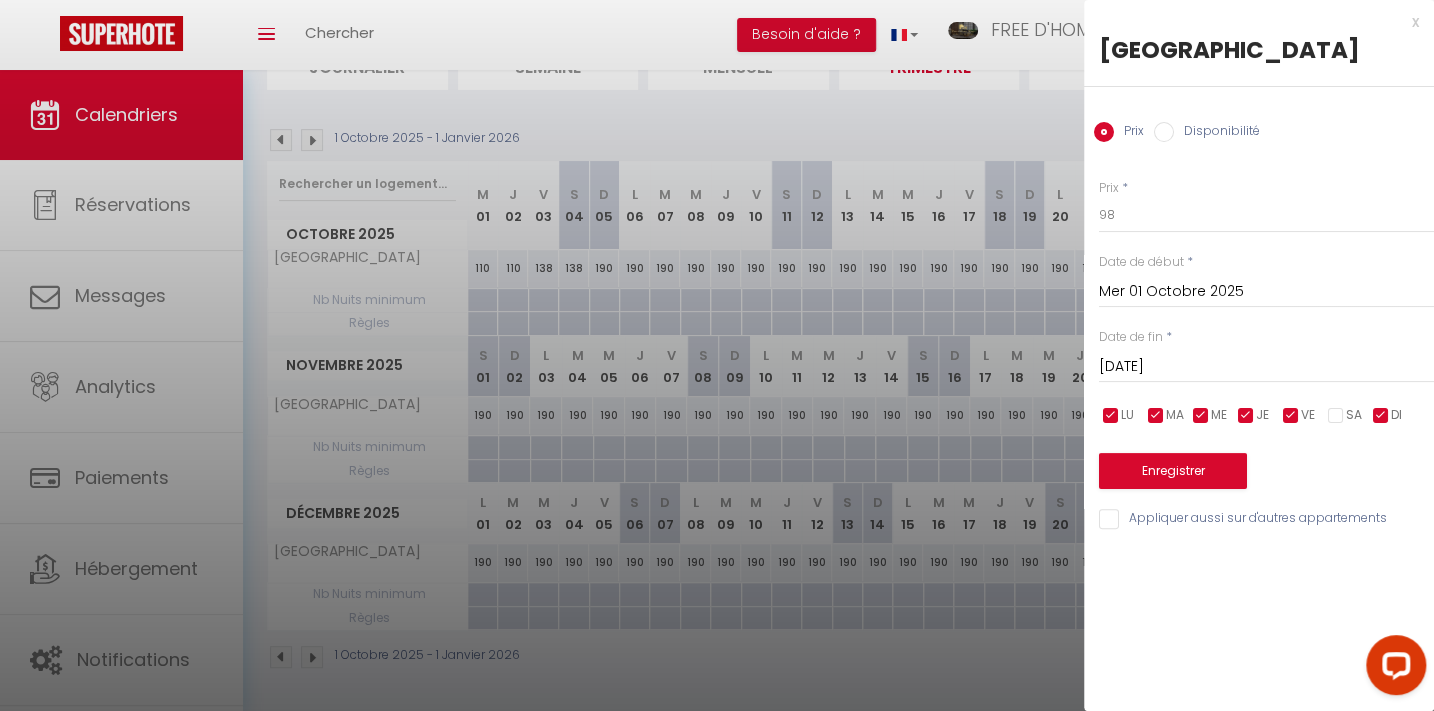 click at bounding box center (1291, 416) 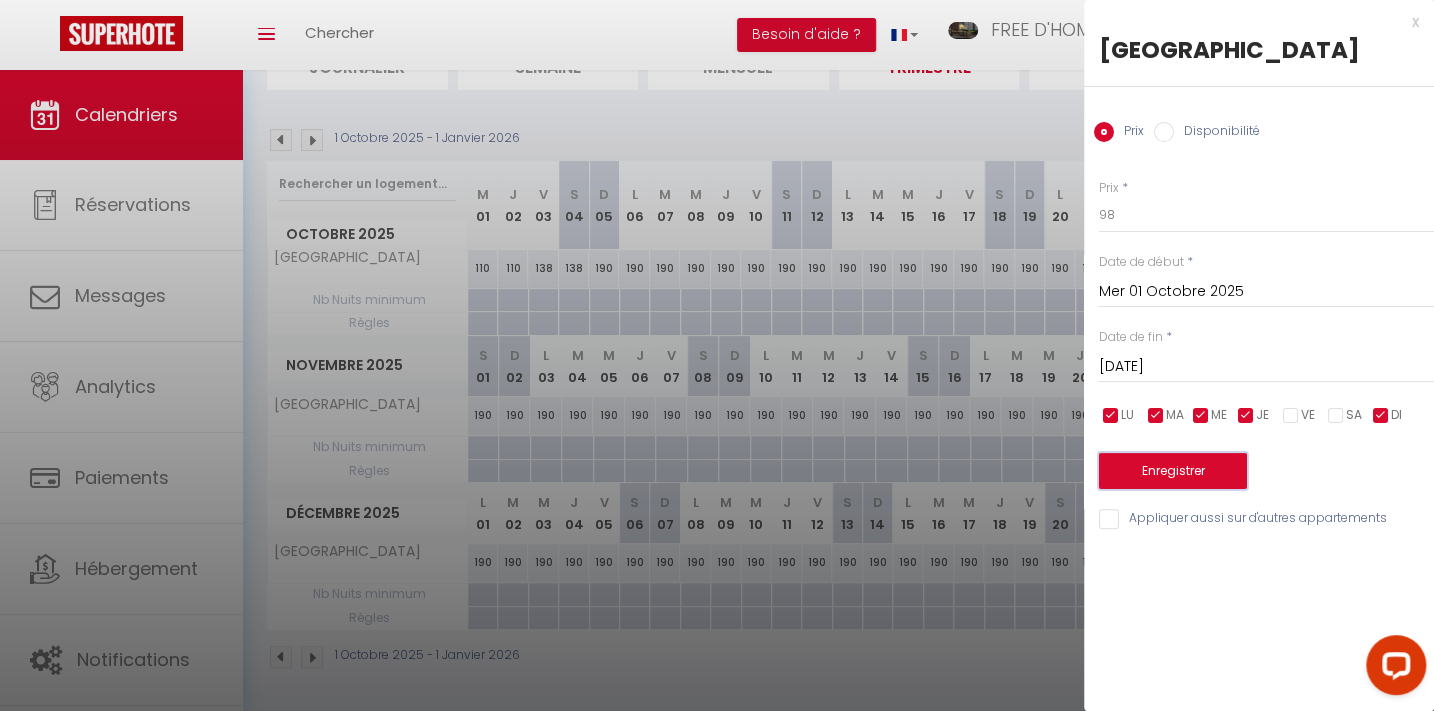click on "Enregistrer" at bounding box center (1173, 471) 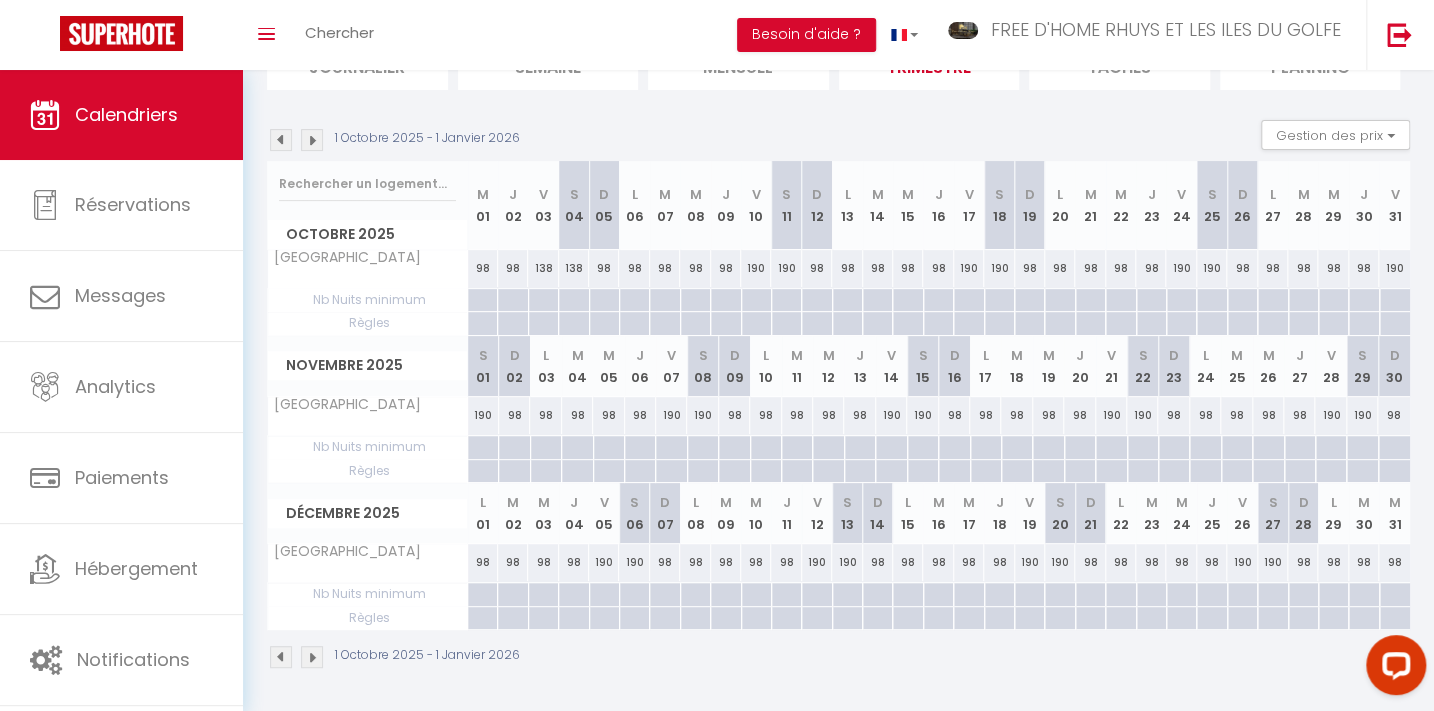 click at bounding box center (482, 300) 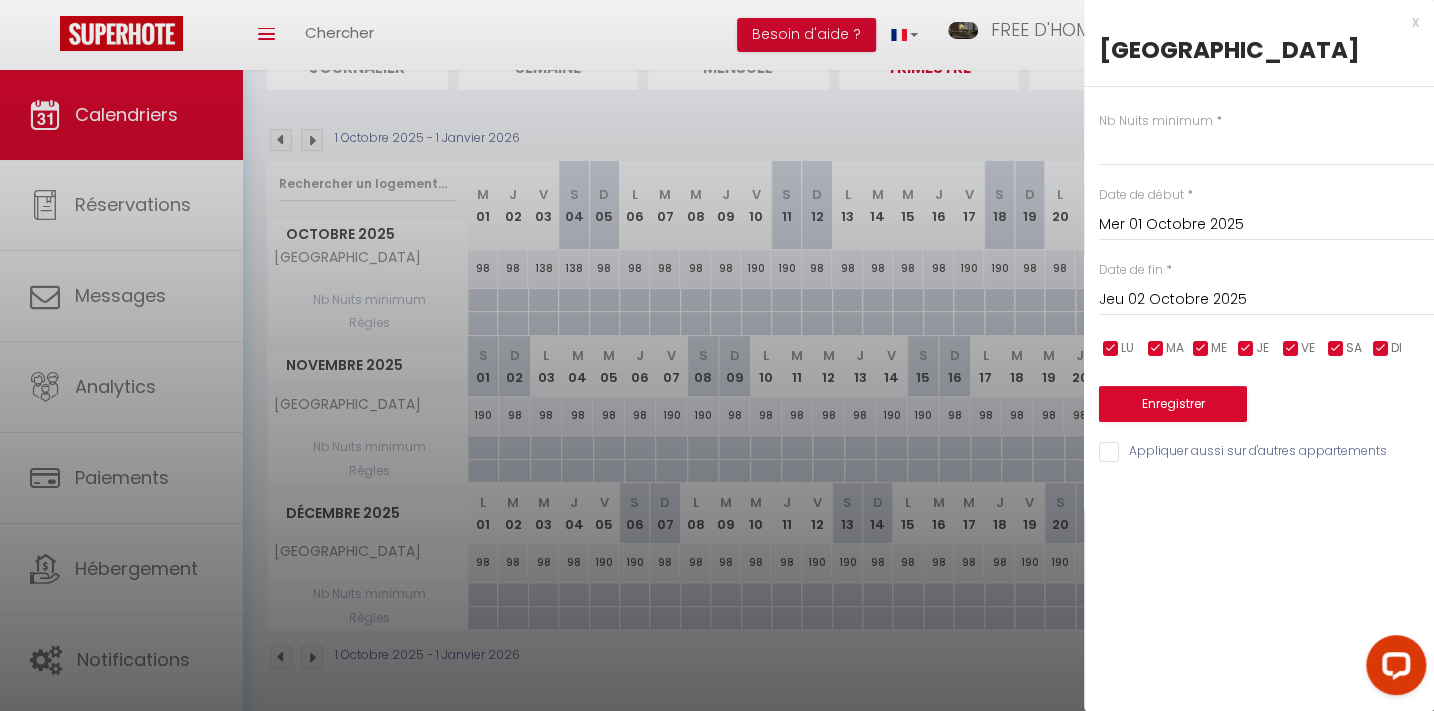 click at bounding box center (717, 355) 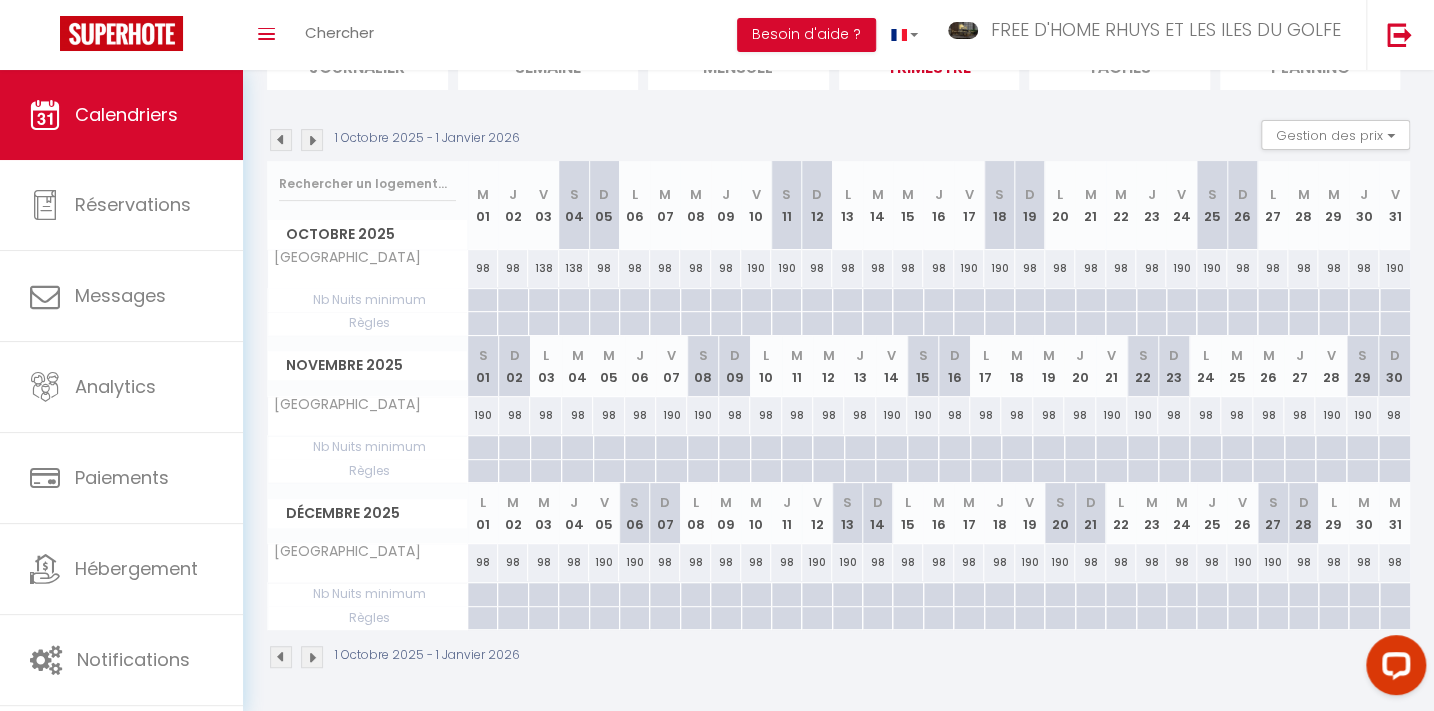 click at bounding box center (281, 140) 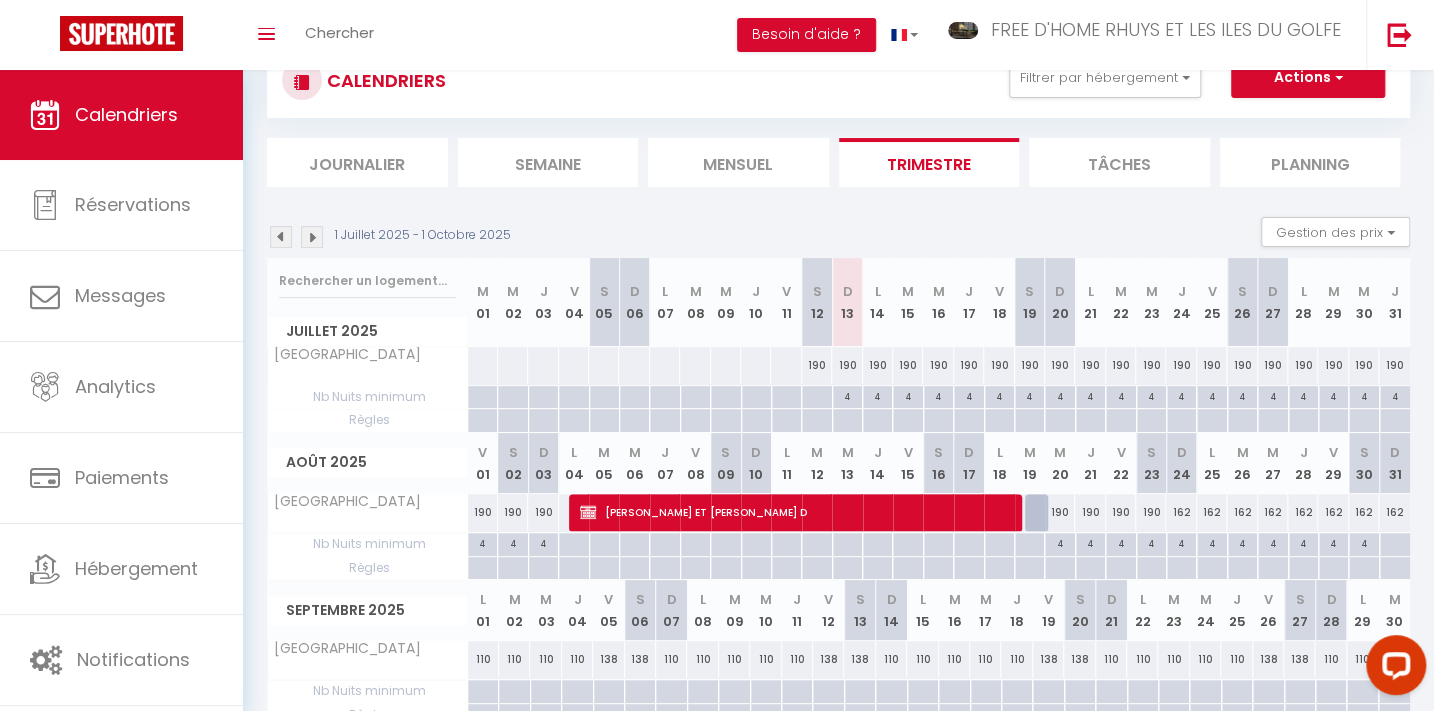 scroll, scrollTop: 167, scrollLeft: 0, axis: vertical 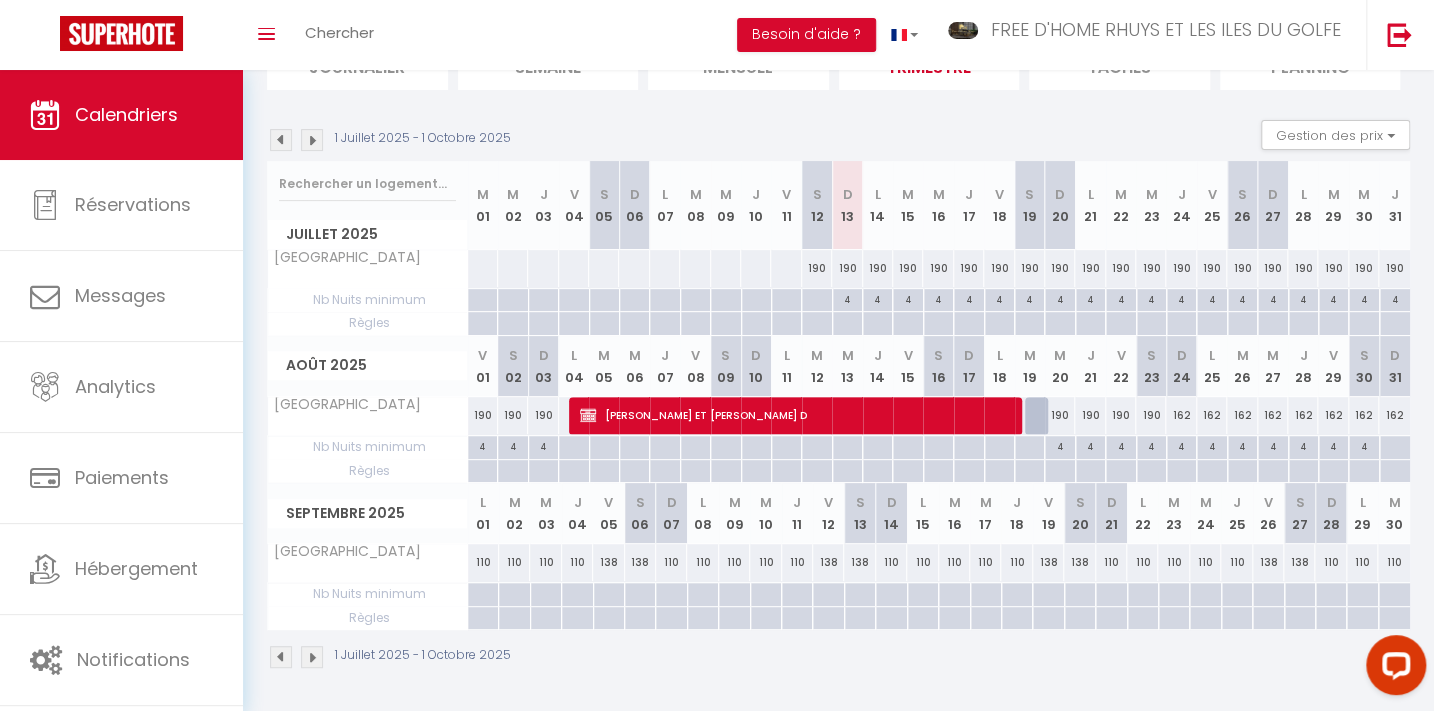 click on "4" at bounding box center [1363, 445] 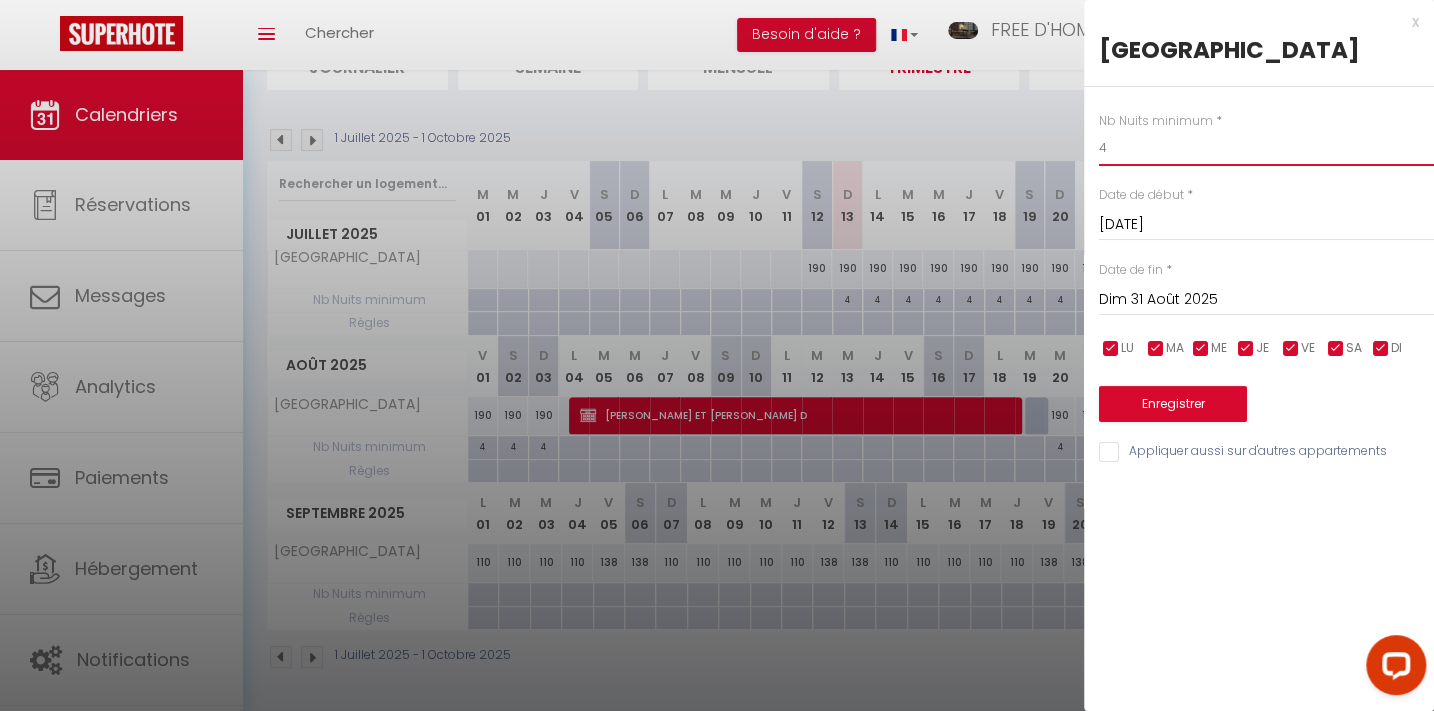 click on "4" at bounding box center [1266, 148] 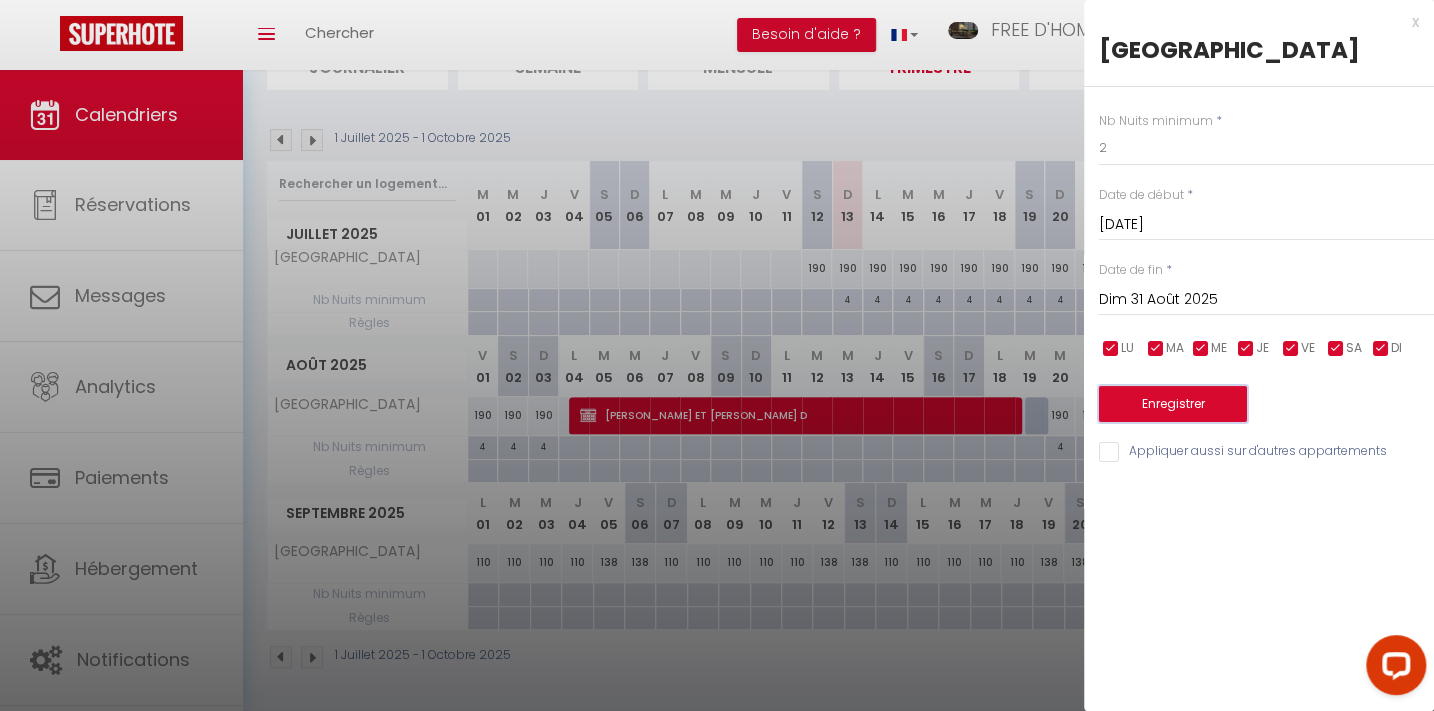 click on "Enregistrer" at bounding box center (1173, 404) 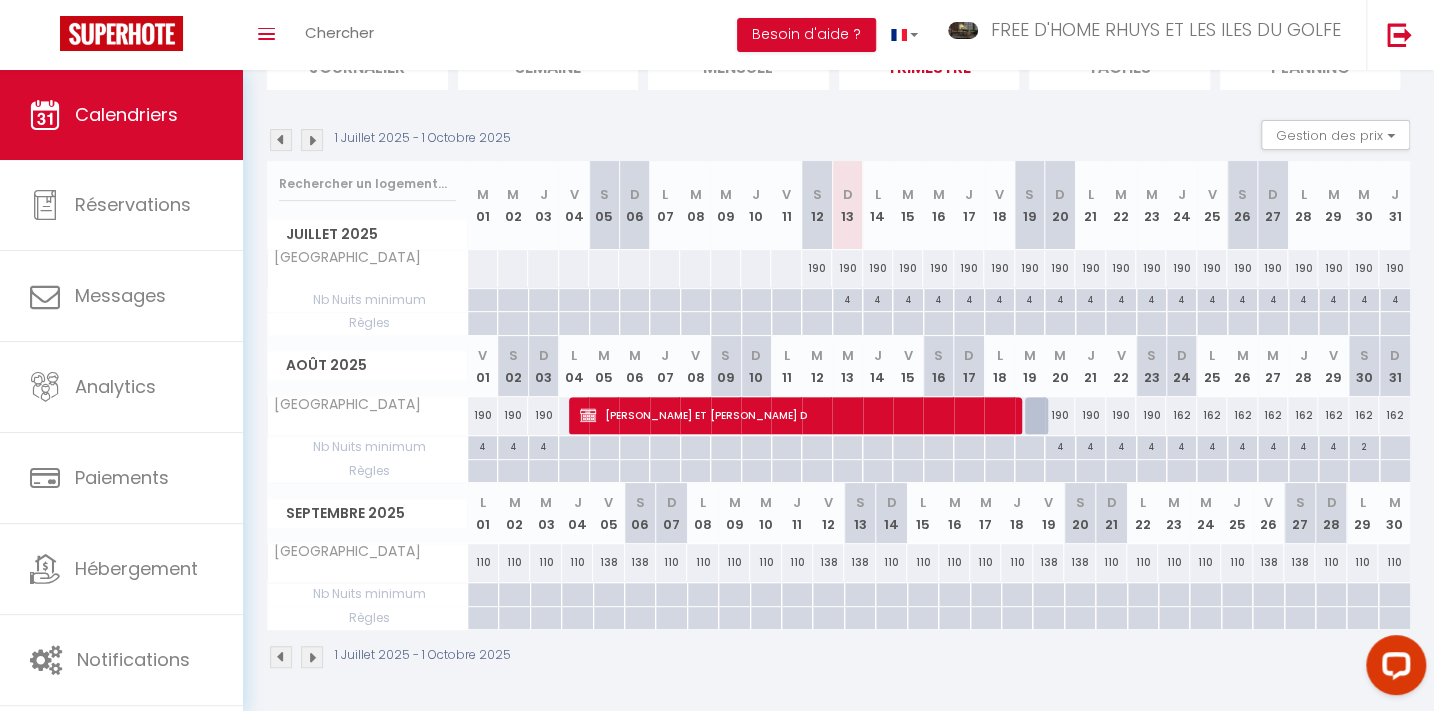 click on "4" at bounding box center [1333, 445] 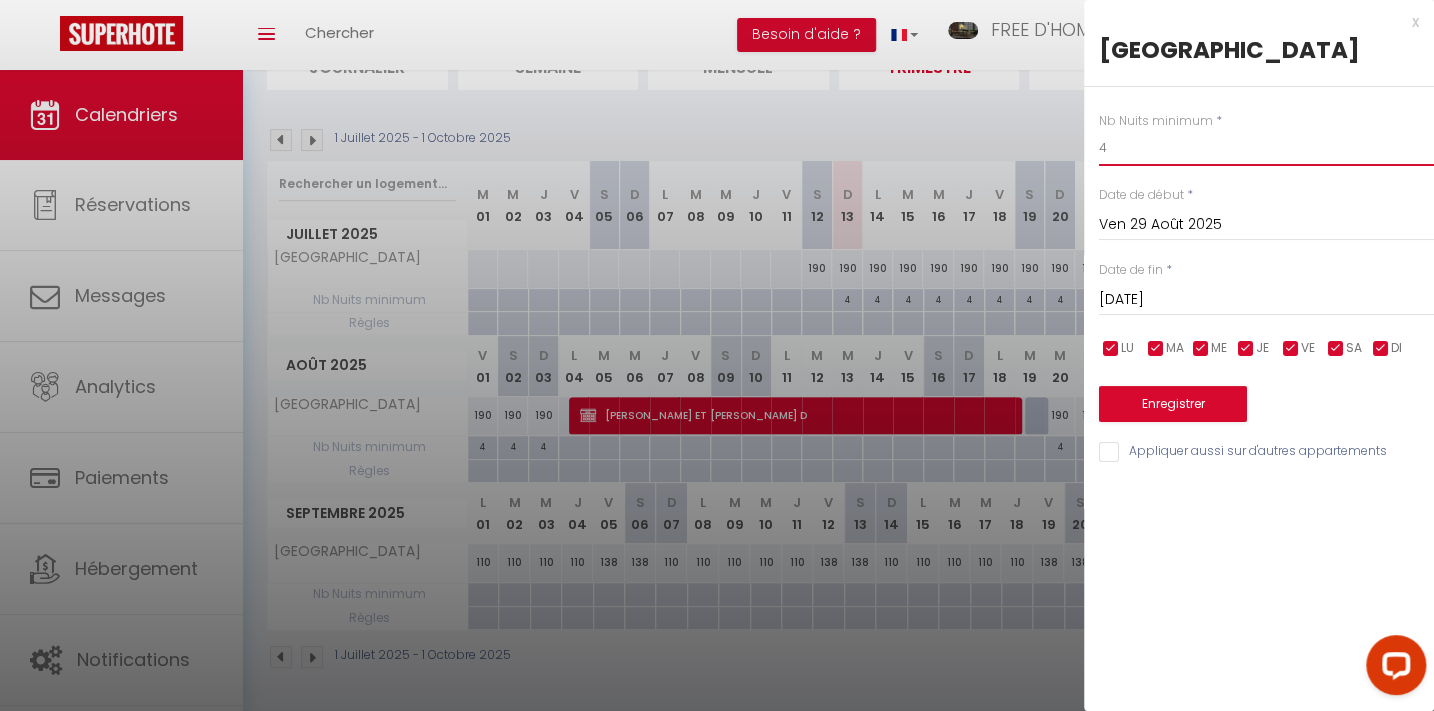 click on "4" at bounding box center [1266, 148] 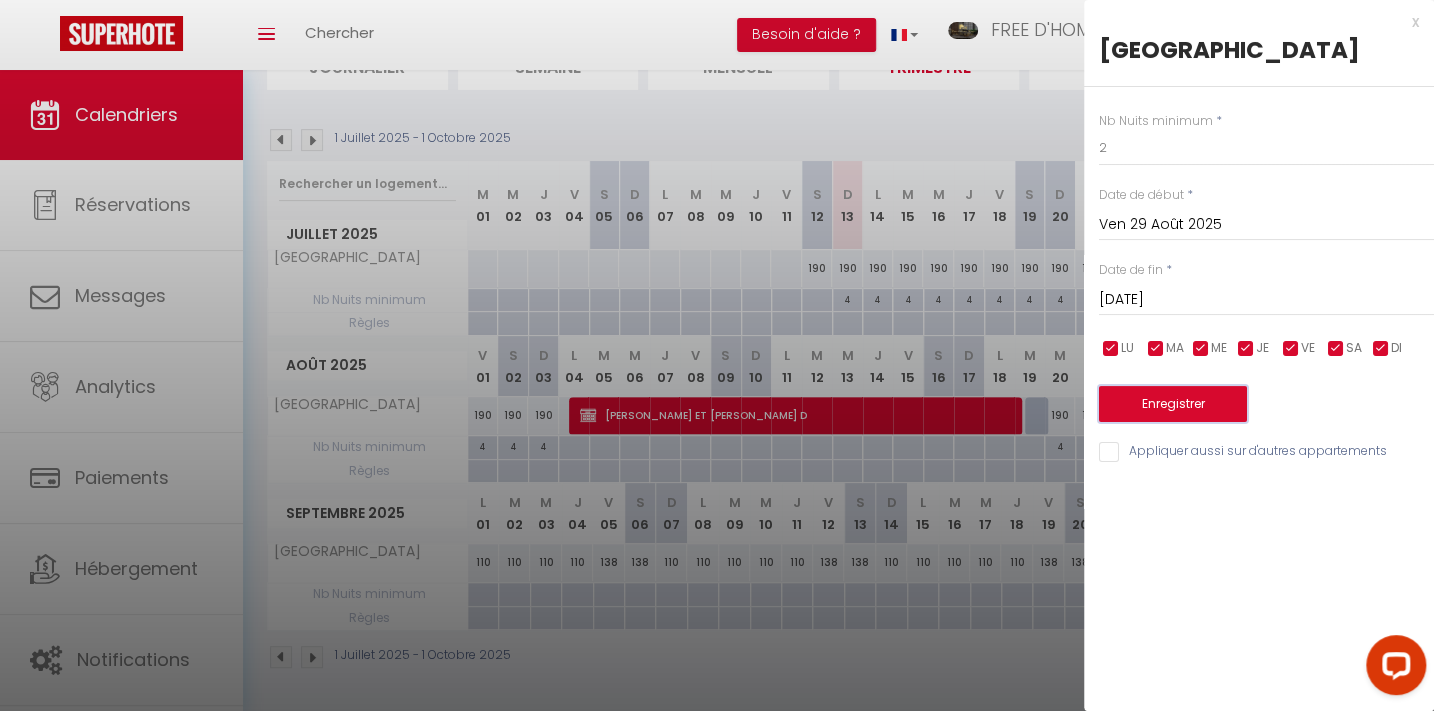 click on "Enregistrer" at bounding box center [1173, 404] 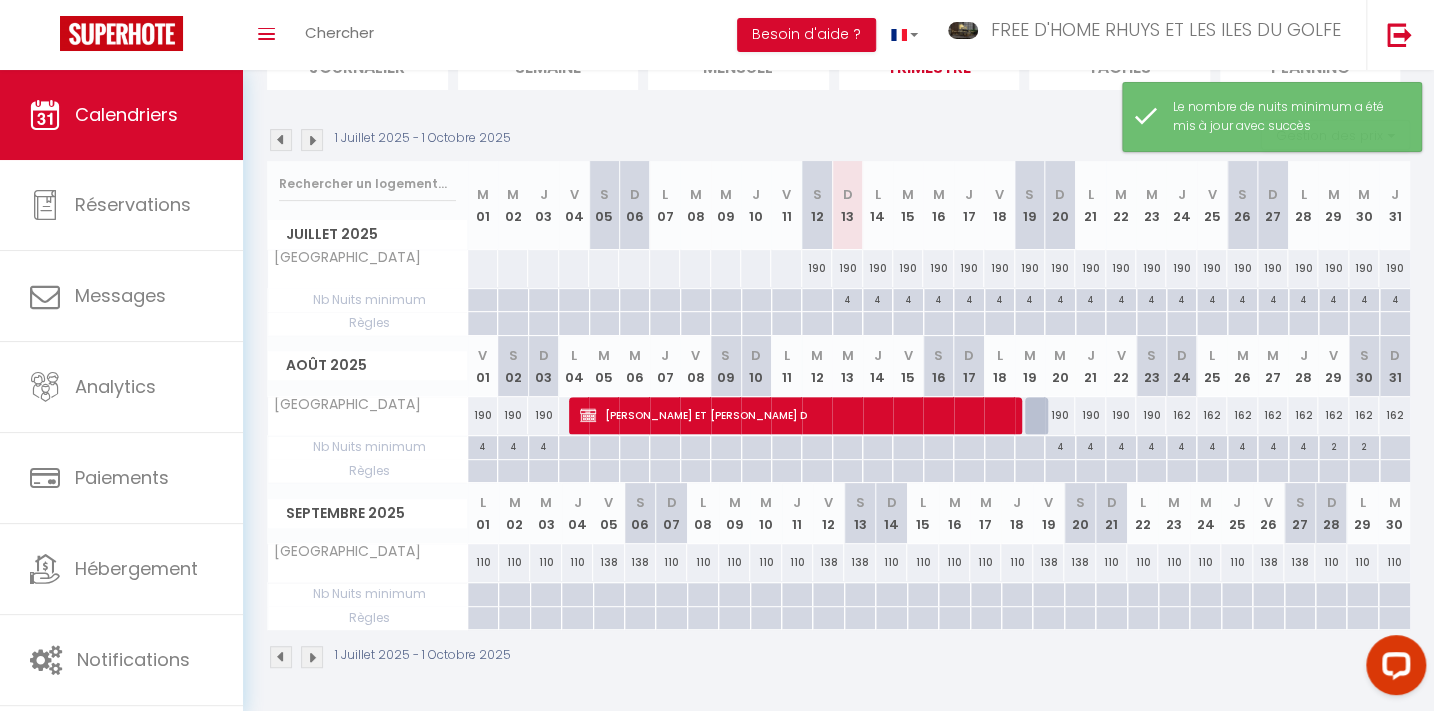 click at bounding box center (482, 594) 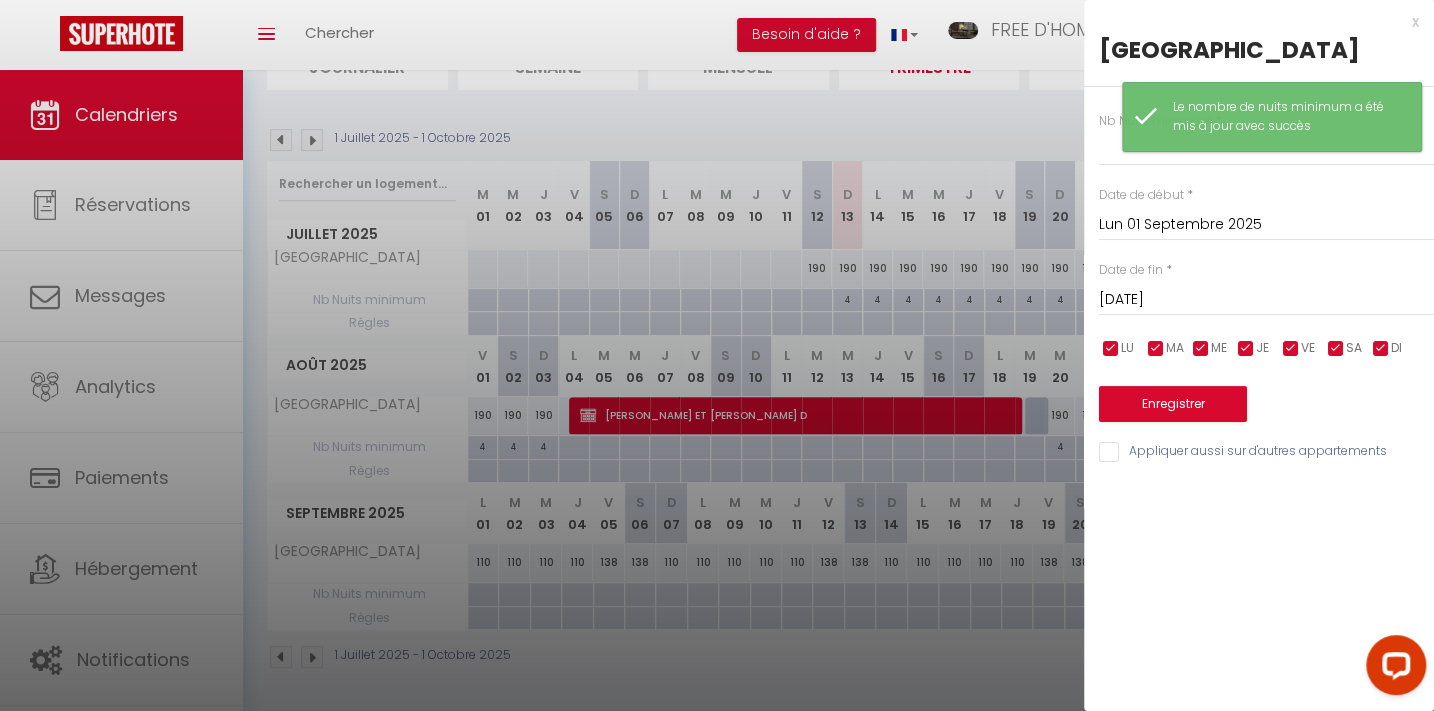click on "[DATE]" at bounding box center [1266, 300] 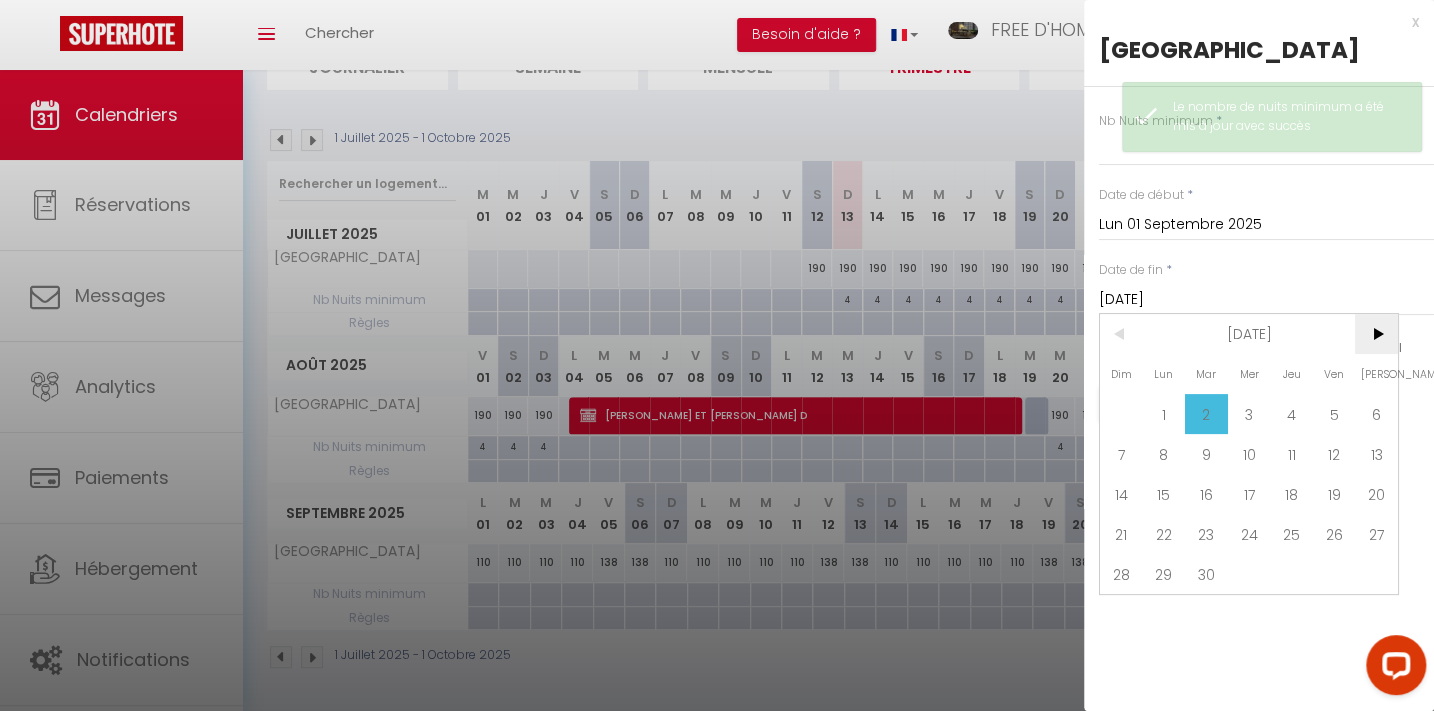 click on ">" at bounding box center (1376, 334) 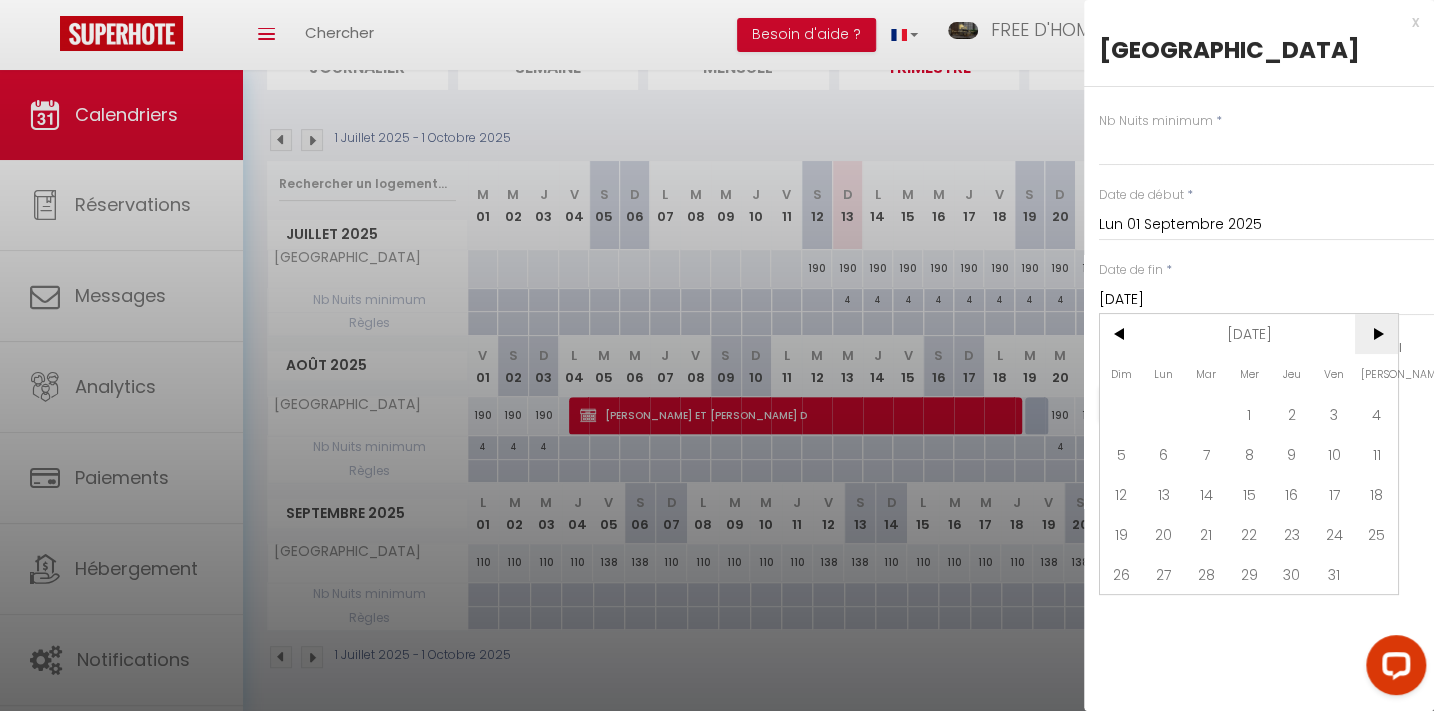 click on ">" at bounding box center [1376, 334] 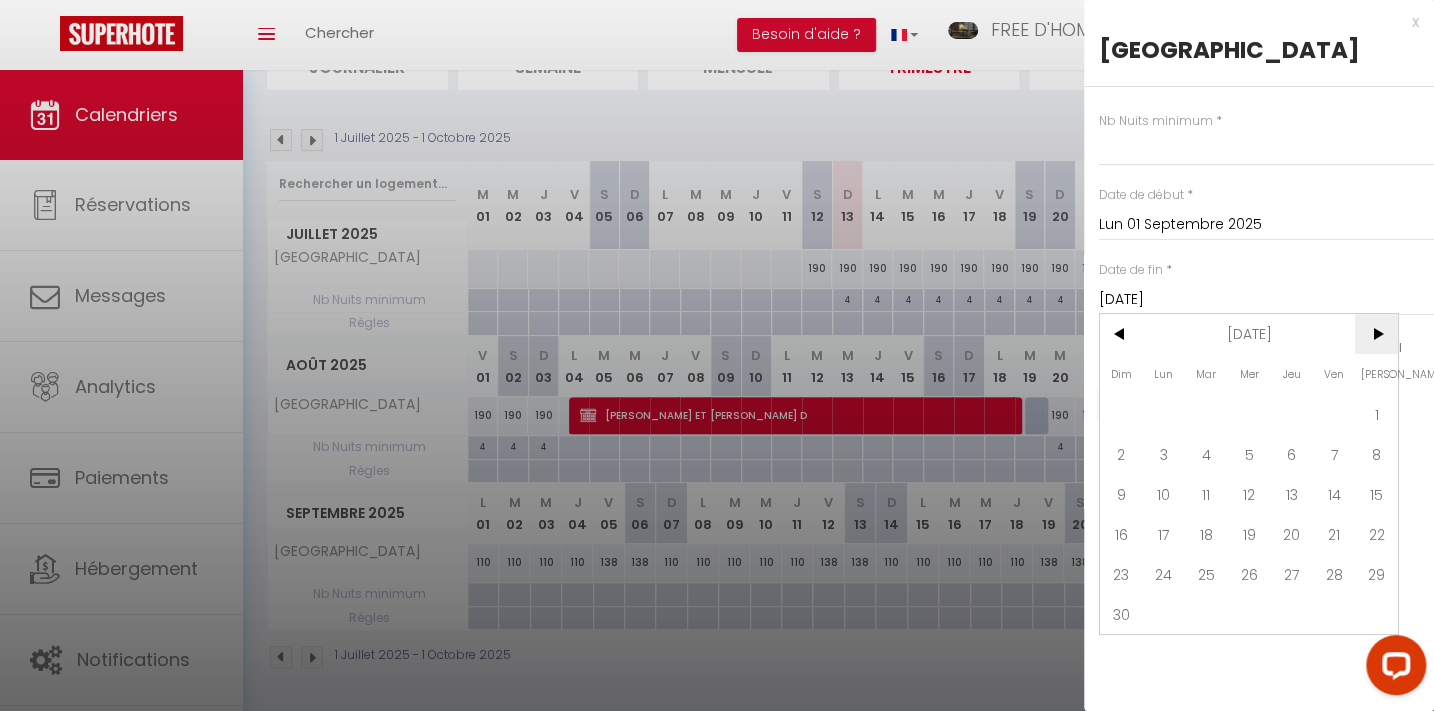 click on ">" at bounding box center (1376, 334) 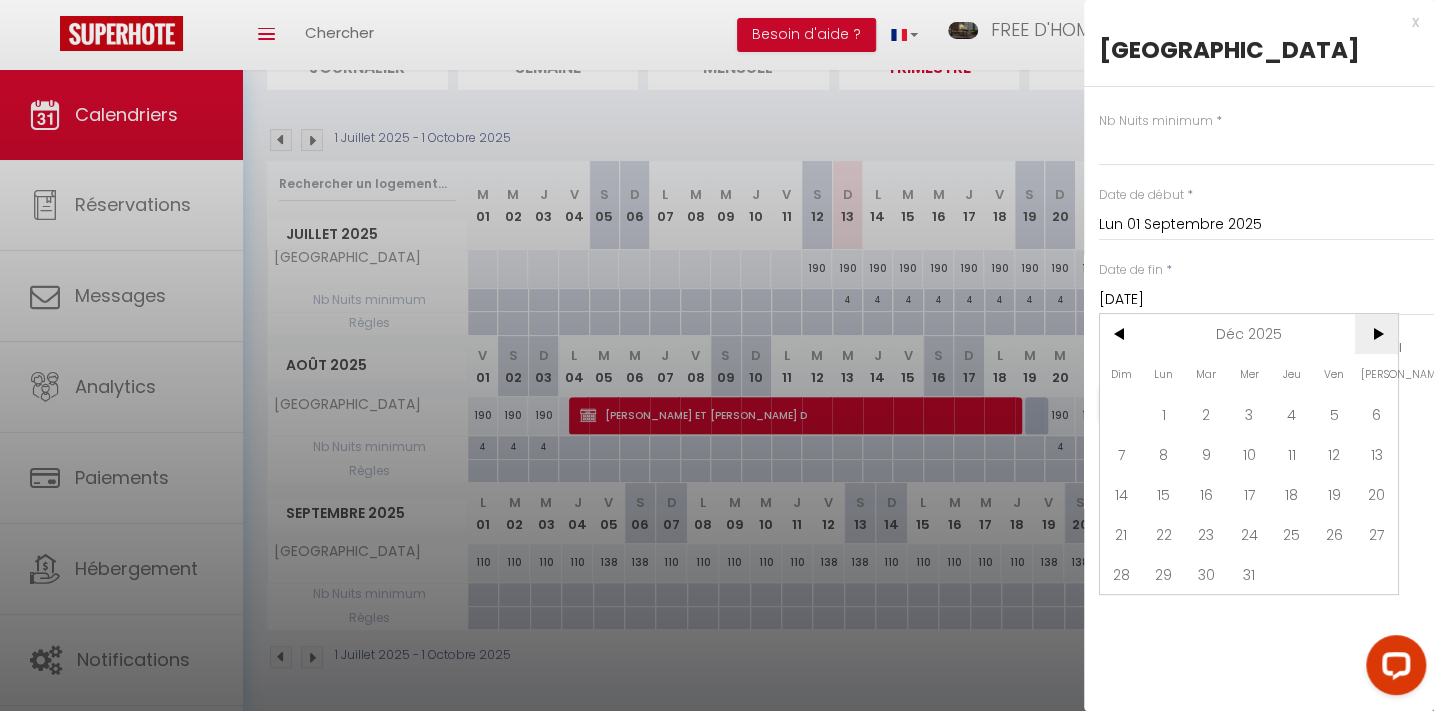 click on ">" at bounding box center [1376, 334] 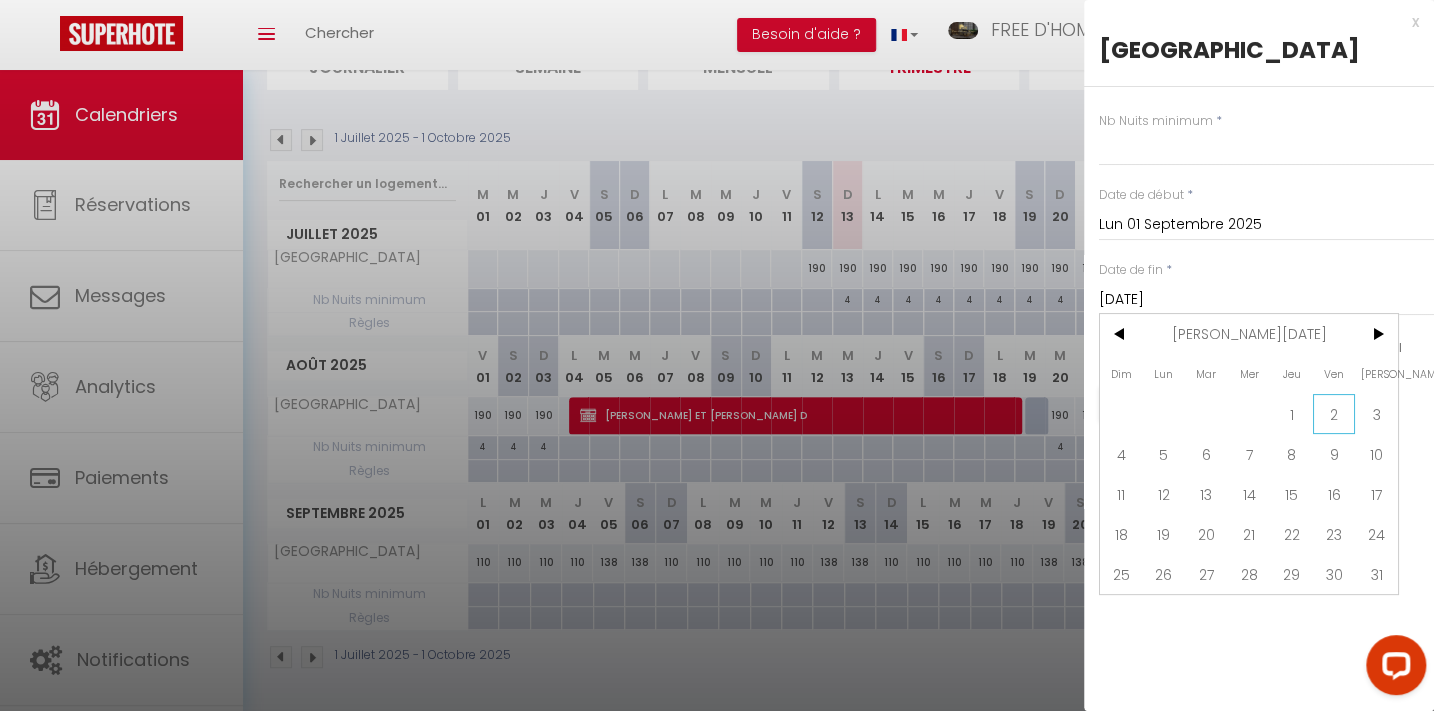 click on "2" at bounding box center (1334, 414) 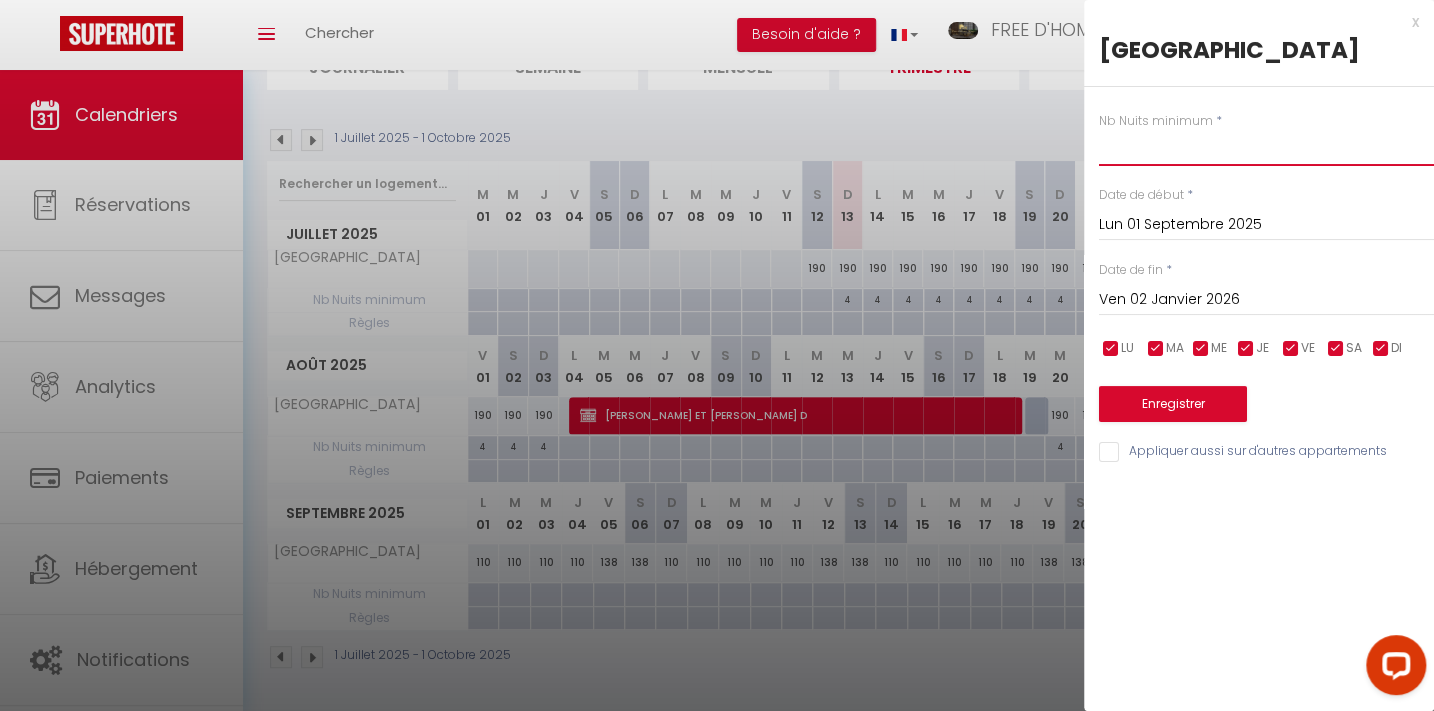 click at bounding box center [1266, 148] 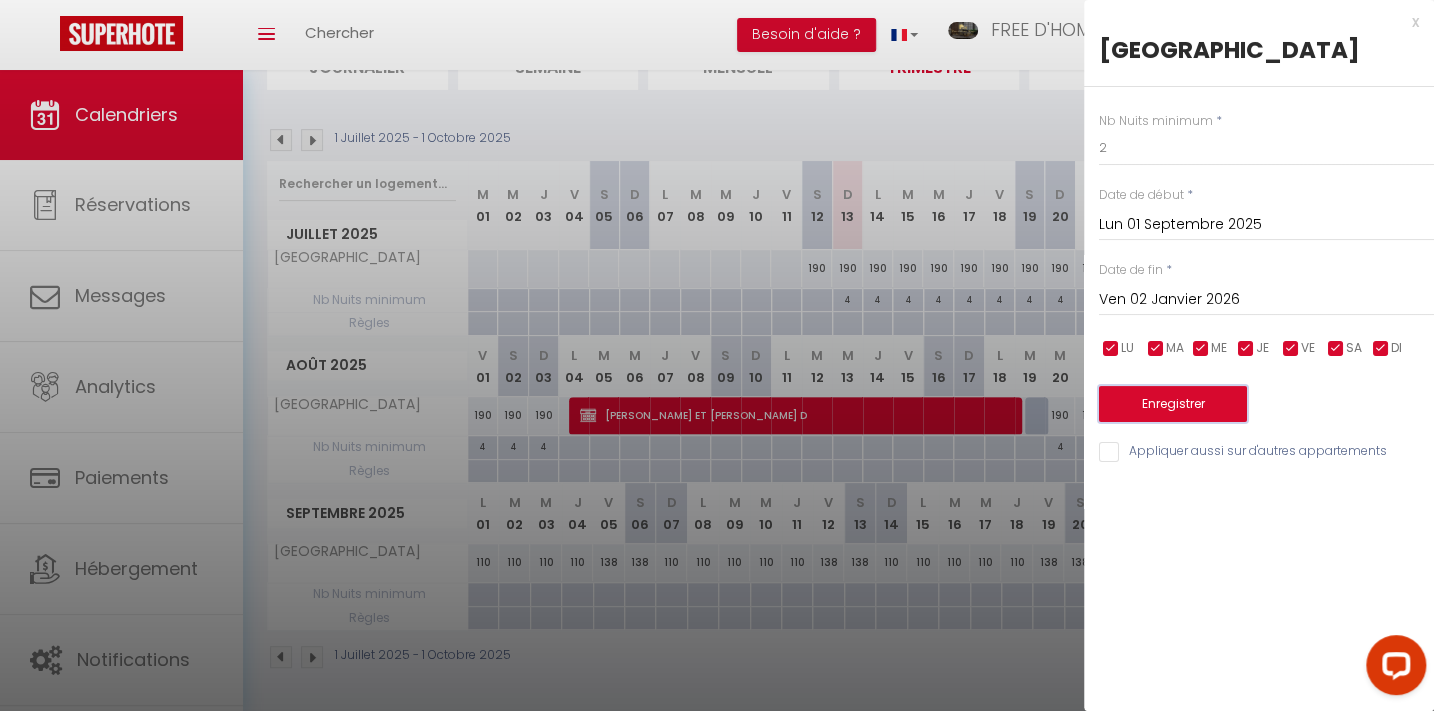 click on "Enregistrer" at bounding box center (1173, 404) 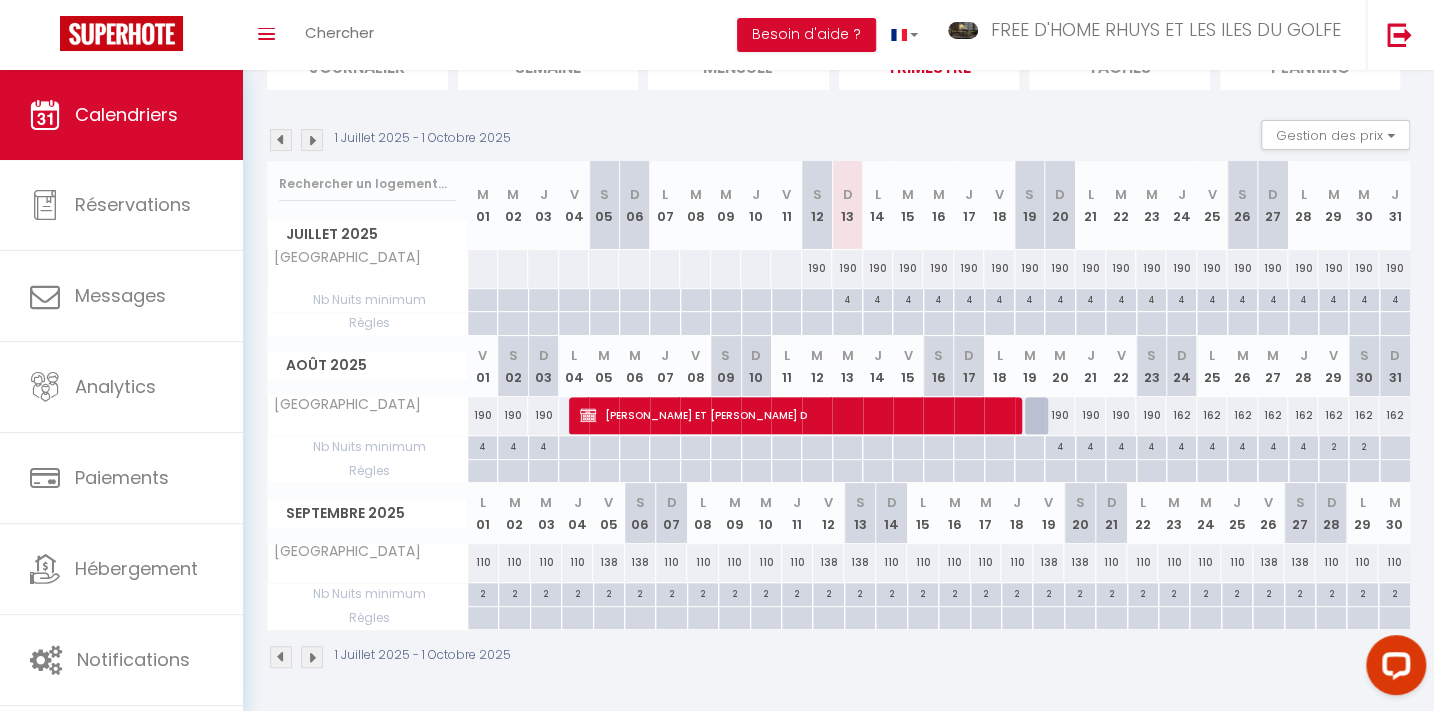 click at bounding box center (312, 140) 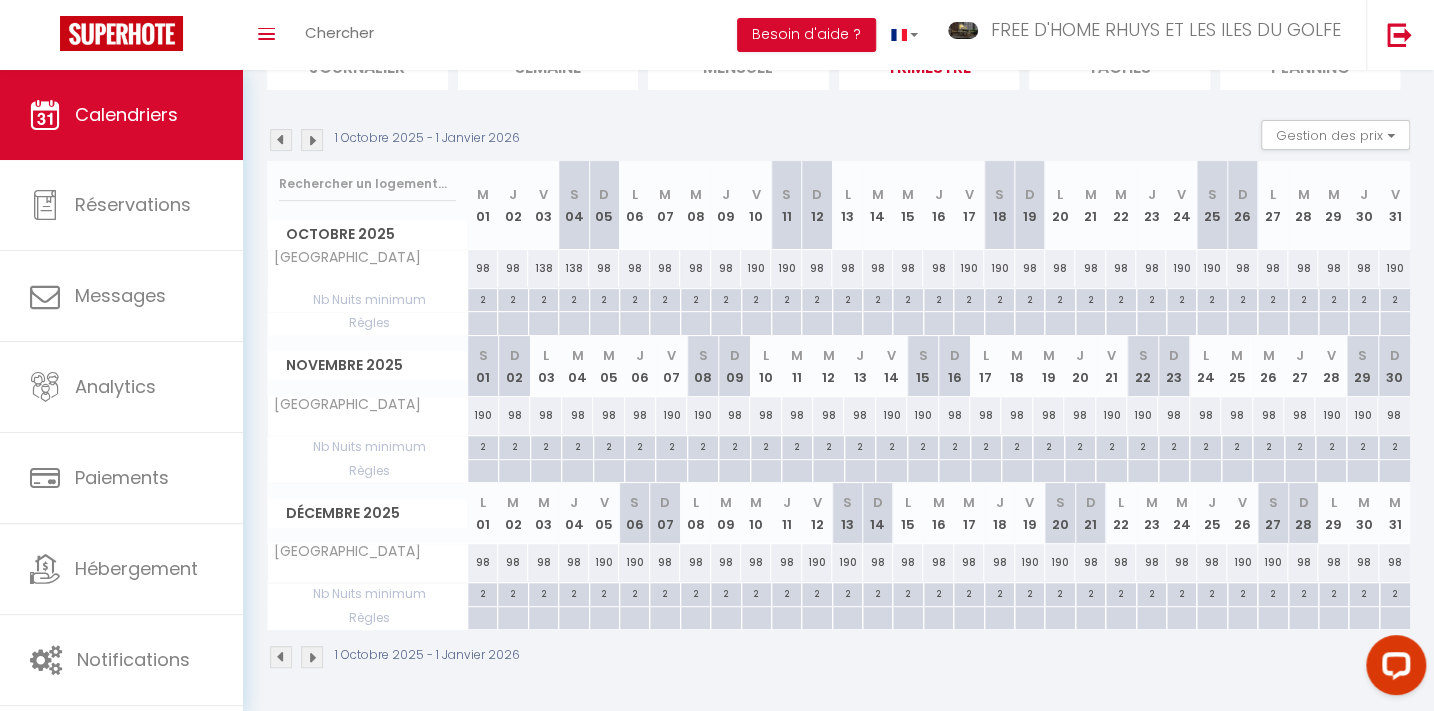 click on "98" at bounding box center (1181, 562) 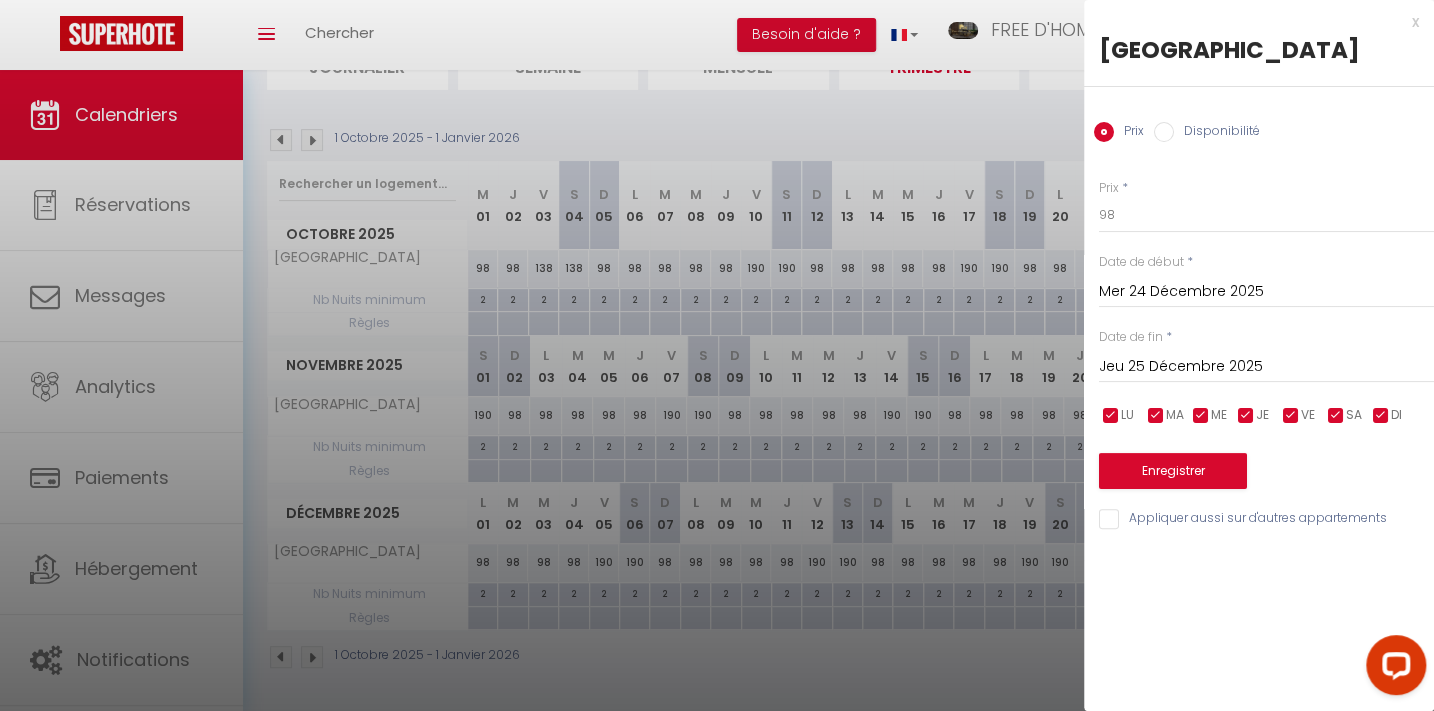 click on "Jeu 25 Décembre 2025" at bounding box center (1266, 367) 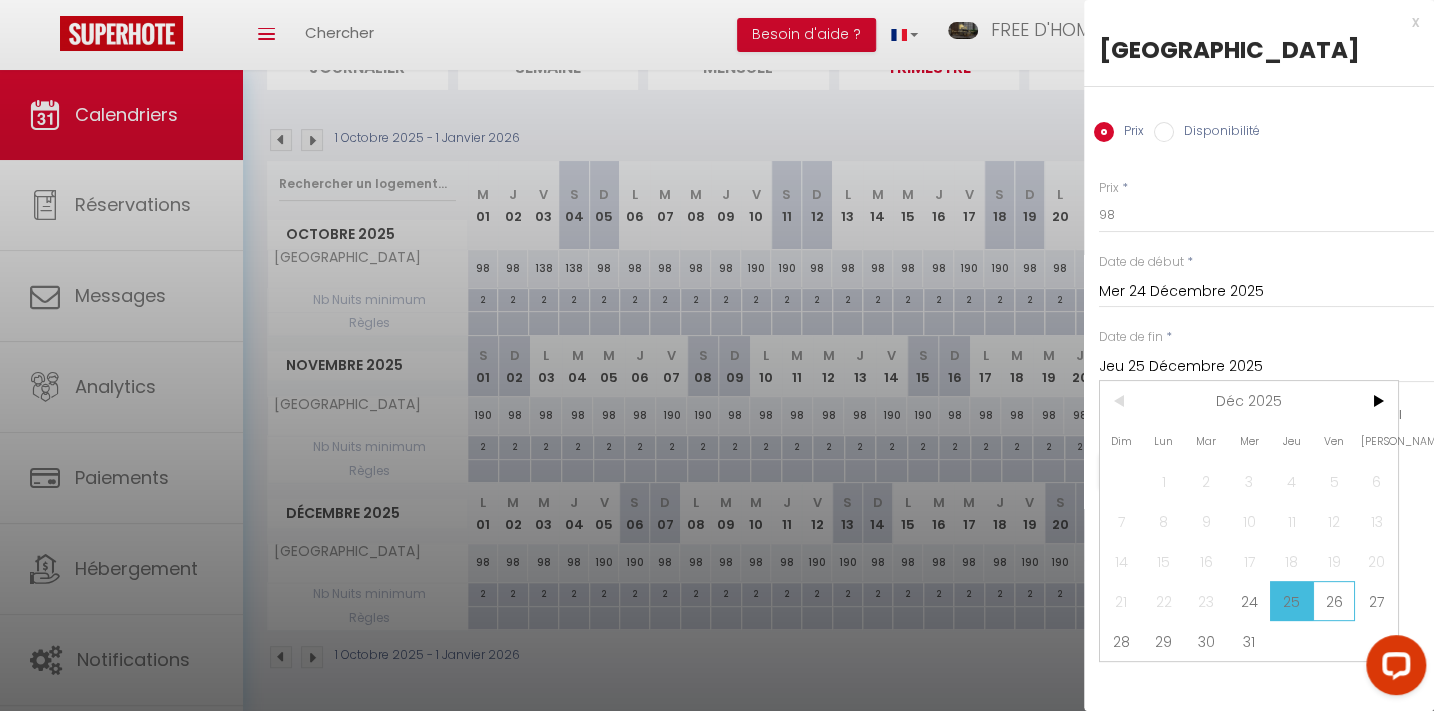 click on "26" at bounding box center [1334, 601] 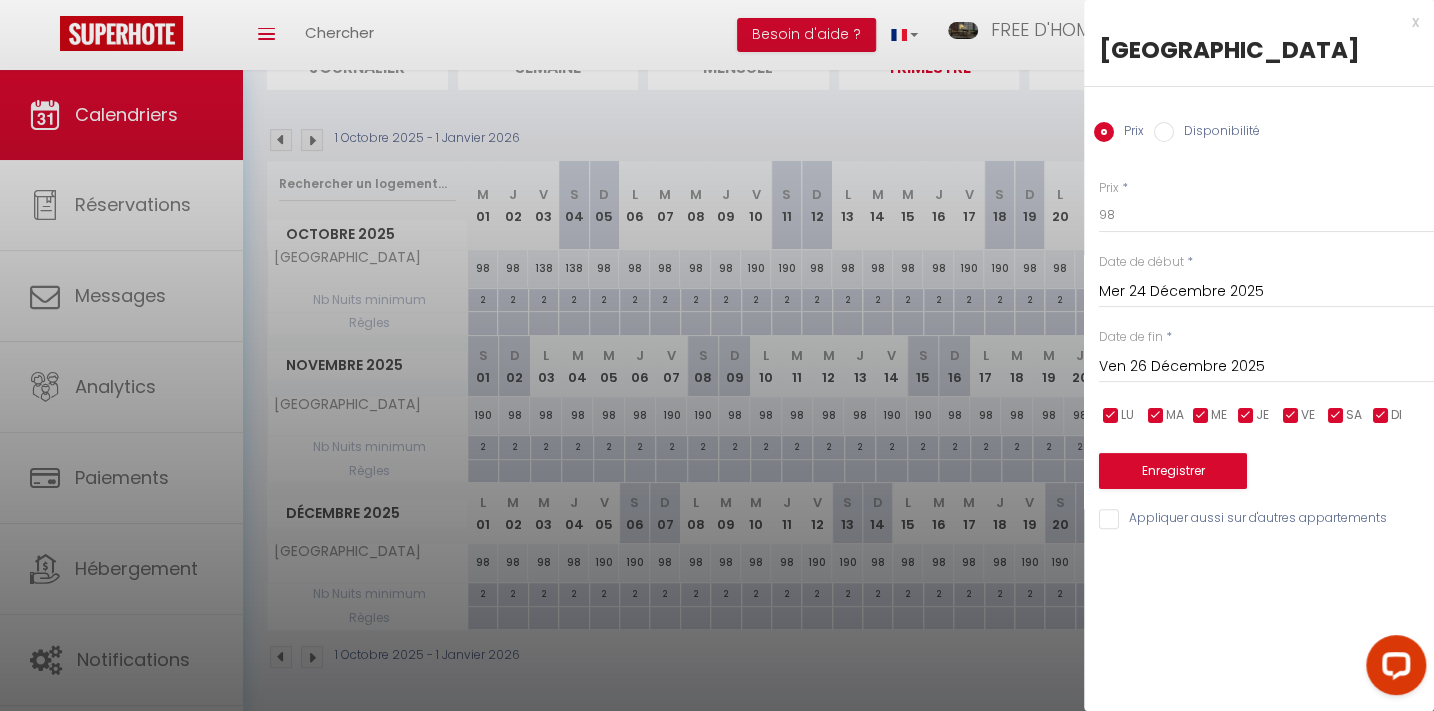 click on "Prix
*   98" at bounding box center (1266, 206) 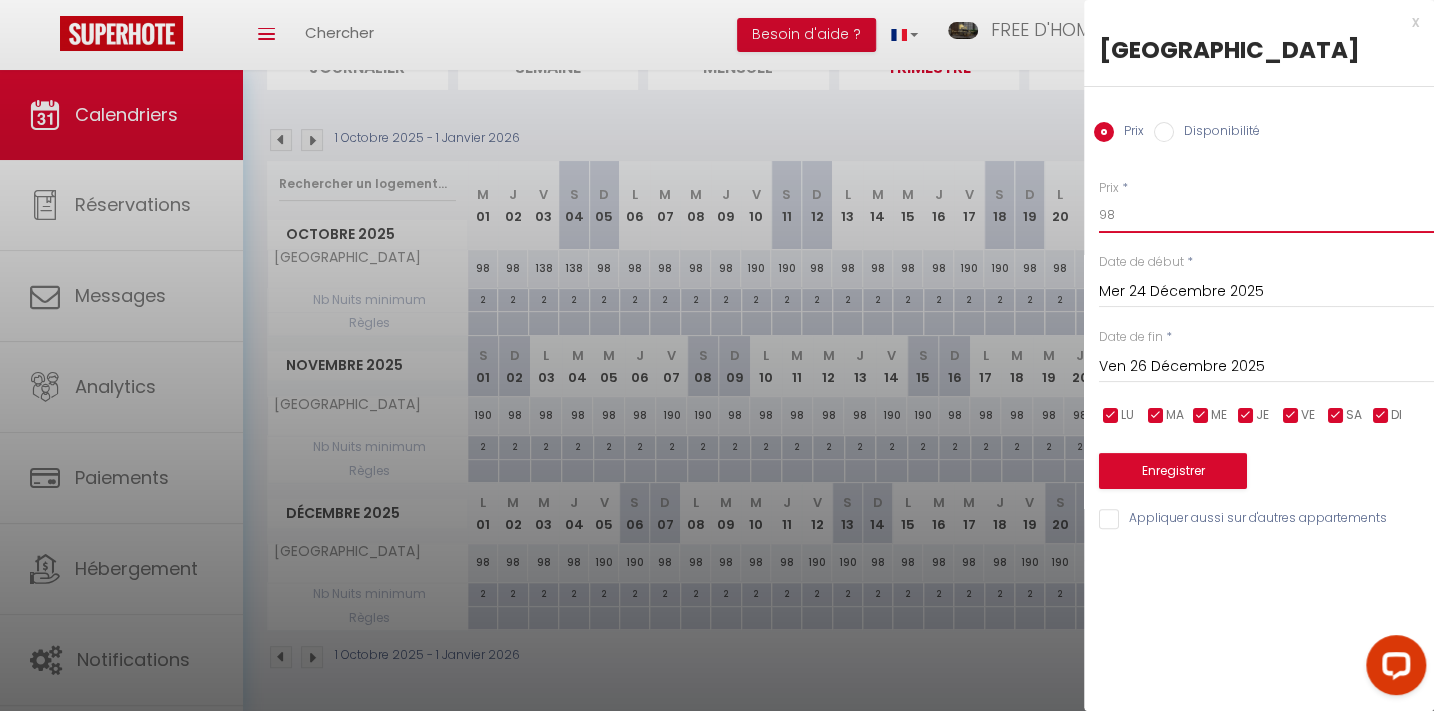 click on "98" at bounding box center (1266, 215) 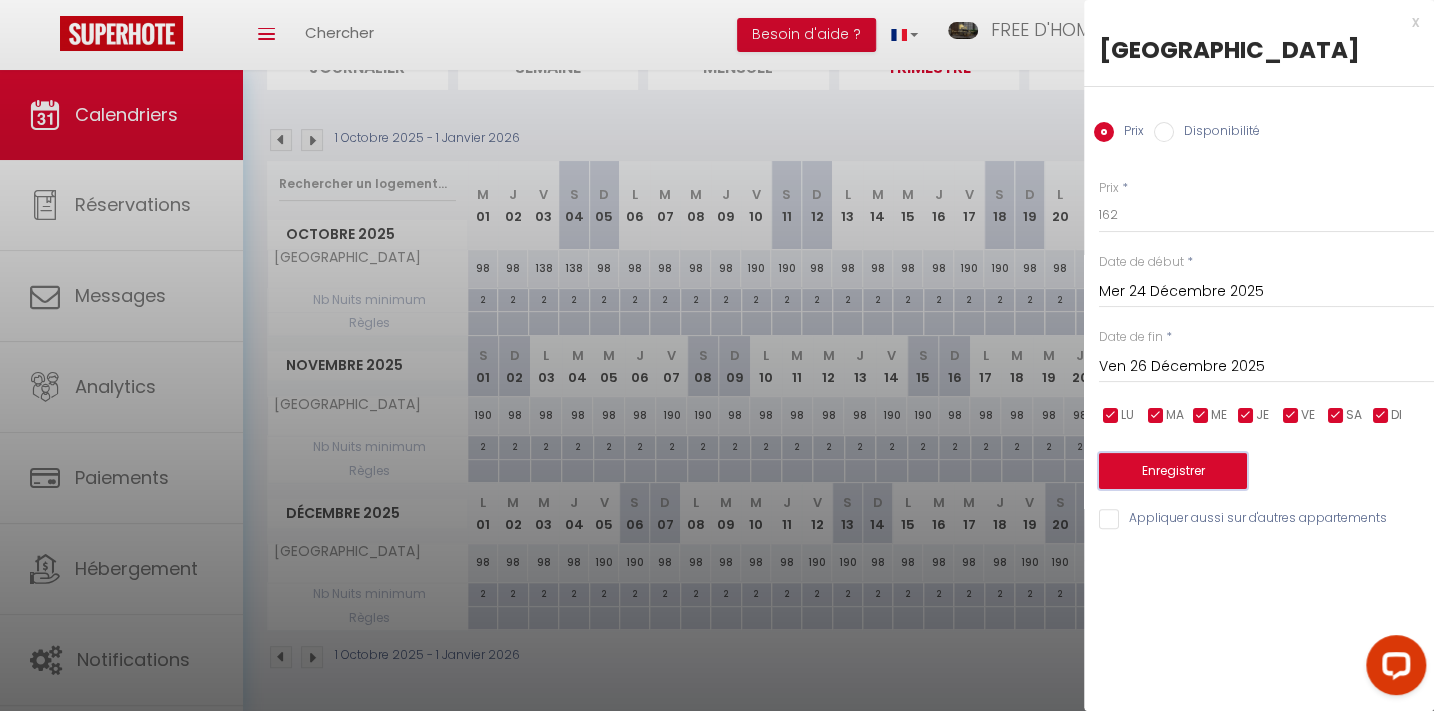 click on "Enregistrer" at bounding box center (1173, 471) 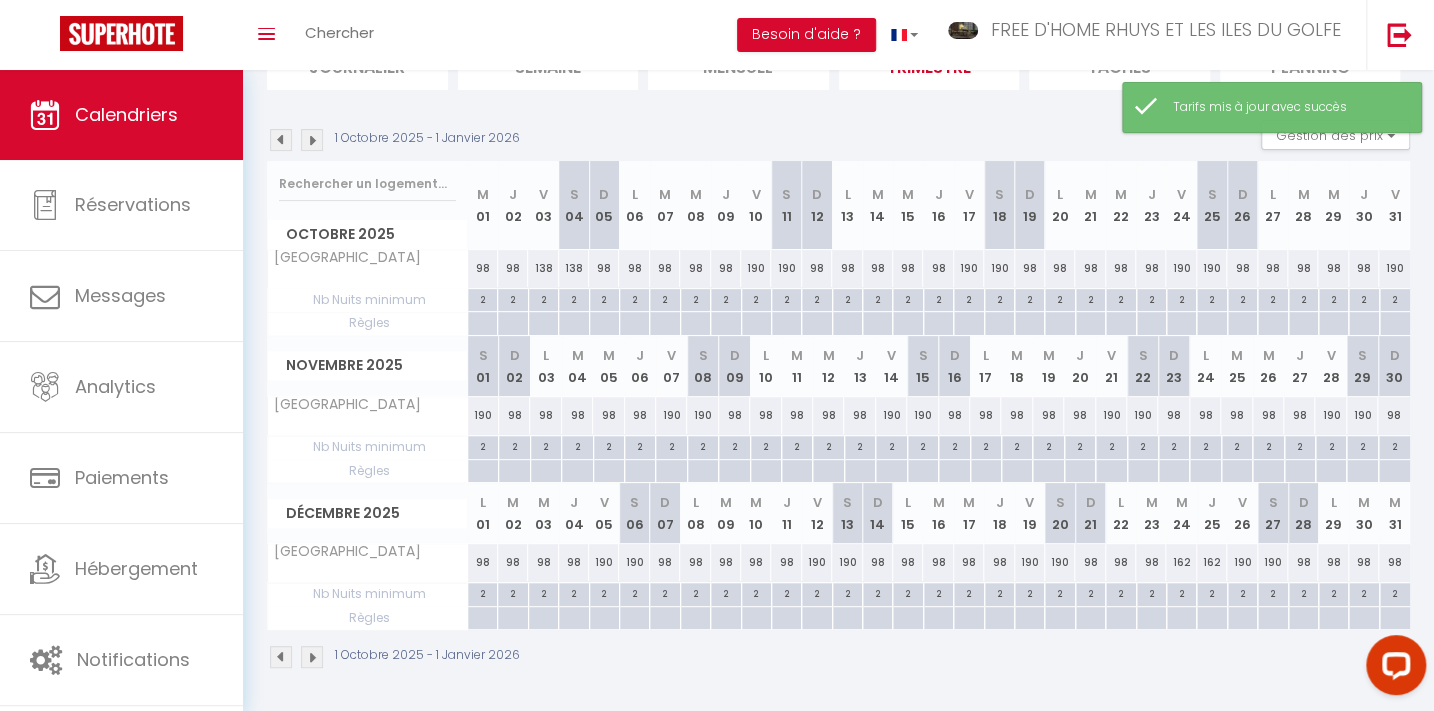 click on "98" at bounding box center (1394, 562) 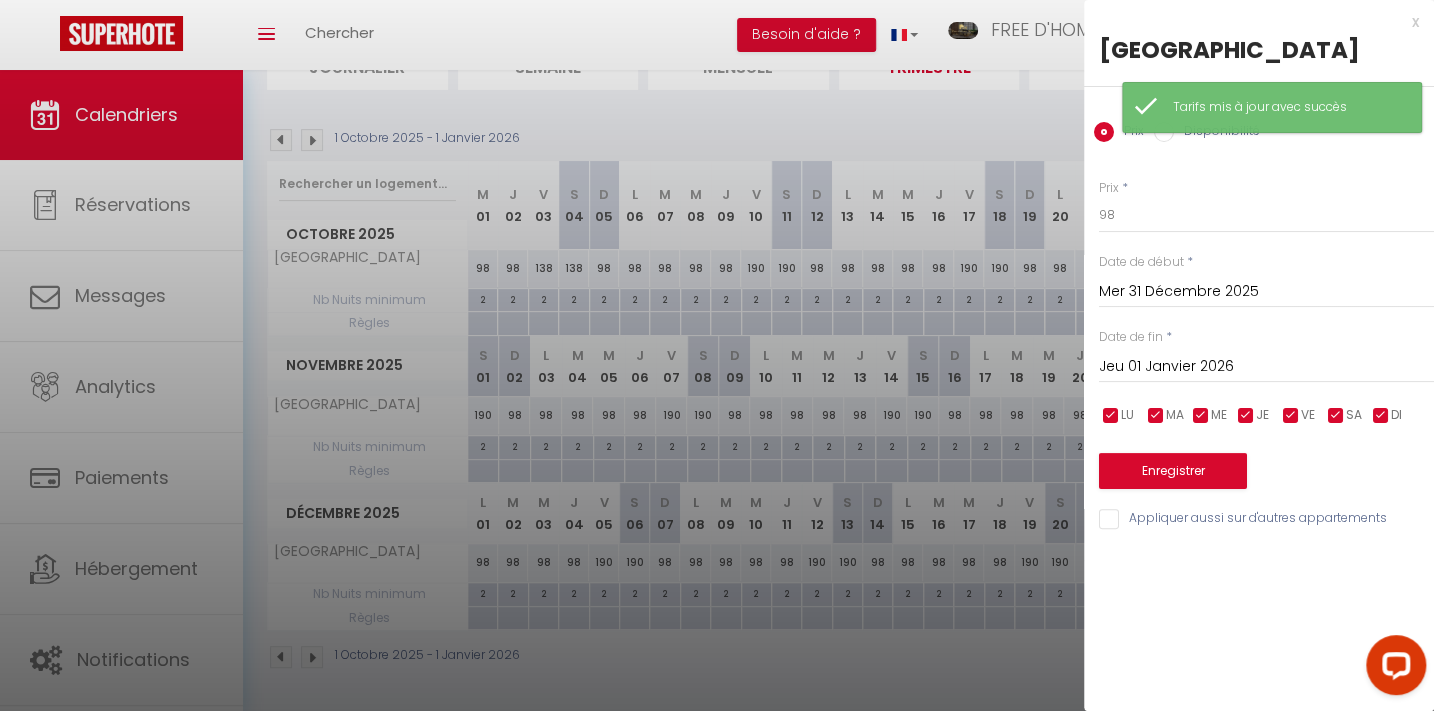click on "Jeu 01 Janvier 2026" at bounding box center (1266, 367) 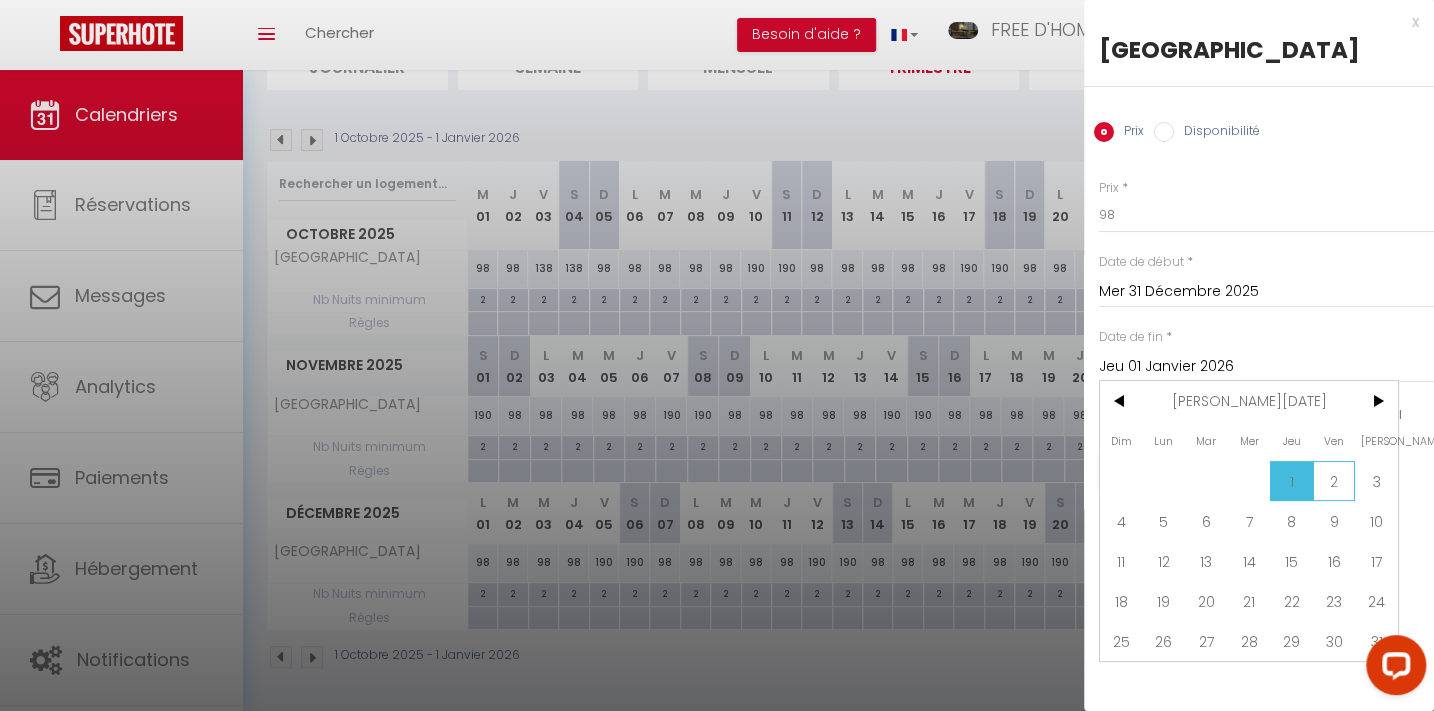 click on "2" at bounding box center [1334, 481] 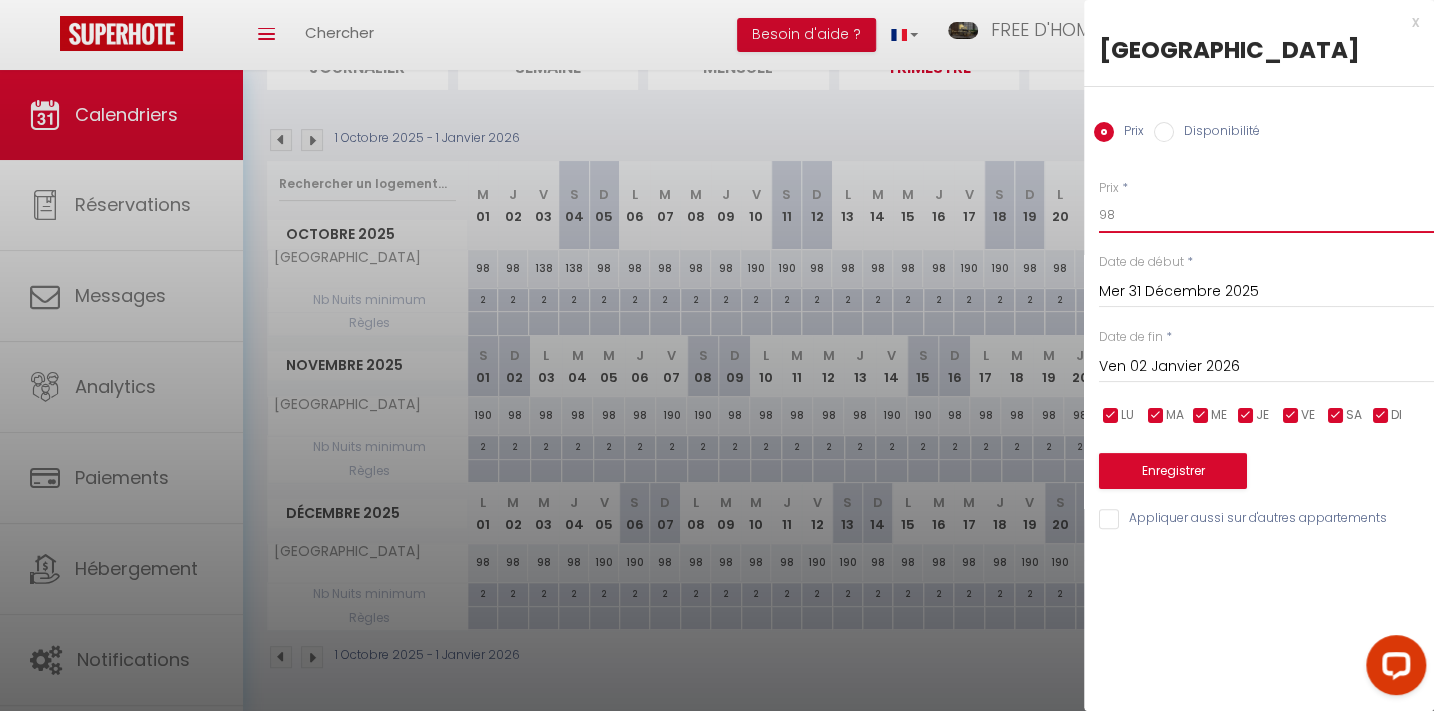 click on "98" at bounding box center (1266, 215) 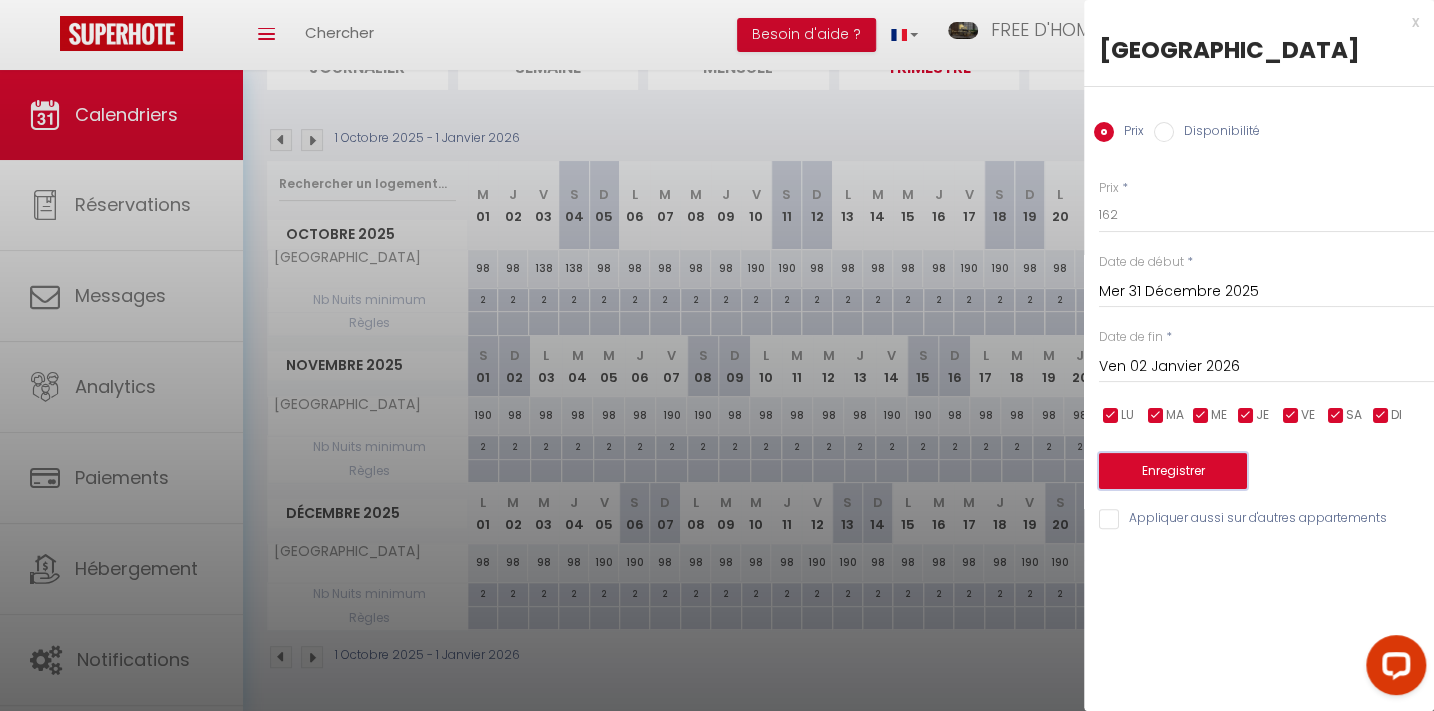 click on "Enregistrer" at bounding box center (1173, 471) 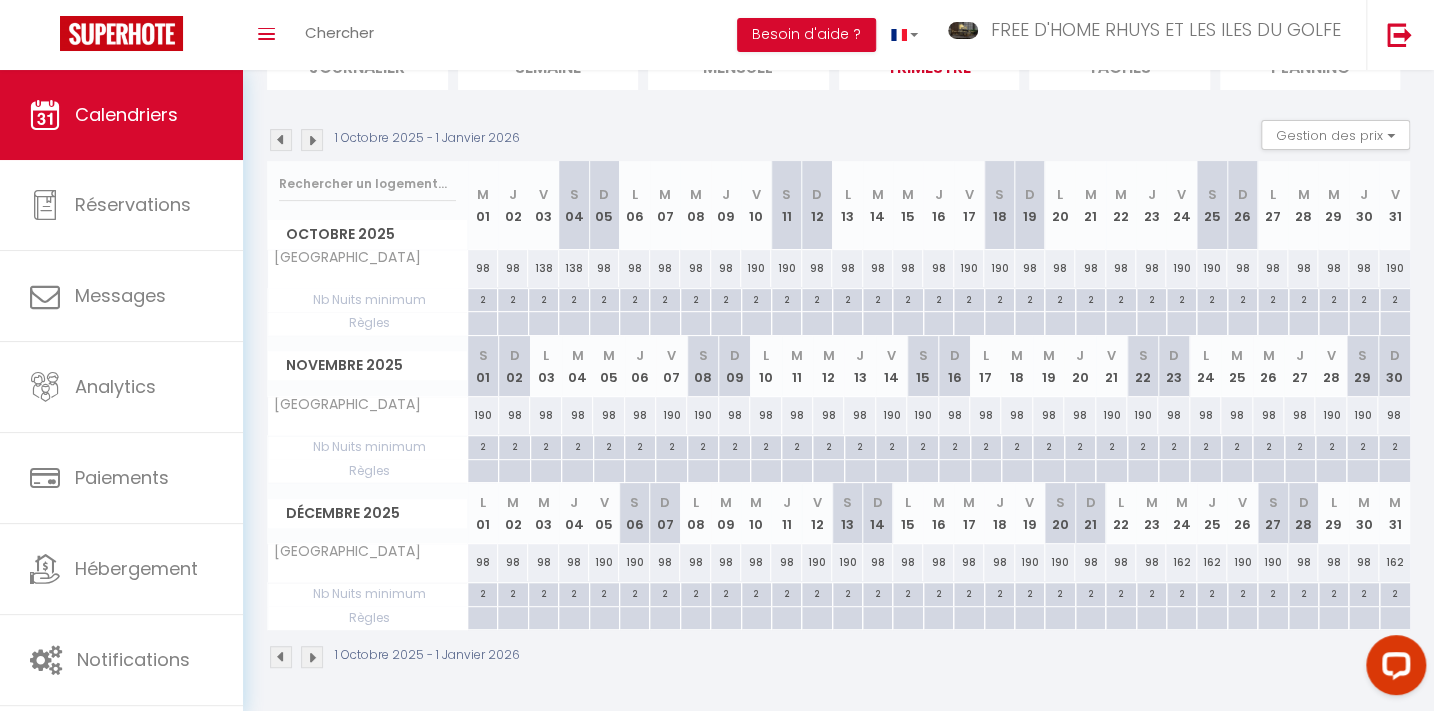 click at bounding box center (281, 140) 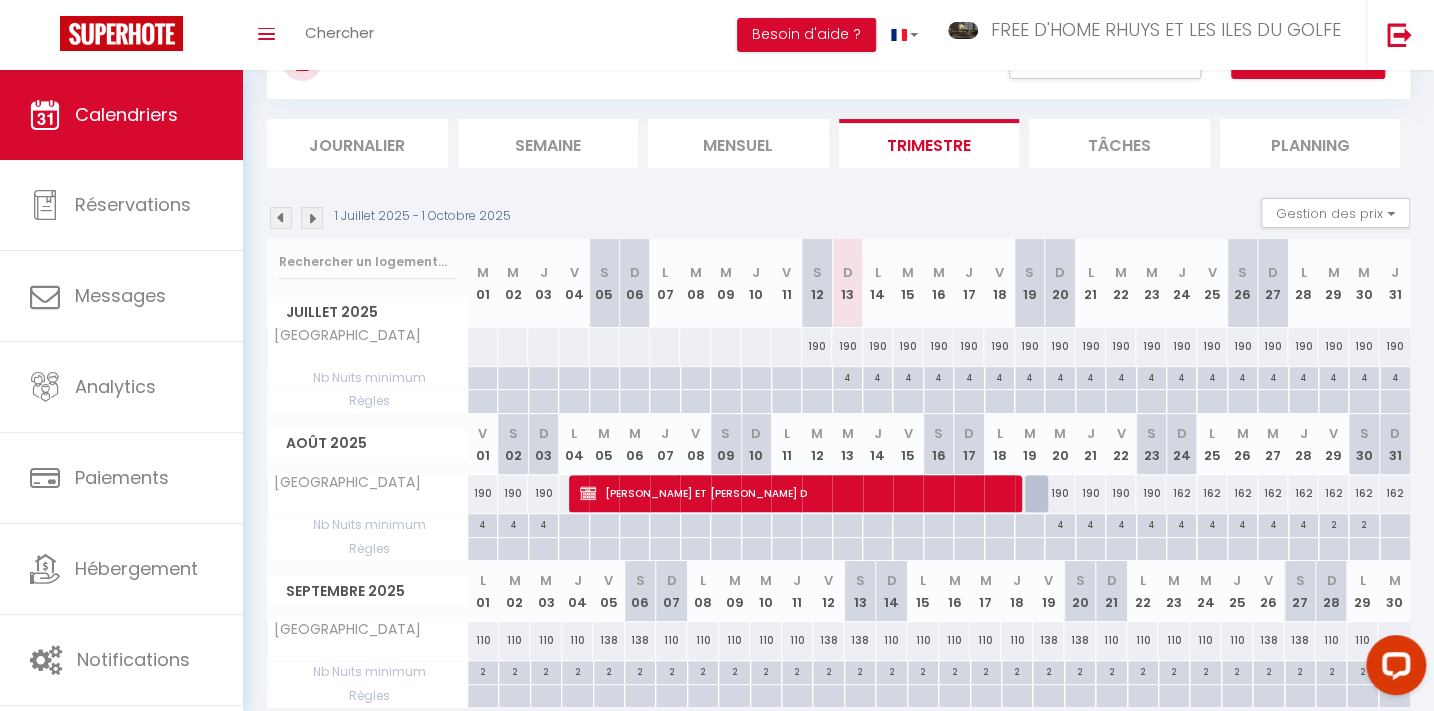 scroll, scrollTop: 0, scrollLeft: 0, axis: both 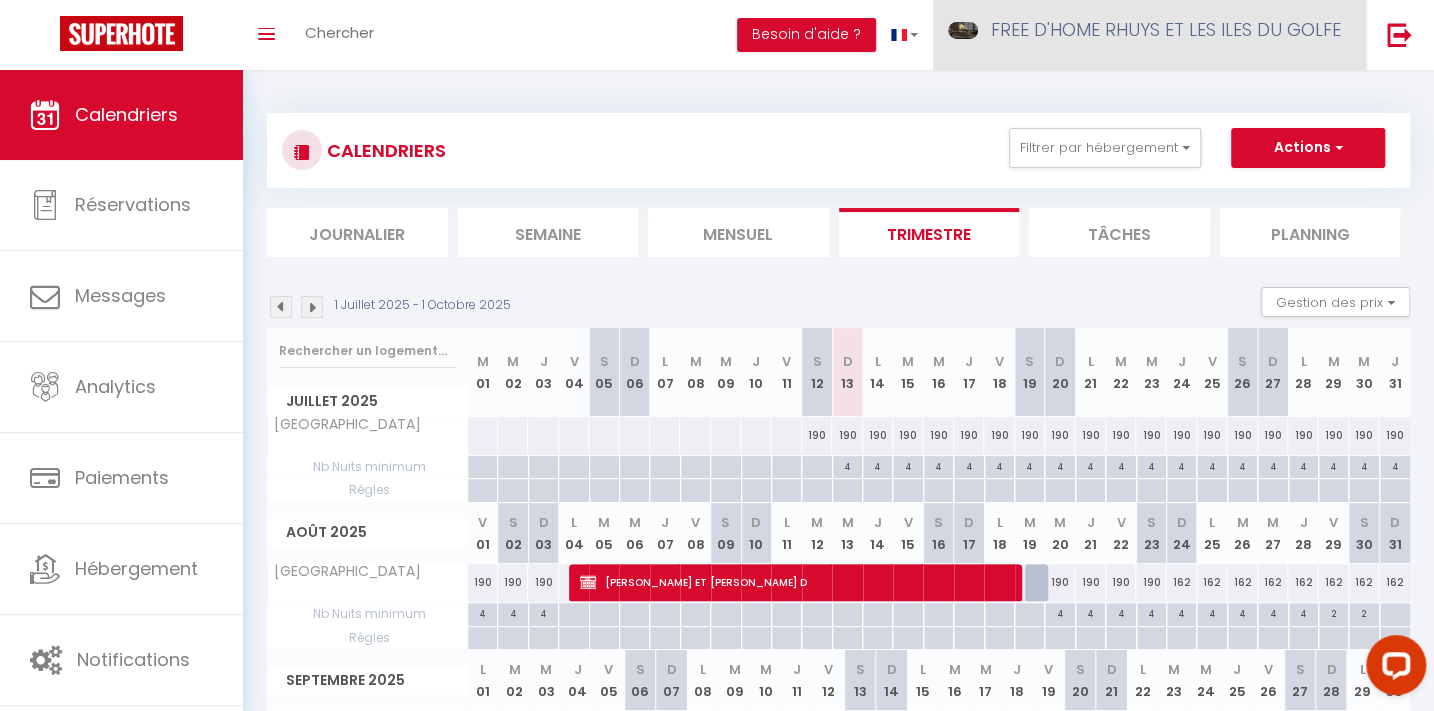 click on "FREE D'HOME RHUYS ET LES  ILES DU GOLFE" at bounding box center [1166, 29] 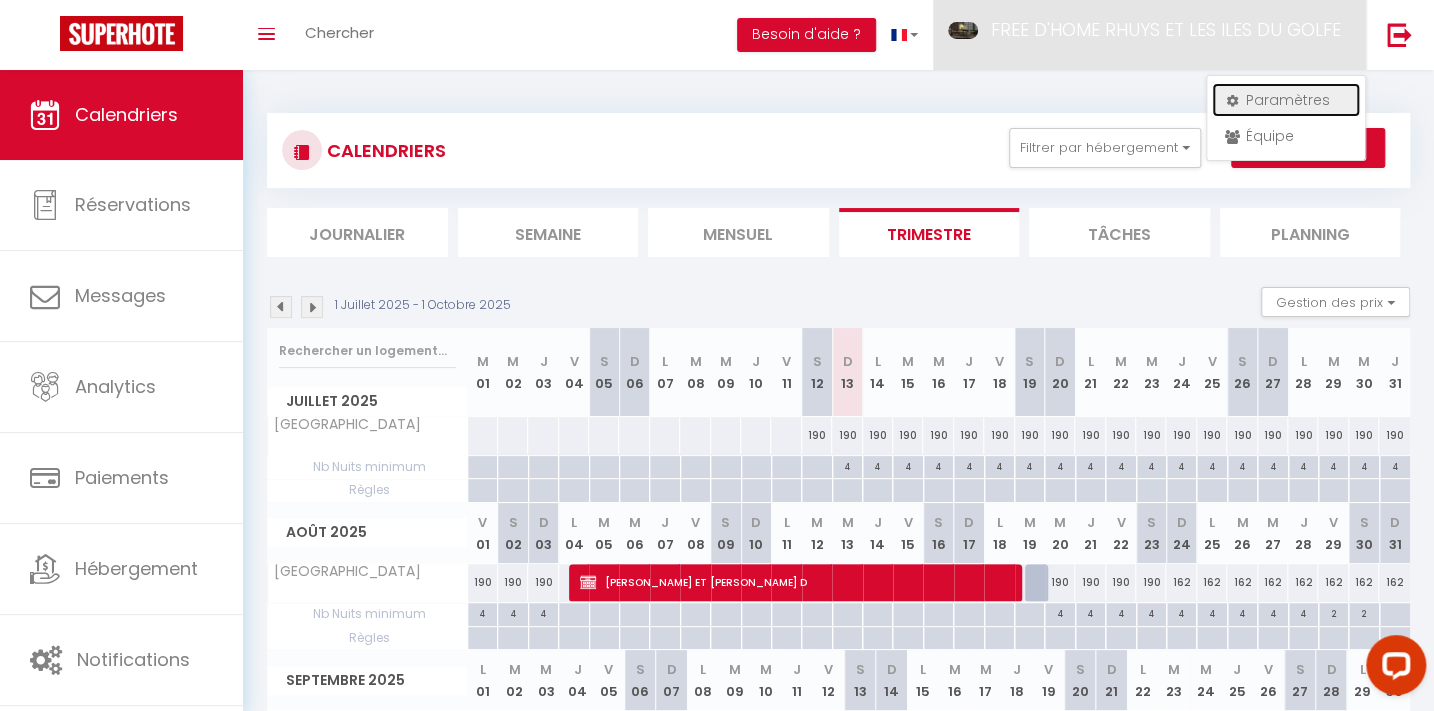 click on "Paramètres" at bounding box center [1286, 100] 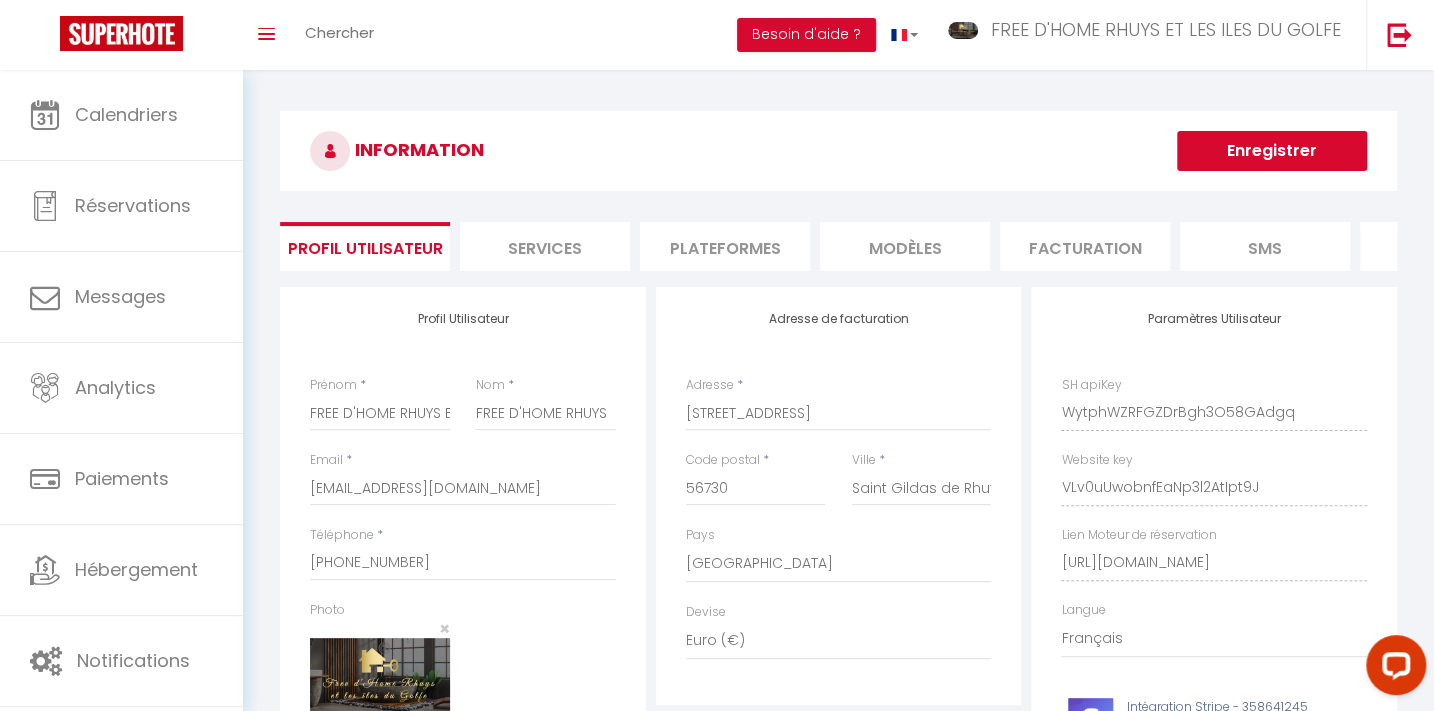 click on "Plateformes" at bounding box center (725, 246) 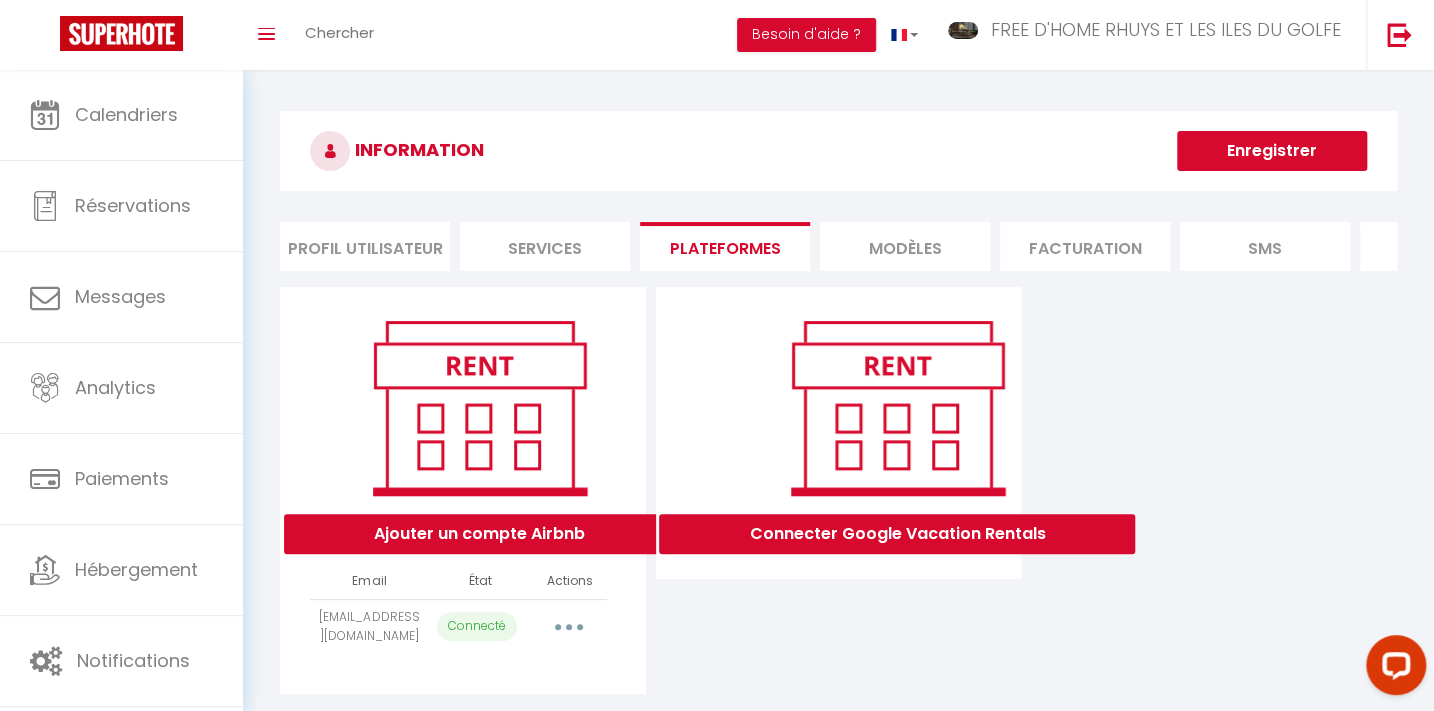 click at bounding box center [569, 627] 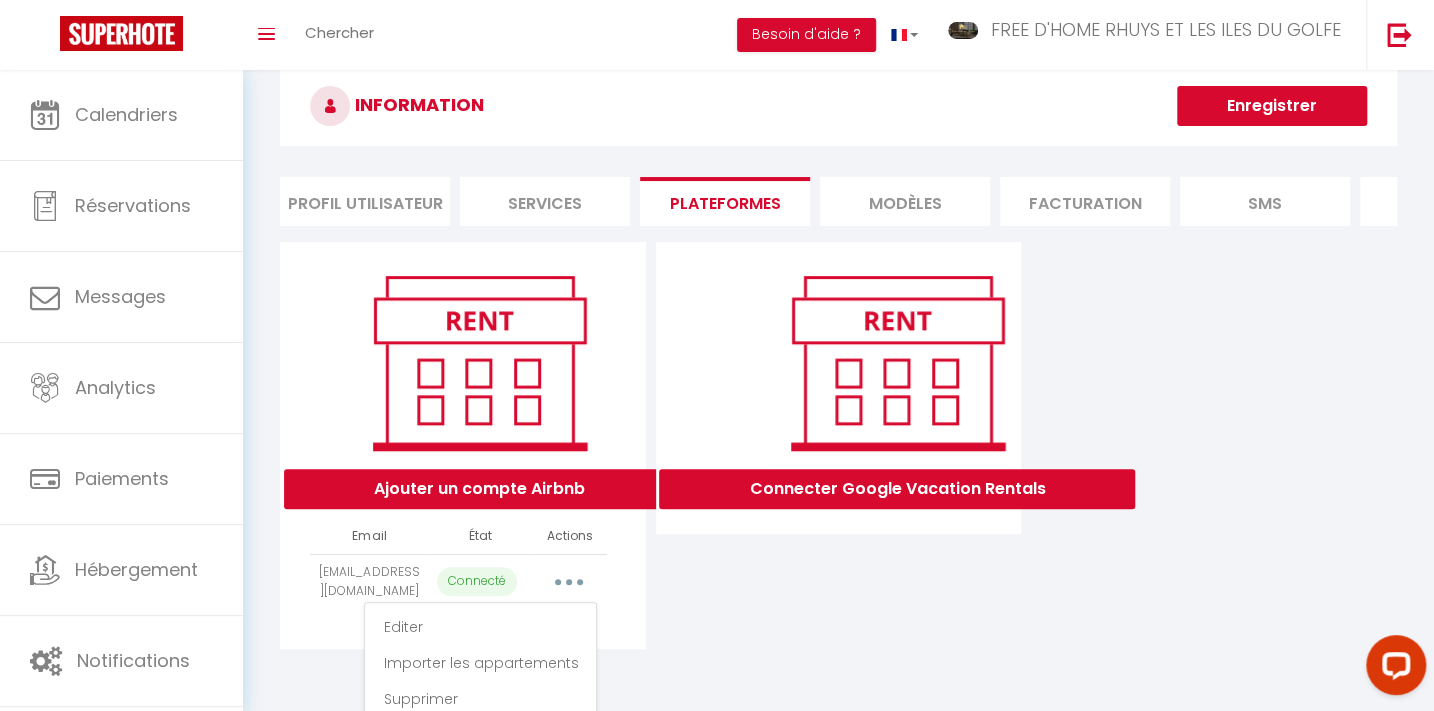 scroll, scrollTop: 116, scrollLeft: 0, axis: vertical 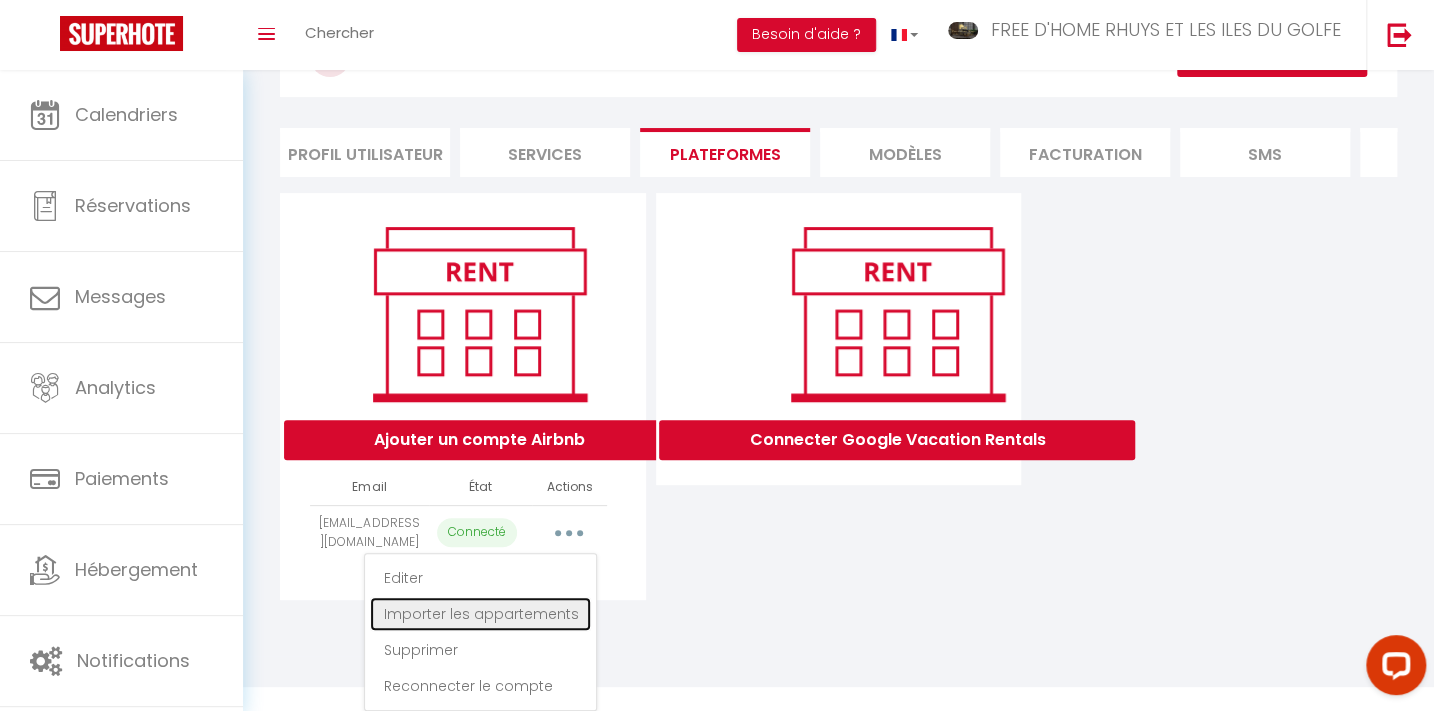 click on "Importer les appartements" at bounding box center [480, 614] 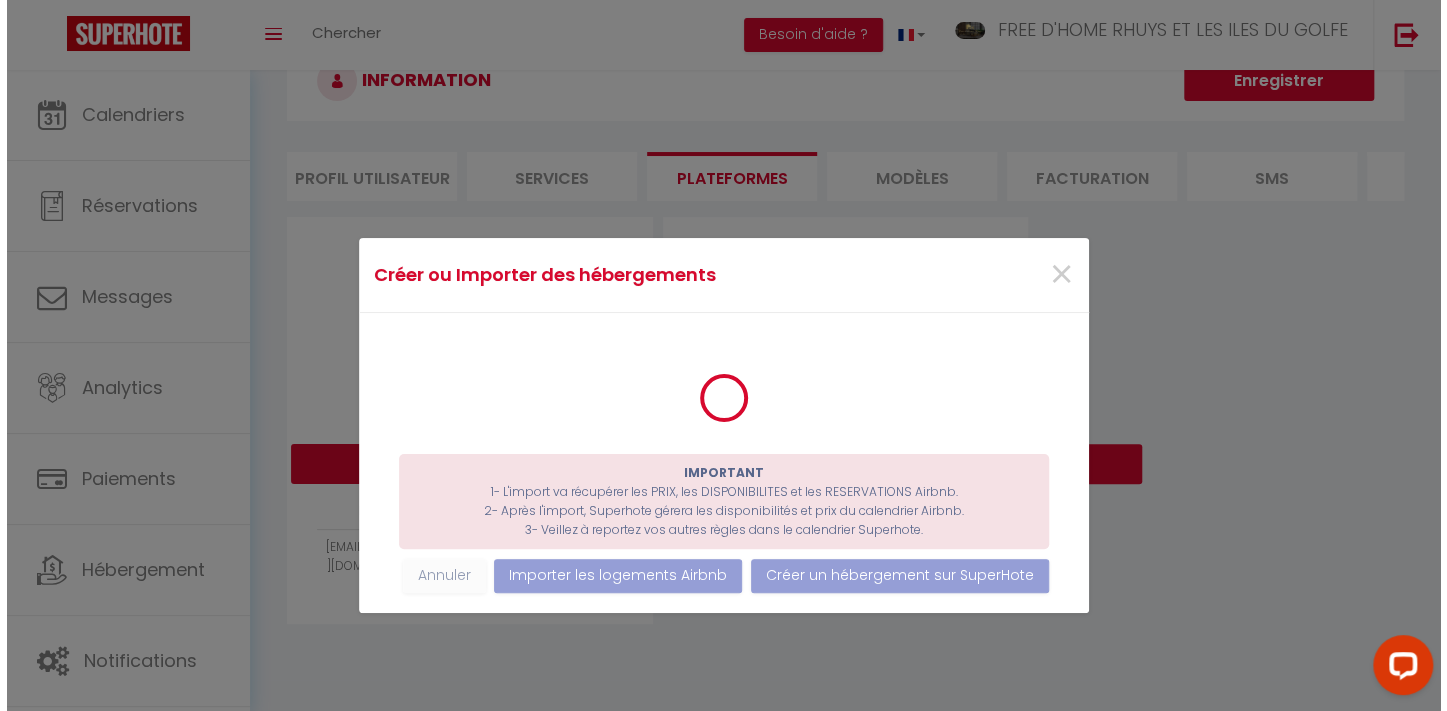scroll, scrollTop: 70, scrollLeft: 0, axis: vertical 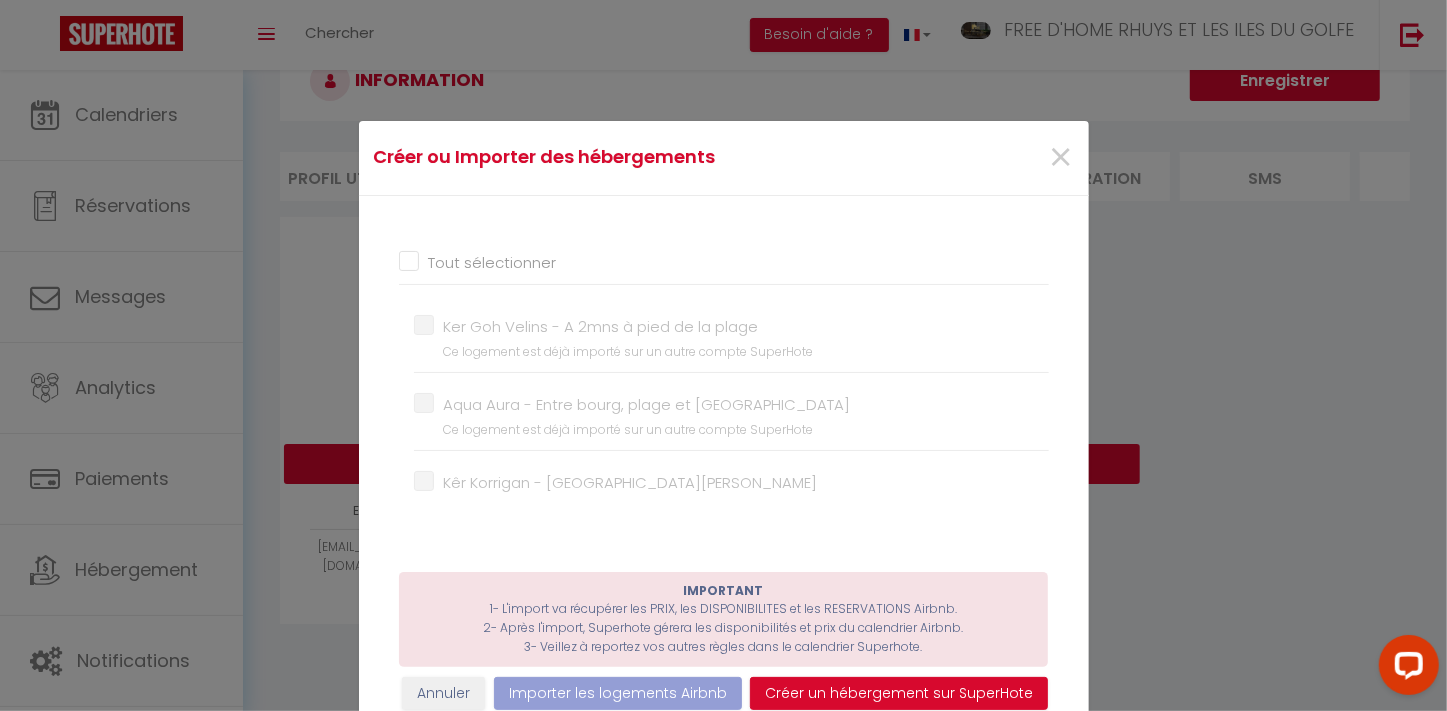 click on "Tout sélectionner" at bounding box center (724, 262) 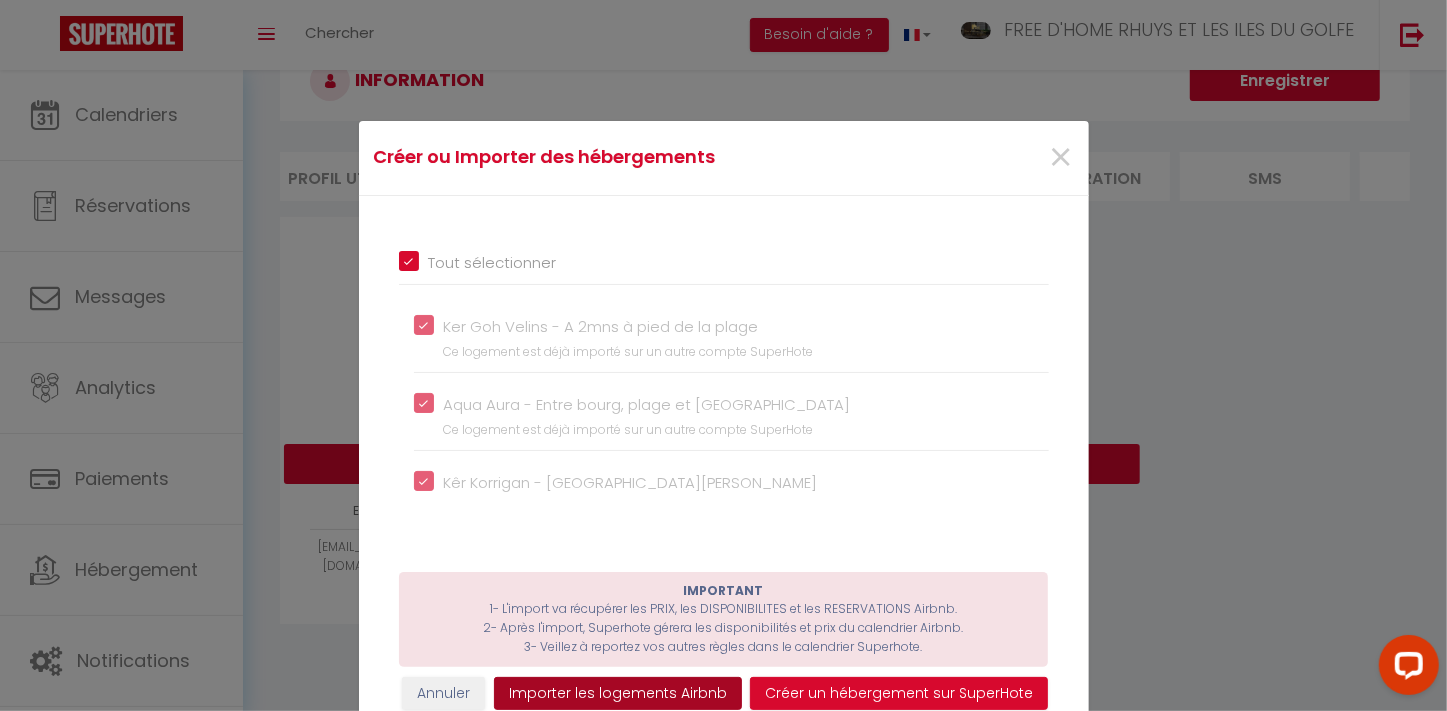 click on "Importer les logements Airbnb" at bounding box center [618, 694] 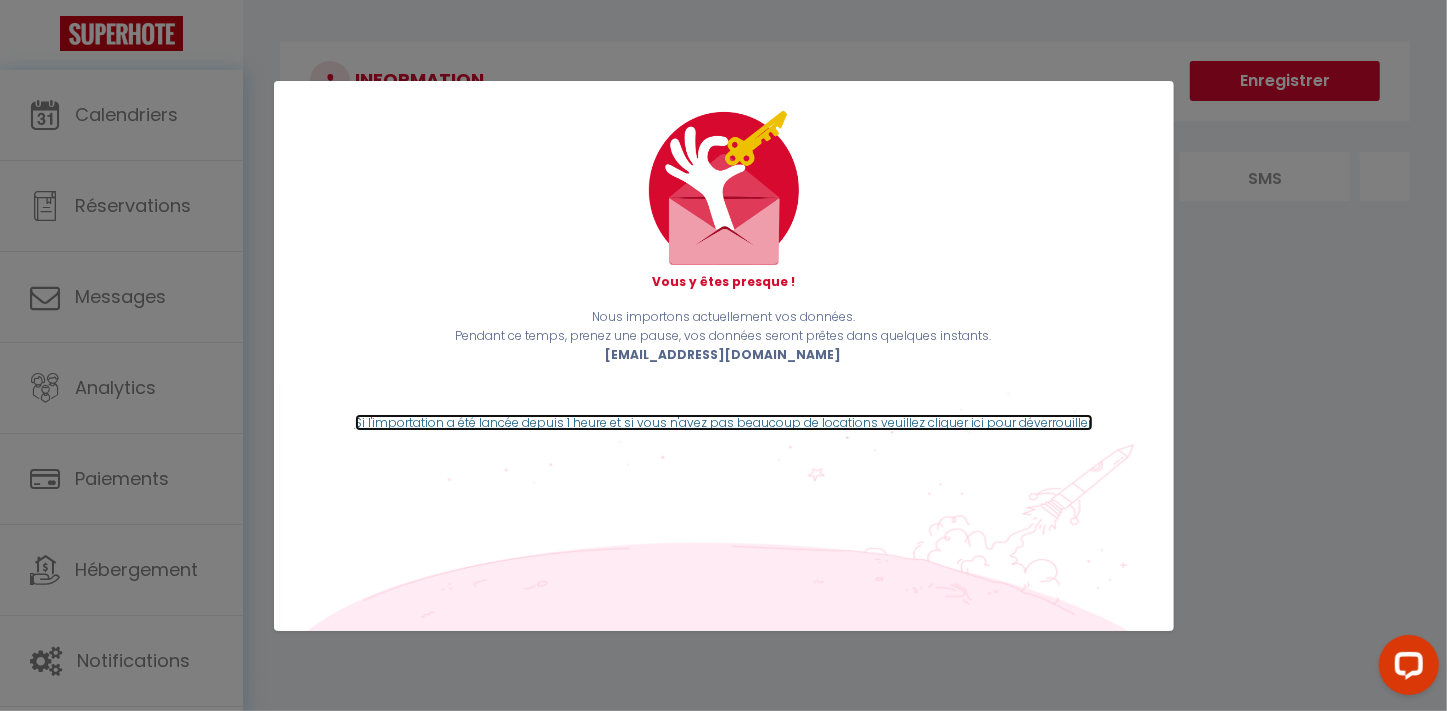 click on "Si l'importation a été lancée depuis 1 heure et si vous n'avez pas beaucoup de locations veuillez cliquer ici pour déverrouiller" at bounding box center (724, 422) 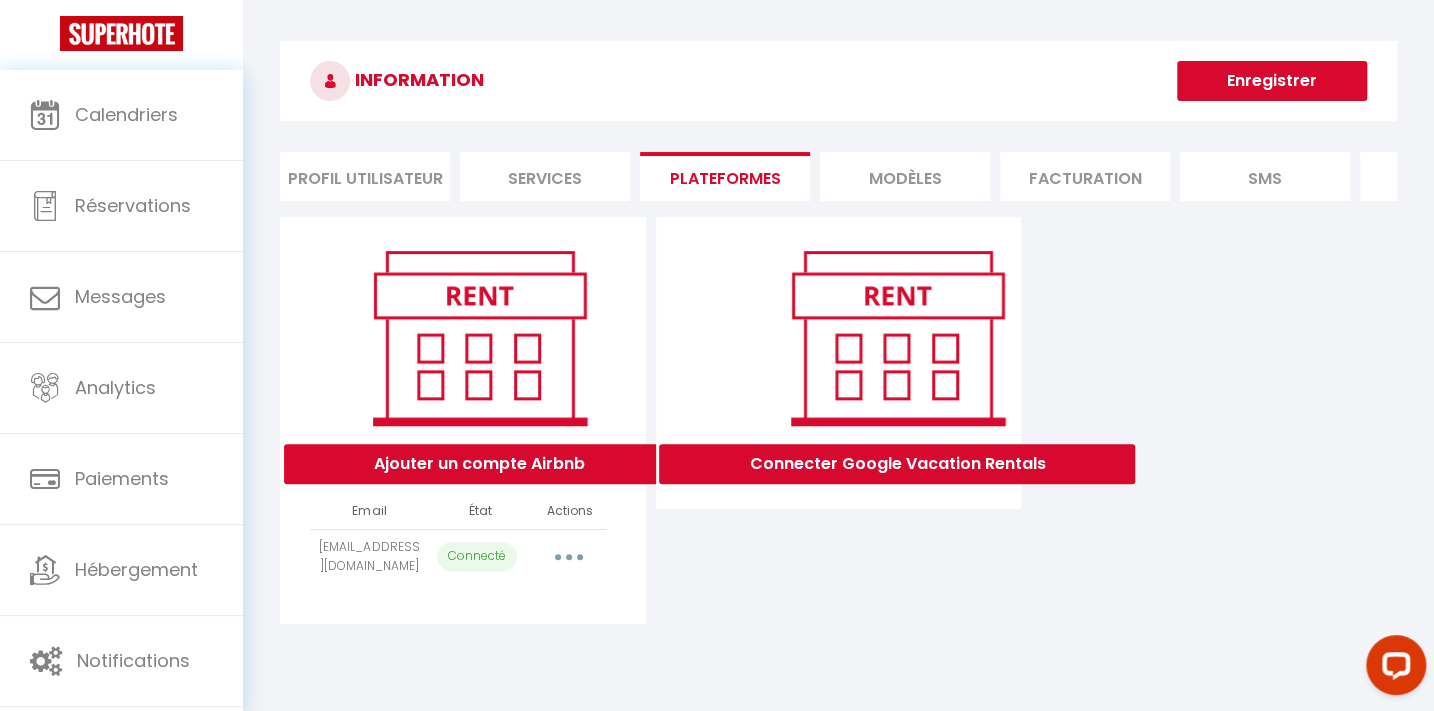 click at bounding box center [569, 557] 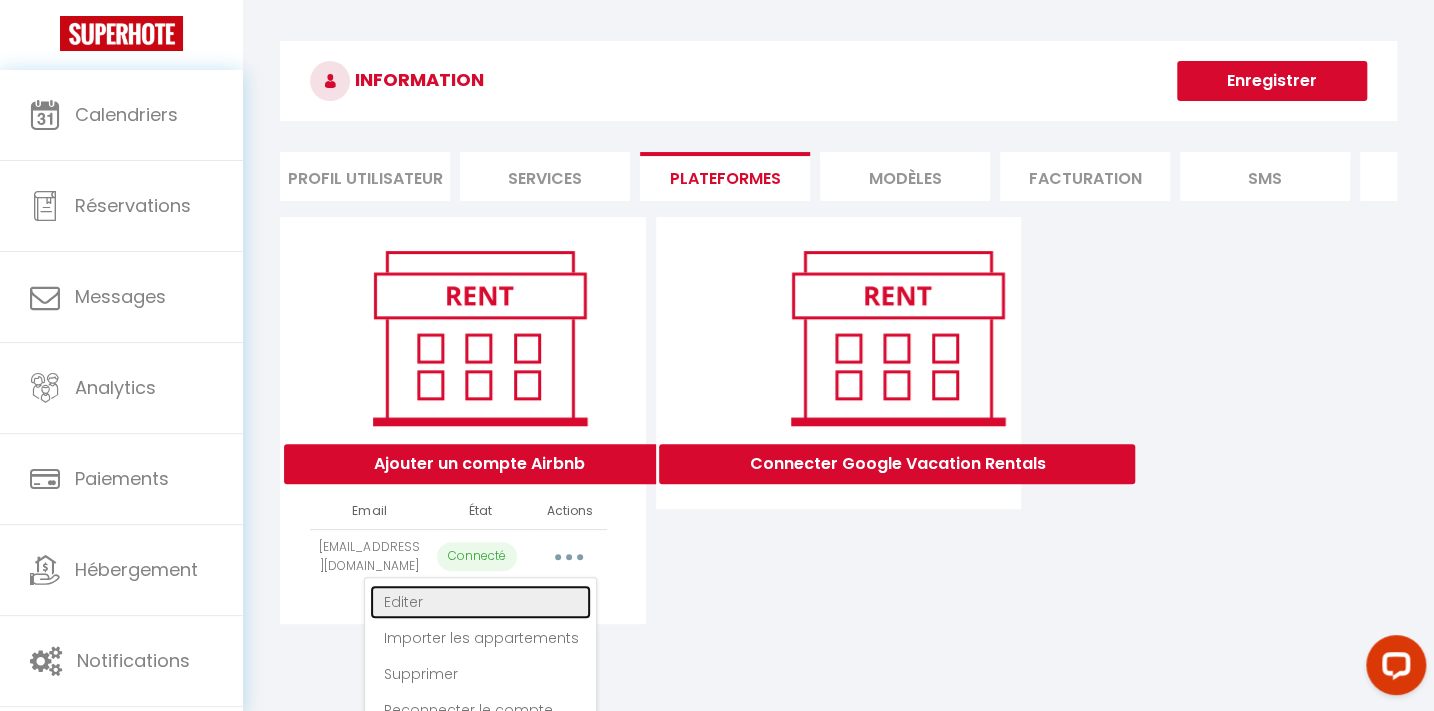 click on "Editer" at bounding box center (480, 602) 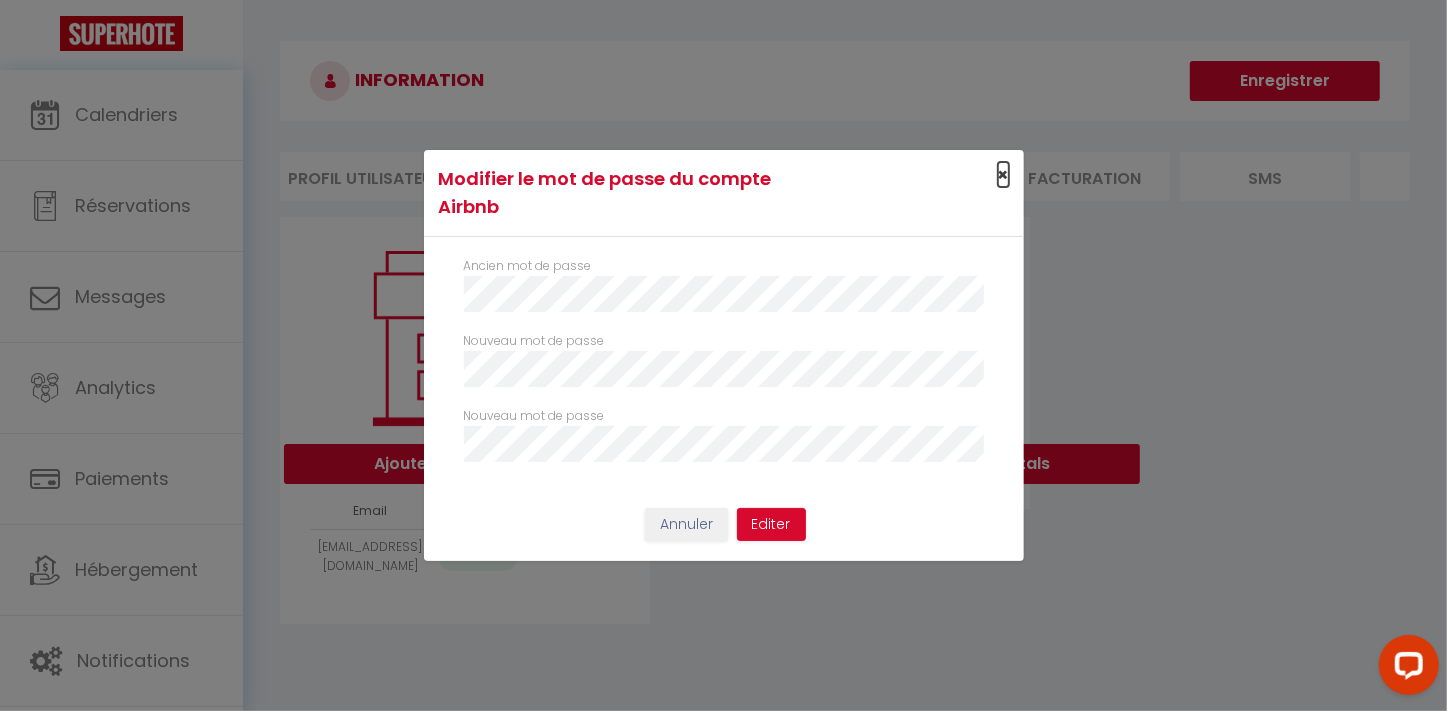 click on "×" at bounding box center [1003, 174] 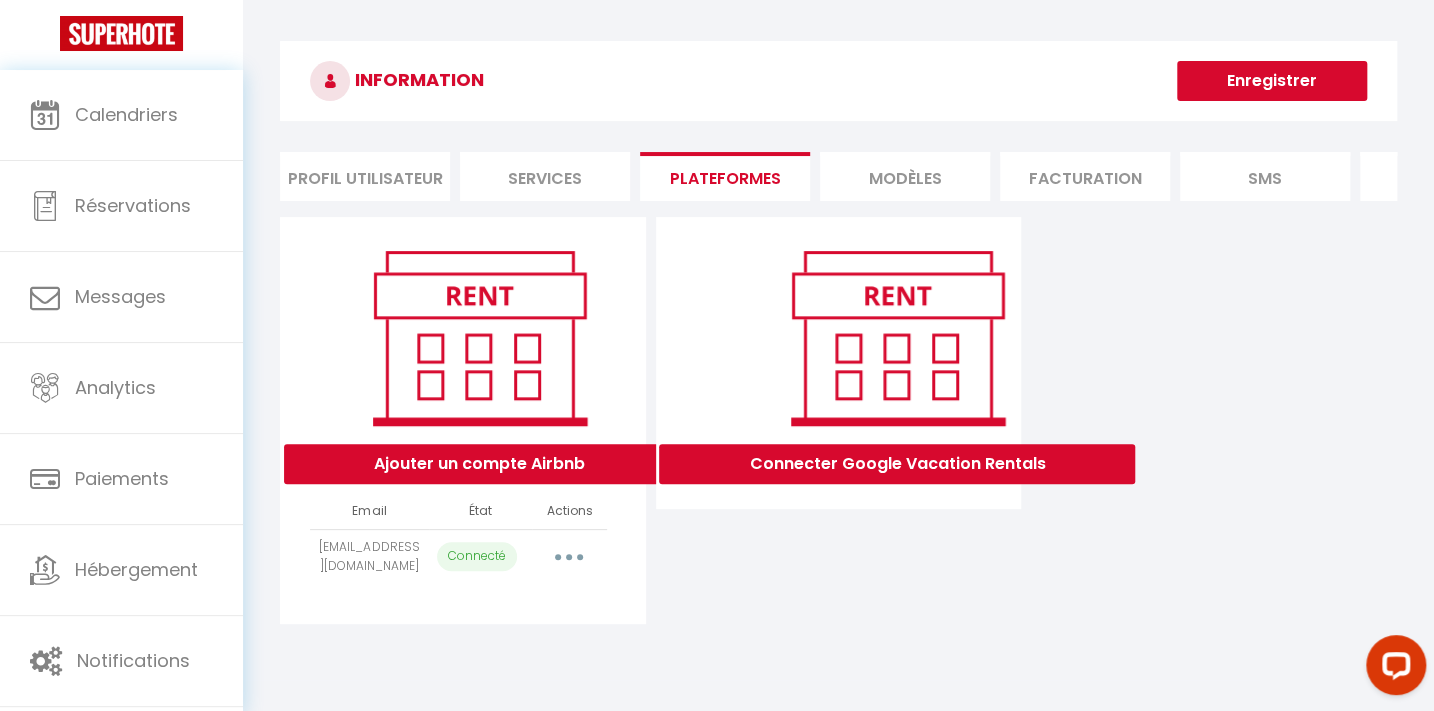 click at bounding box center [569, 557] 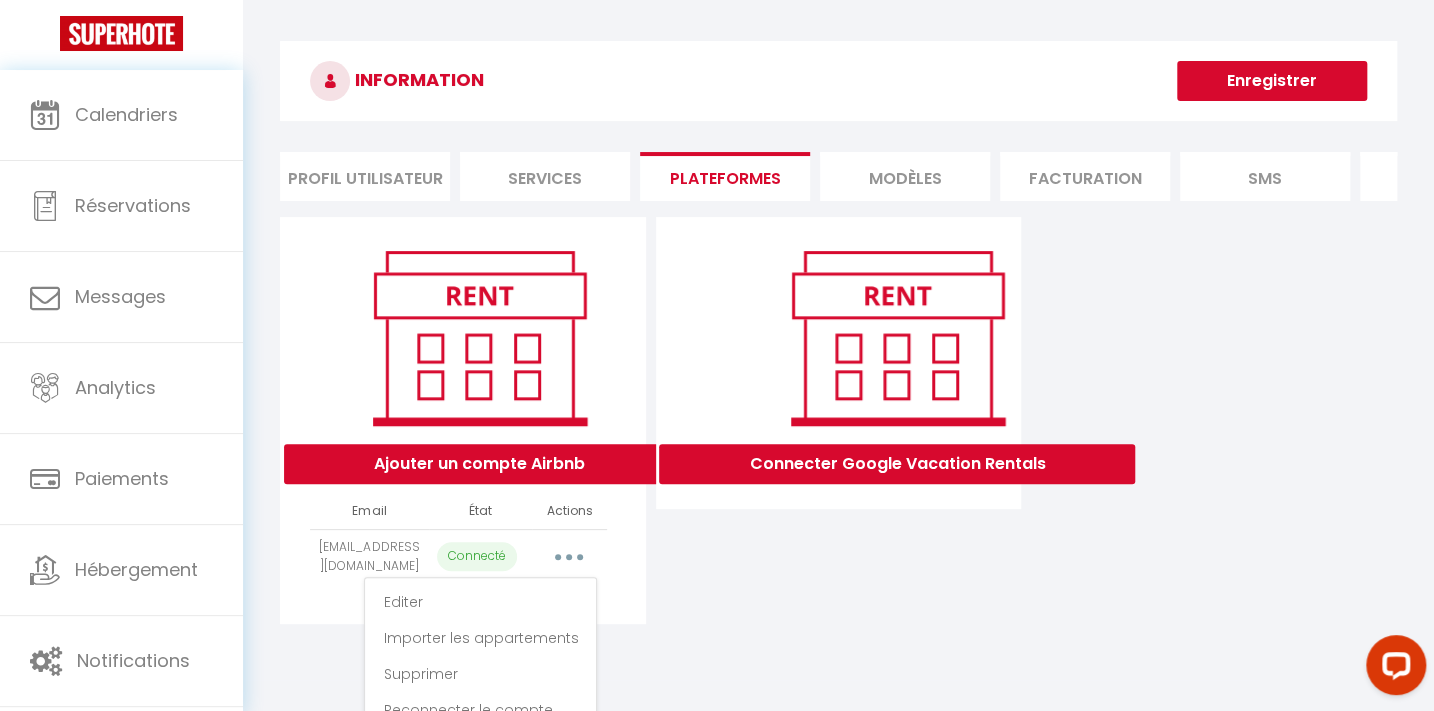 scroll, scrollTop: 116, scrollLeft: 0, axis: vertical 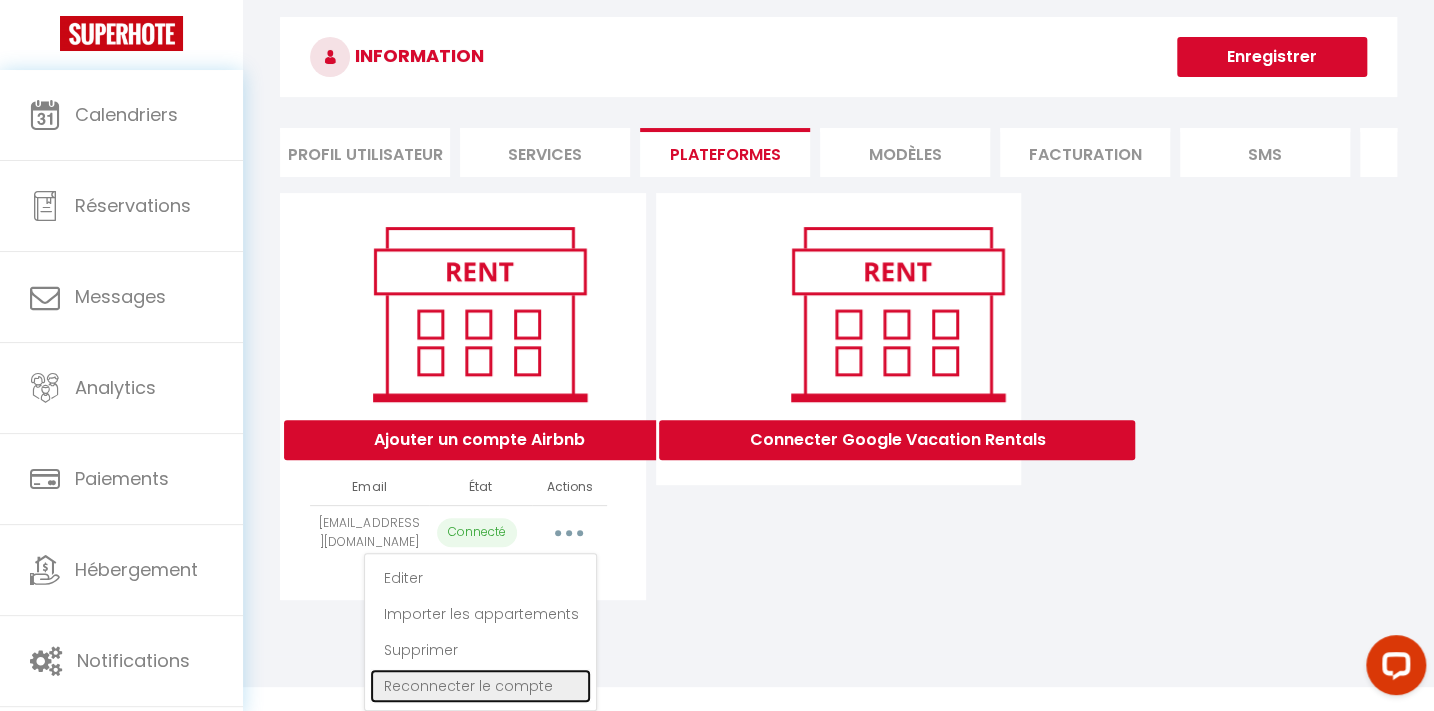 click on "Reconnecter le compte" at bounding box center [480, 686] 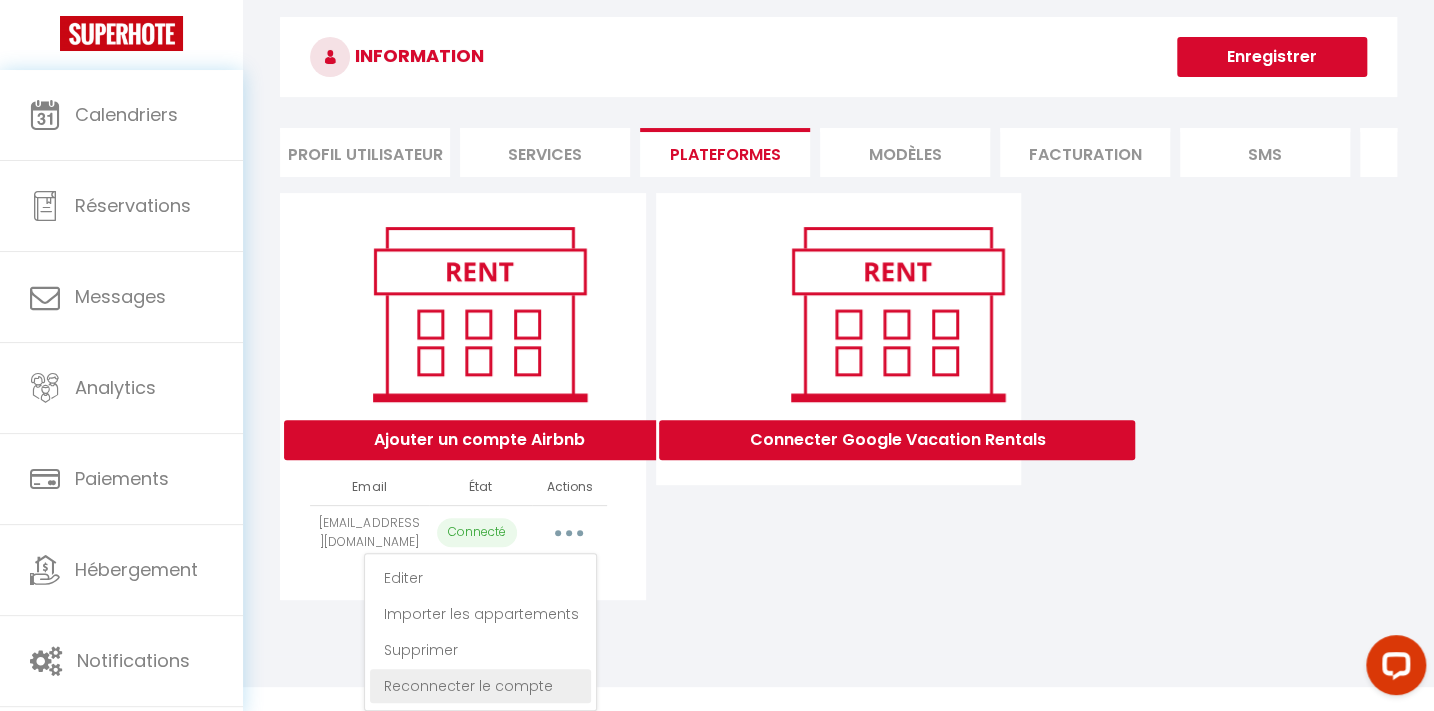 scroll, scrollTop: 70, scrollLeft: 0, axis: vertical 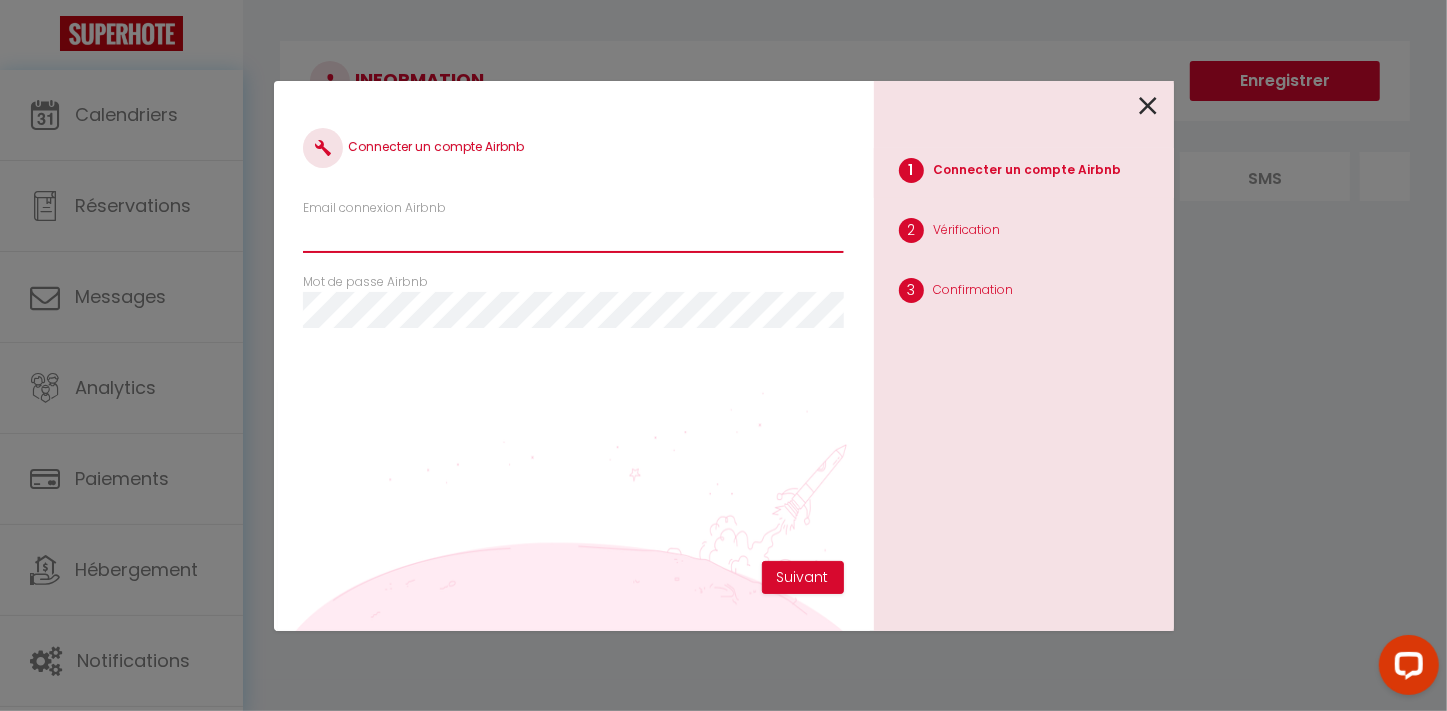 click on "Email connexion Airbnb" at bounding box center [573, 235] 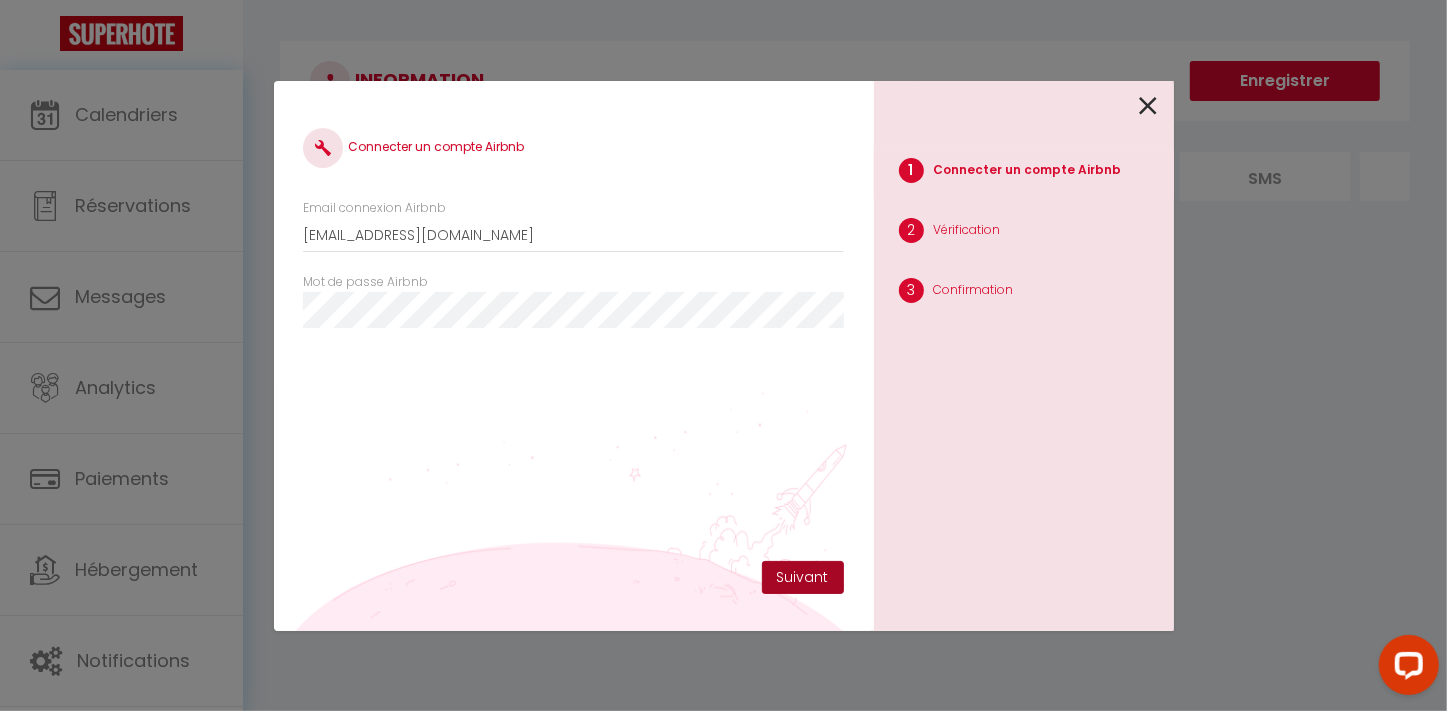 click on "Suivant" at bounding box center [803, 578] 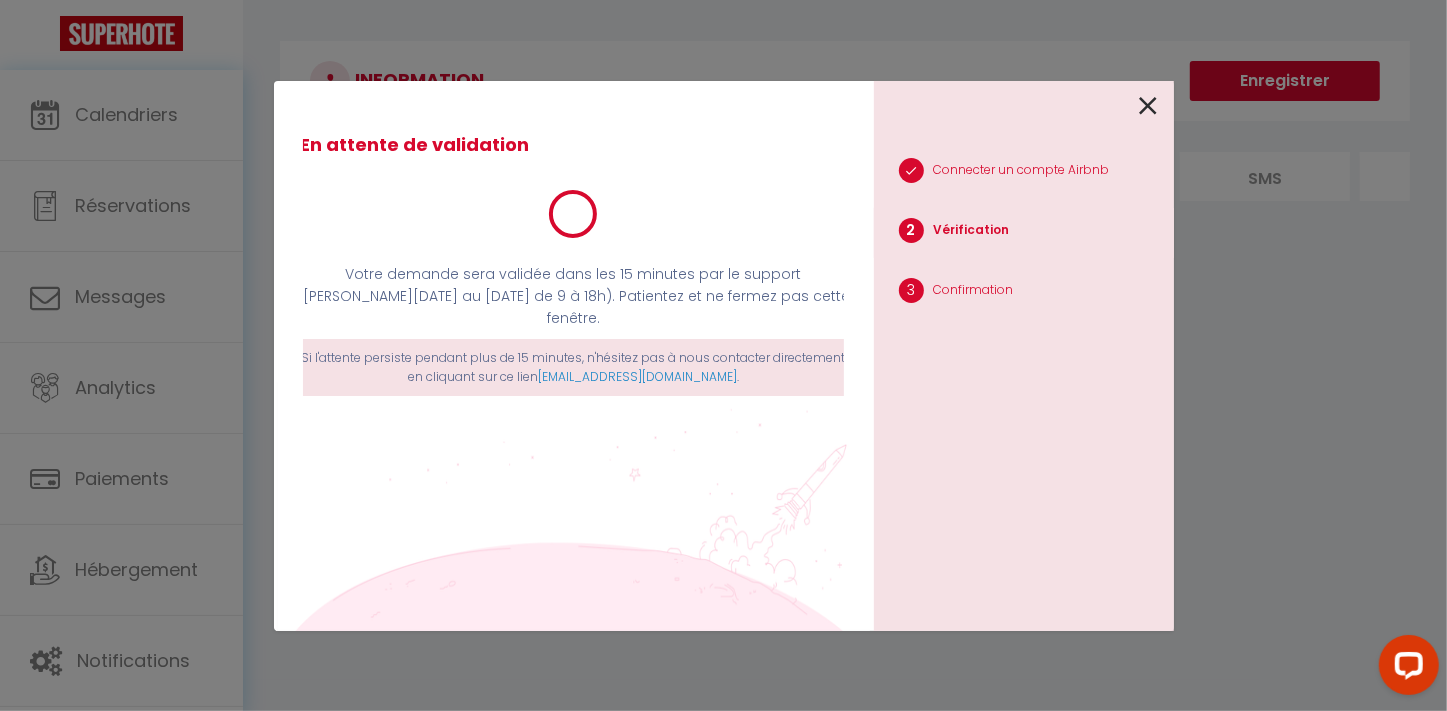 click at bounding box center [1149, 106] 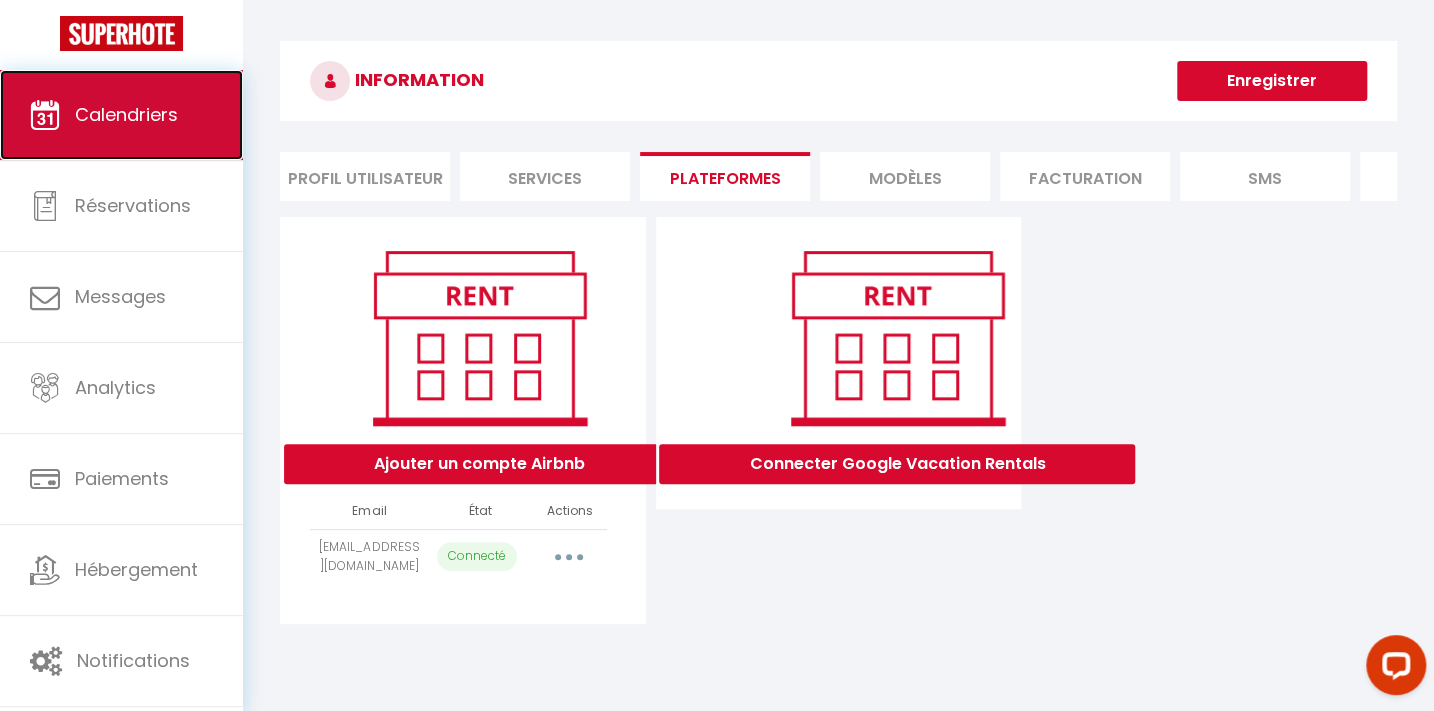 click on "Calendriers" at bounding box center [121, 115] 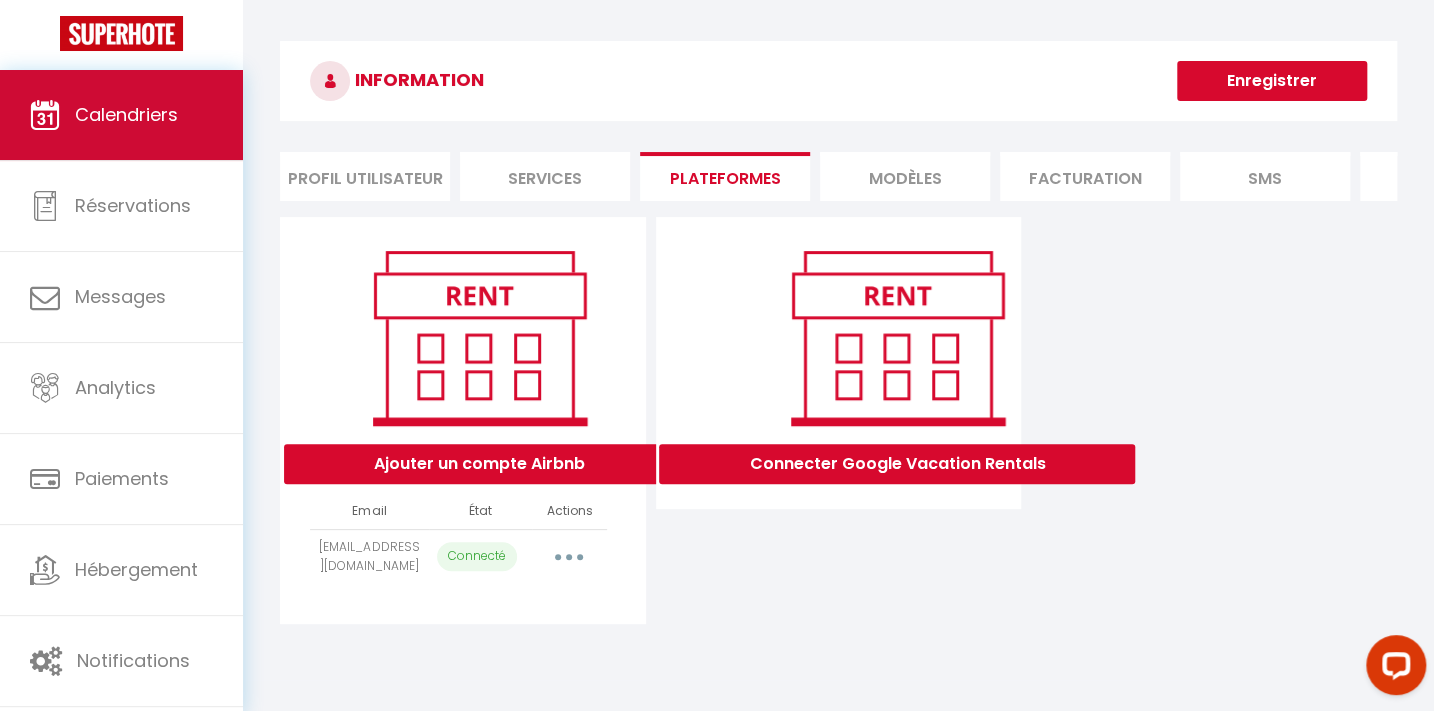 scroll, scrollTop: 0, scrollLeft: 0, axis: both 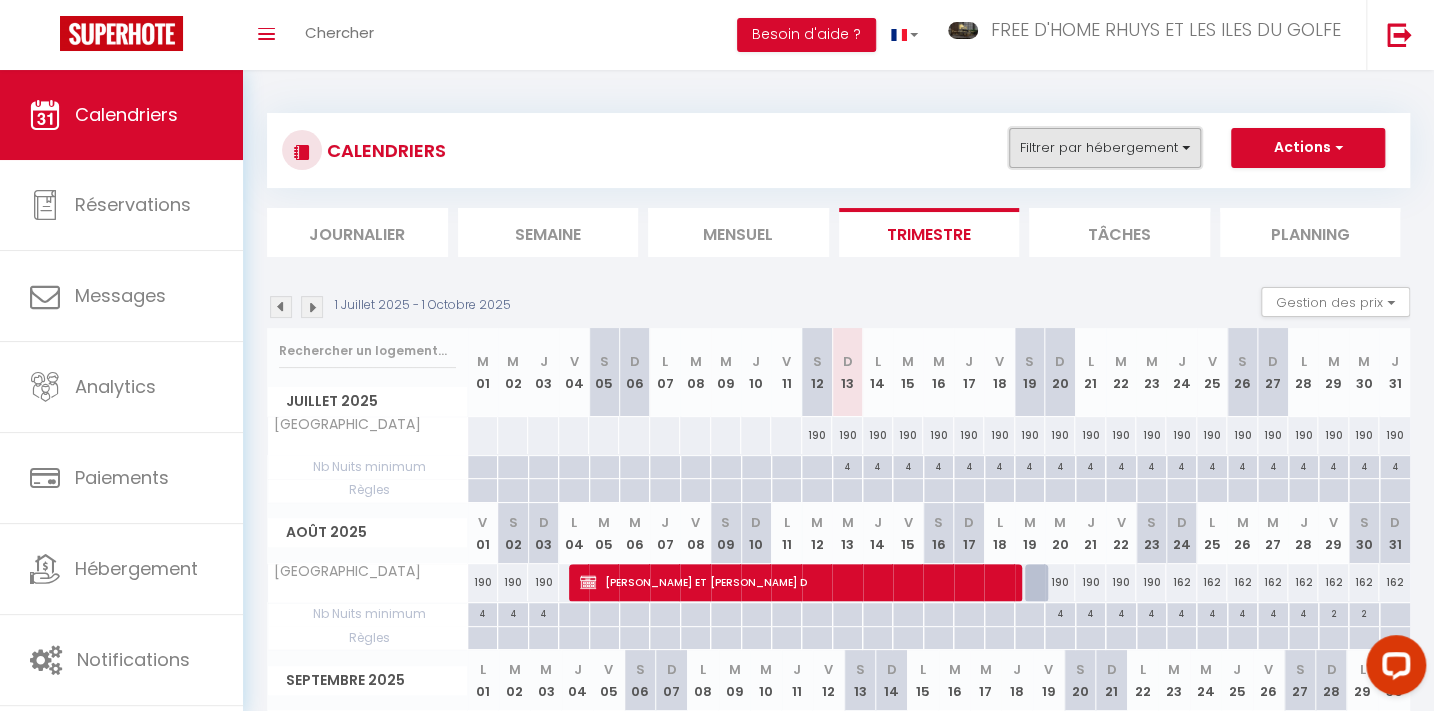 click on "Filtrer par hébergement" at bounding box center [1105, 148] 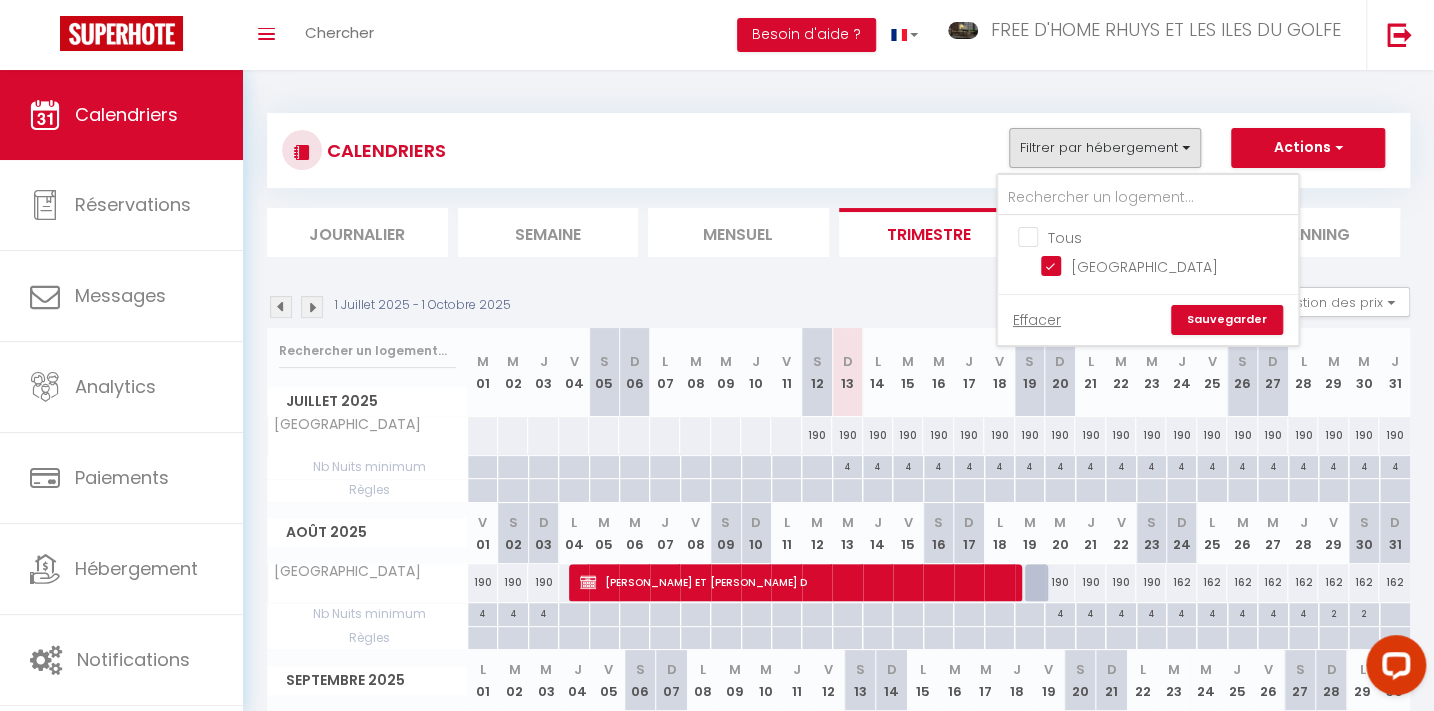click on "Tous" at bounding box center [1168, 236] 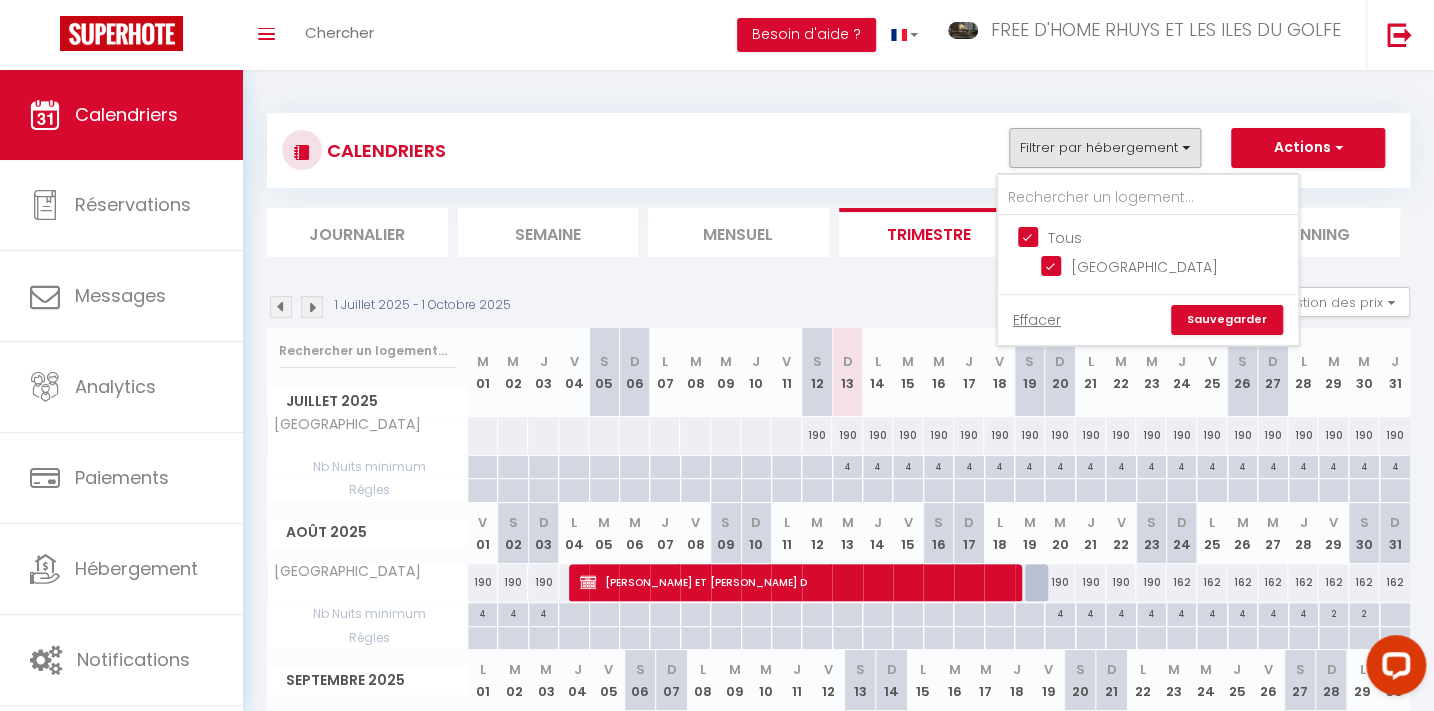 click on "Tous" at bounding box center (1168, 236) 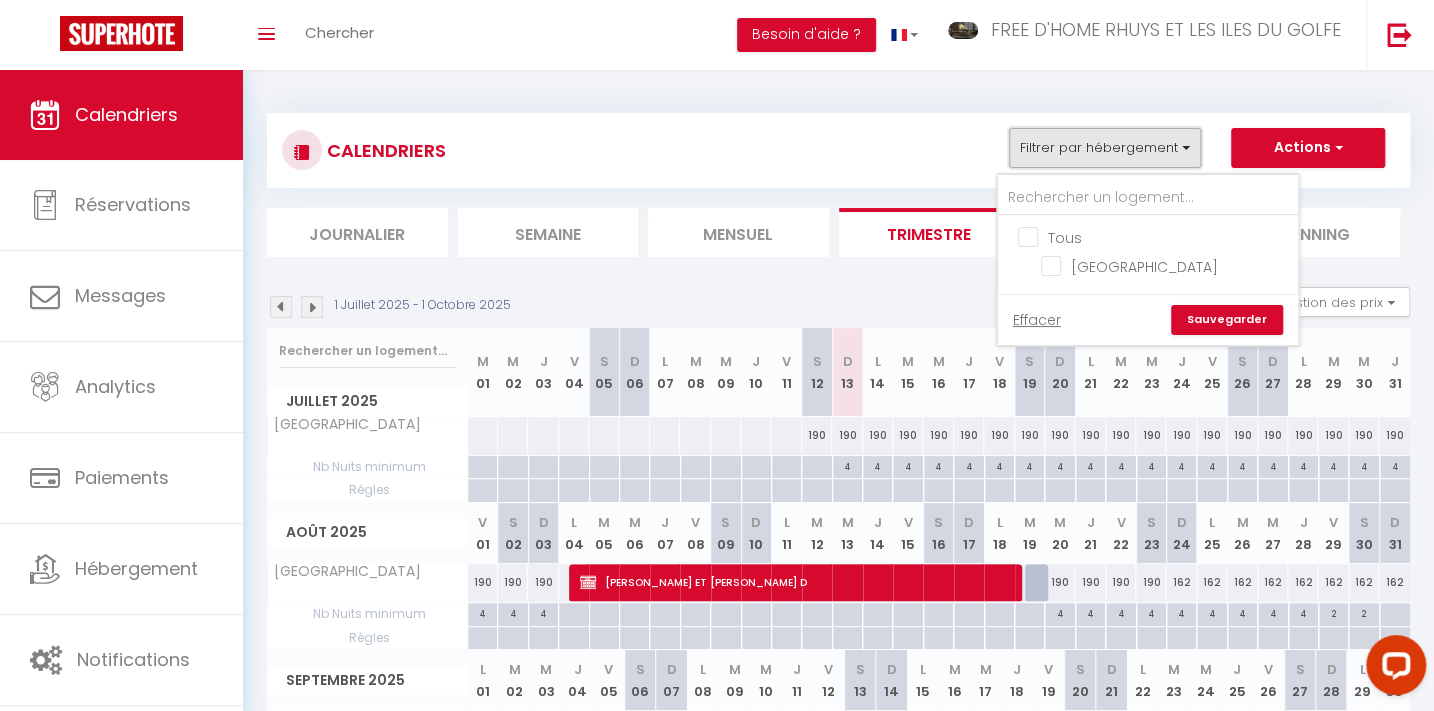 click on "Filtrer par hébergement" at bounding box center [1105, 148] 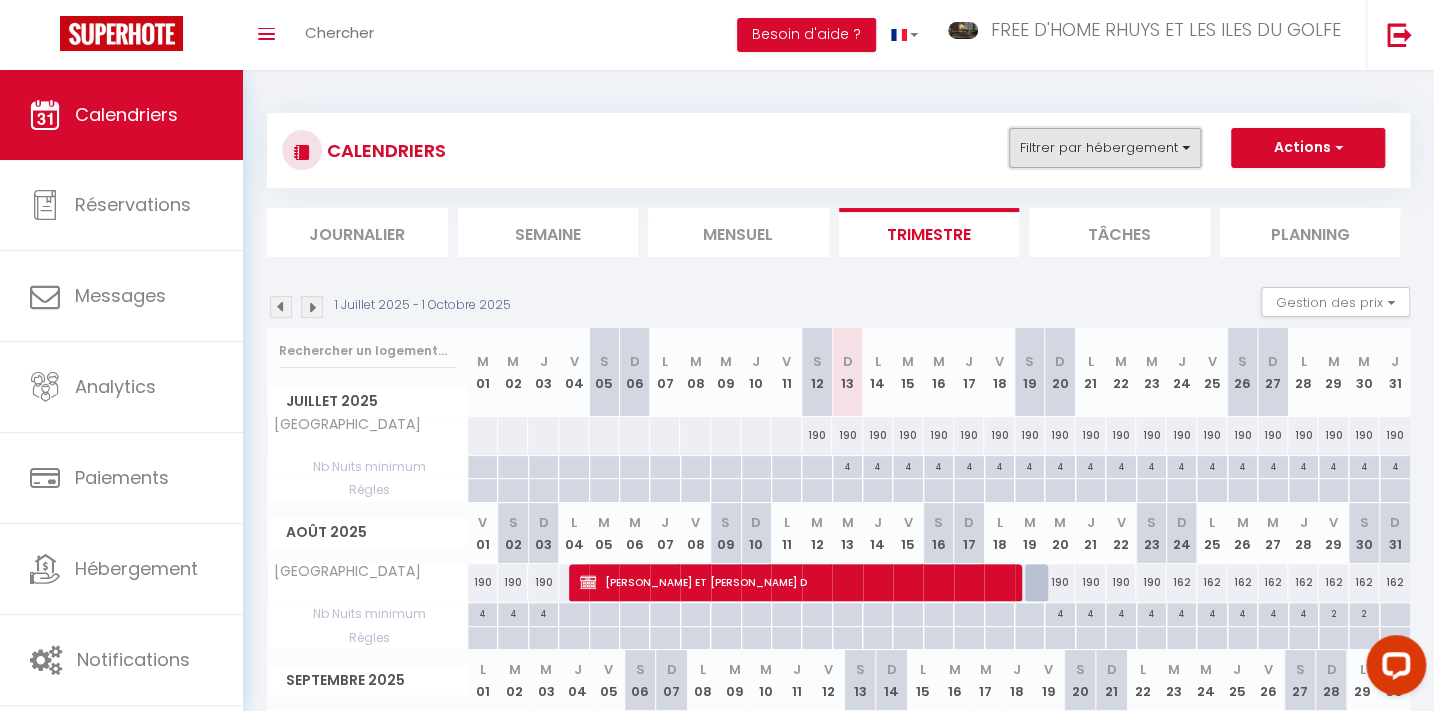 click on "Filtrer par hébergement" at bounding box center (1105, 148) 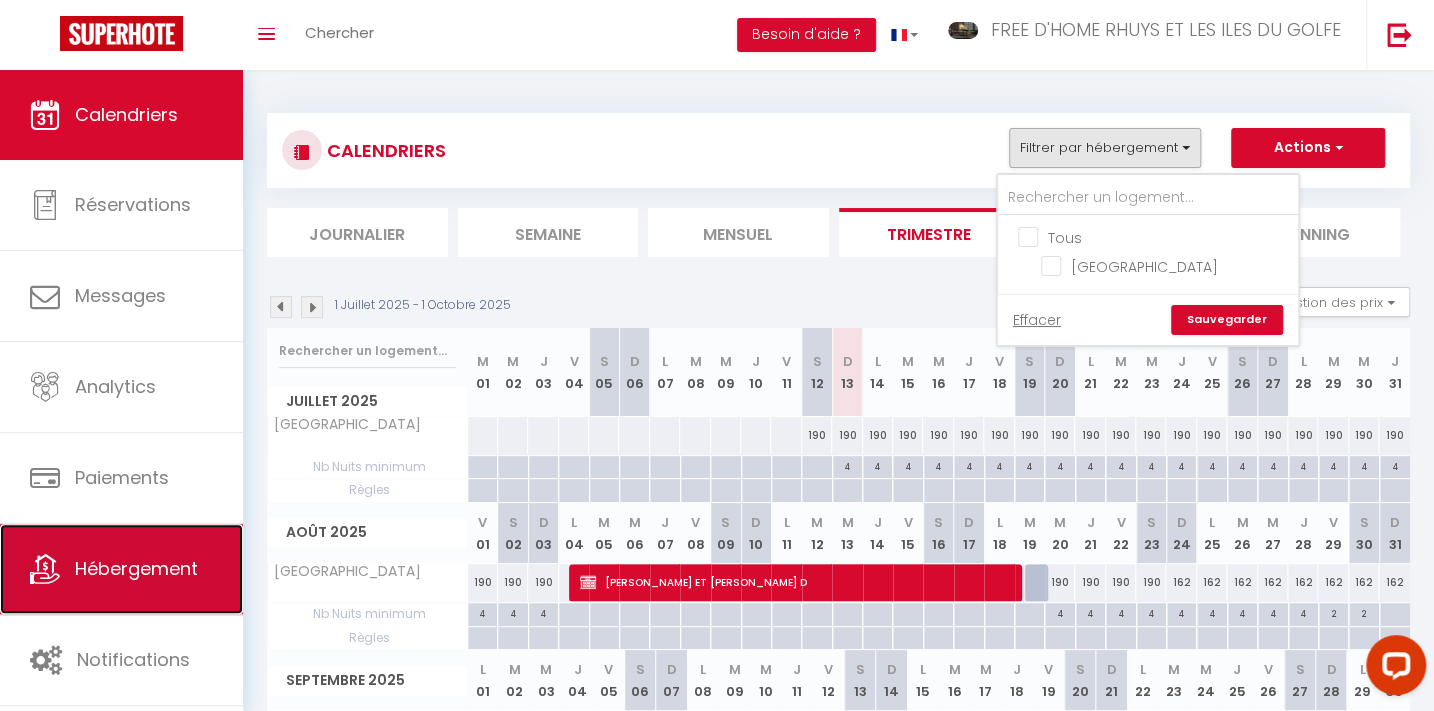 click on "Hébergement" at bounding box center (121, 569) 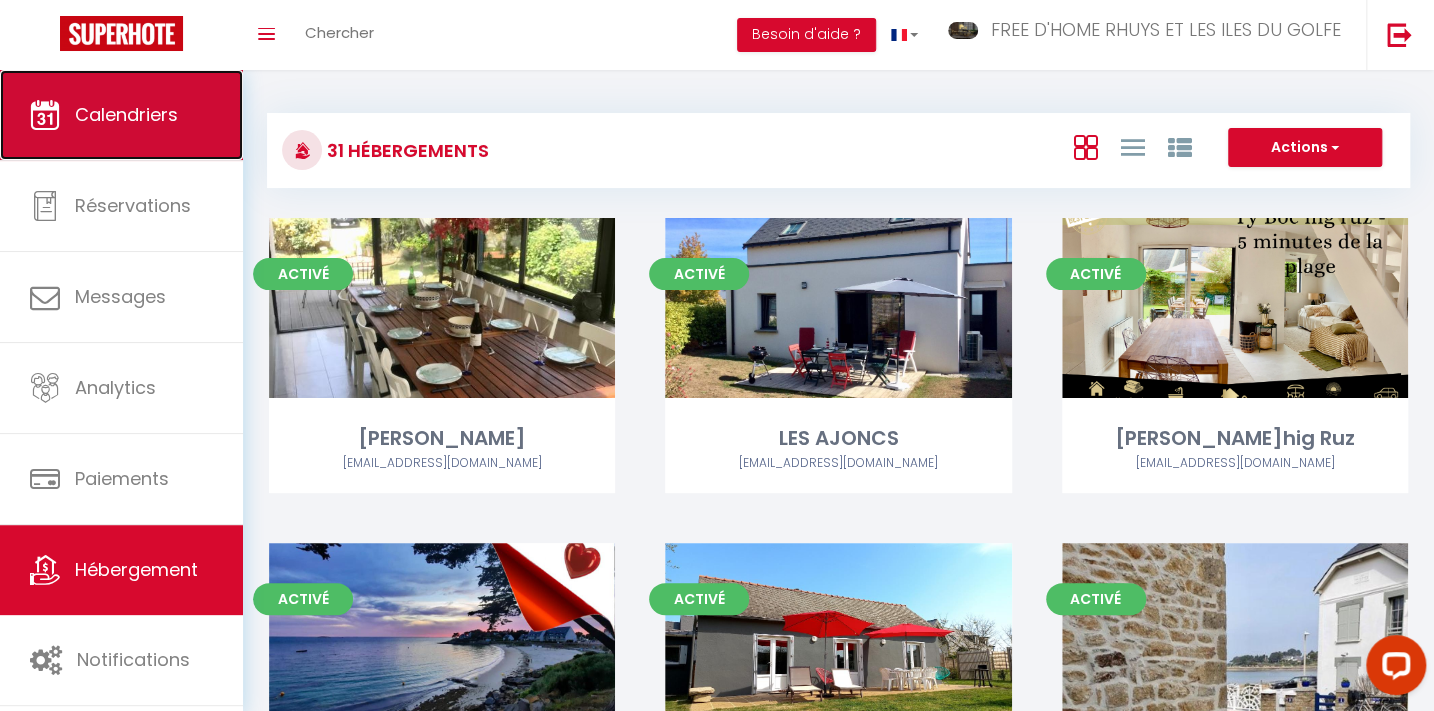 click on "Calendriers" at bounding box center (126, 114) 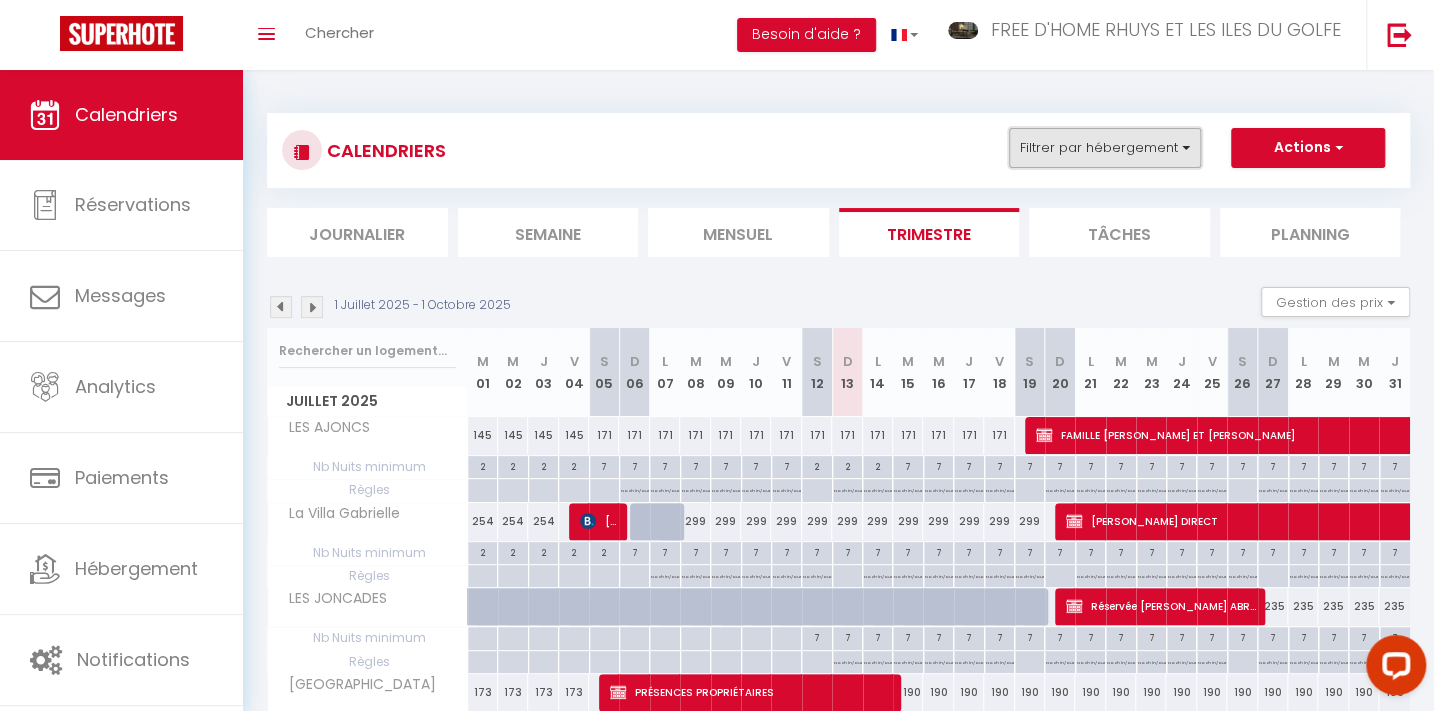 click on "Filtrer par hébergement" at bounding box center [1105, 148] 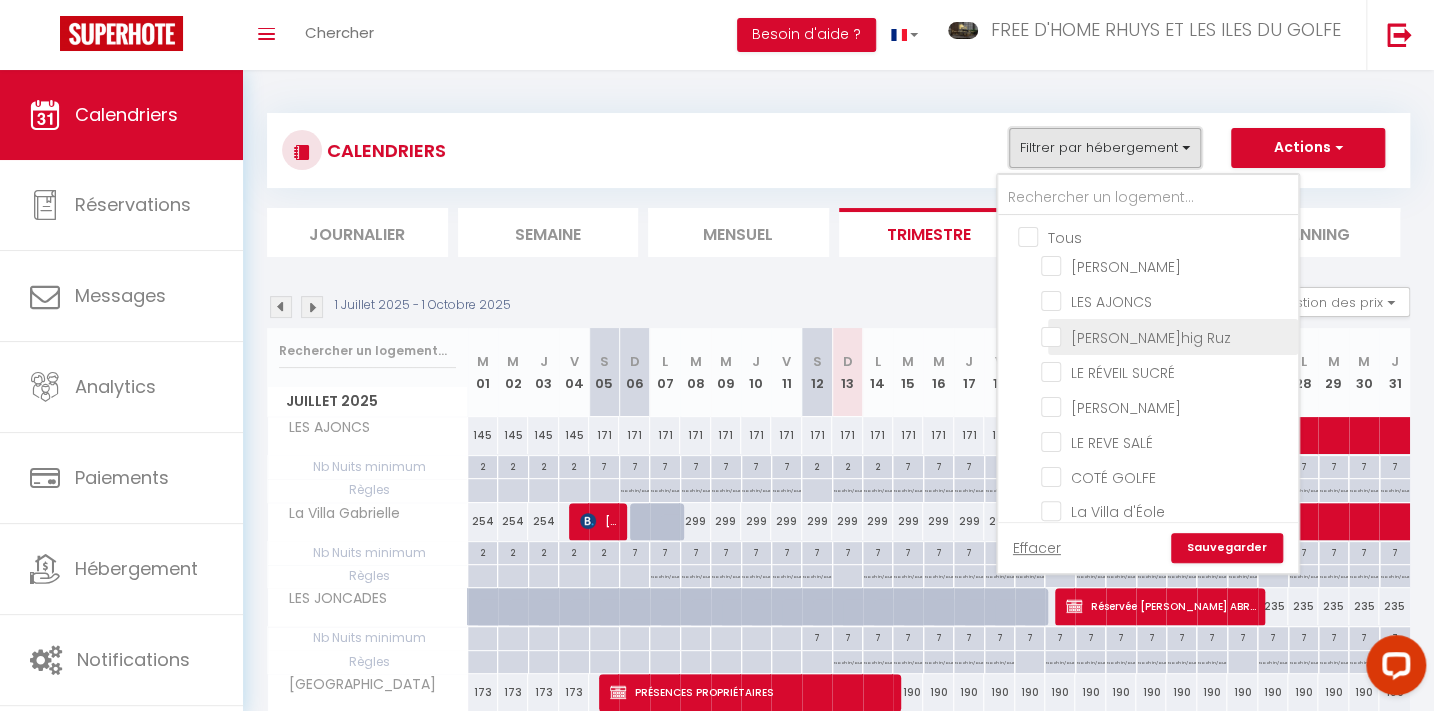 scroll, scrollTop: 181, scrollLeft: 0, axis: vertical 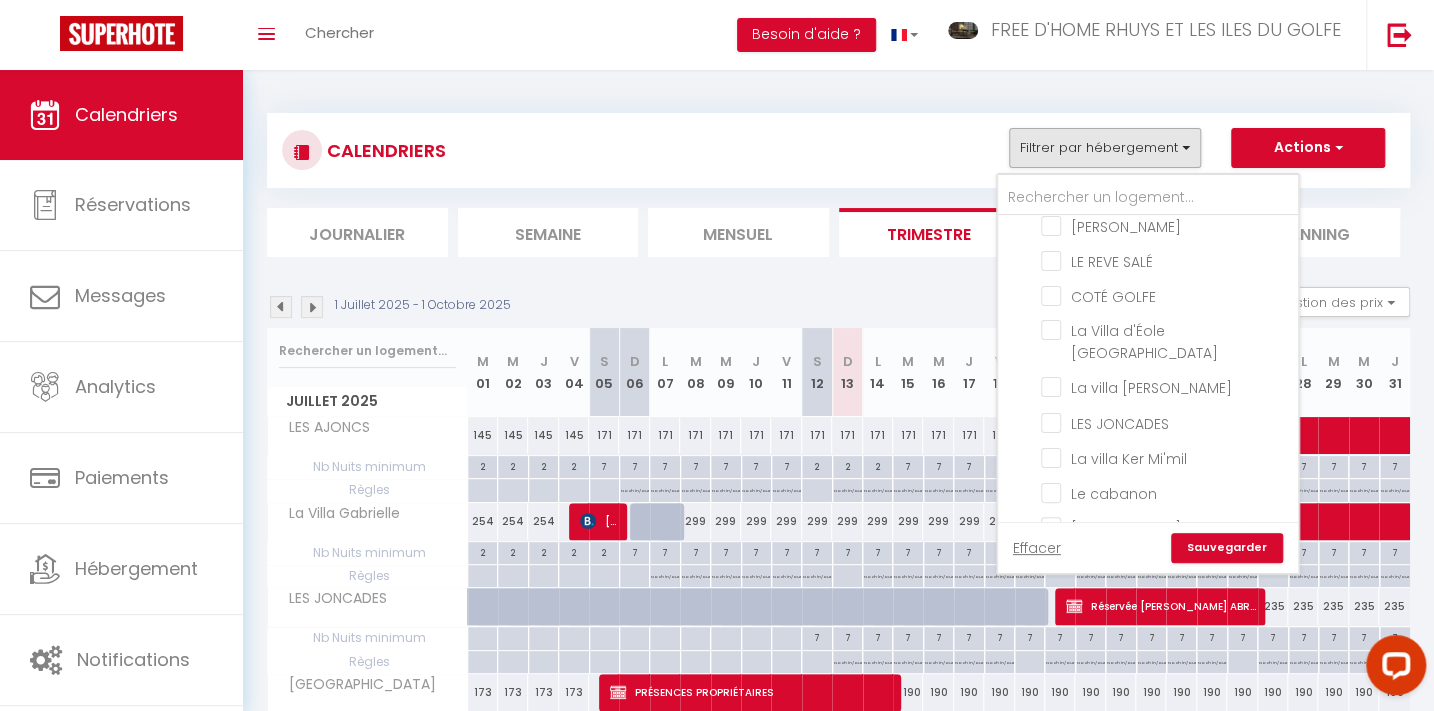click on "La Villa d'Éole [GEOGRAPHIC_DATA]" at bounding box center [1166, 330] 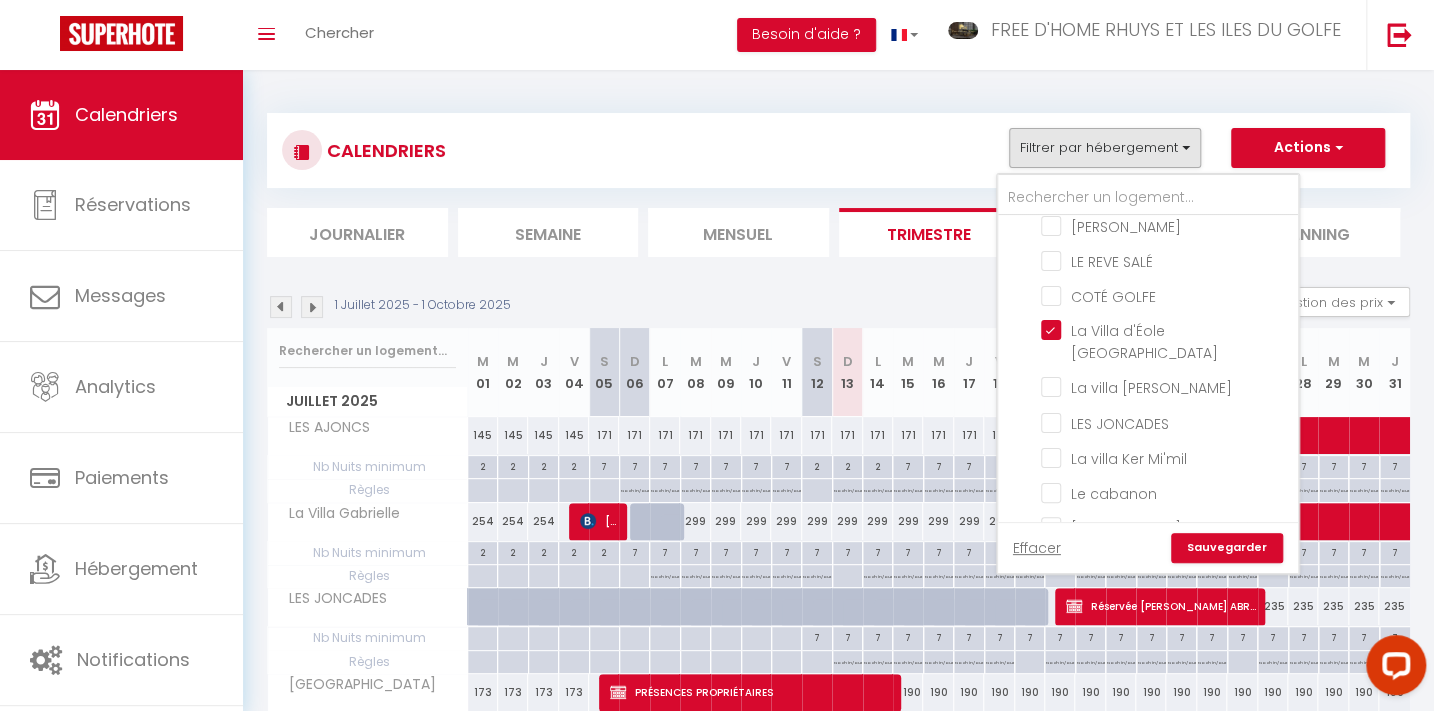 click on "Sauvegarder" at bounding box center (1227, 548) 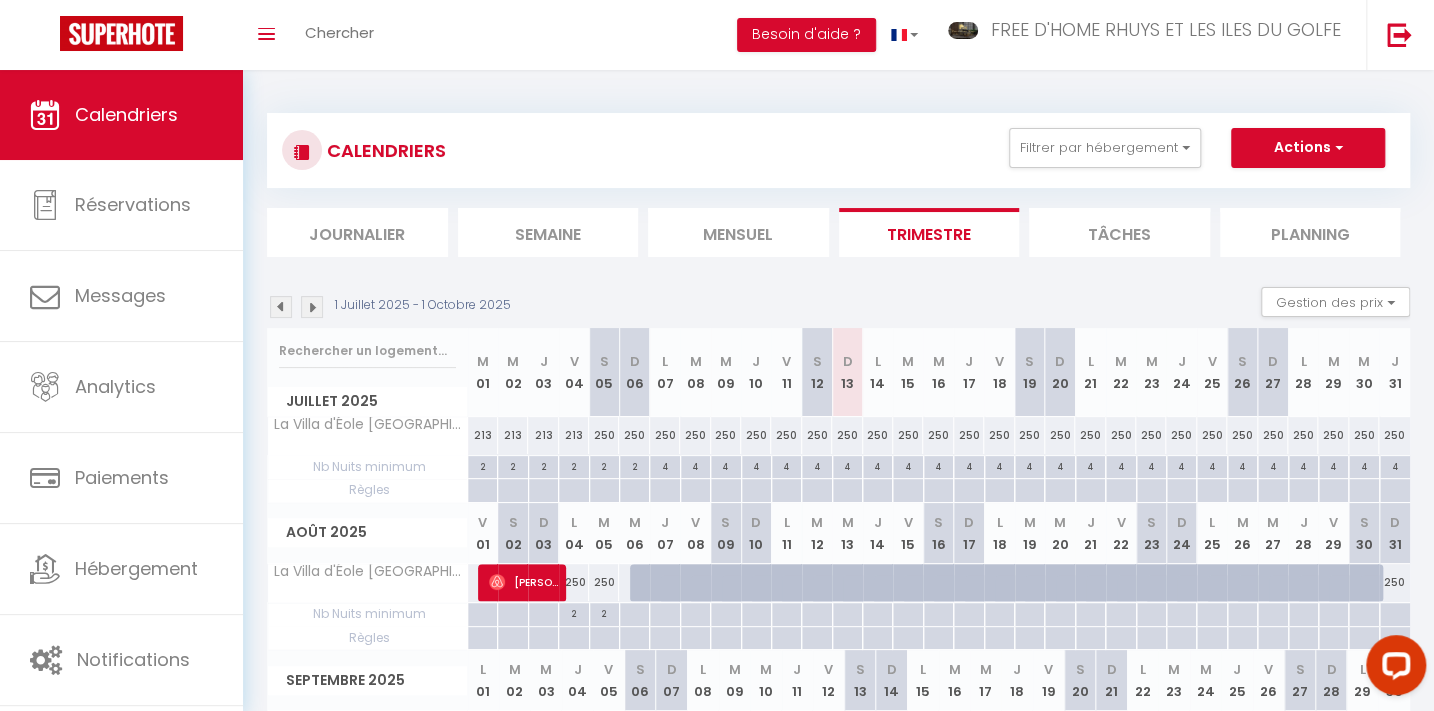 click on "250" at bounding box center (847, 435) 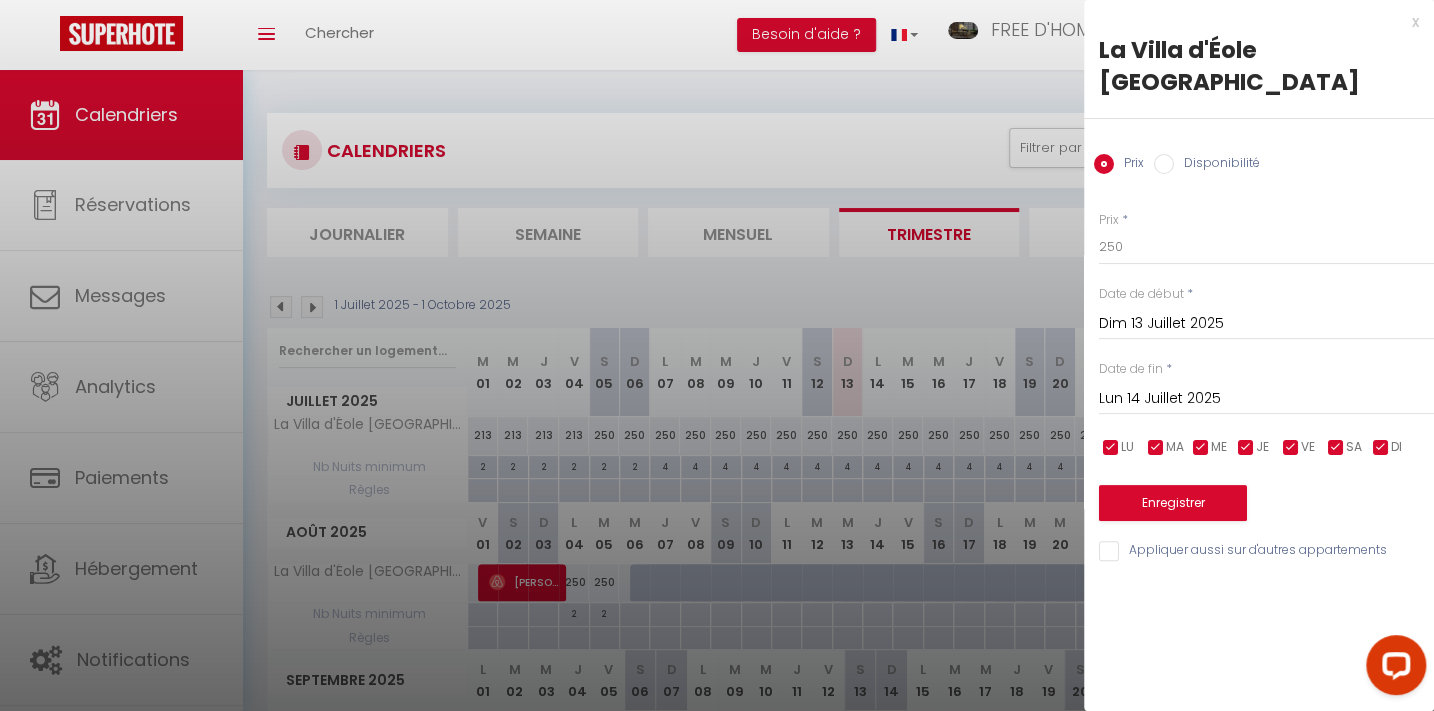 click on "Lun 14 Juillet 2025" at bounding box center (1266, 399) 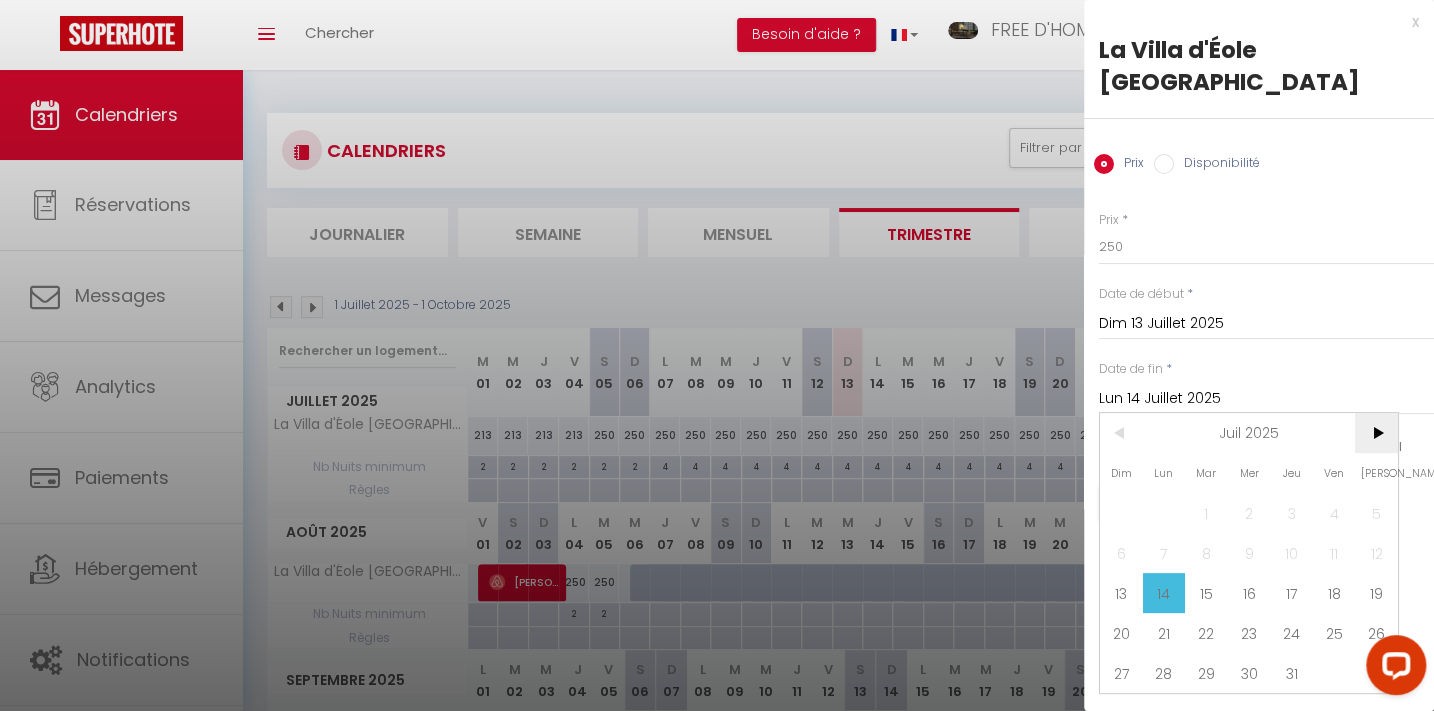 click on ">" at bounding box center [1376, 433] 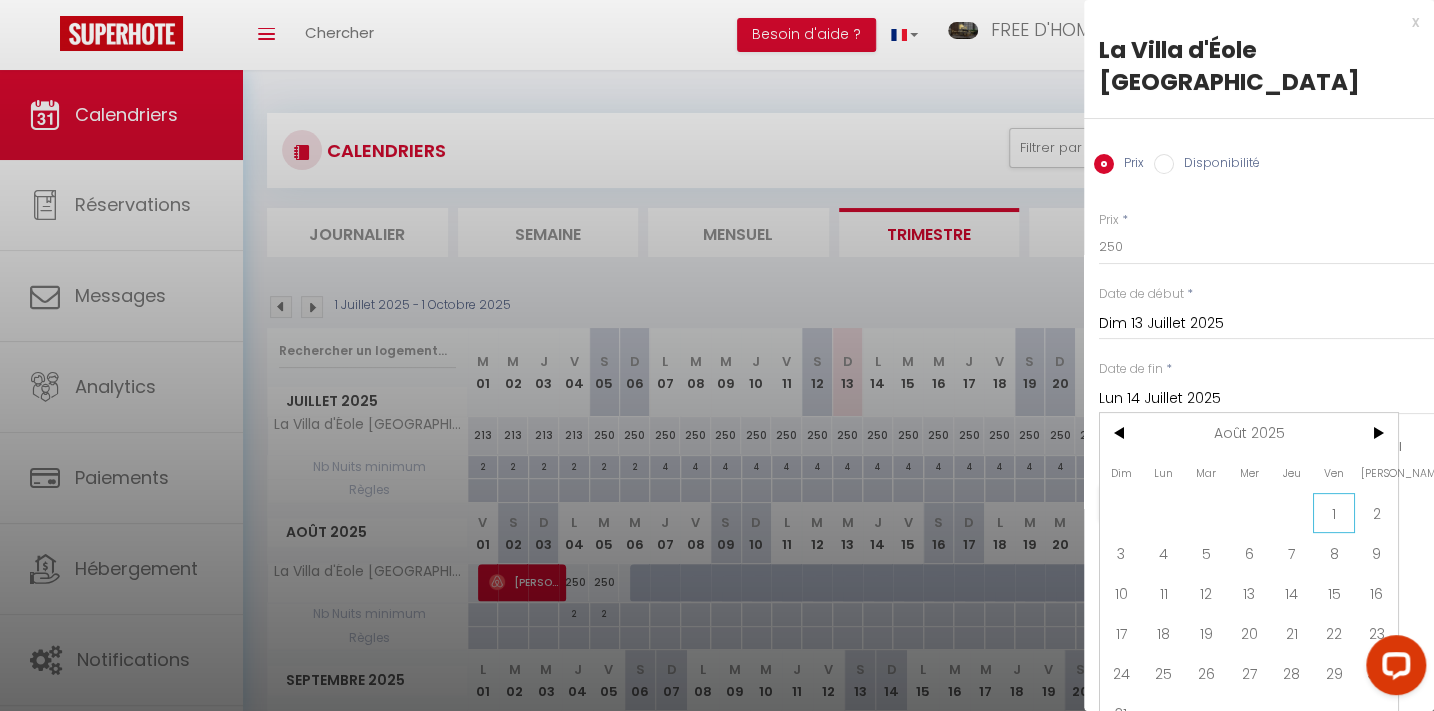 click on "1" at bounding box center (1334, 513) 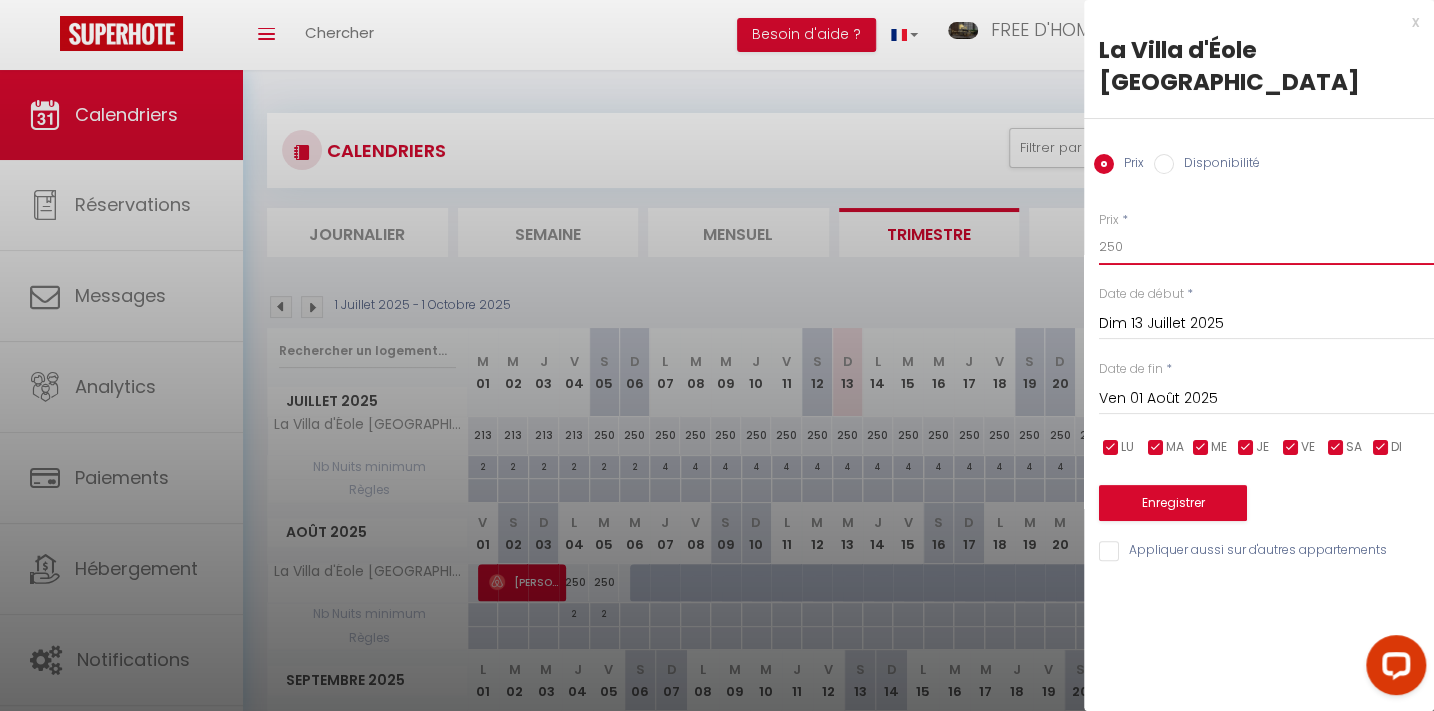 click on "250" at bounding box center [1266, 247] 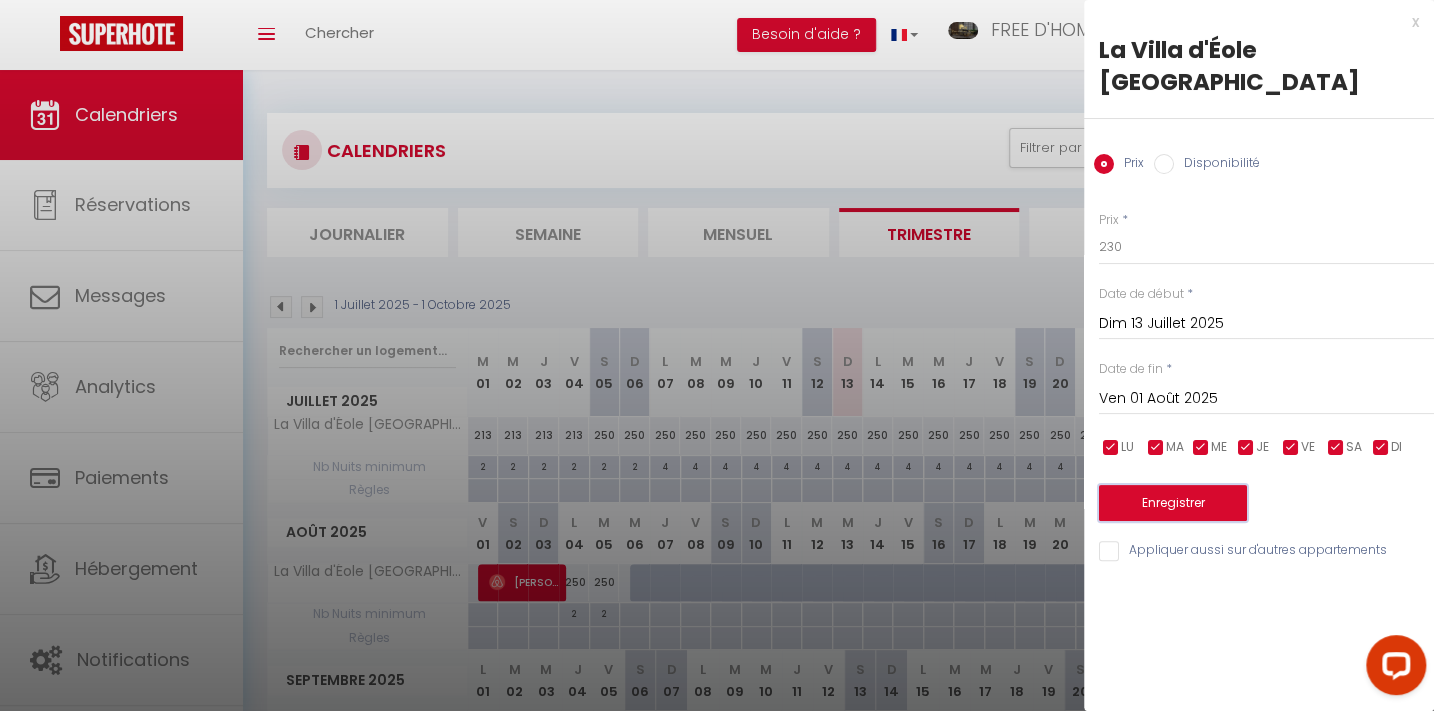 click on "Enregistrer" at bounding box center (1173, 503) 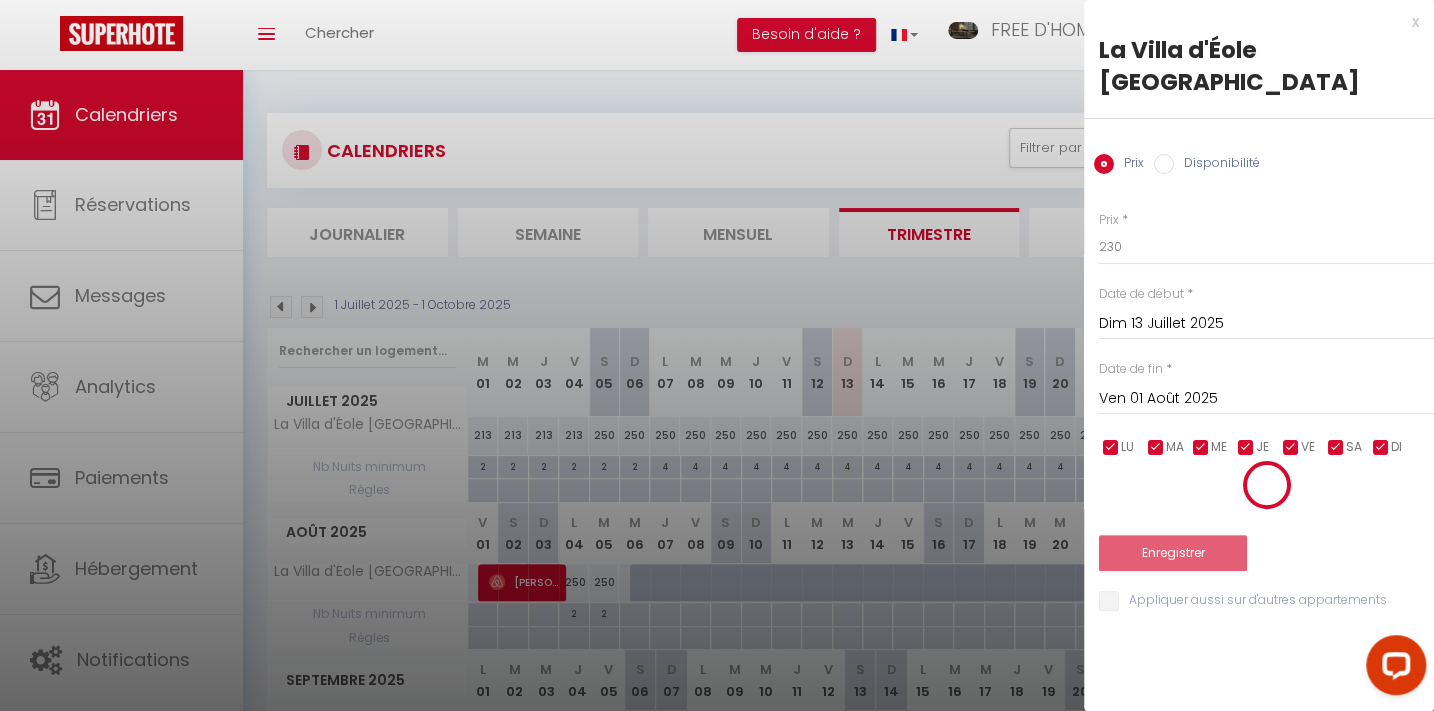 click at bounding box center [717, 355] 